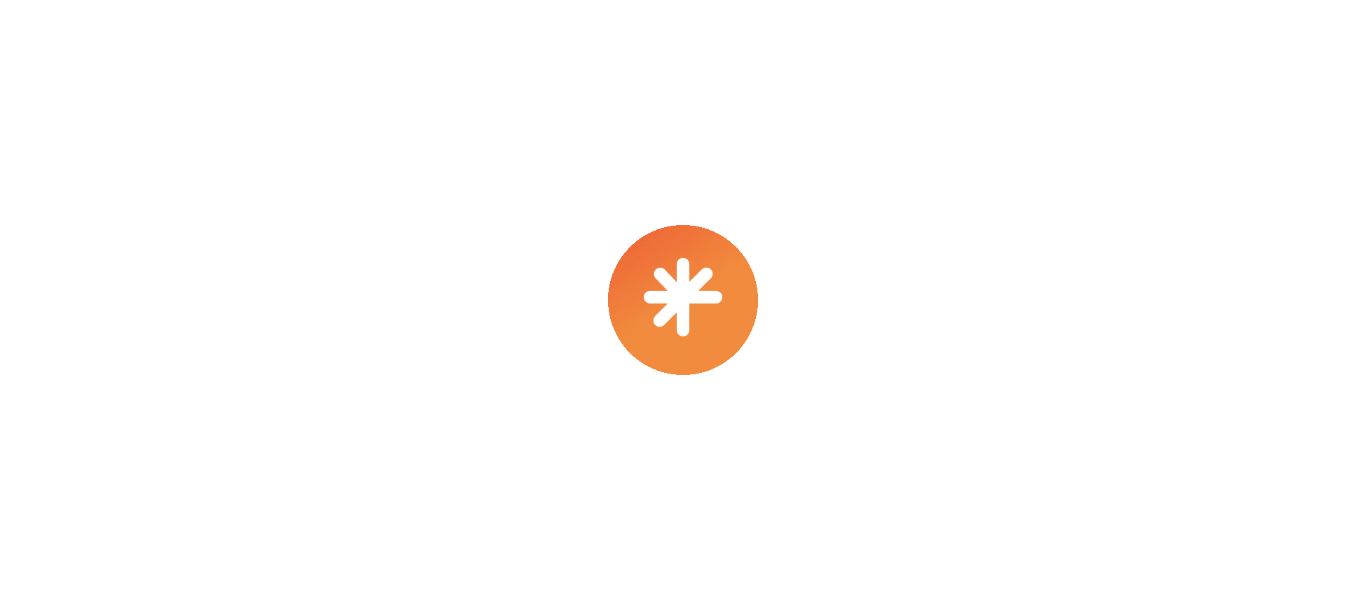 scroll, scrollTop: 0, scrollLeft: 0, axis: both 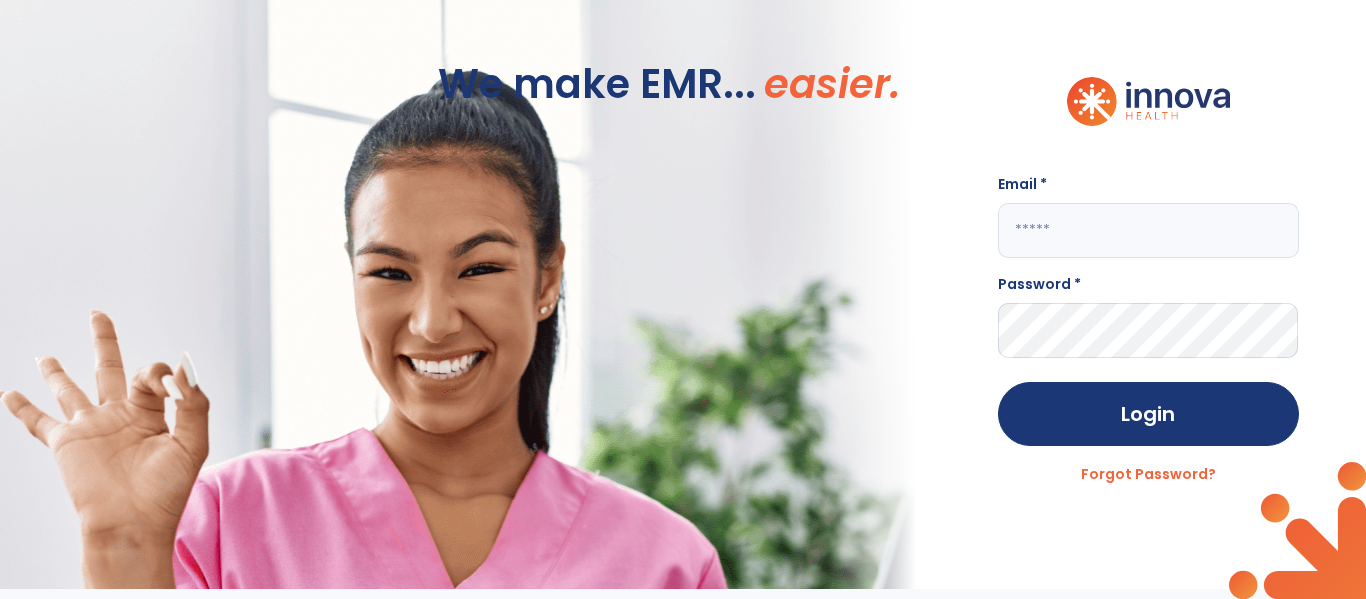 click 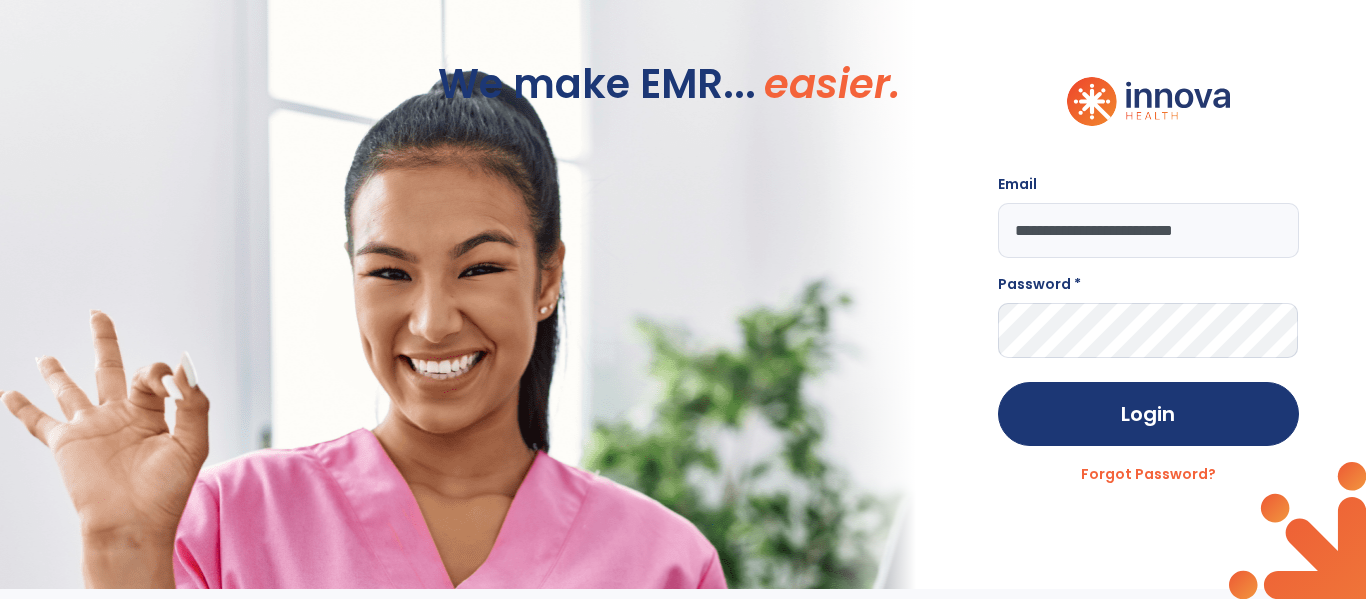 type on "**********" 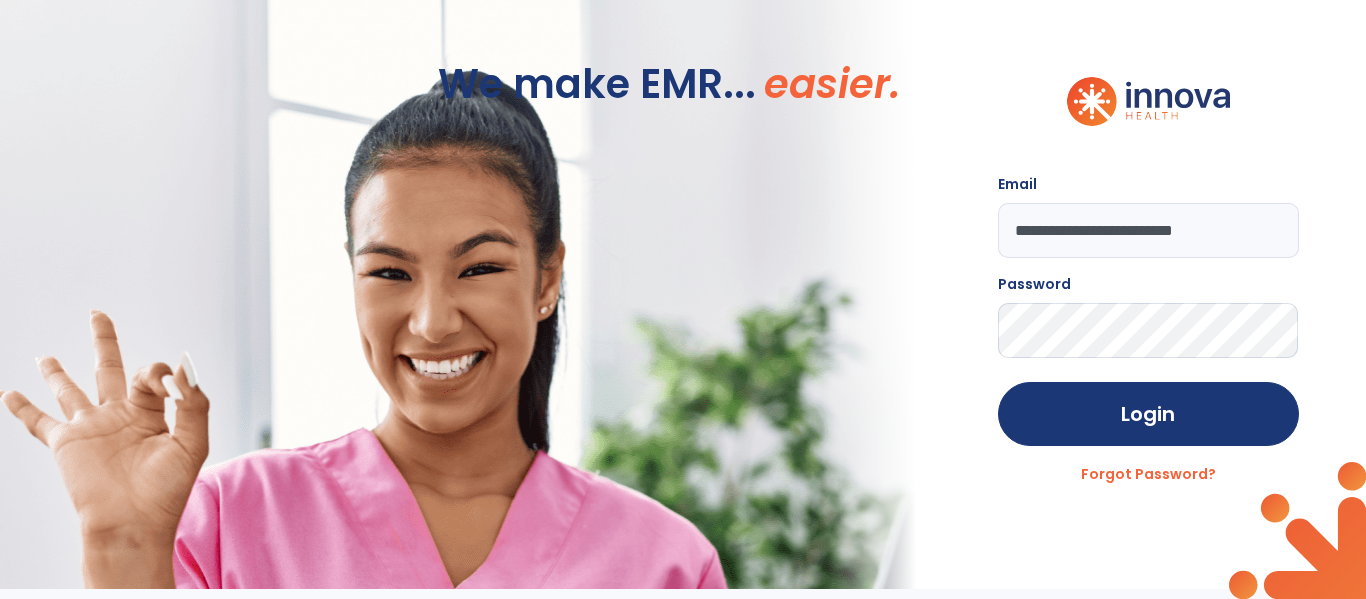 click on "Login" 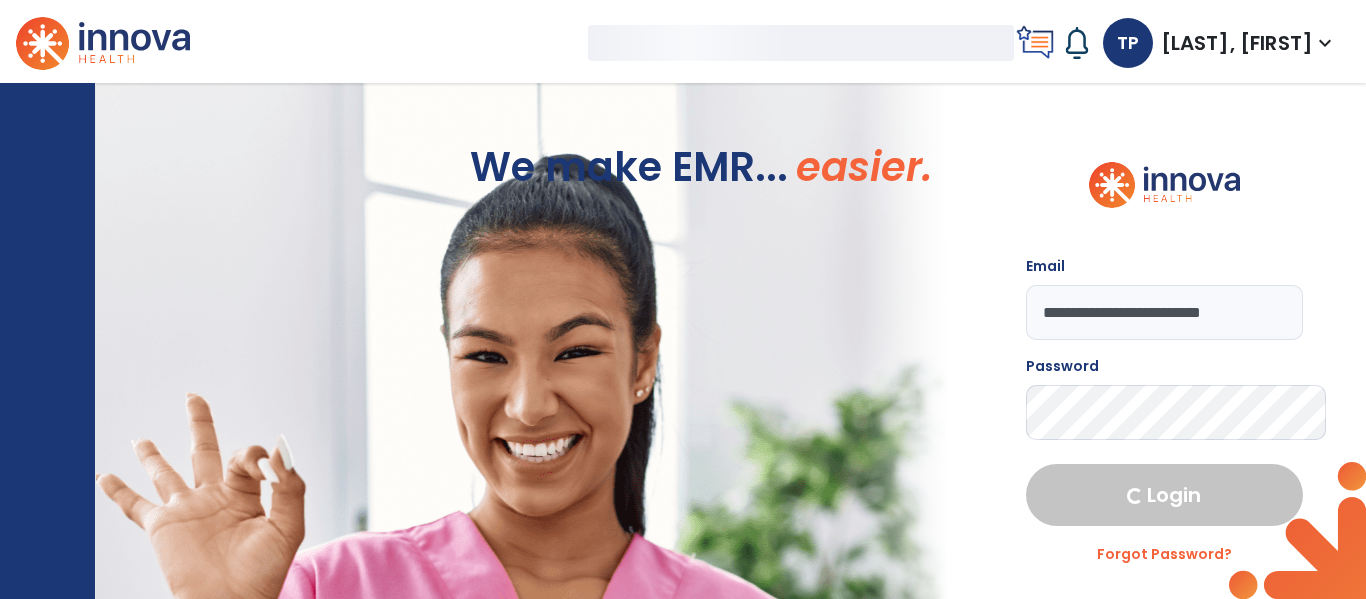 select on "****" 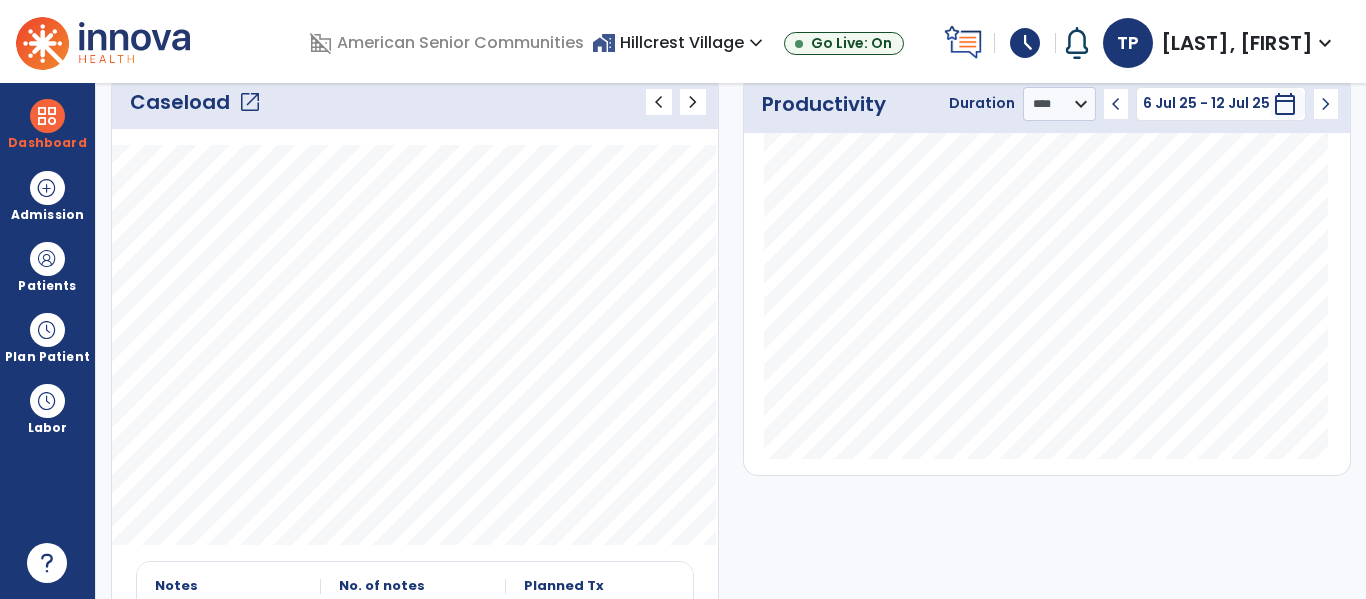scroll, scrollTop: 550, scrollLeft: 0, axis: vertical 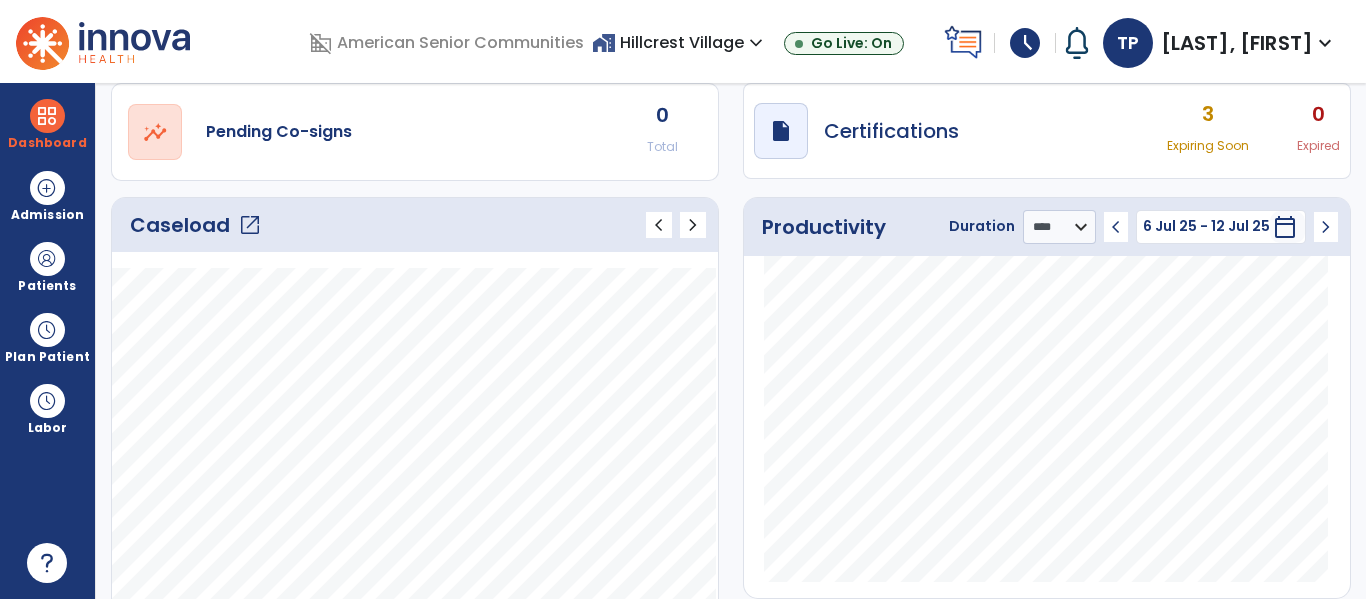 click on "open_in_new" 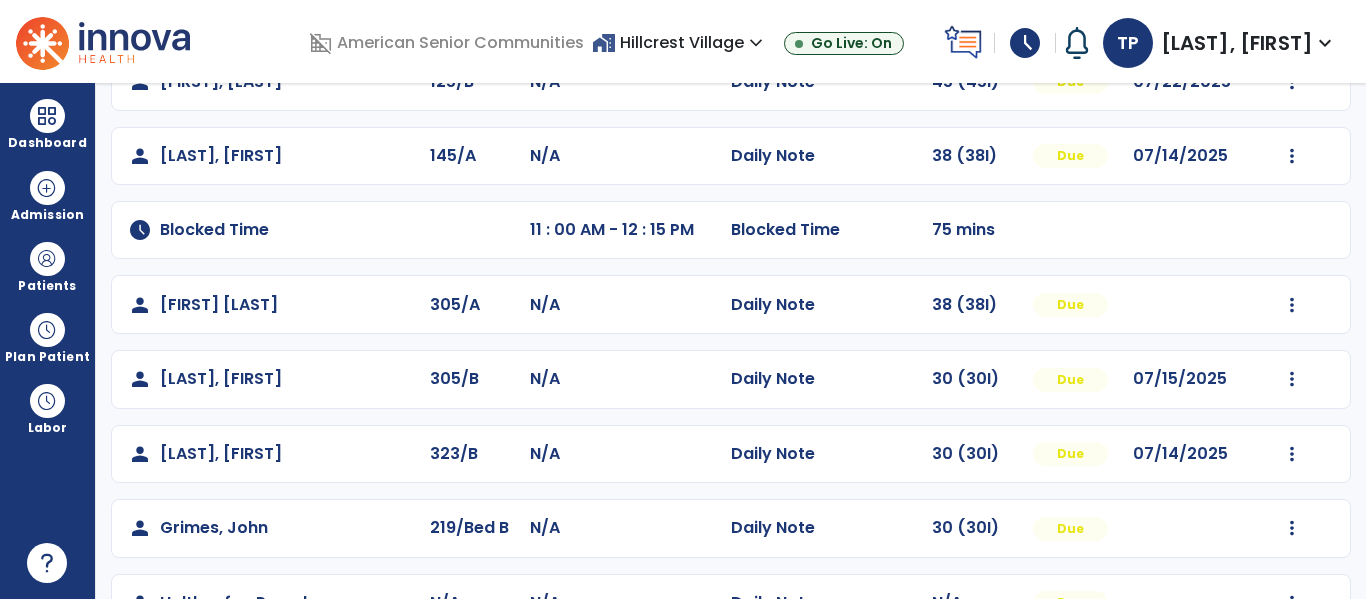 scroll, scrollTop: 0, scrollLeft: 0, axis: both 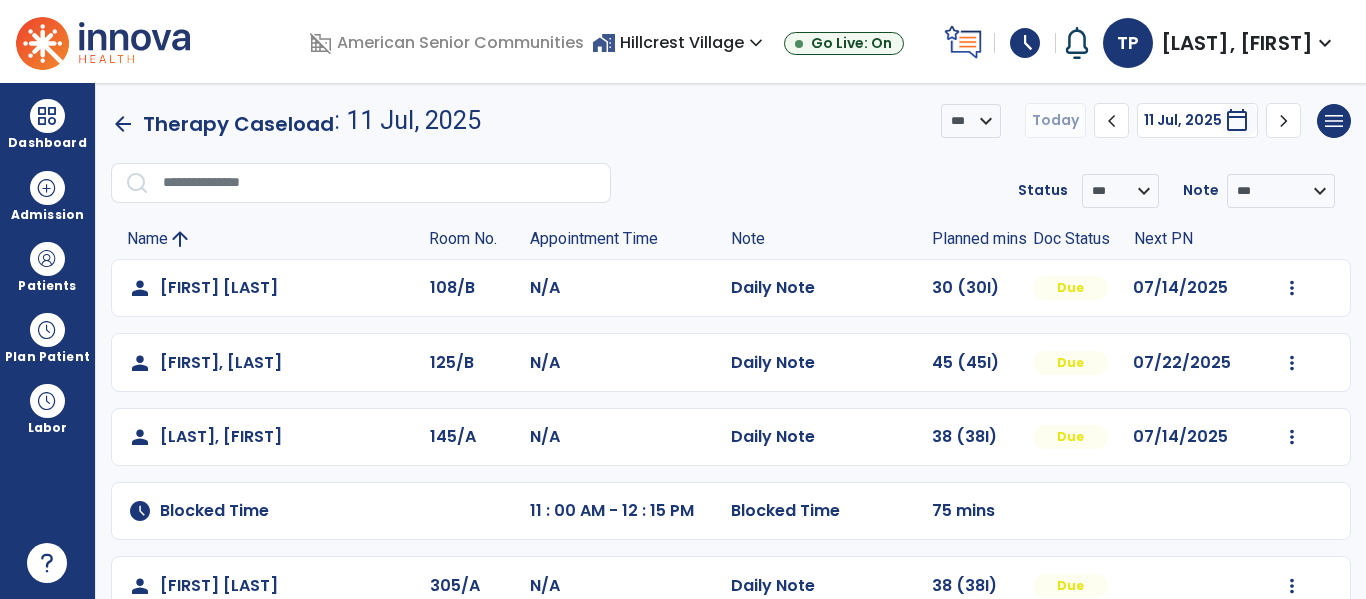 click on "chevron_left" 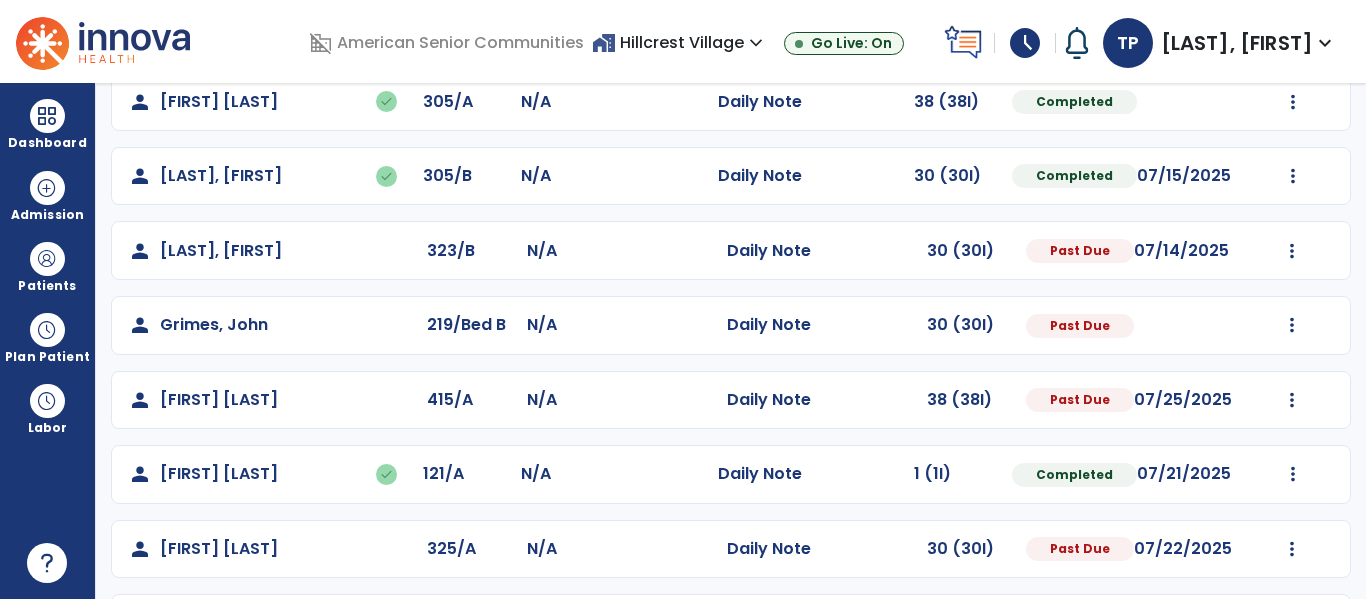scroll, scrollTop: 411, scrollLeft: 0, axis: vertical 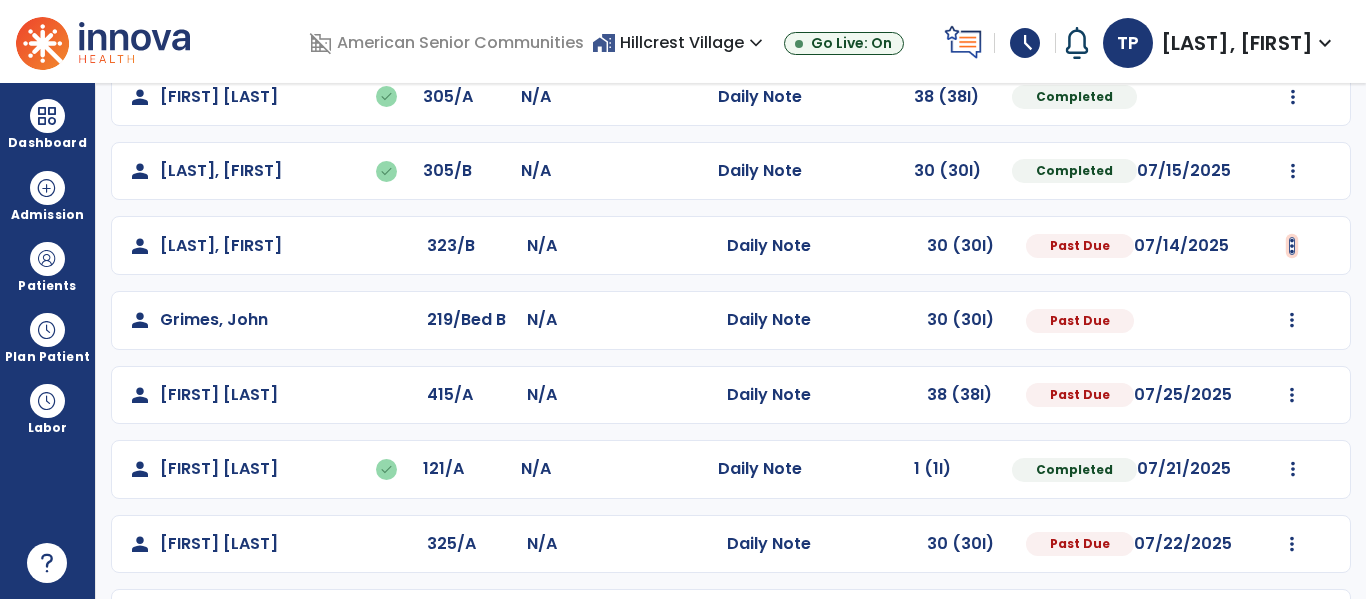 click at bounding box center (1293, -52) 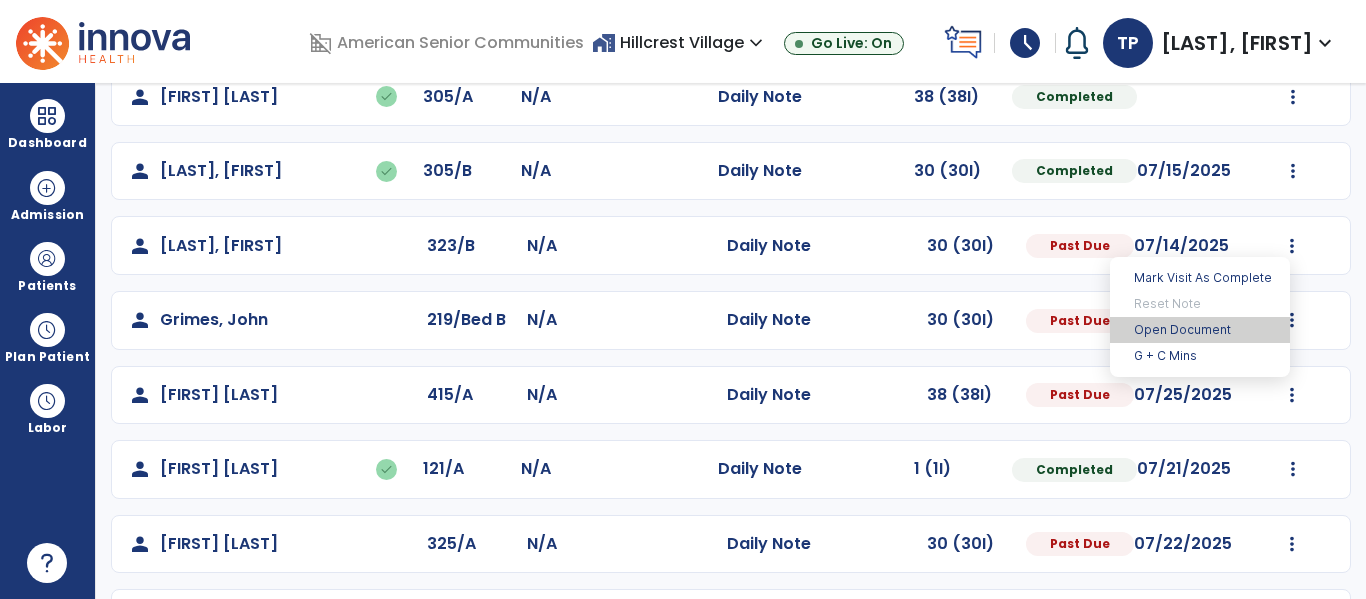 click on "Open Document" at bounding box center [1200, 330] 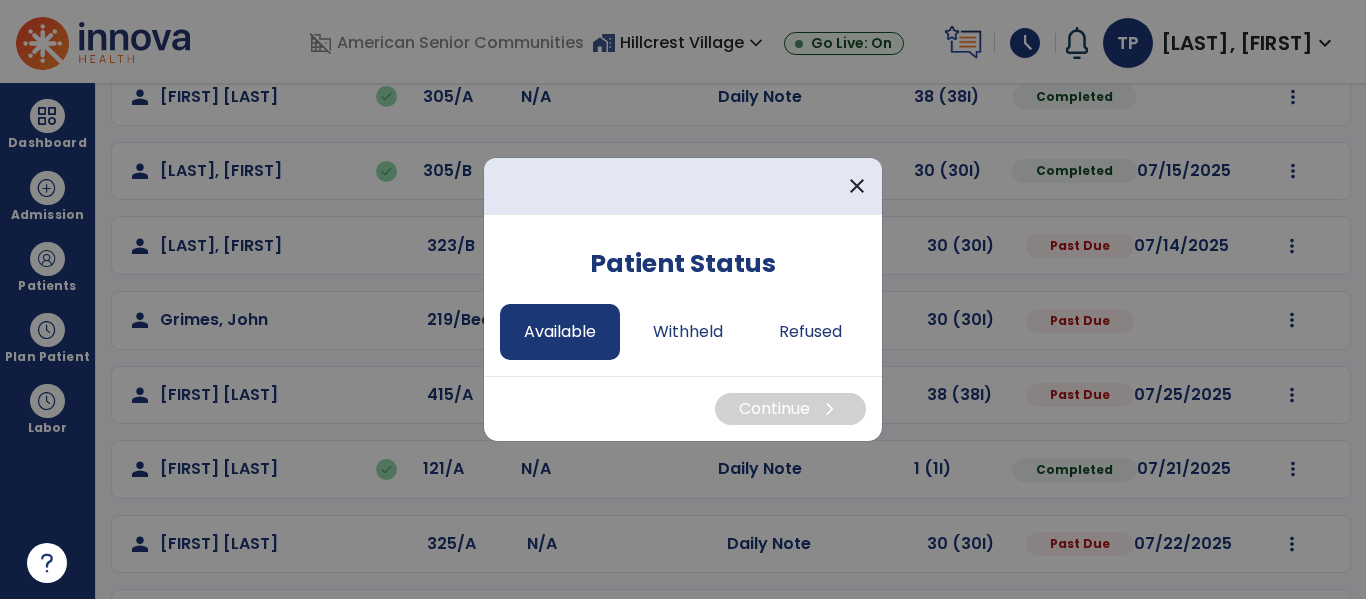 click on "Available" at bounding box center [560, 332] 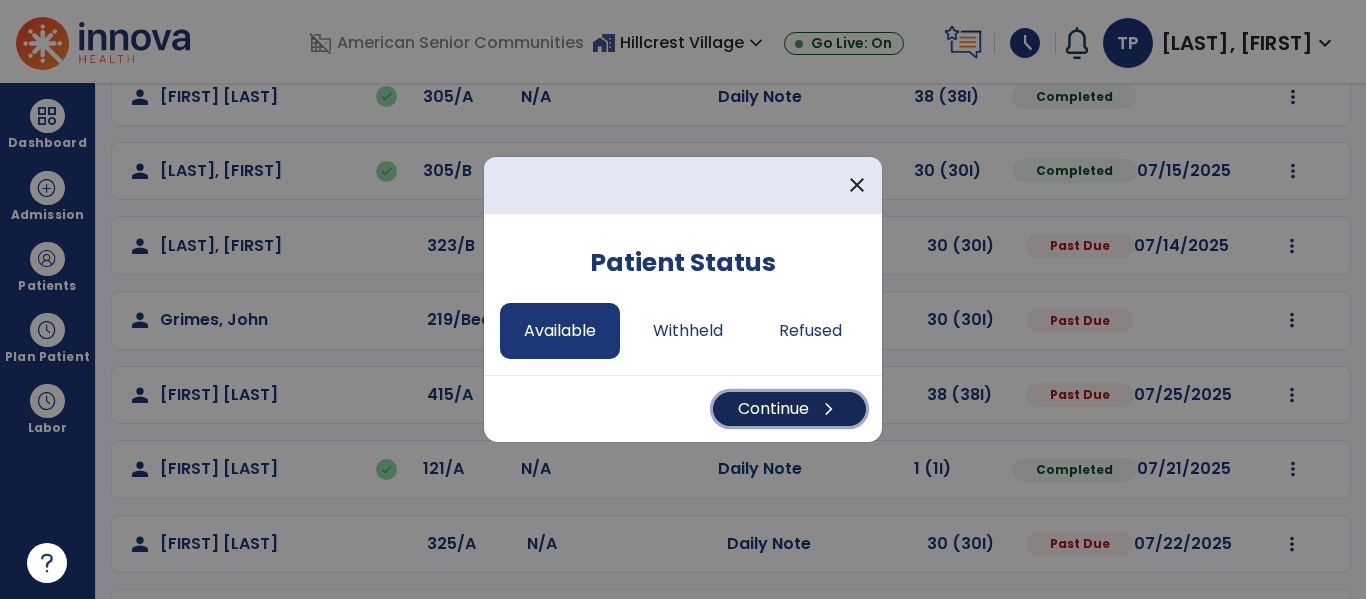 click on "chevron_right" at bounding box center [829, 409] 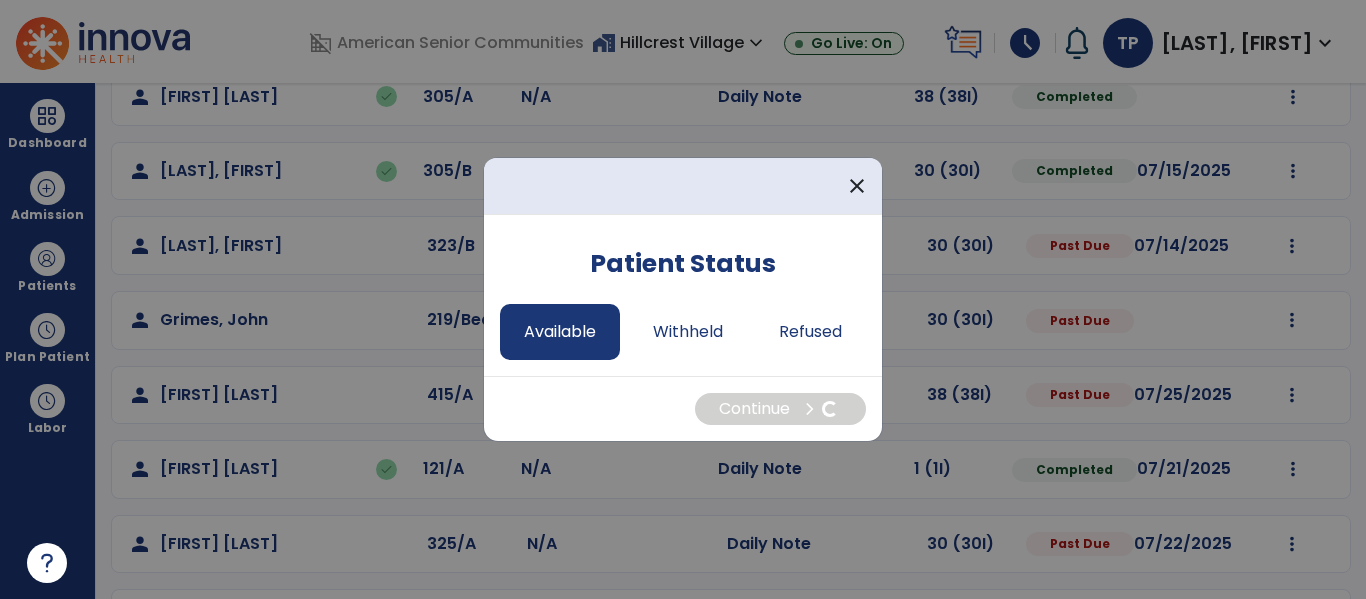 select on "*" 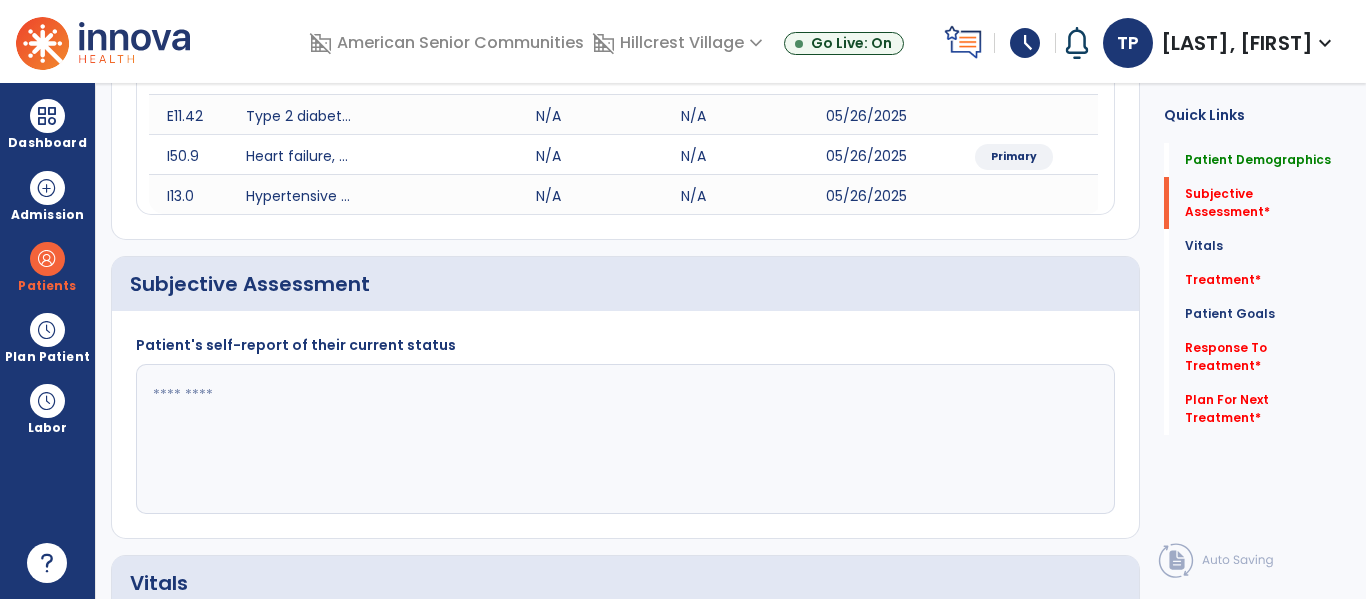 click 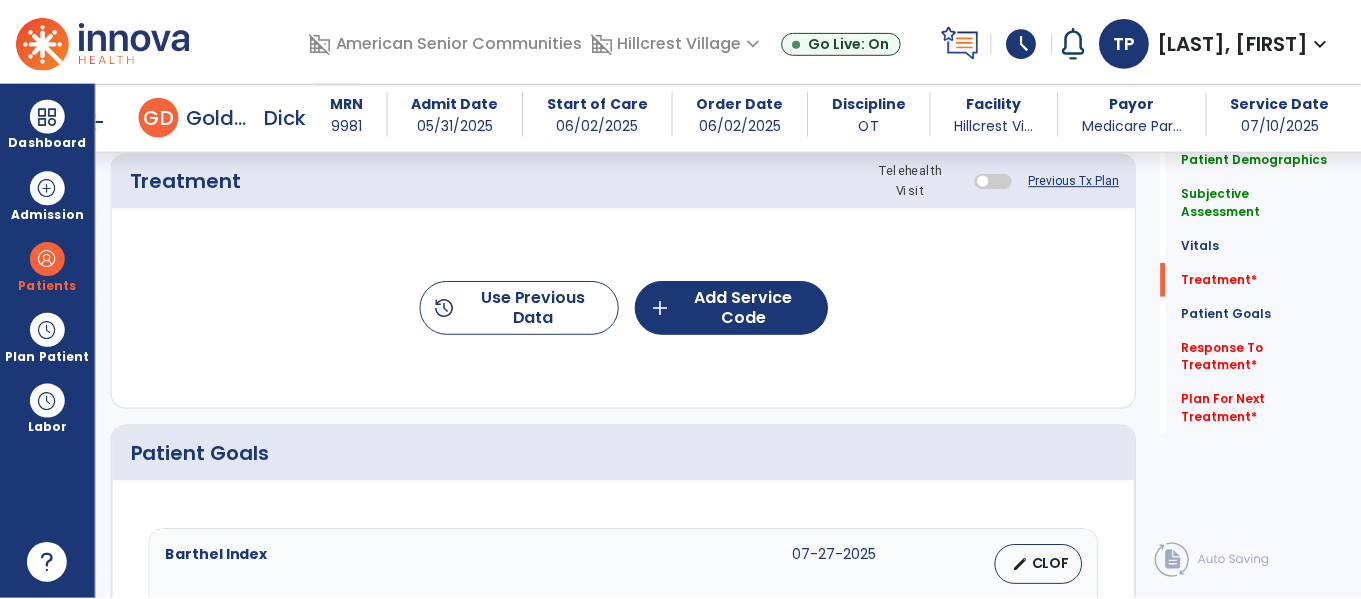 scroll, scrollTop: 1210, scrollLeft: 0, axis: vertical 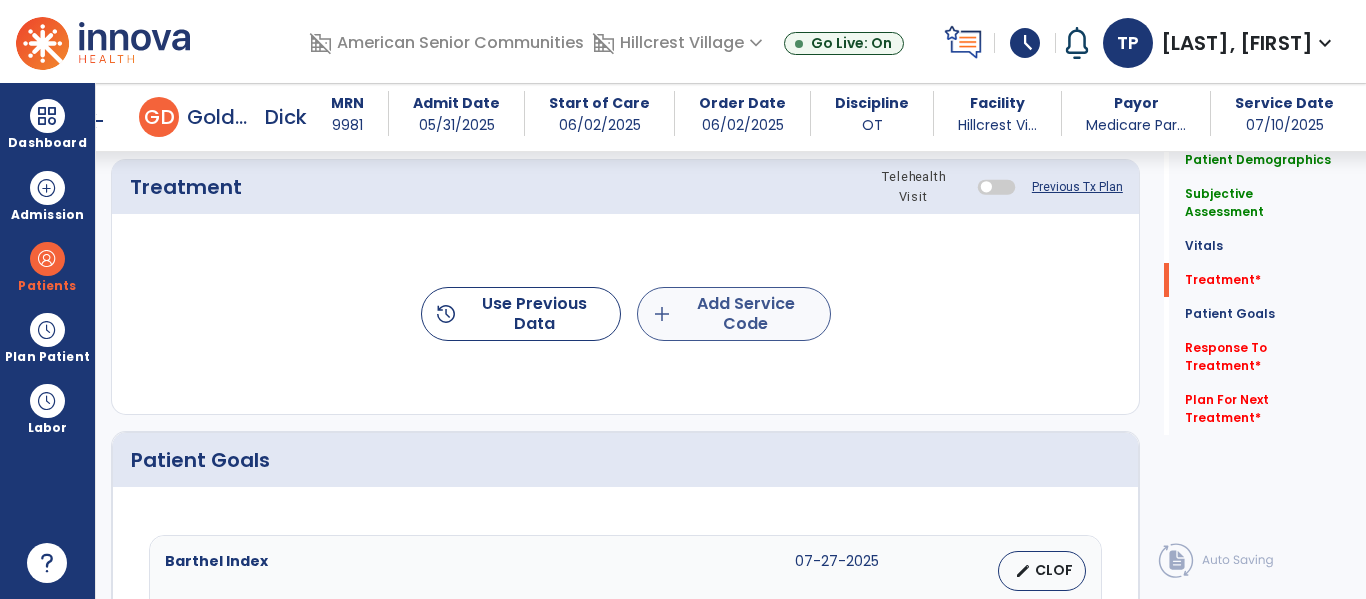 type on "**********" 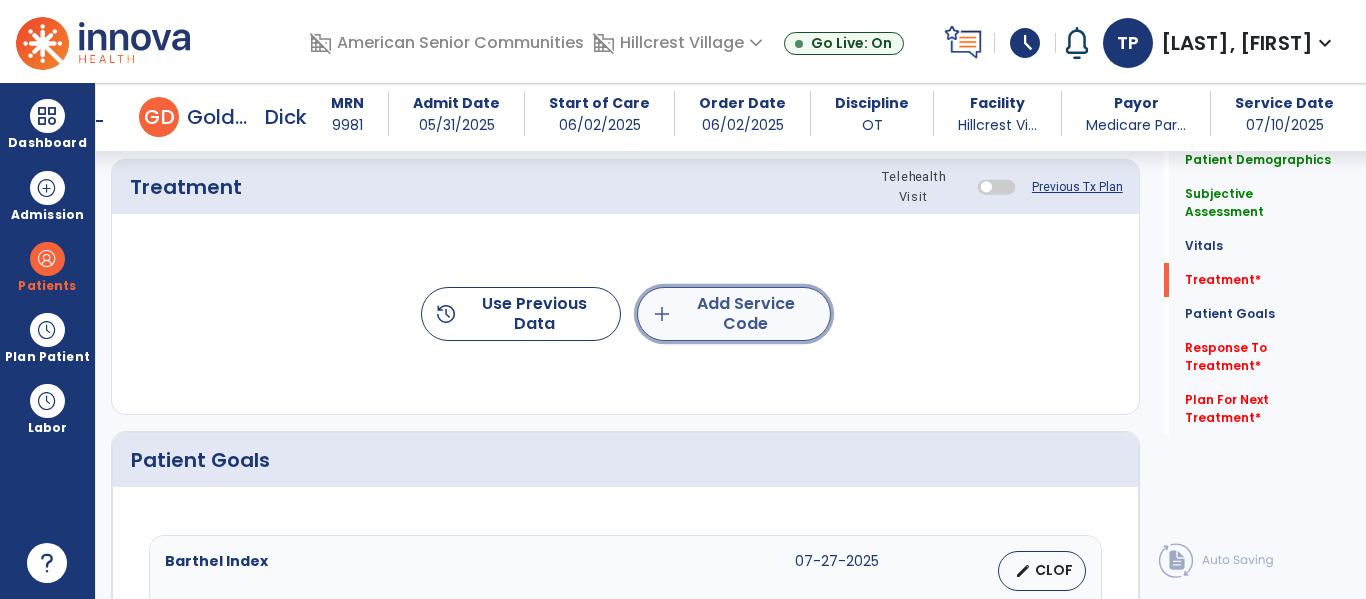 click on "add  Add Service Code" 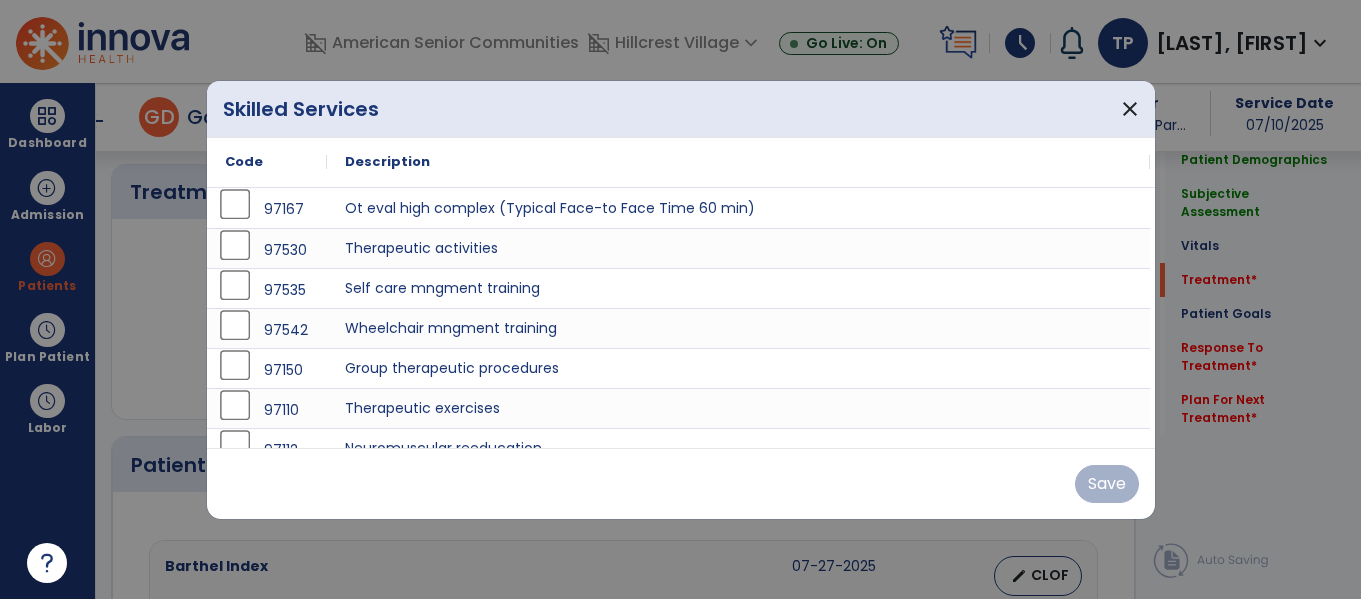 scroll, scrollTop: 1210, scrollLeft: 0, axis: vertical 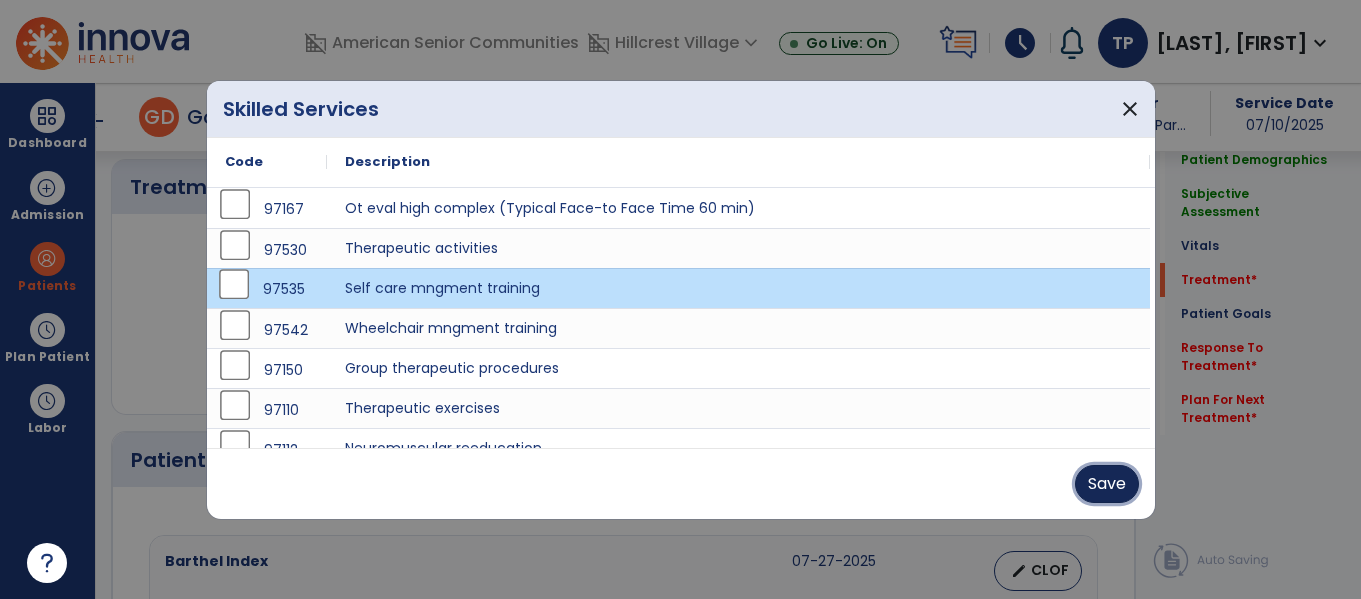 click on "Save" at bounding box center [1107, 484] 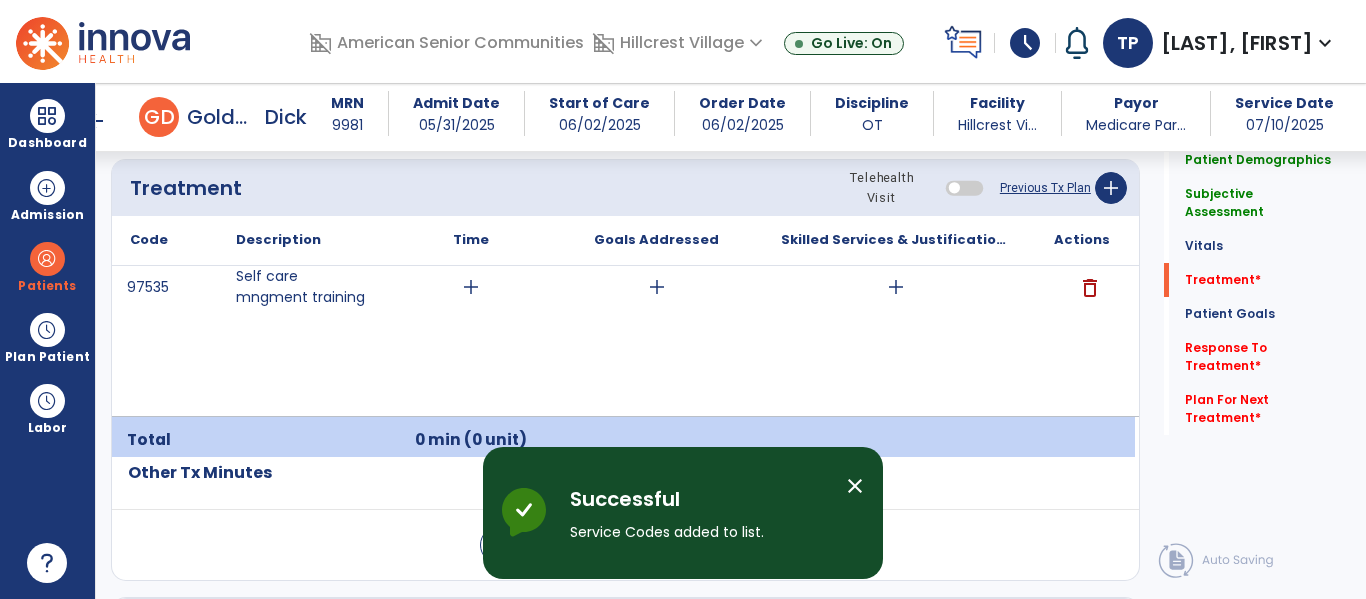 click on "delete" at bounding box center [1090, 288] 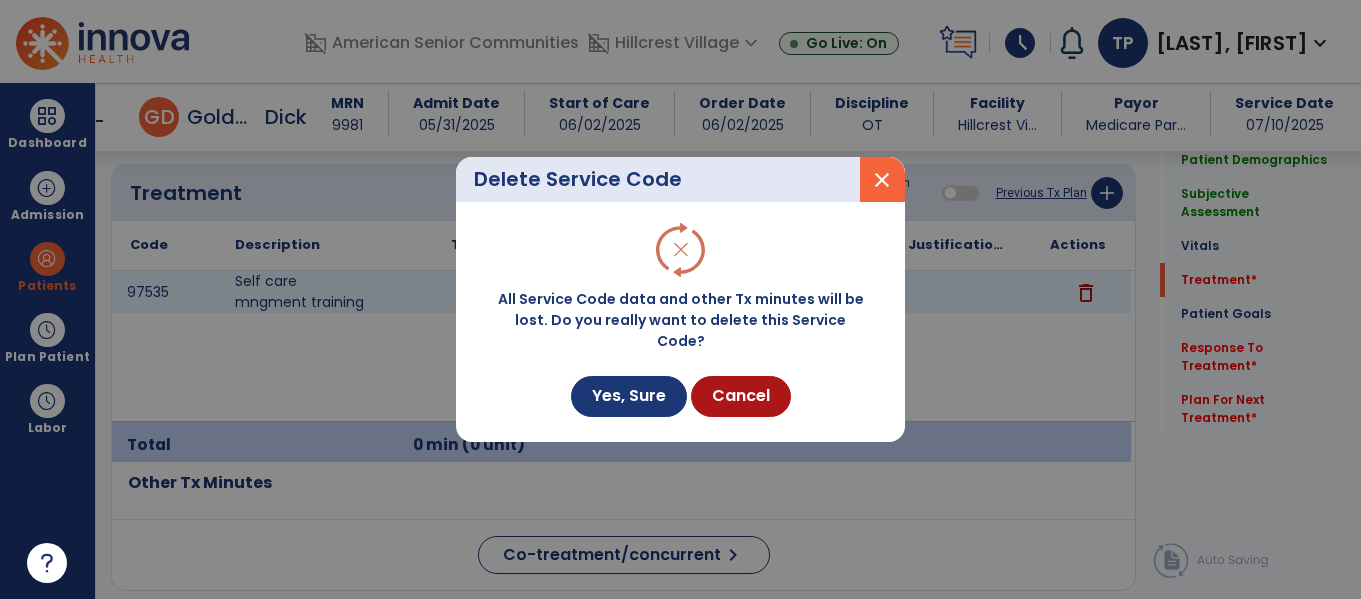 scroll, scrollTop: 1210, scrollLeft: 0, axis: vertical 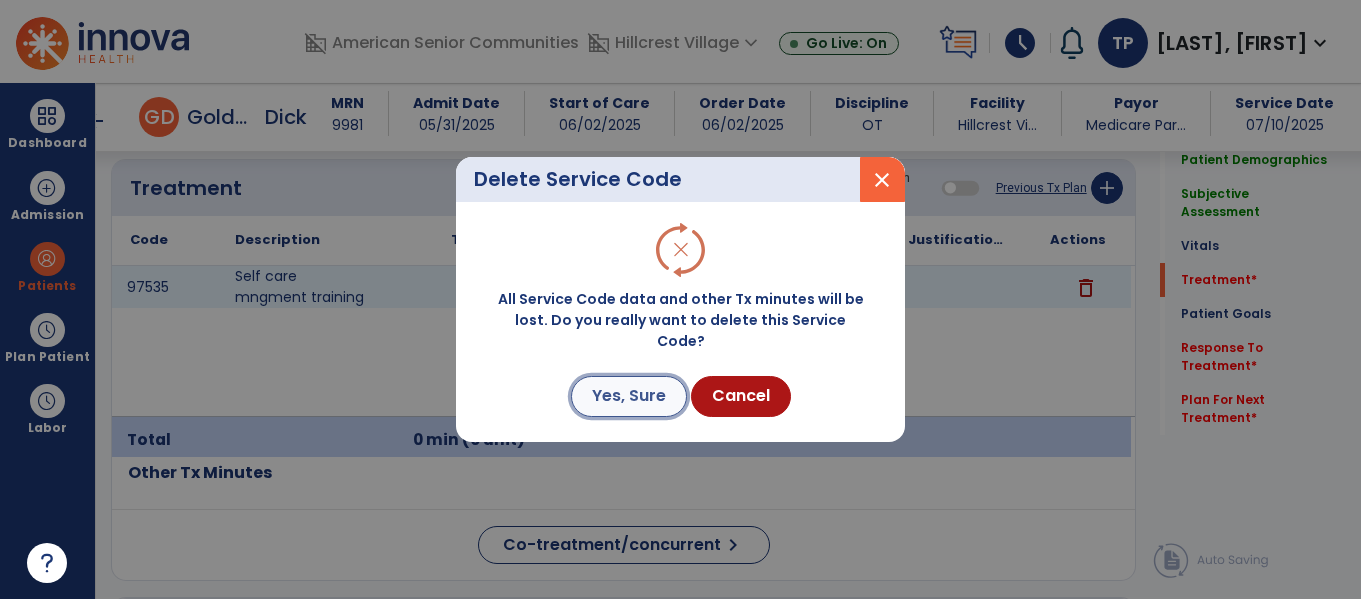 click on "Yes, Sure" at bounding box center [629, 396] 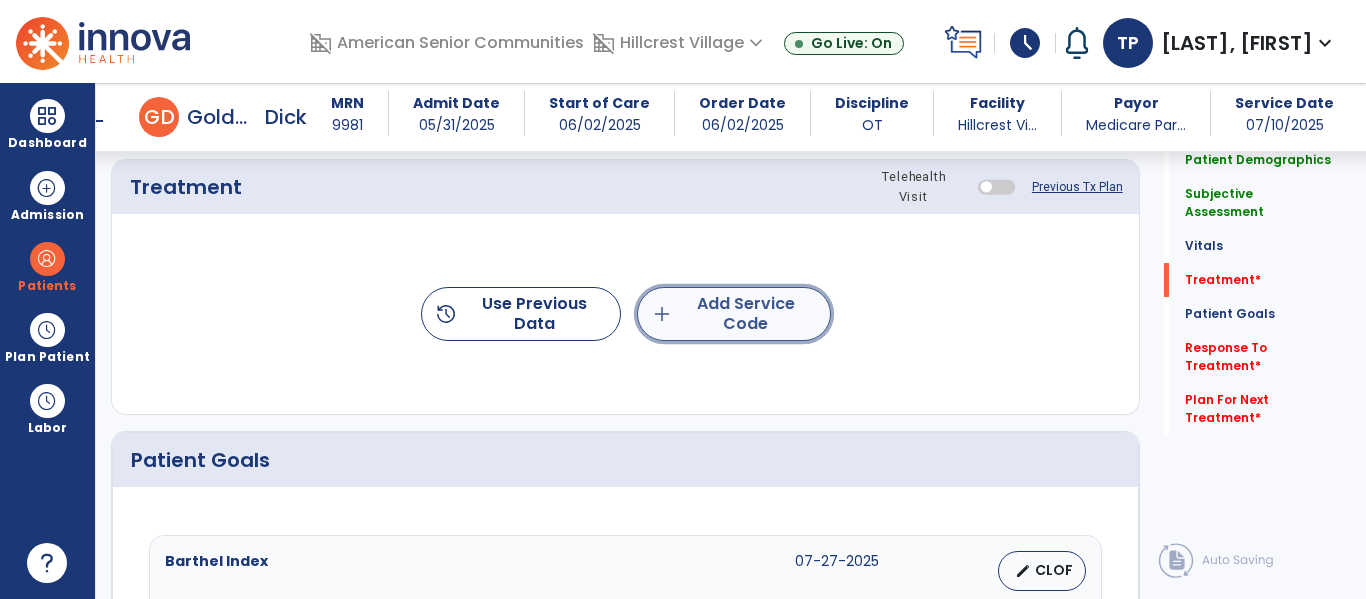 click on "add  Add Service Code" 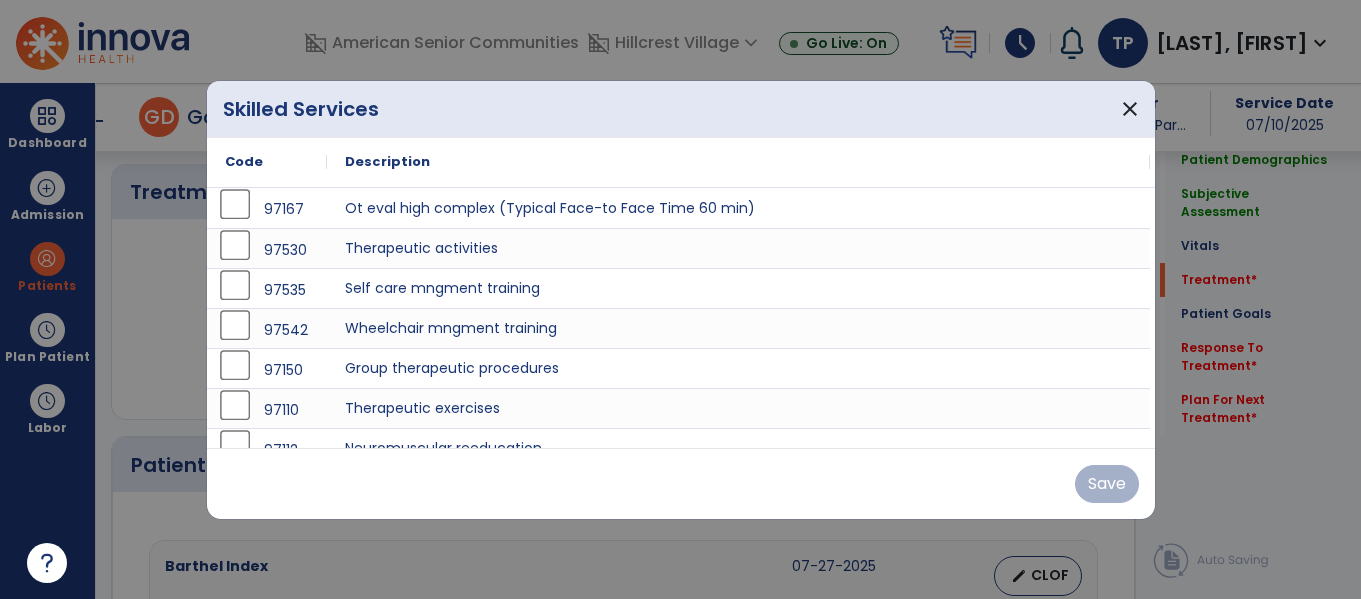 scroll, scrollTop: 1210, scrollLeft: 0, axis: vertical 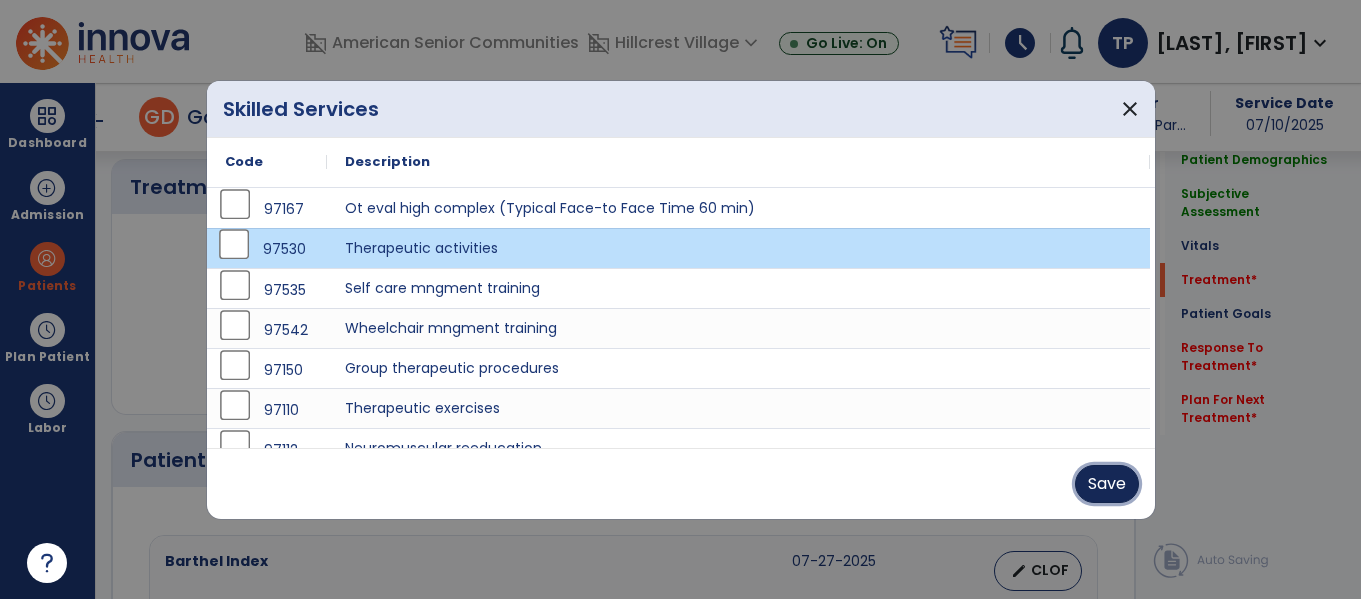 click on "Save" at bounding box center [1107, 484] 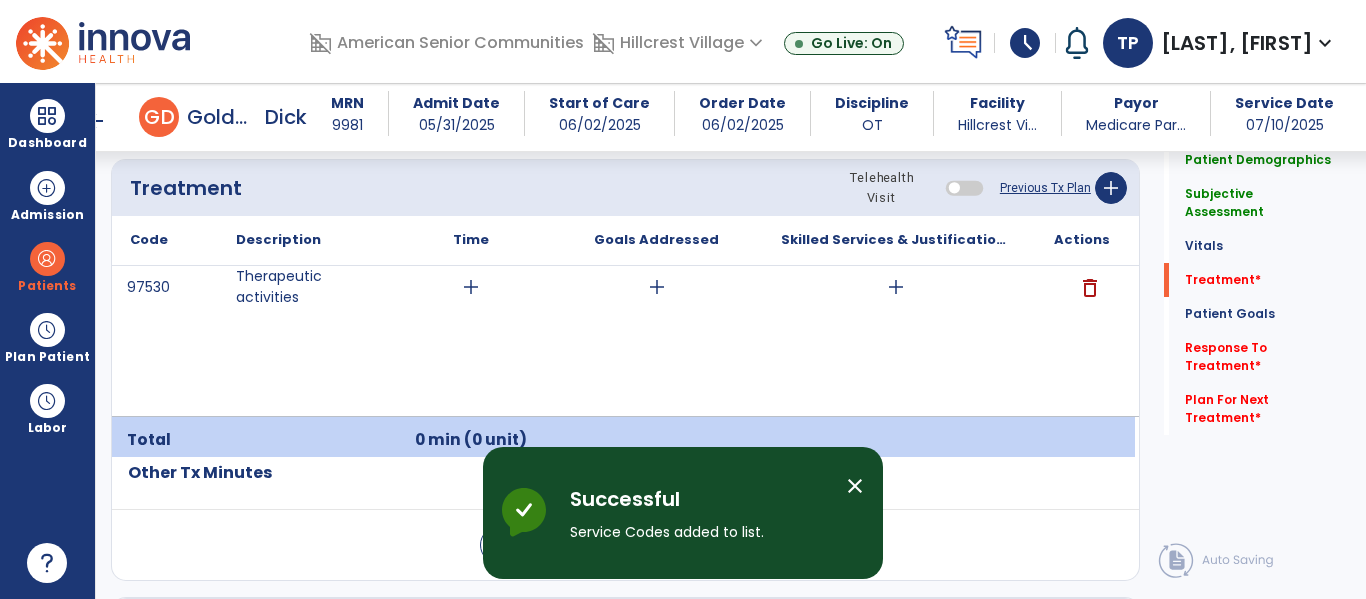 click on "add" at bounding box center (471, 287) 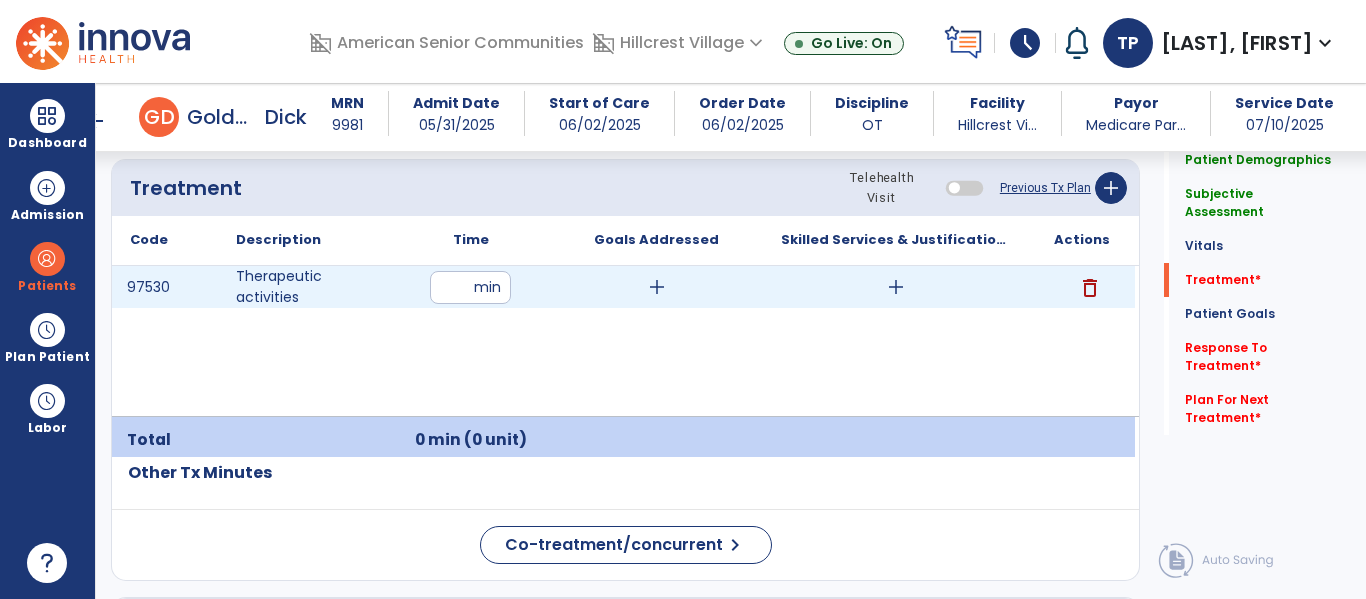 type on "**" 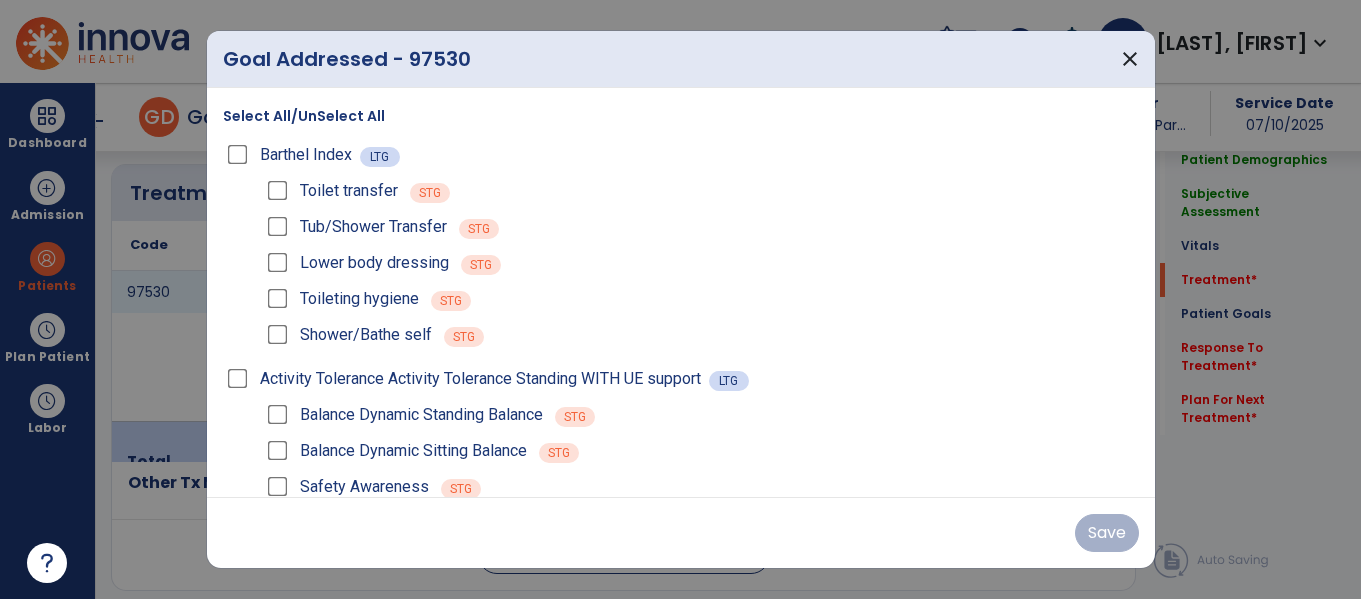 scroll, scrollTop: 1210, scrollLeft: 0, axis: vertical 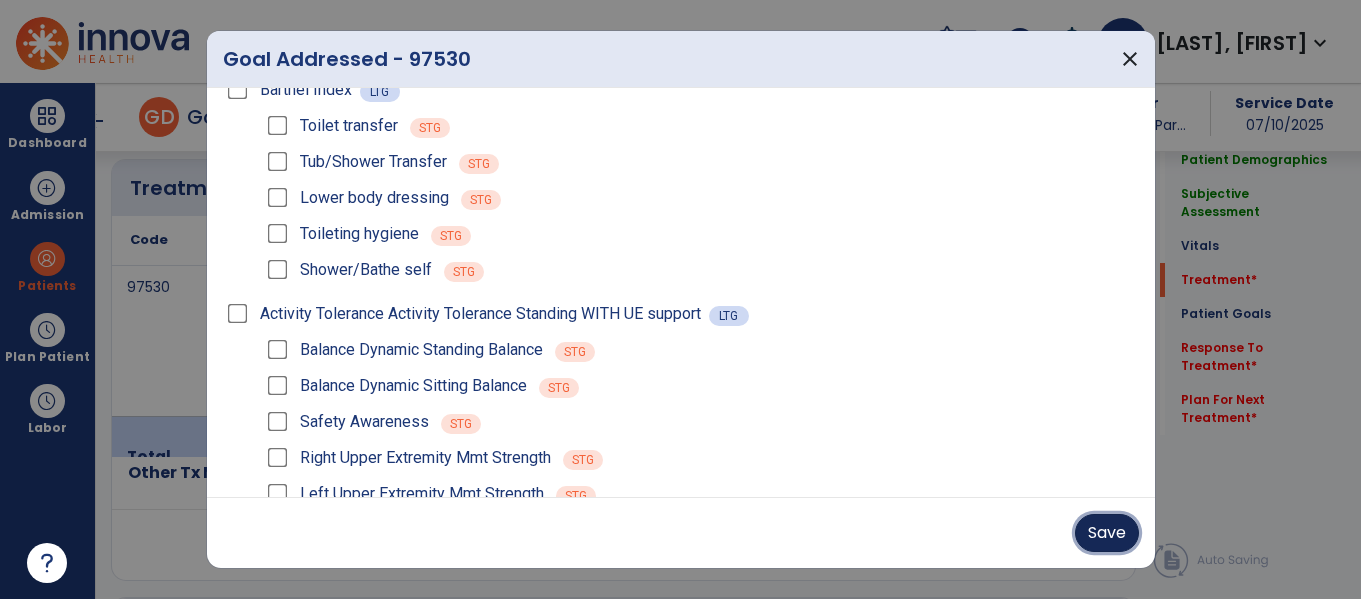 click on "Save" at bounding box center [1107, 533] 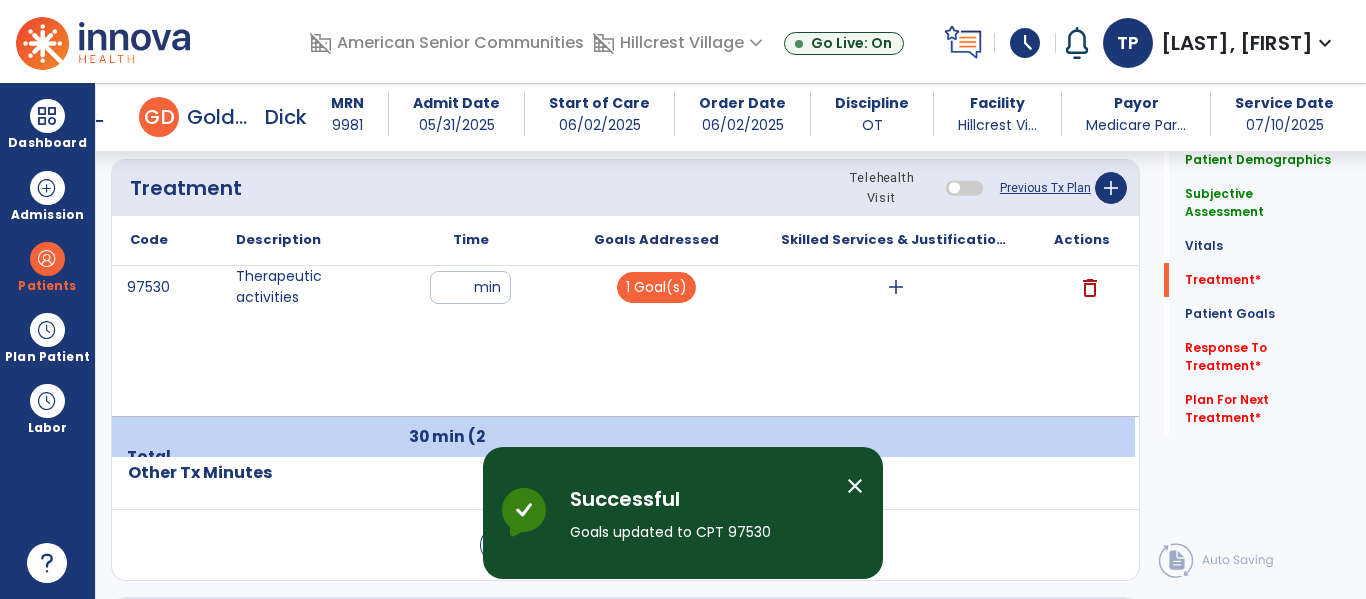 click on "add" at bounding box center (896, 287) 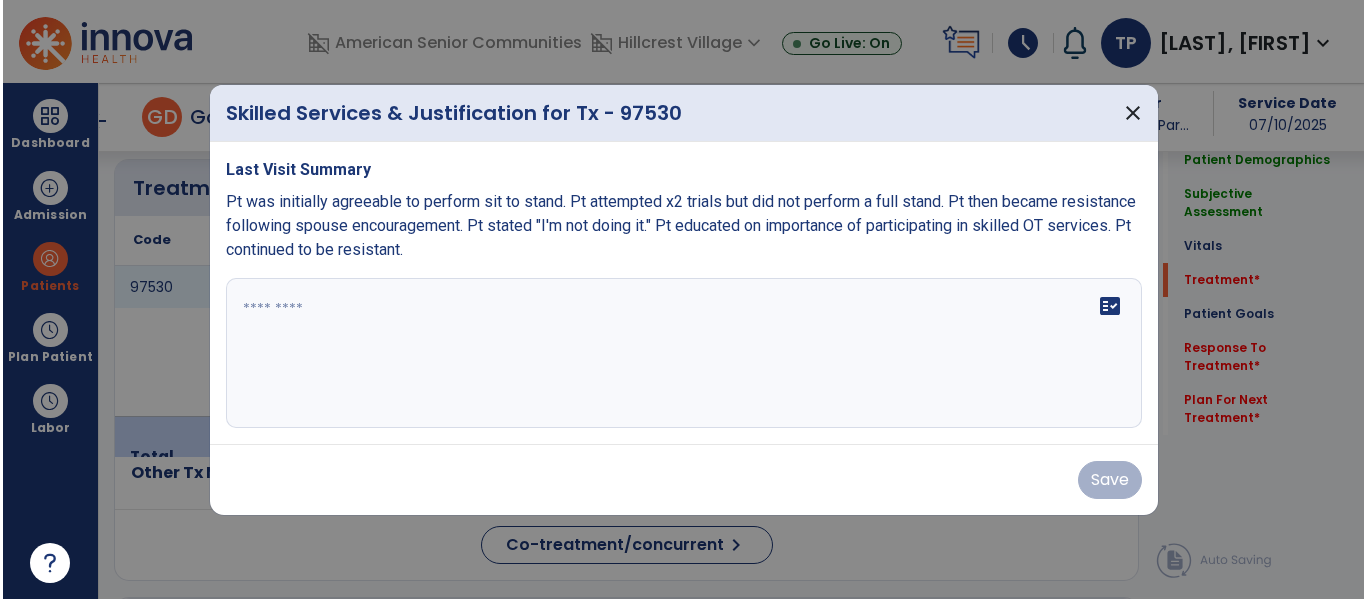 scroll, scrollTop: 1210, scrollLeft: 0, axis: vertical 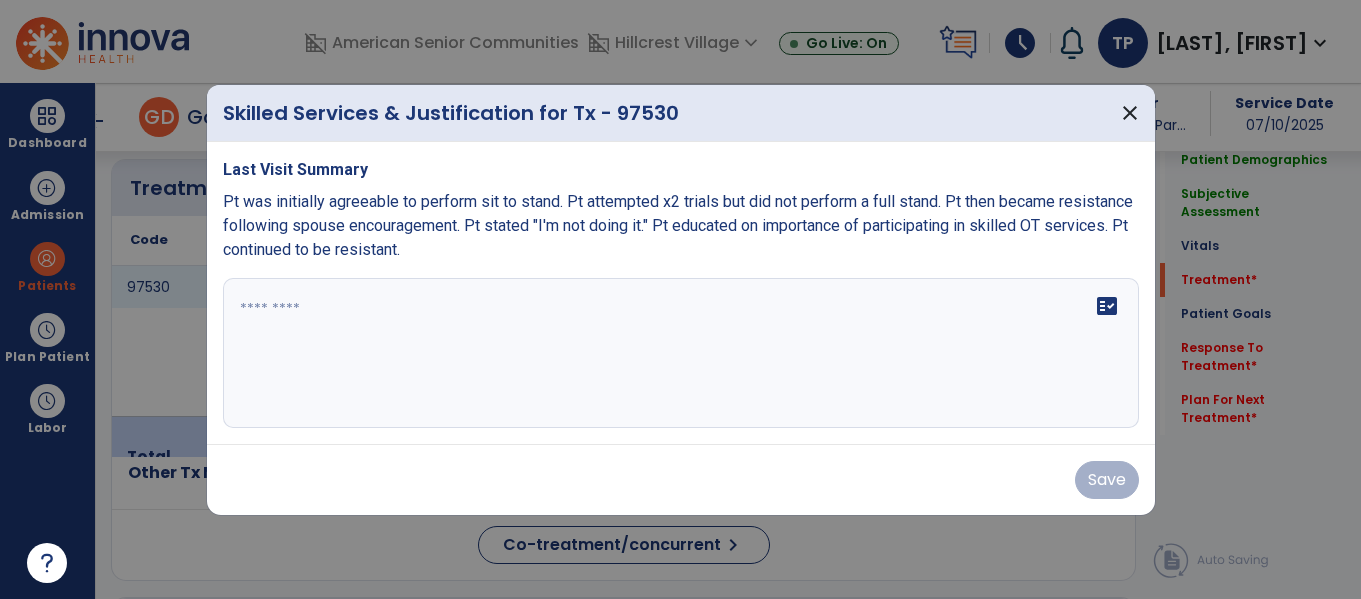 click at bounding box center (681, 353) 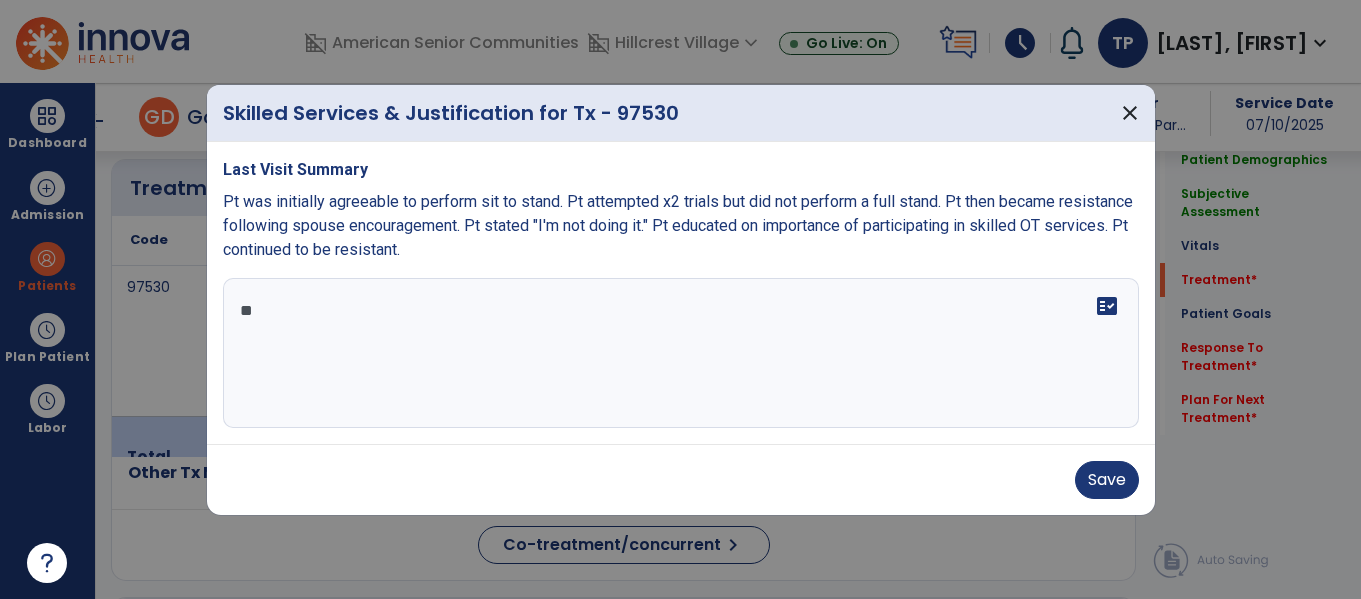 type on "*" 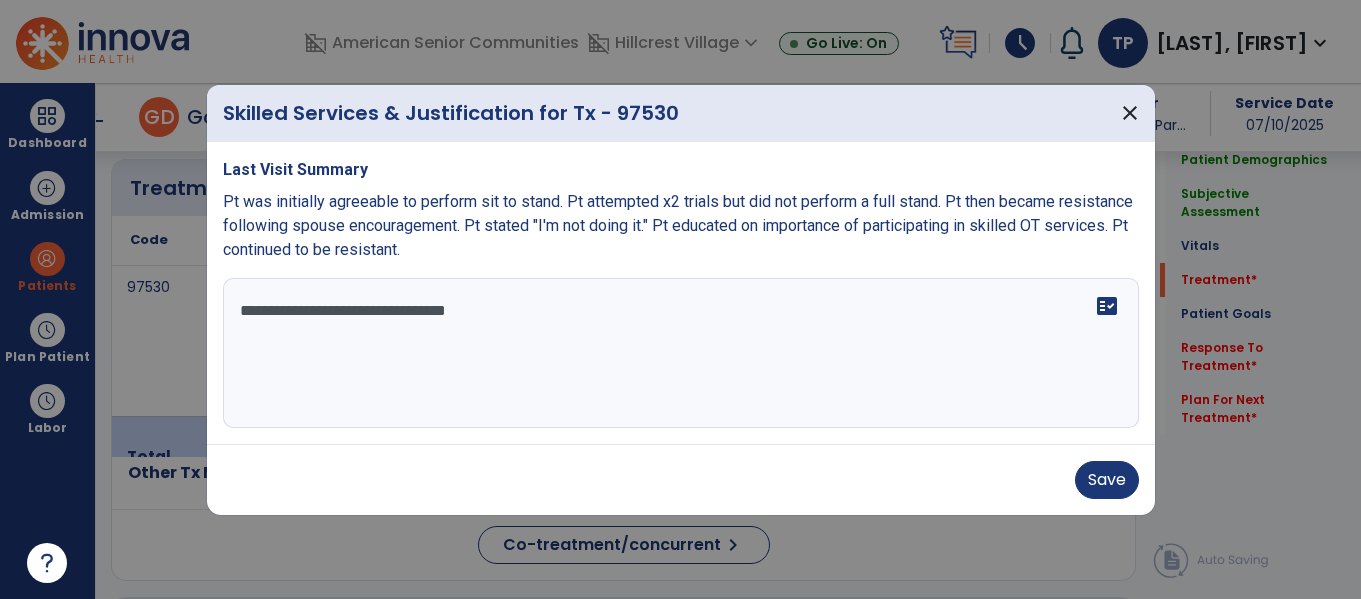 click on "**********" at bounding box center [681, 353] 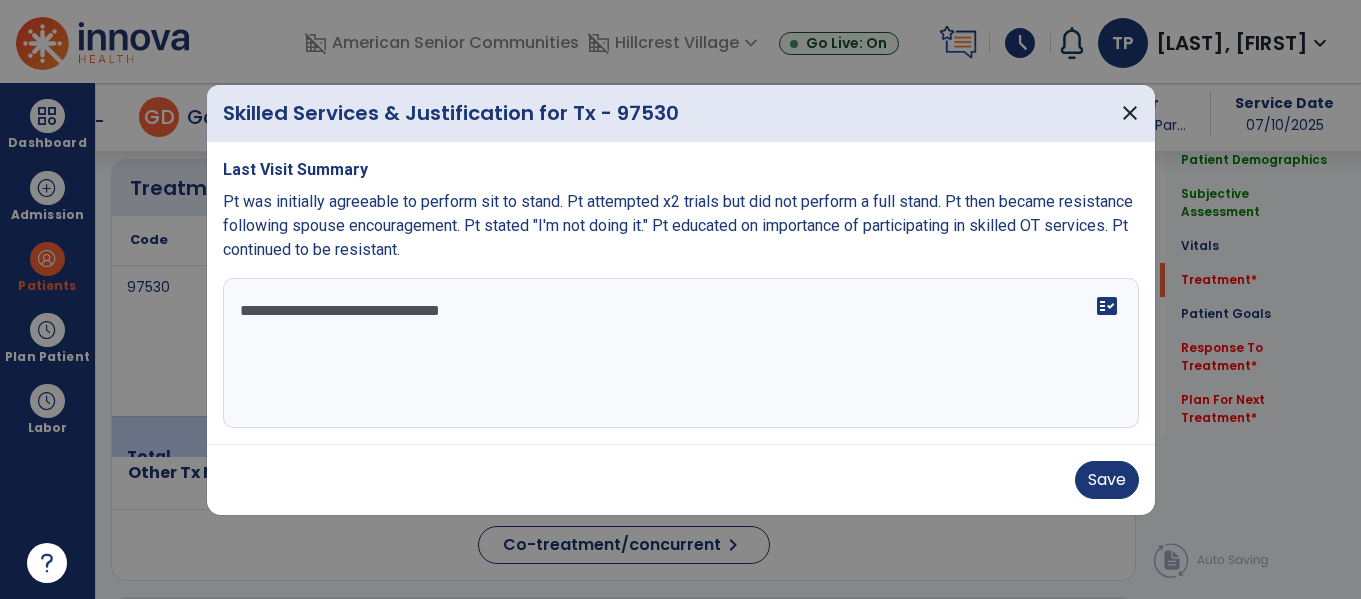 click on "**********" at bounding box center [681, 353] 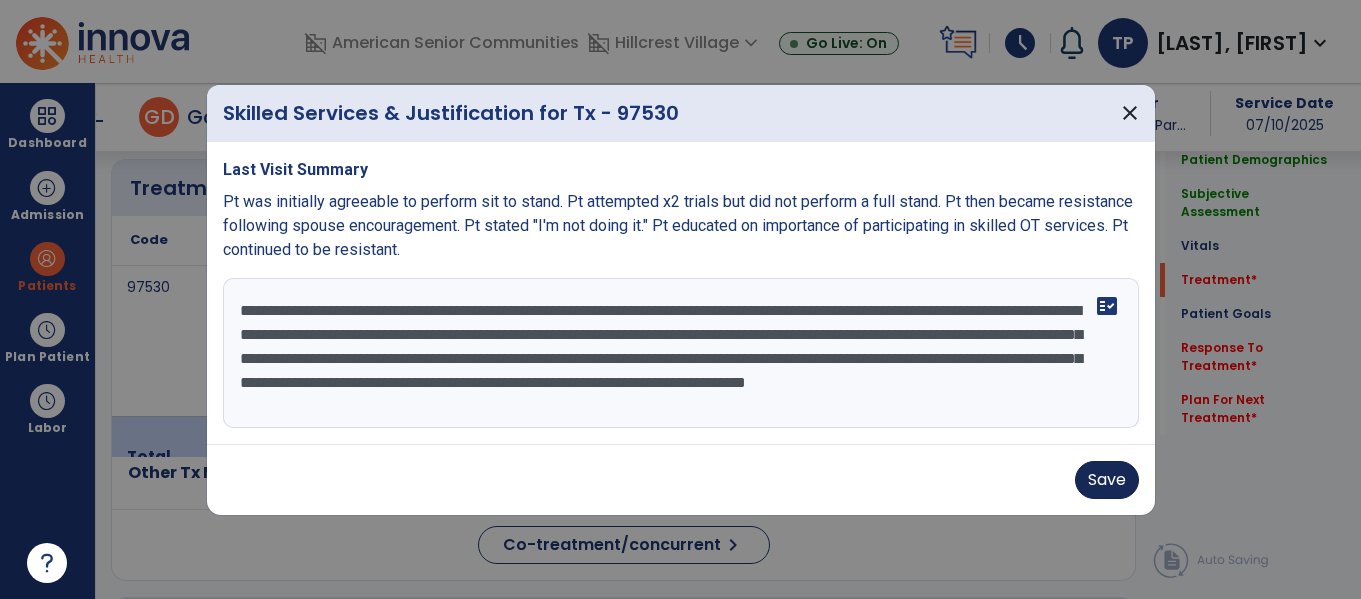 type on "**********" 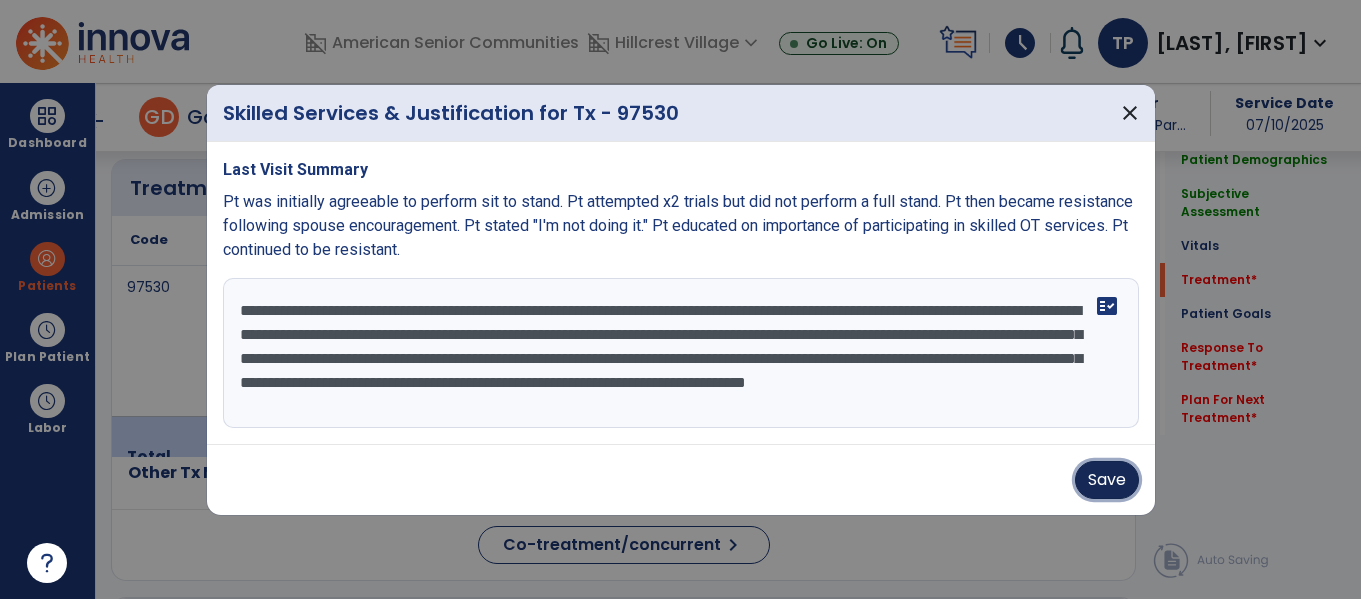 click on "Save" at bounding box center [1107, 480] 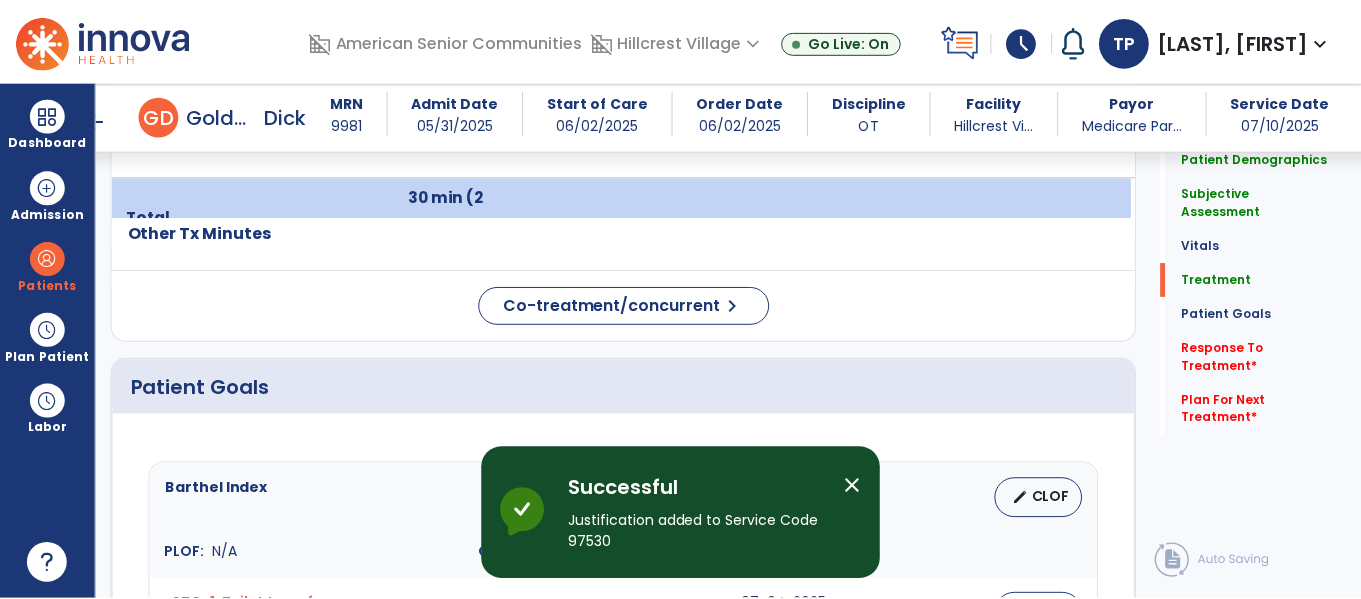 scroll, scrollTop: 1448, scrollLeft: 0, axis: vertical 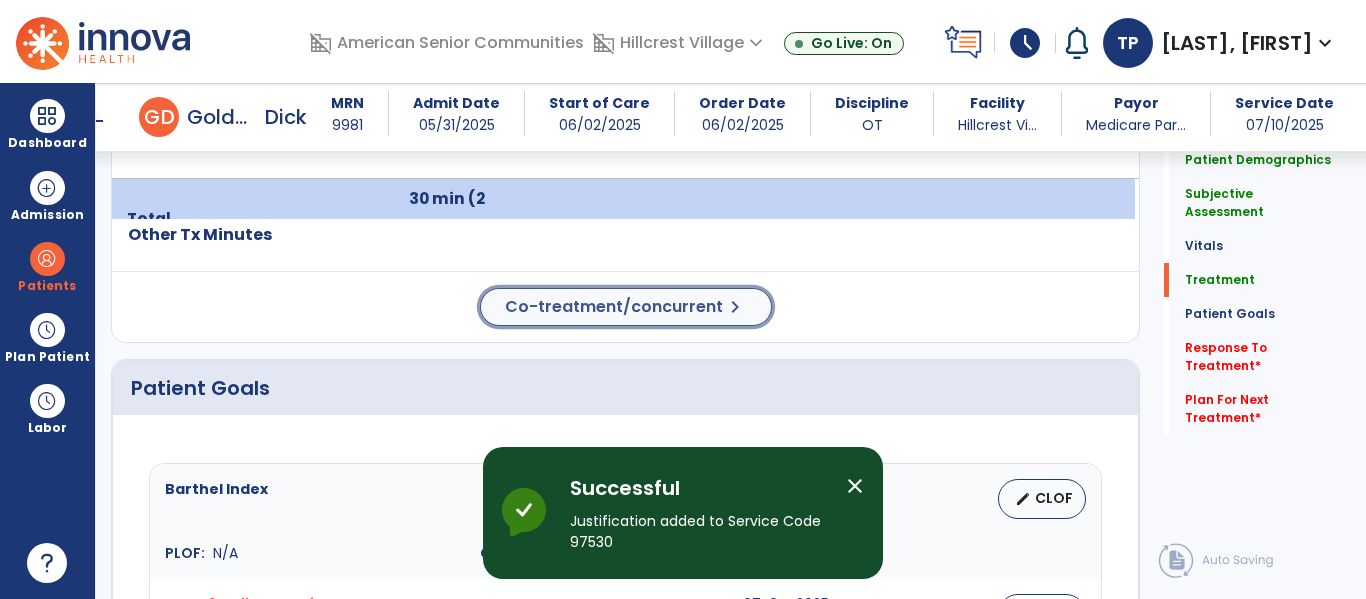 click on "Co-treatment/concurrent" 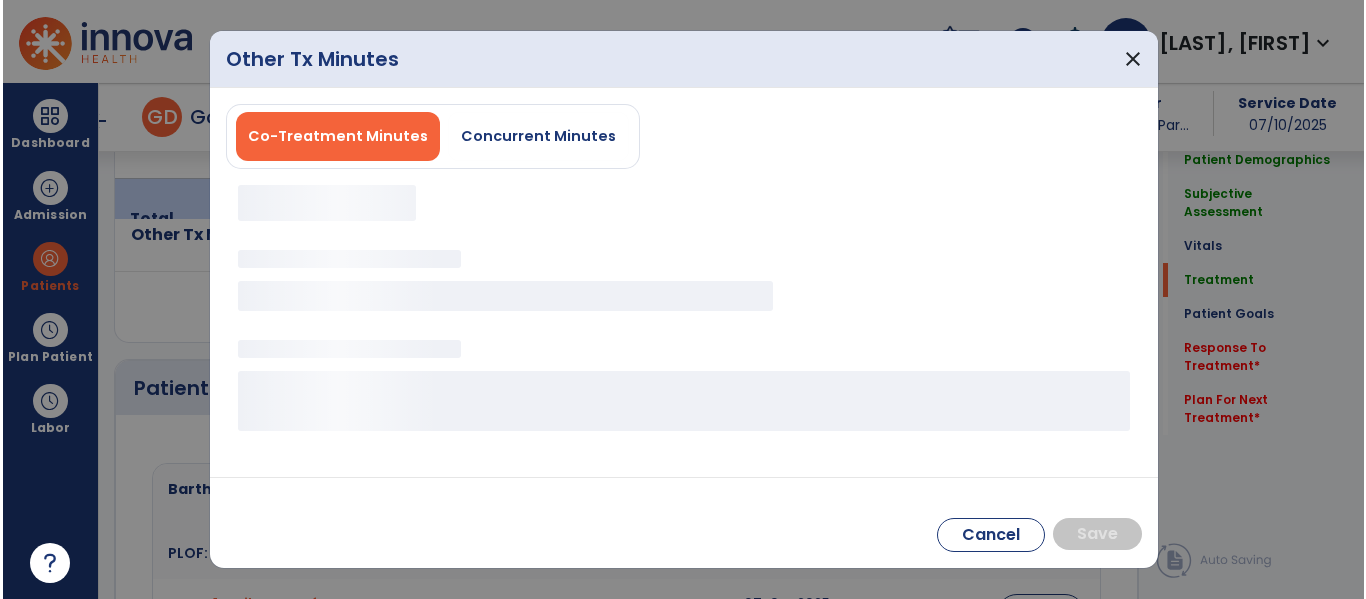 scroll, scrollTop: 1448, scrollLeft: 0, axis: vertical 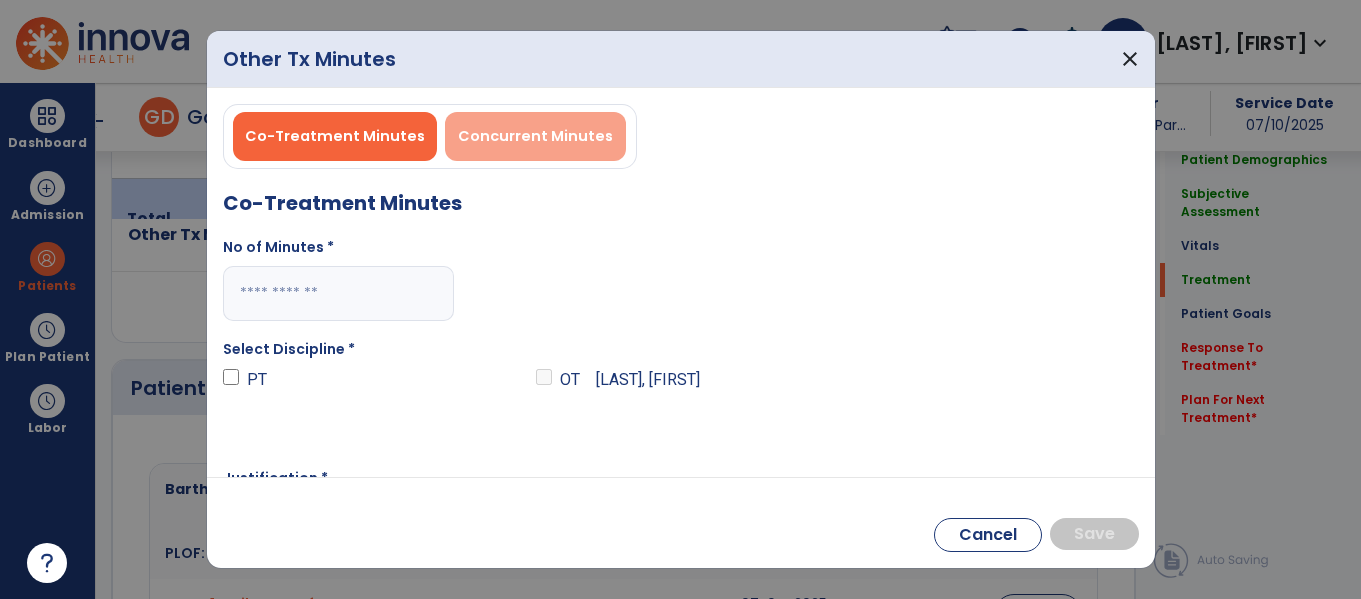 click on "Concurrent Minutes" at bounding box center (535, 136) 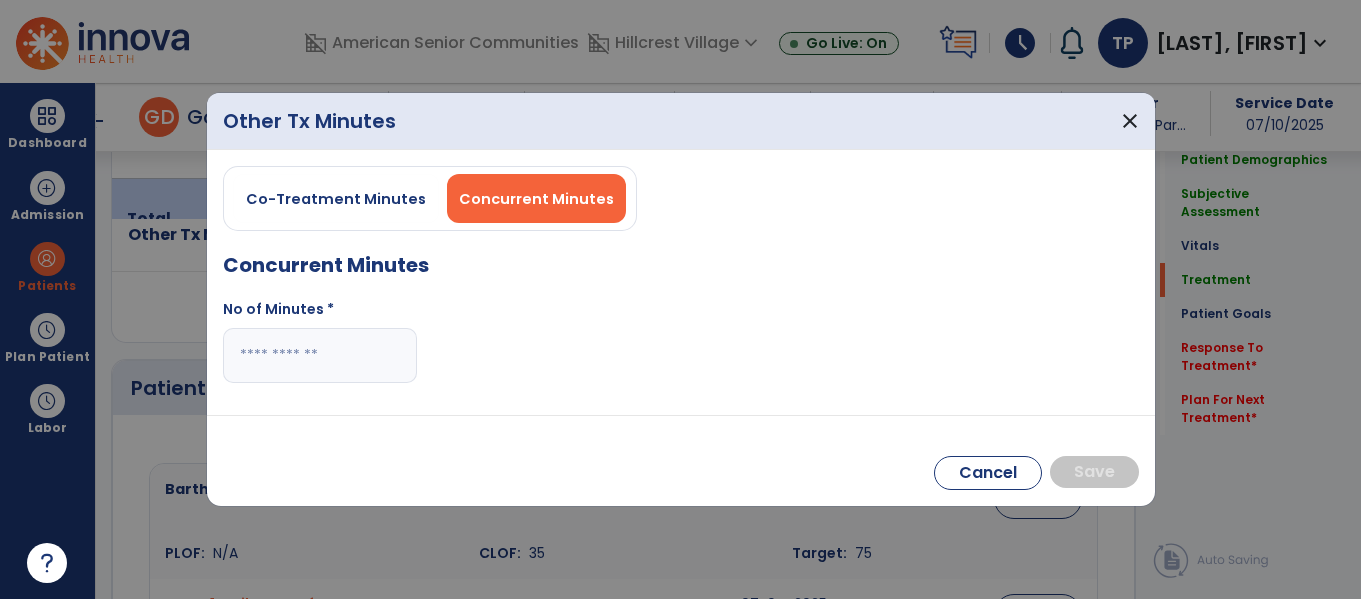 click at bounding box center (320, 355) 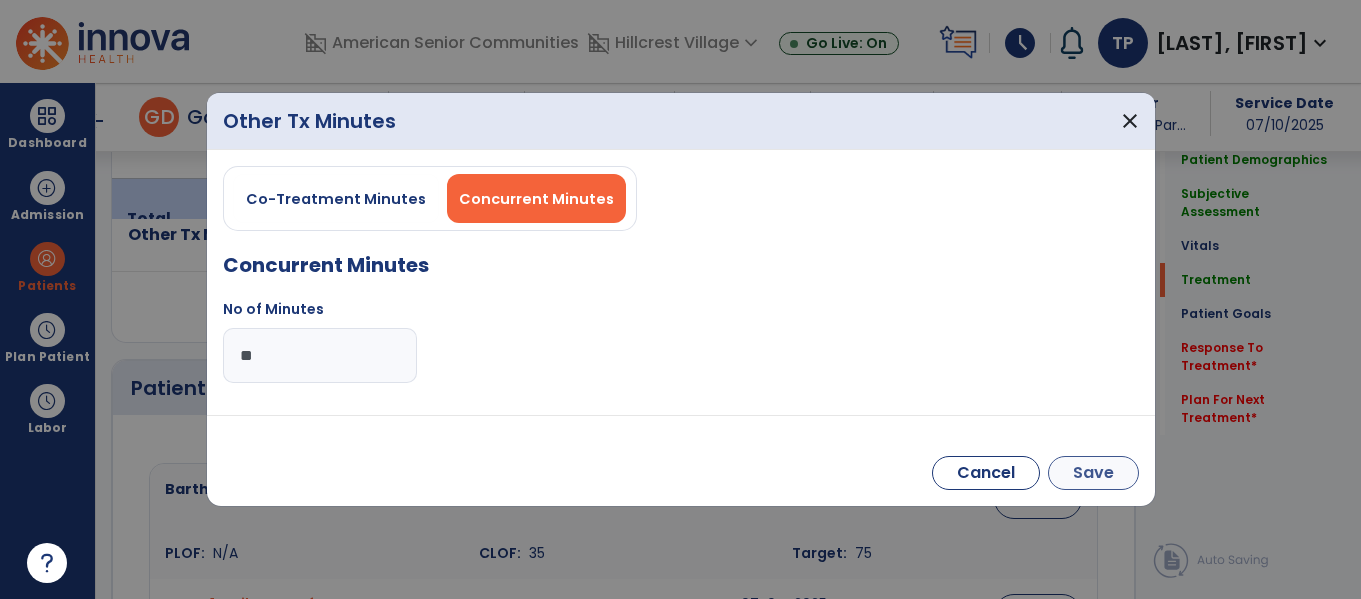 type on "**" 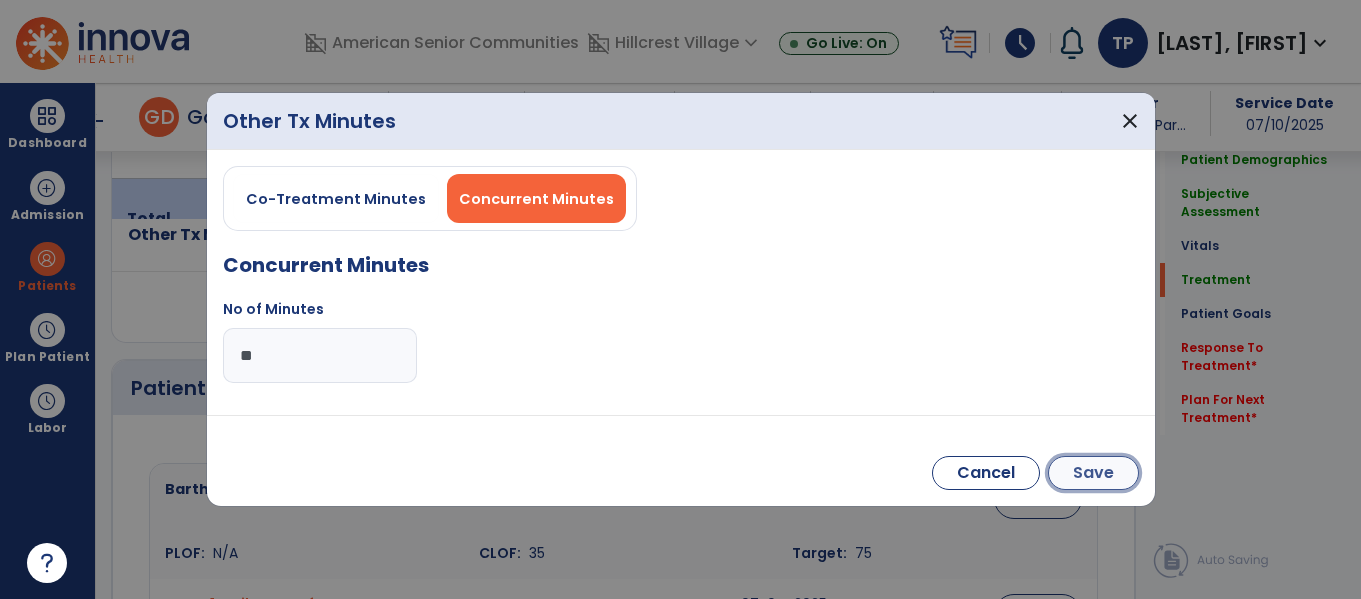 click on "Save" at bounding box center (1093, 473) 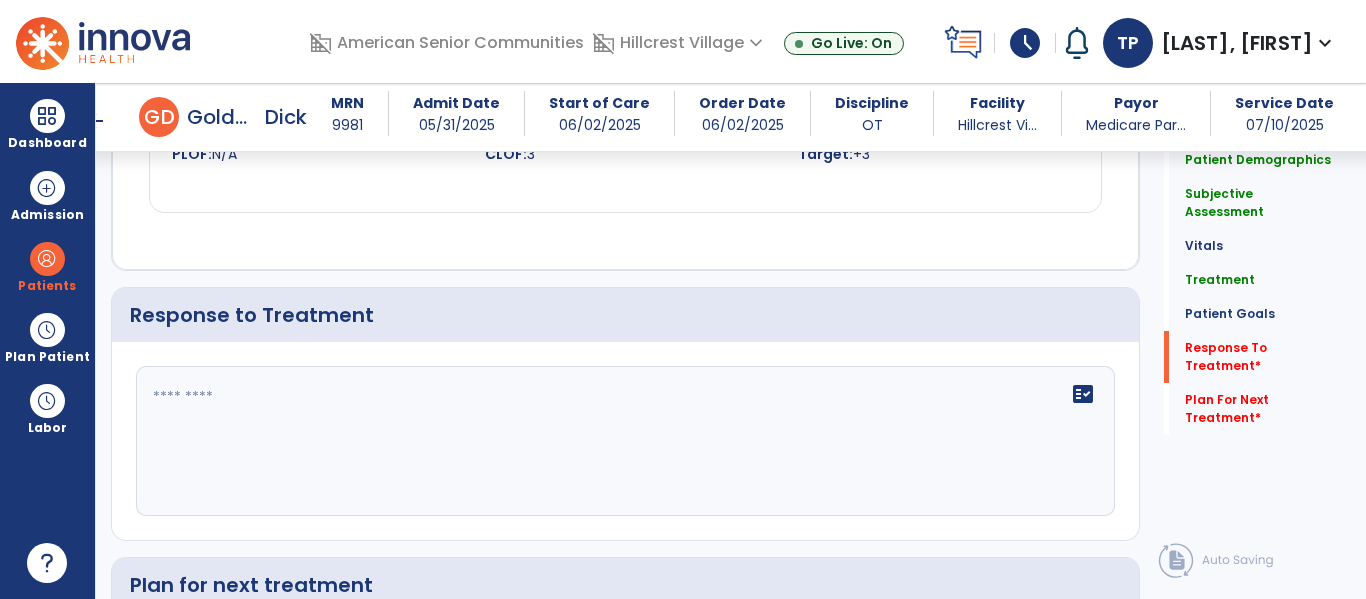 scroll, scrollTop: 3395, scrollLeft: 0, axis: vertical 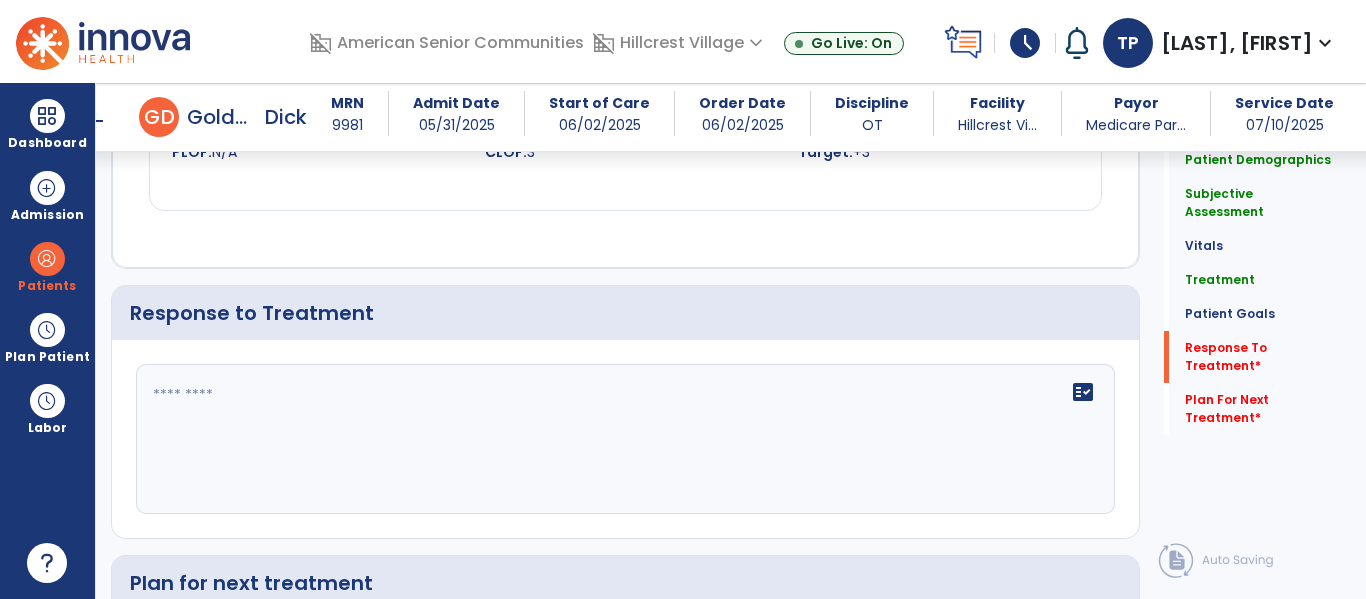 click 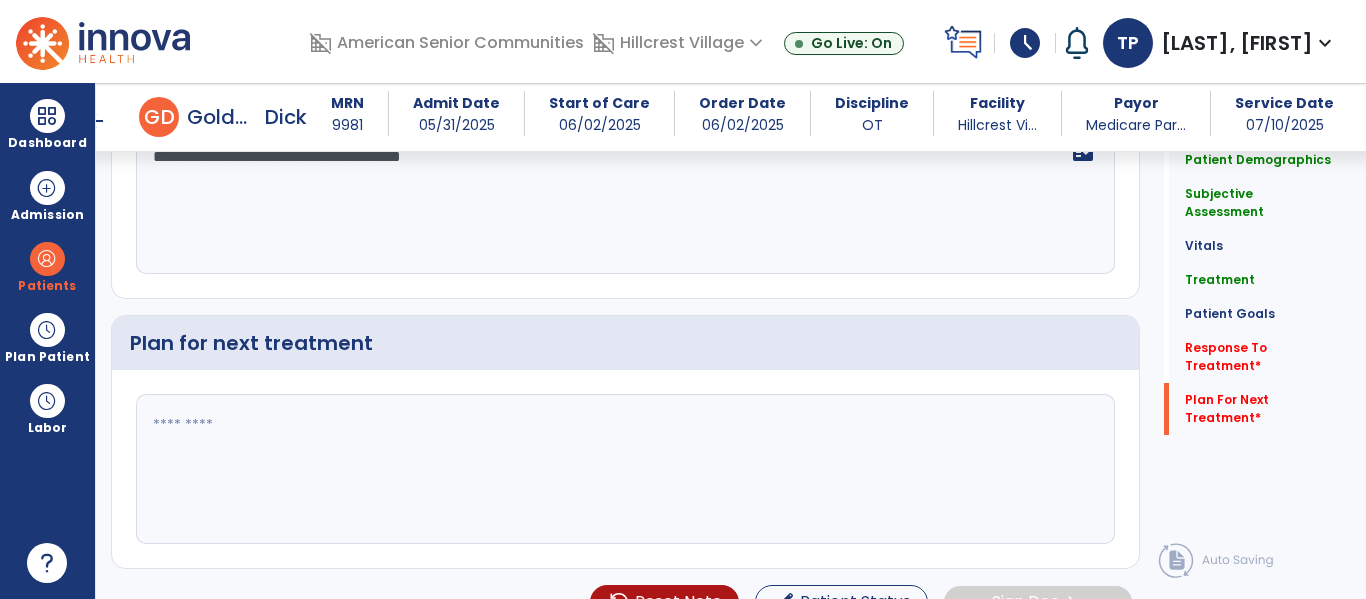 scroll, scrollTop: 3636, scrollLeft: 0, axis: vertical 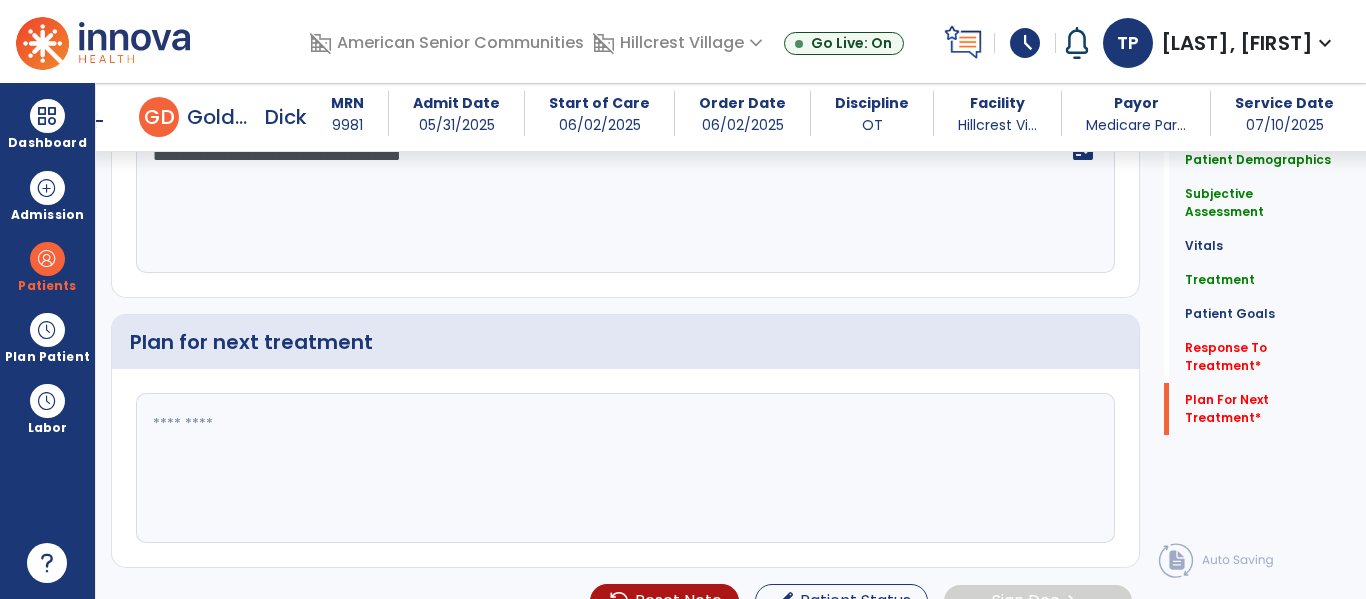 type on "**********" 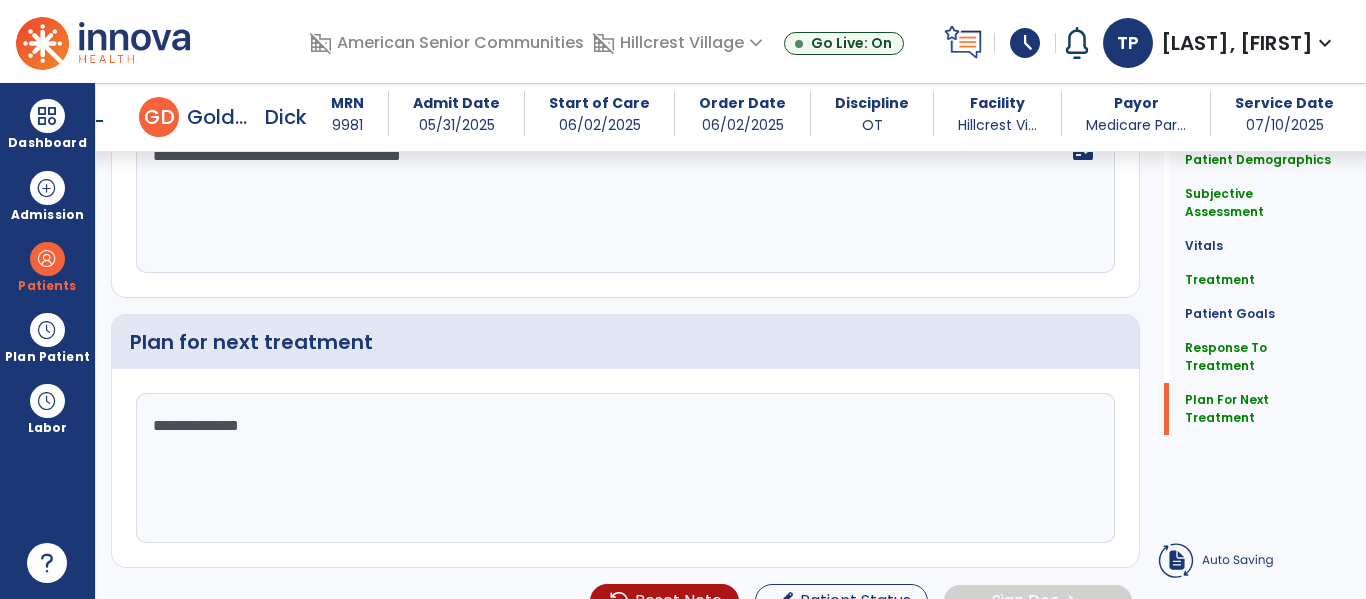 type on "**********" 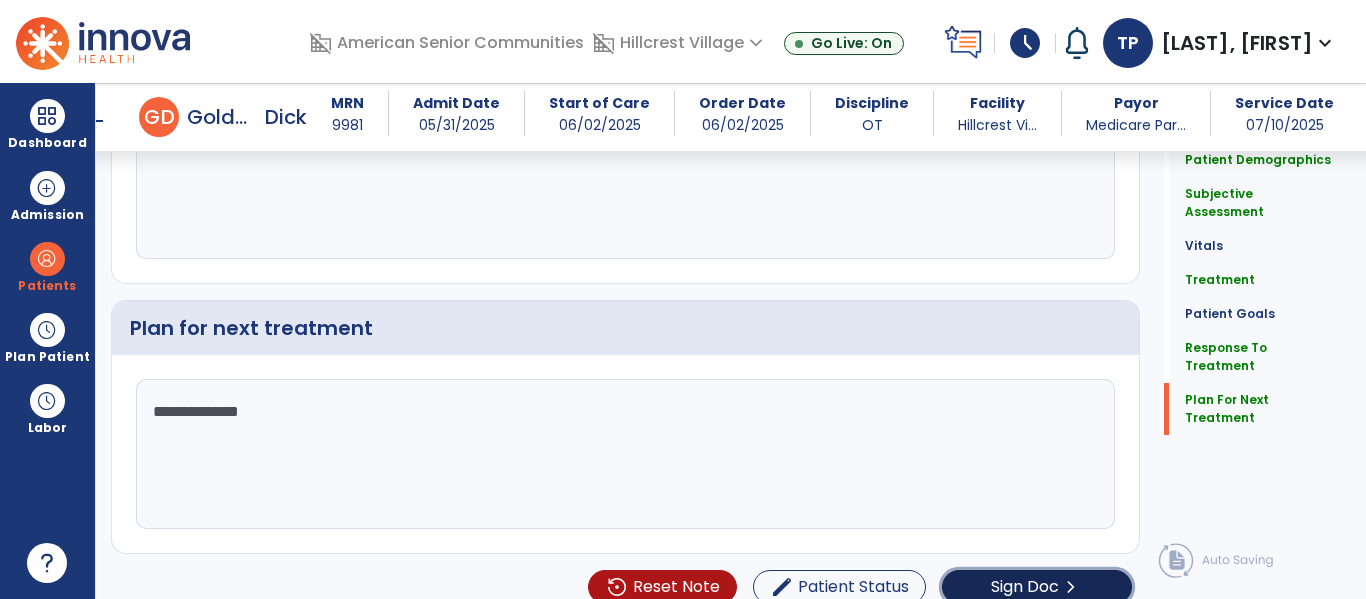 click on "Sign Doc  chevron_right" 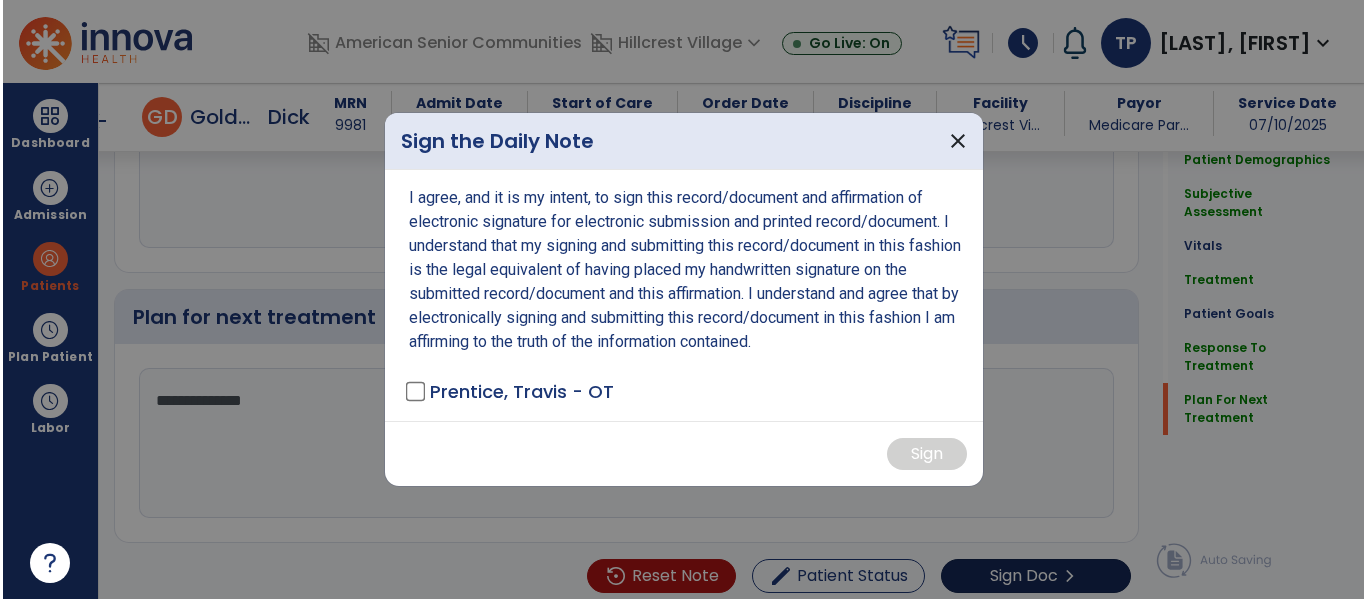 scroll, scrollTop: 3681, scrollLeft: 0, axis: vertical 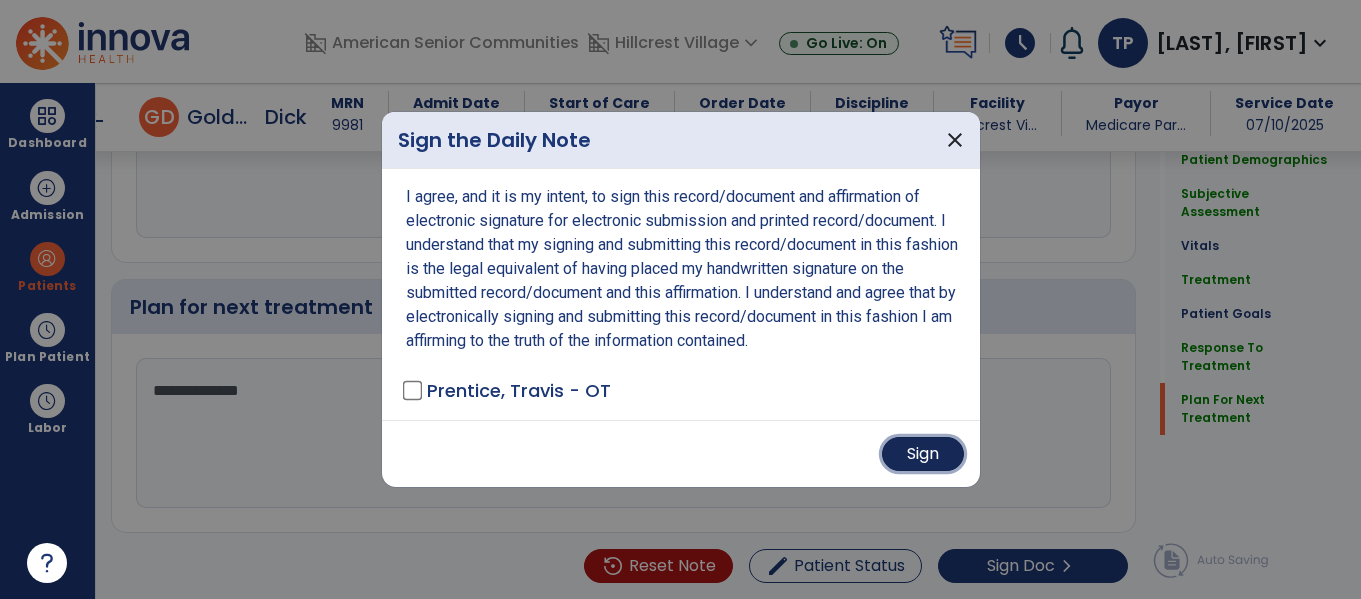 click on "Sign" at bounding box center (923, 454) 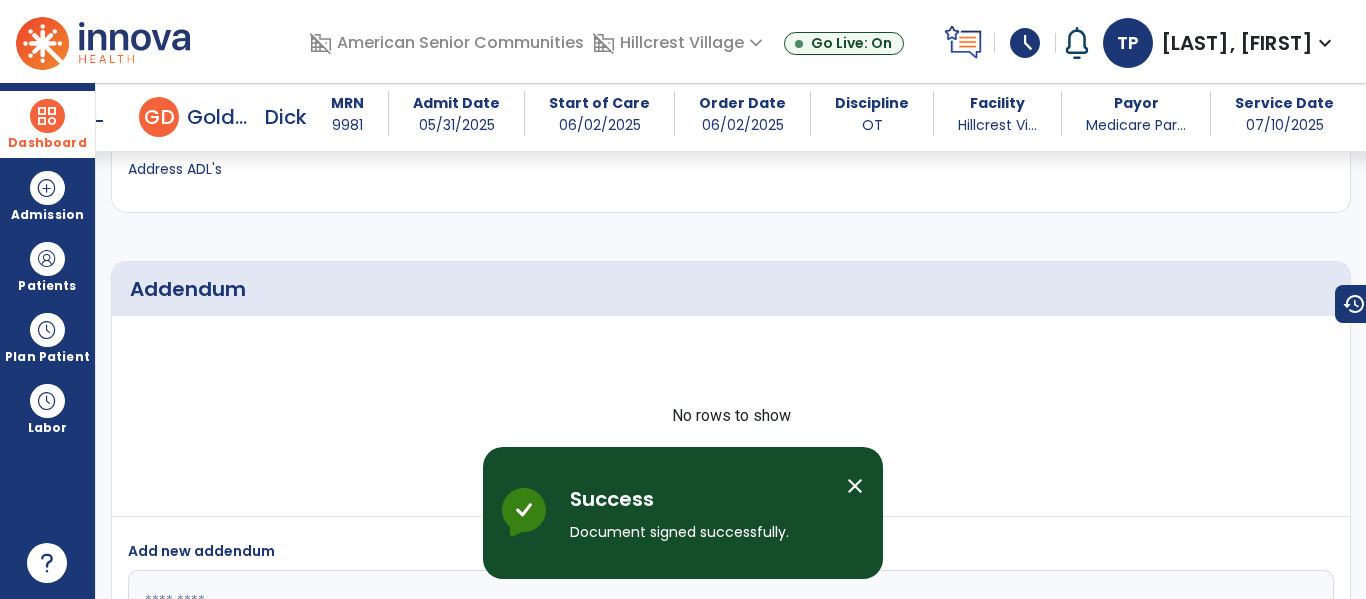 click at bounding box center [47, 116] 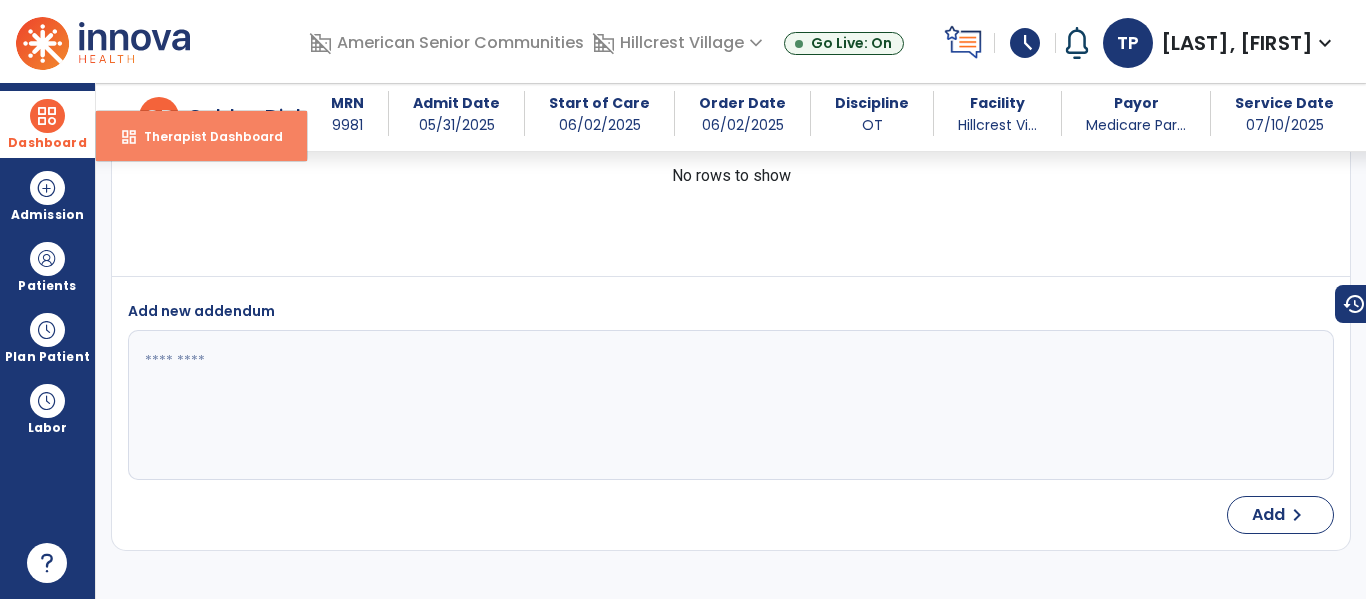 click on "Therapist Dashboard" at bounding box center (205, 136) 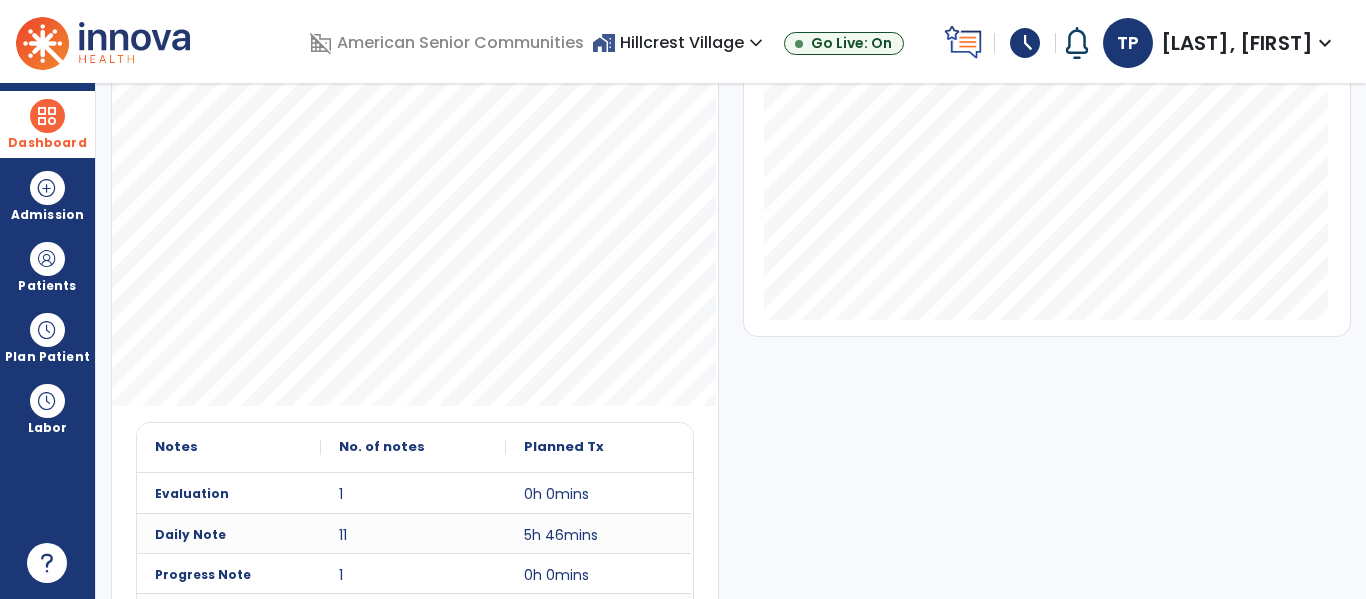 scroll, scrollTop: 405, scrollLeft: 0, axis: vertical 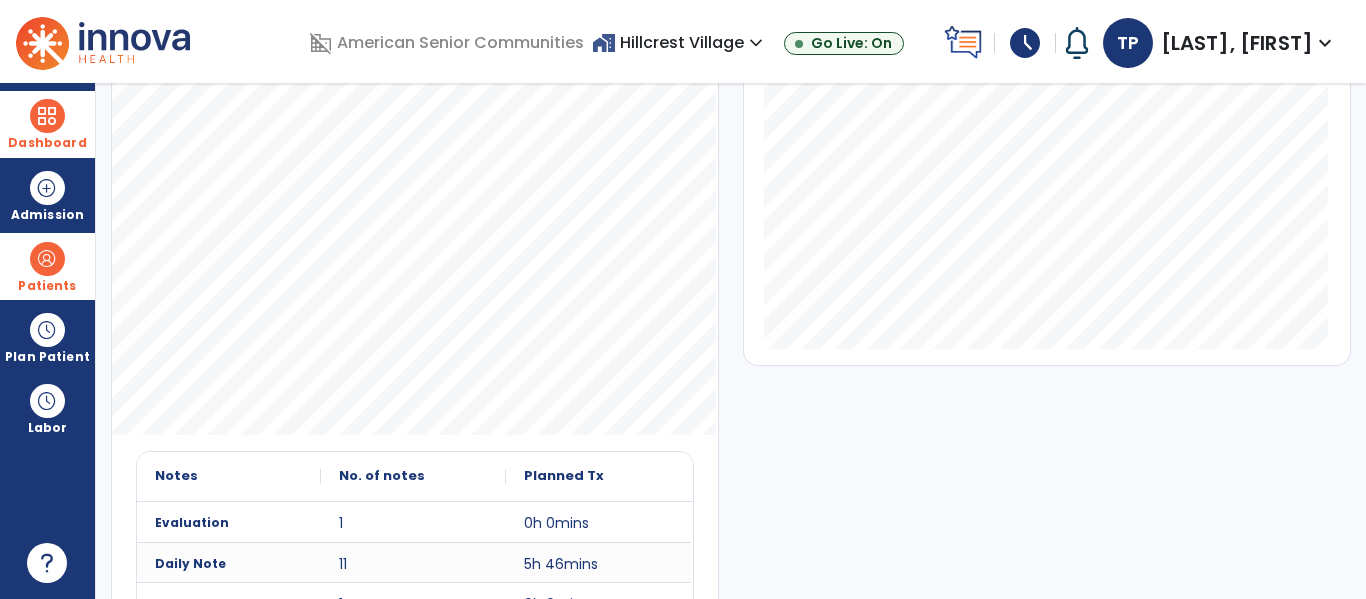click at bounding box center (47, 259) 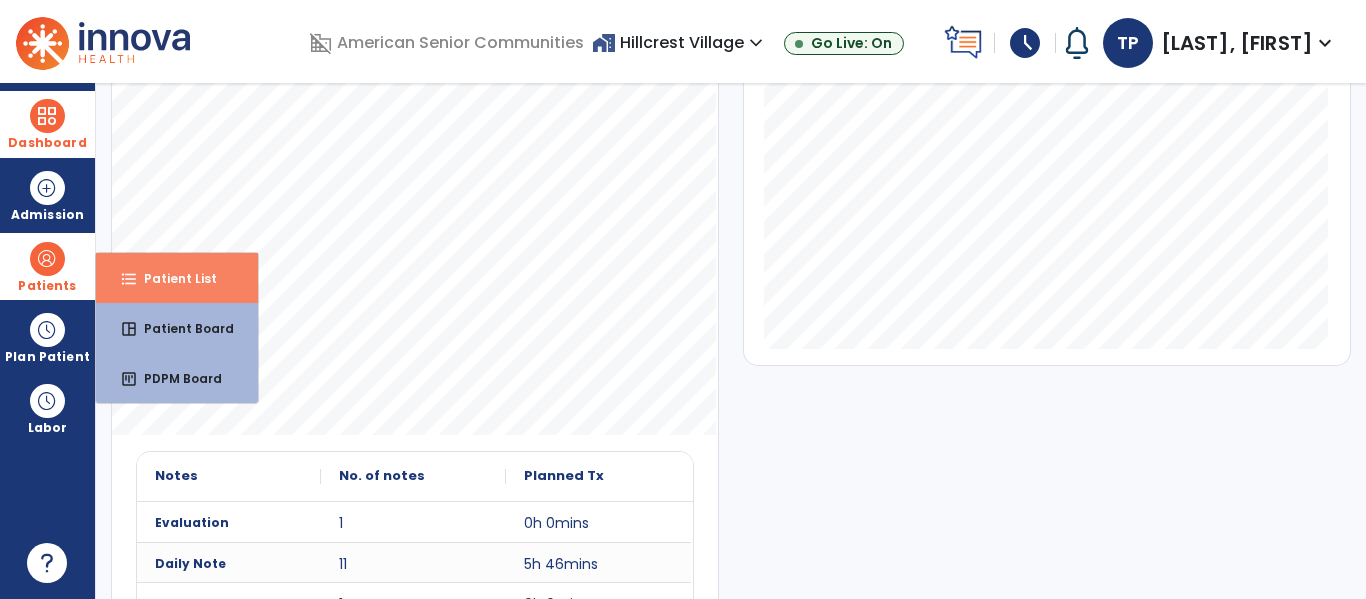 click on "Patient List" at bounding box center (172, 278) 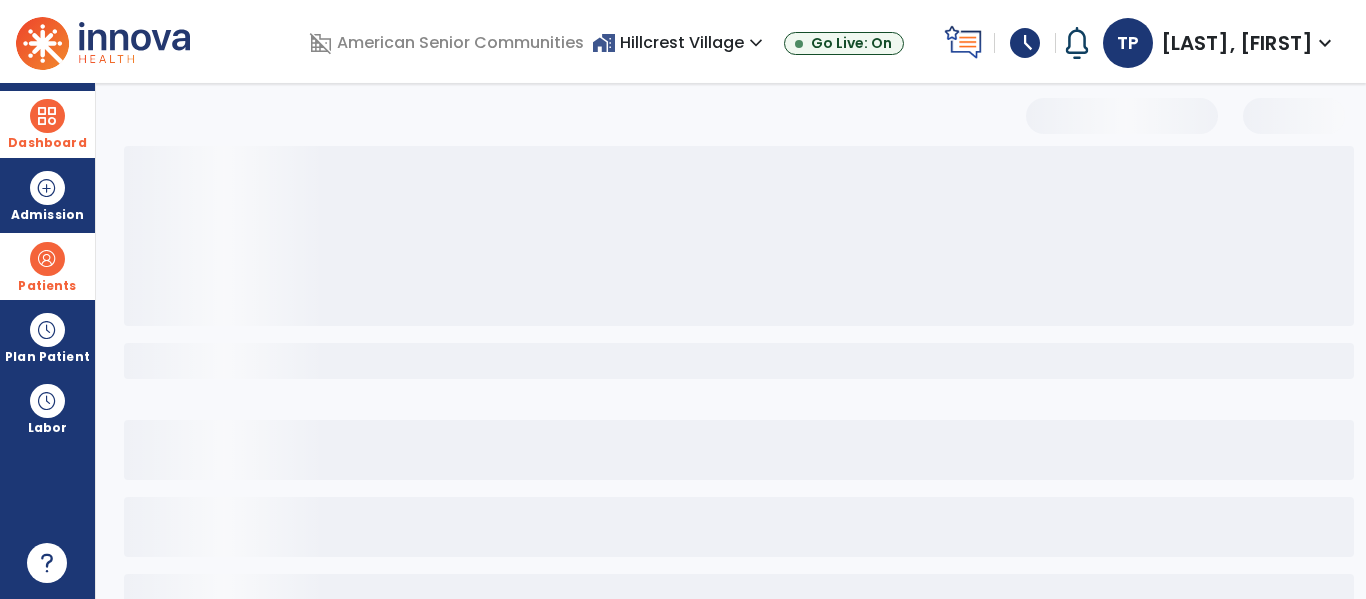 scroll, scrollTop: 0, scrollLeft: 0, axis: both 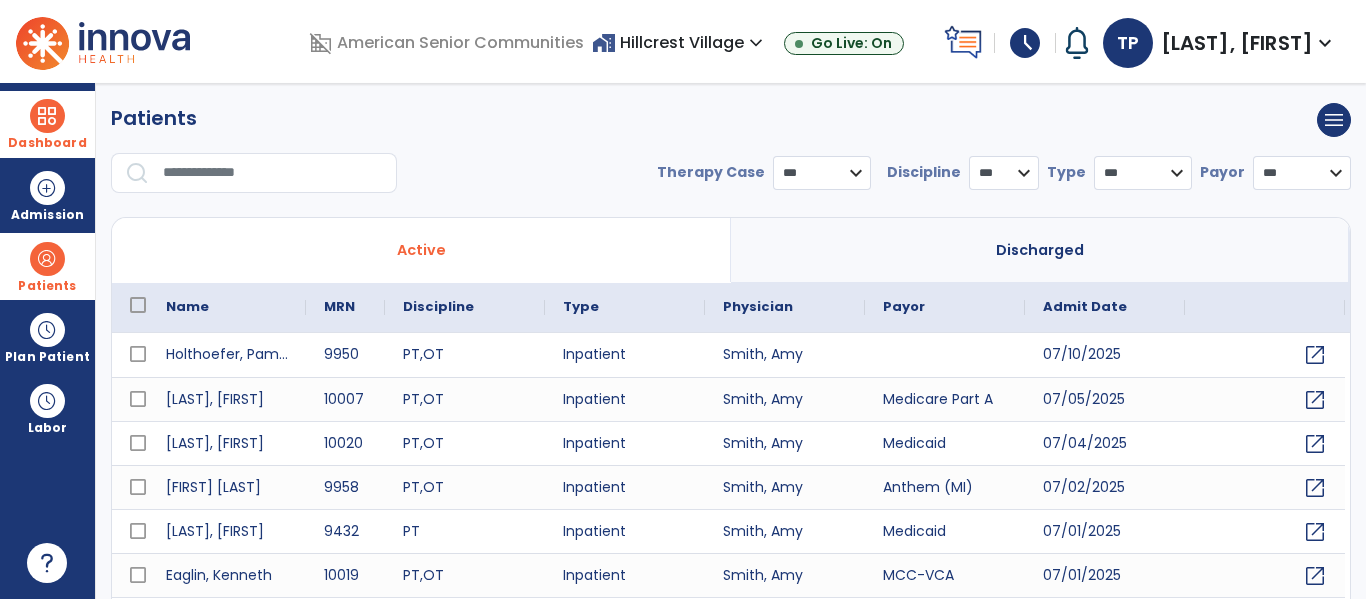 click at bounding box center [273, 173] 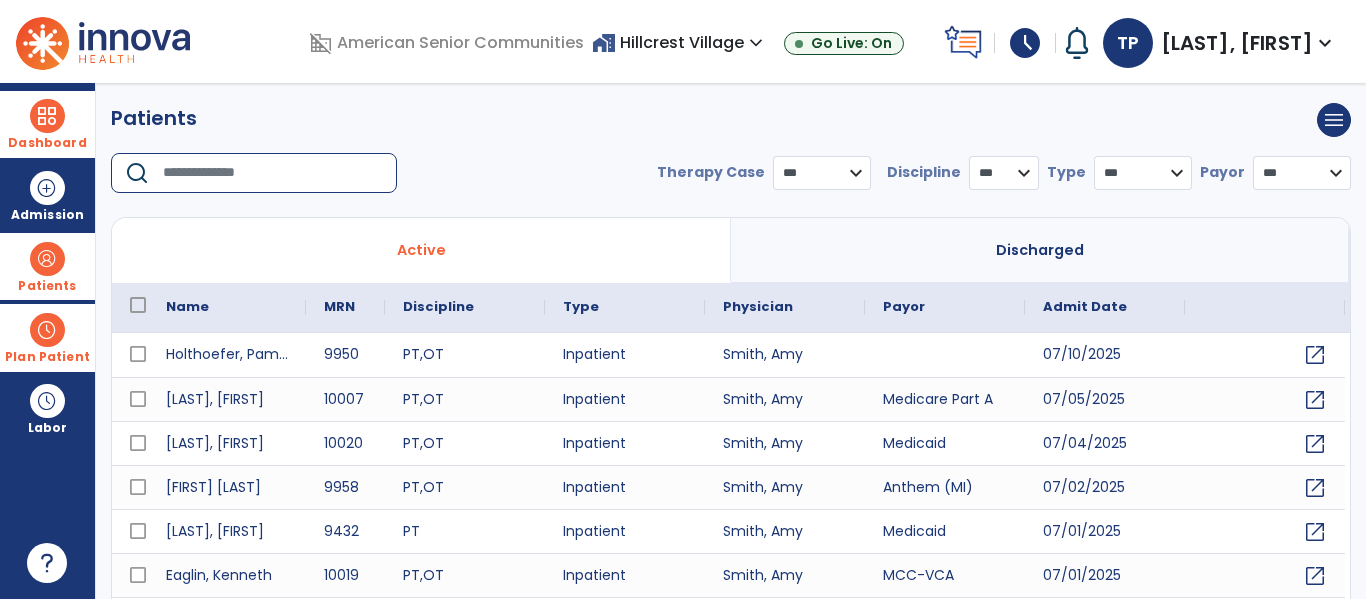 click at bounding box center [47, 330] 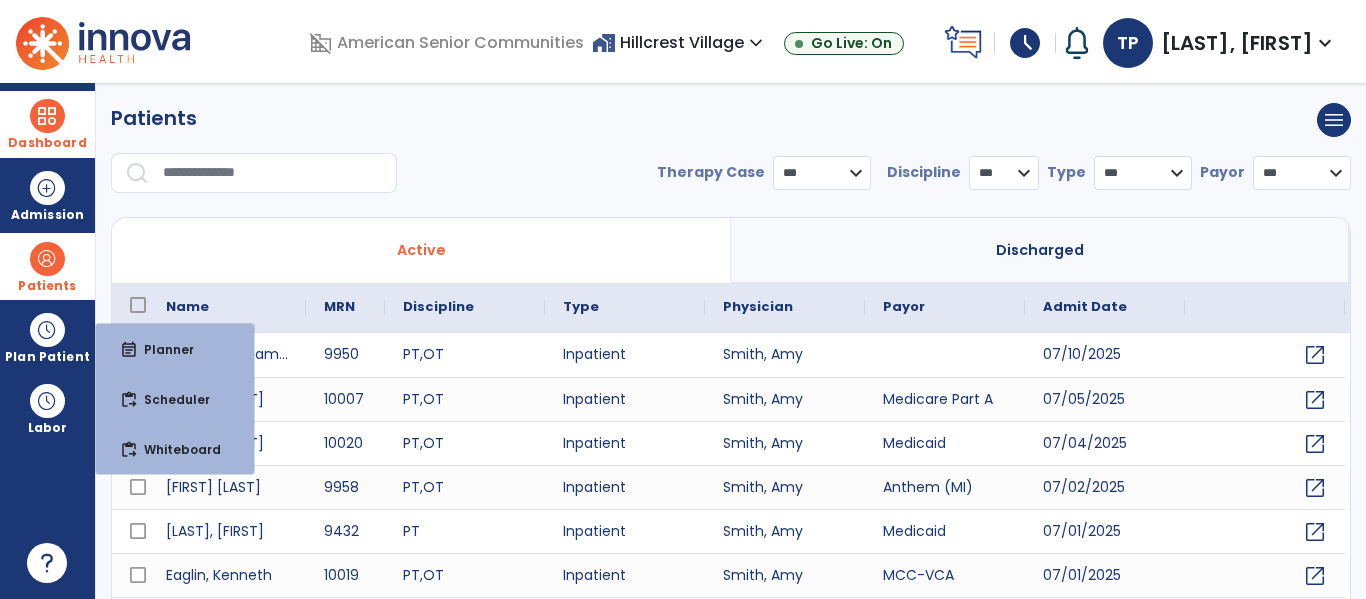 click on "Patients" at bounding box center [47, 286] 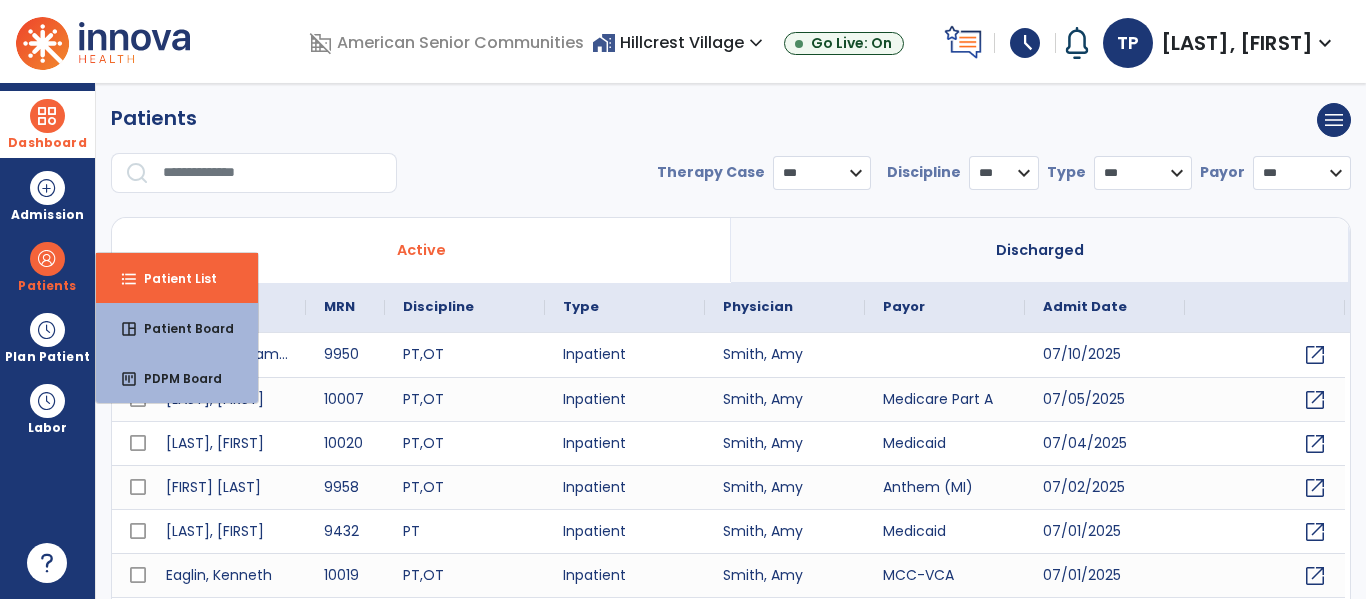 click at bounding box center (47, 116) 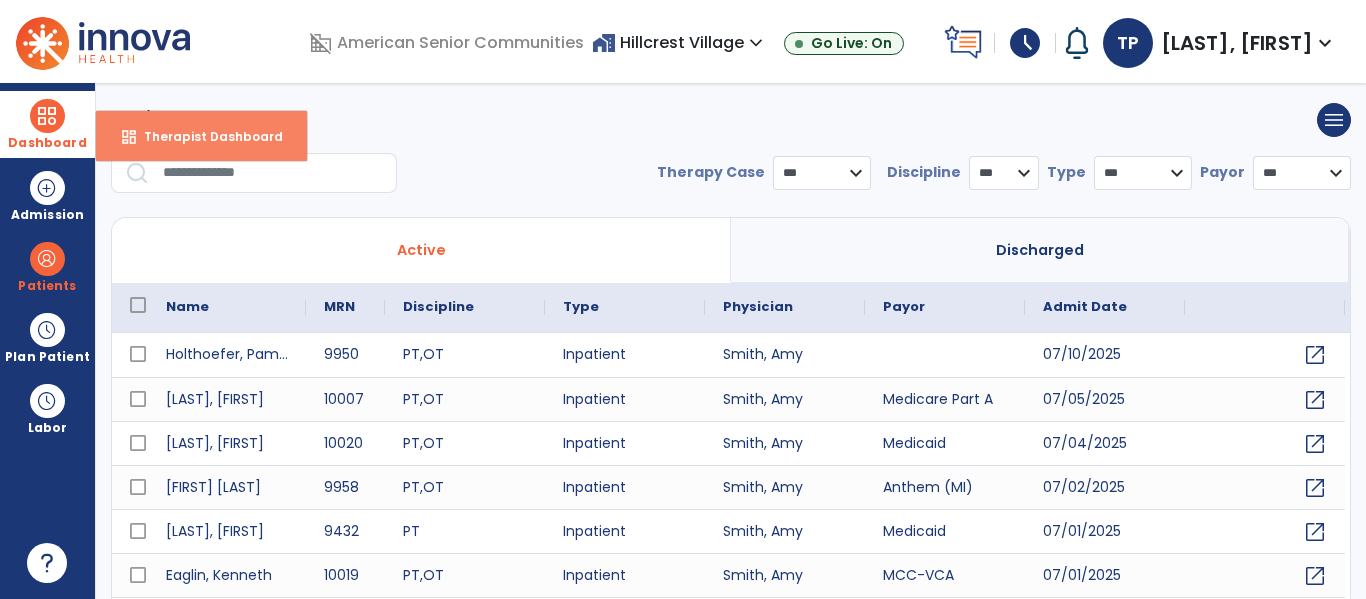 click on "Therapist Dashboard" at bounding box center [205, 136] 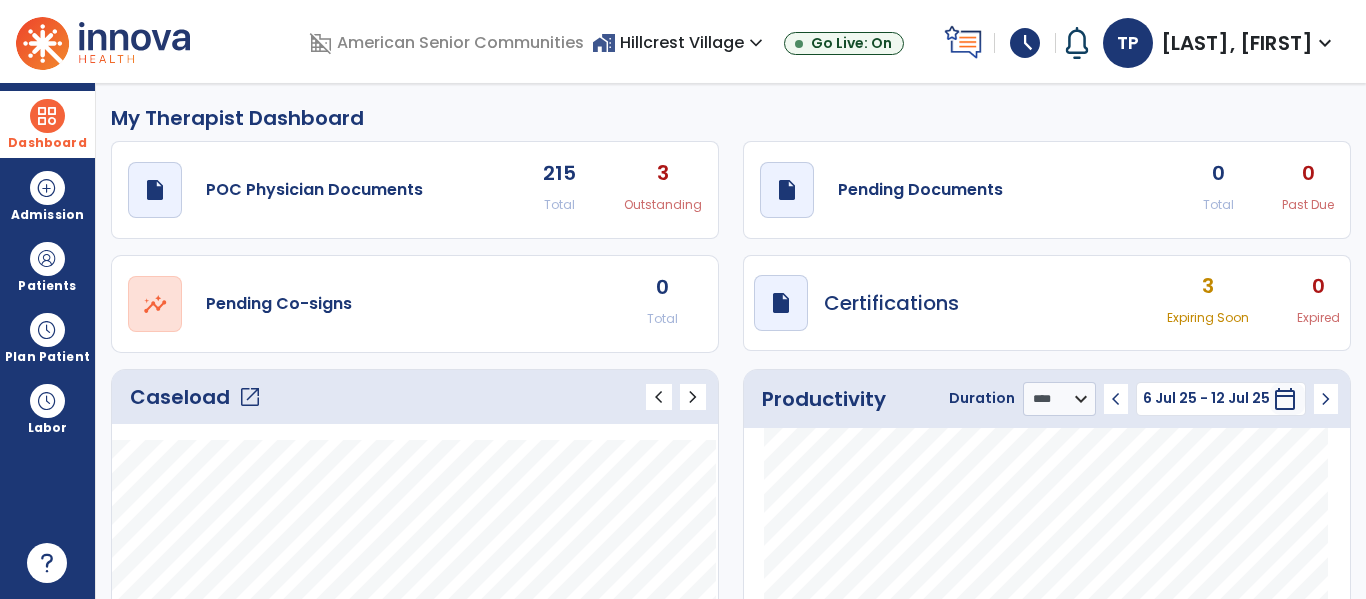 click on "open_in_new" 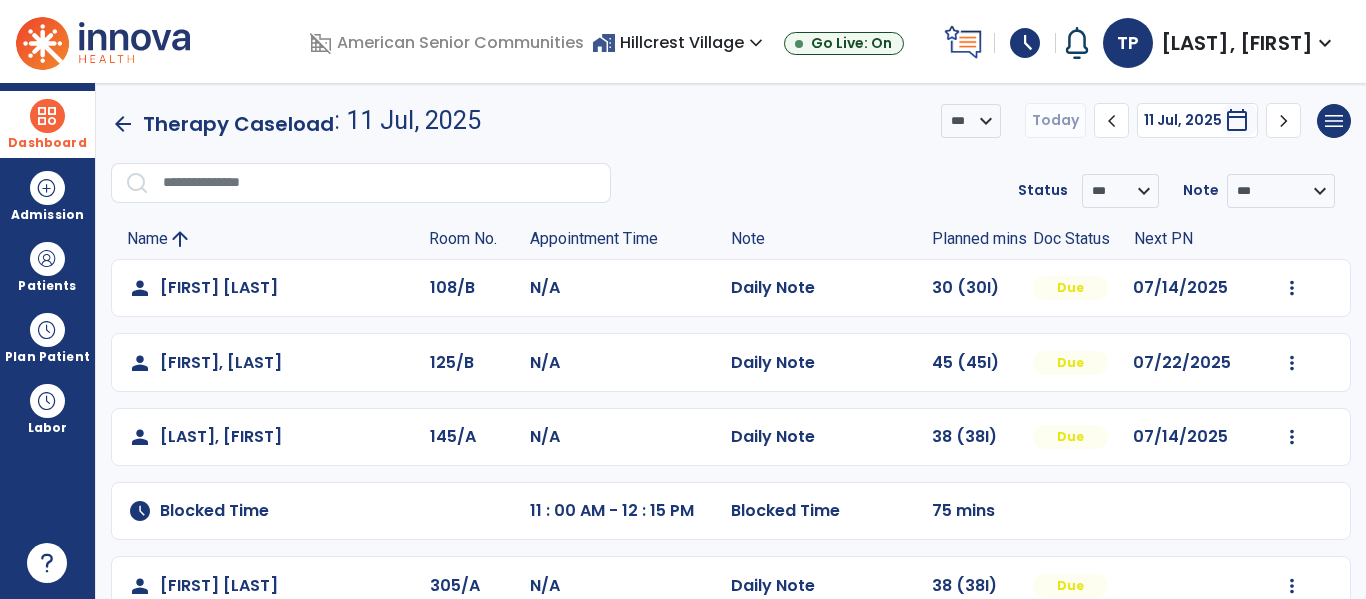 click on "chevron_left" 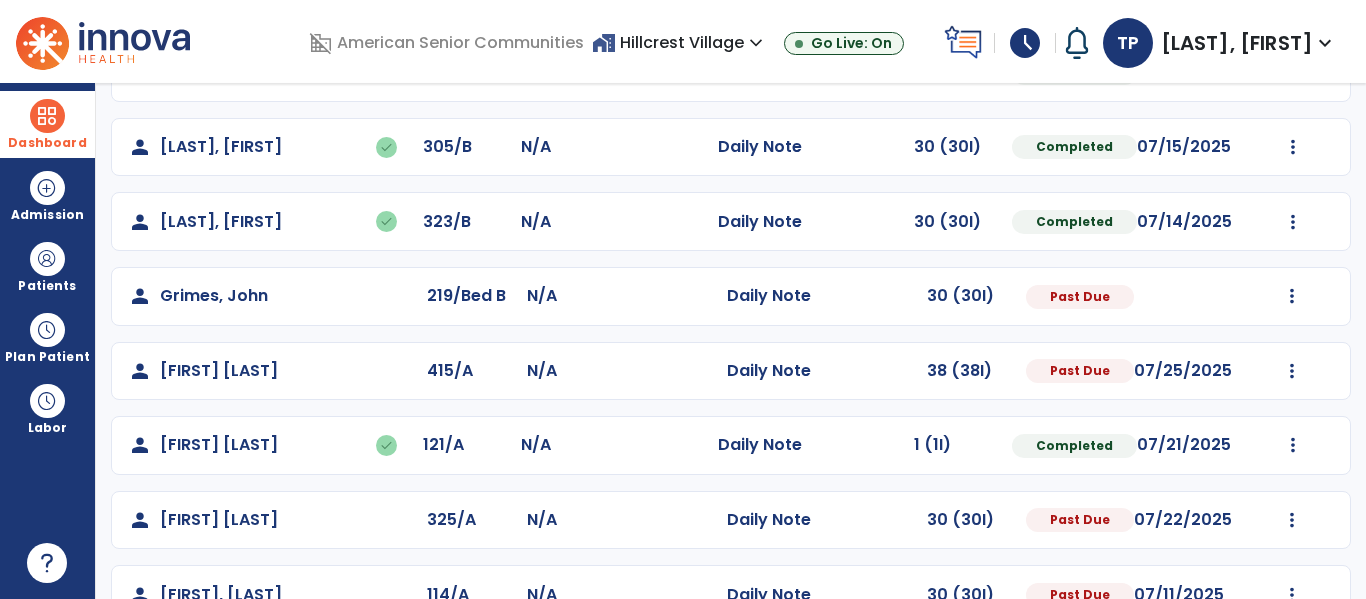 scroll, scrollTop: 446, scrollLeft: 0, axis: vertical 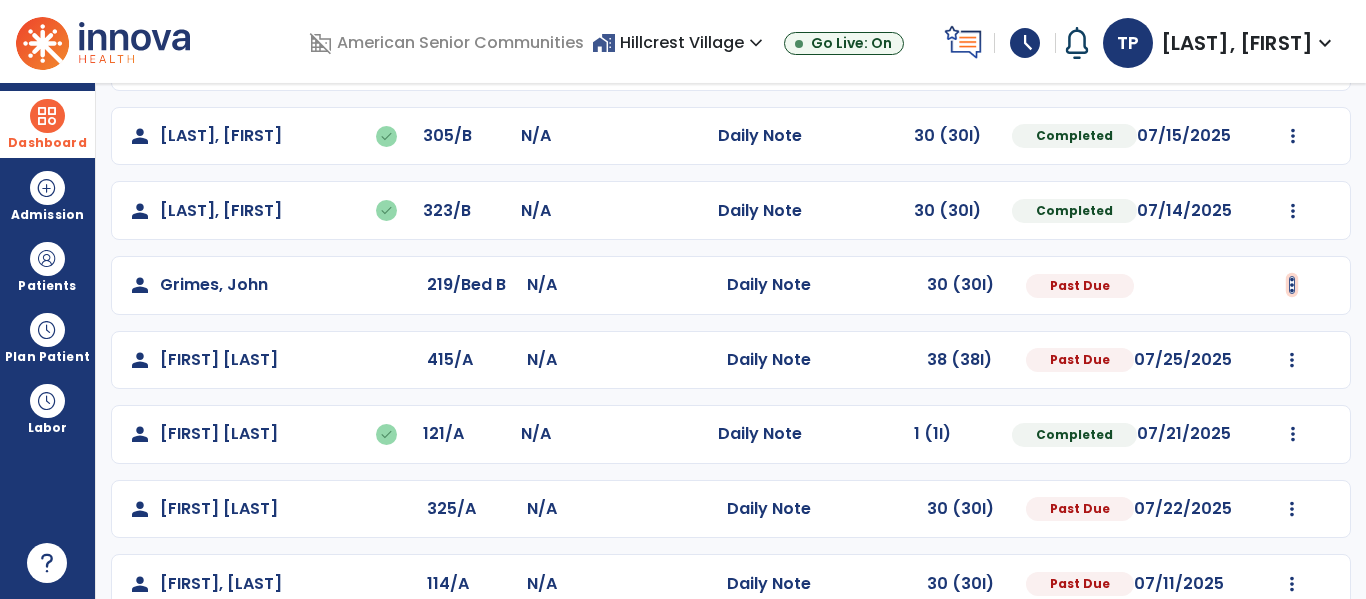 click at bounding box center [1293, -87] 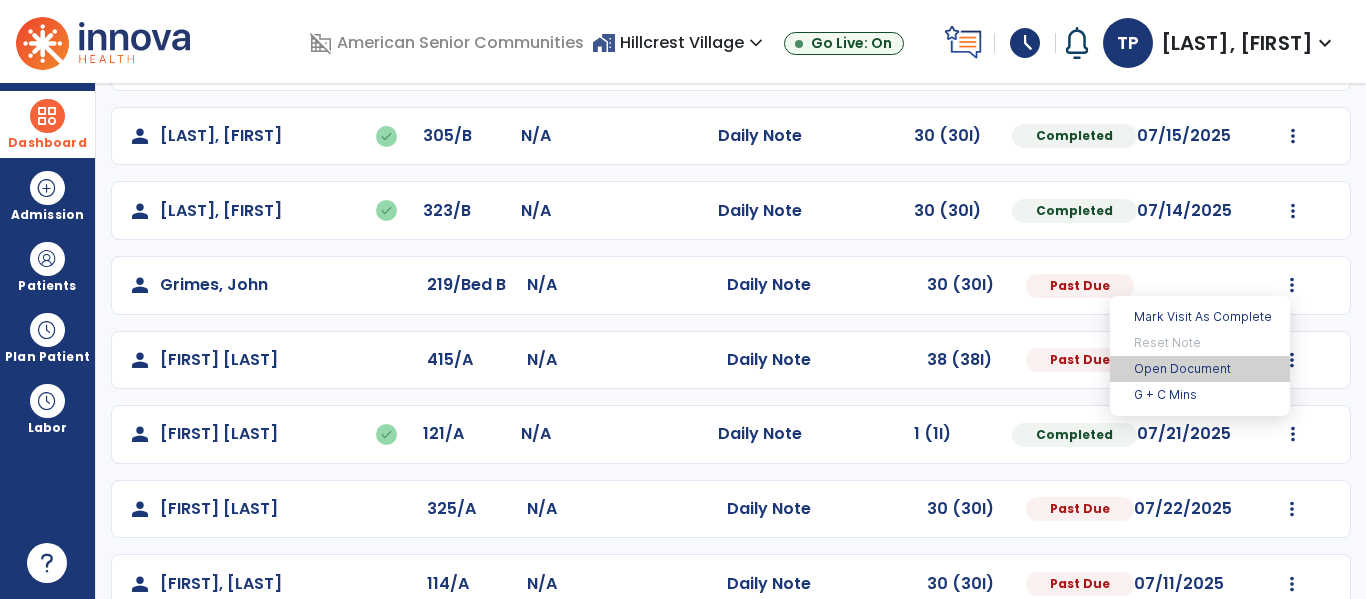 click on "Open Document" at bounding box center (1200, 369) 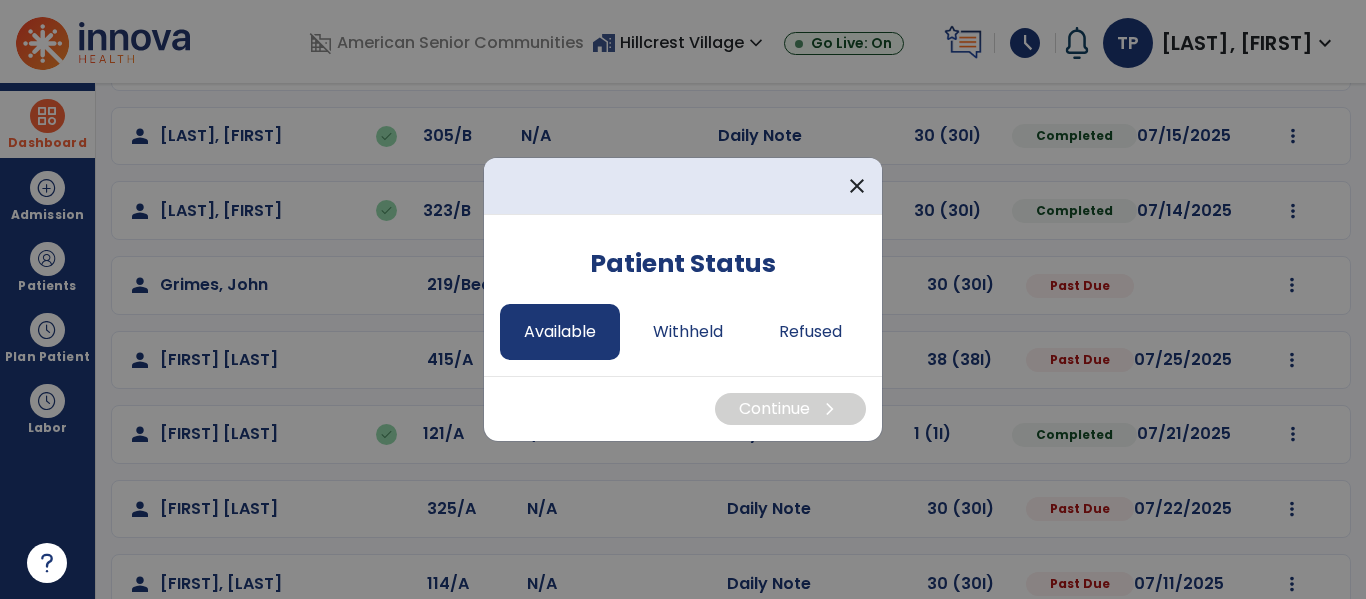 click on "Available" at bounding box center [560, 332] 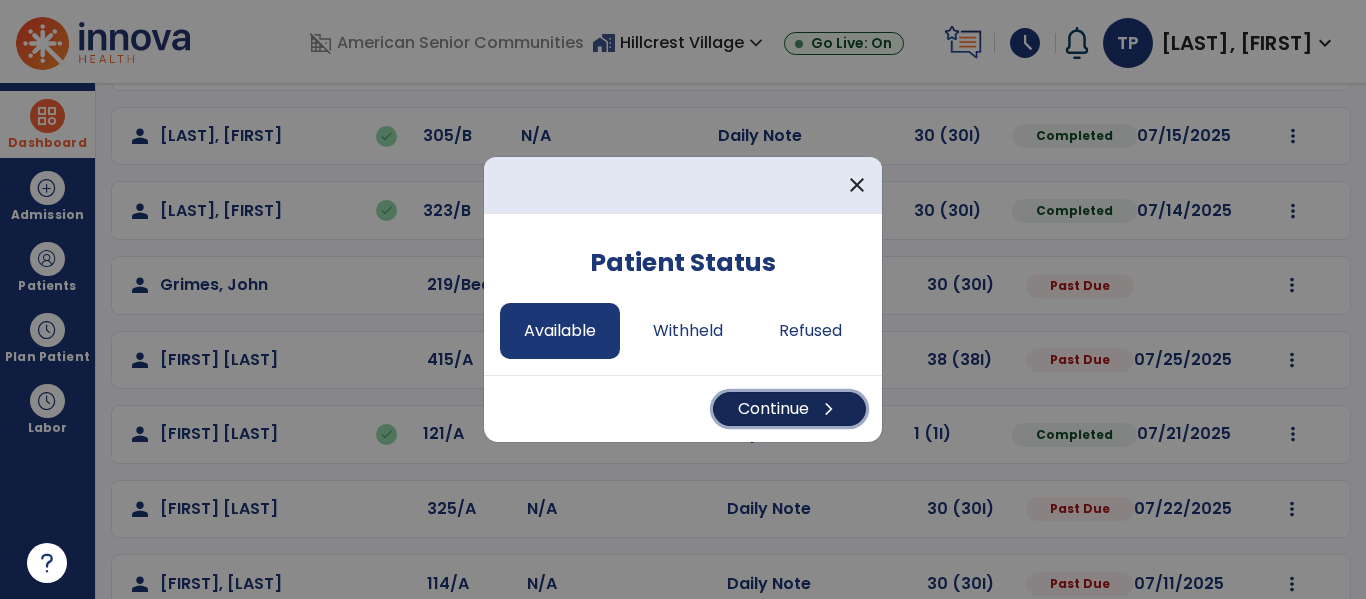 click on "Continue   chevron_right" at bounding box center (789, 409) 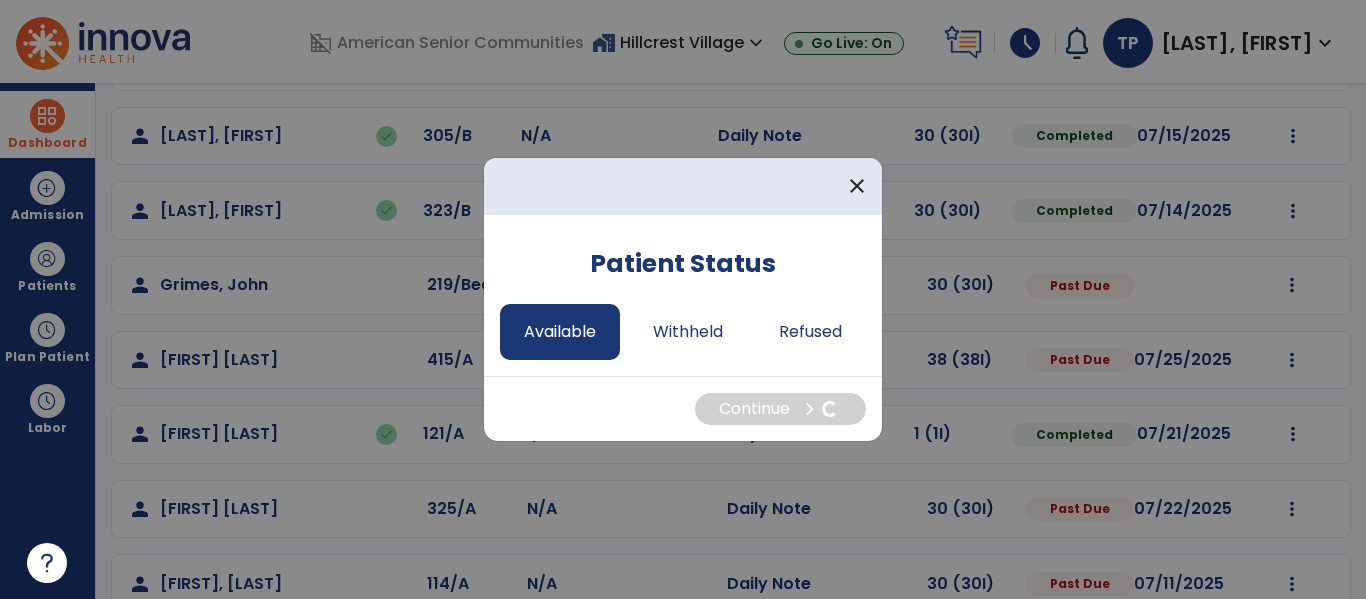 select on "*" 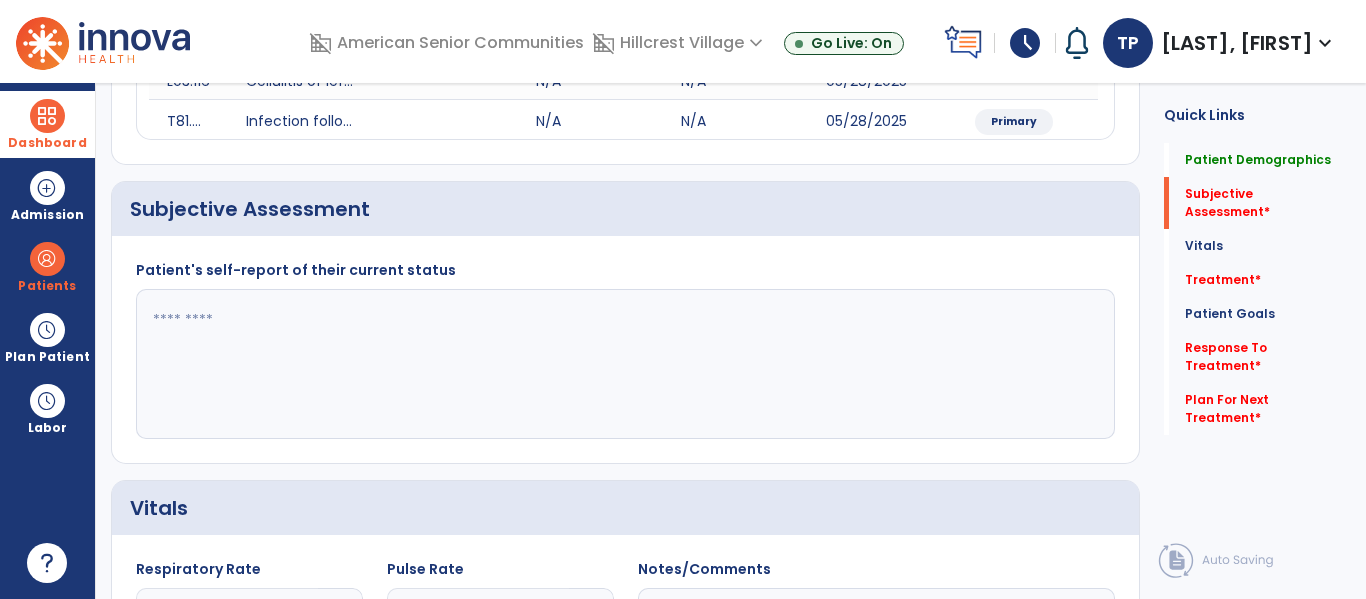 click 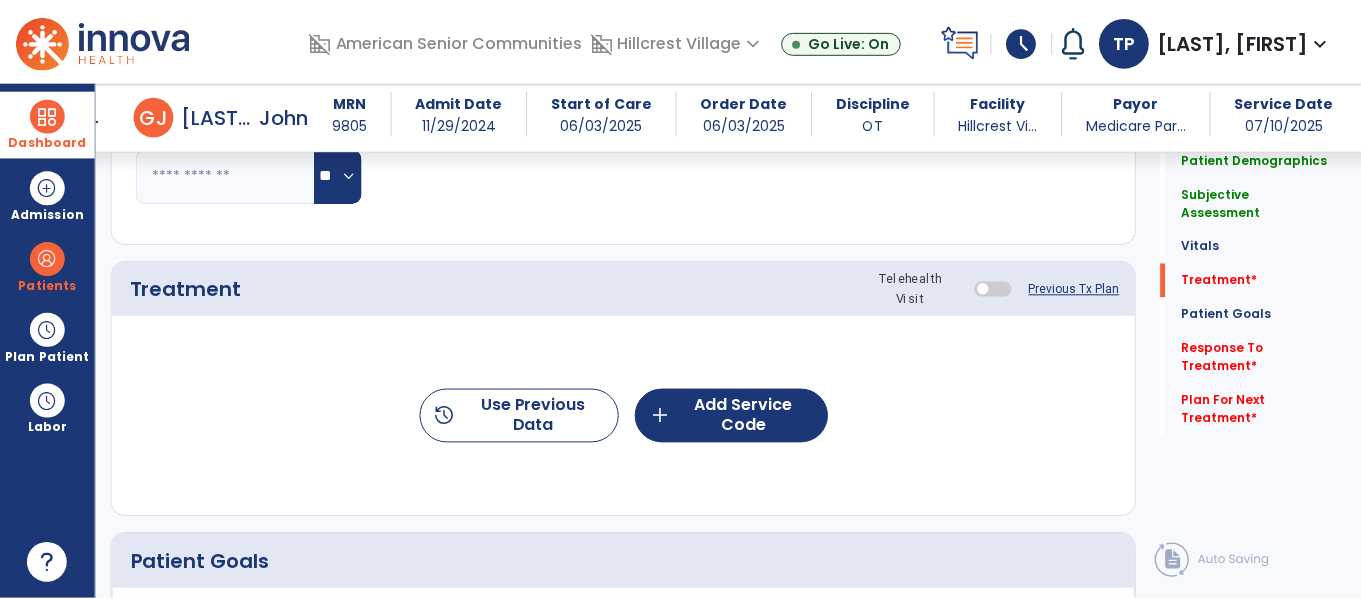 scroll, scrollTop: 1079, scrollLeft: 0, axis: vertical 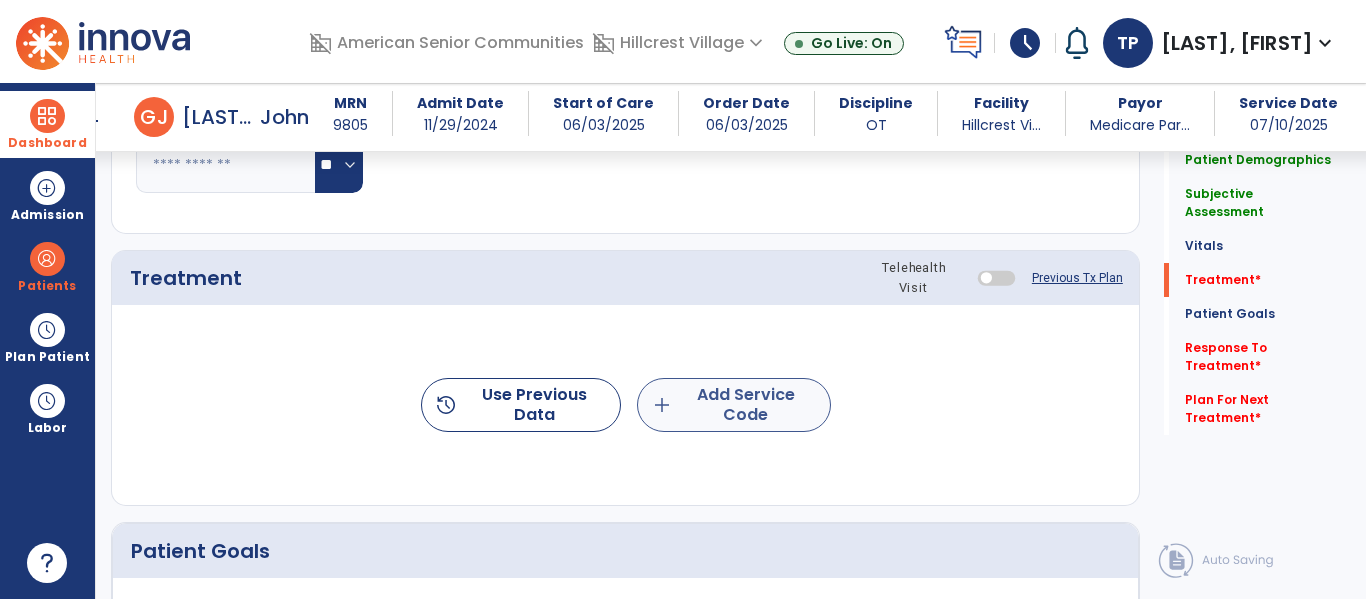 type on "**********" 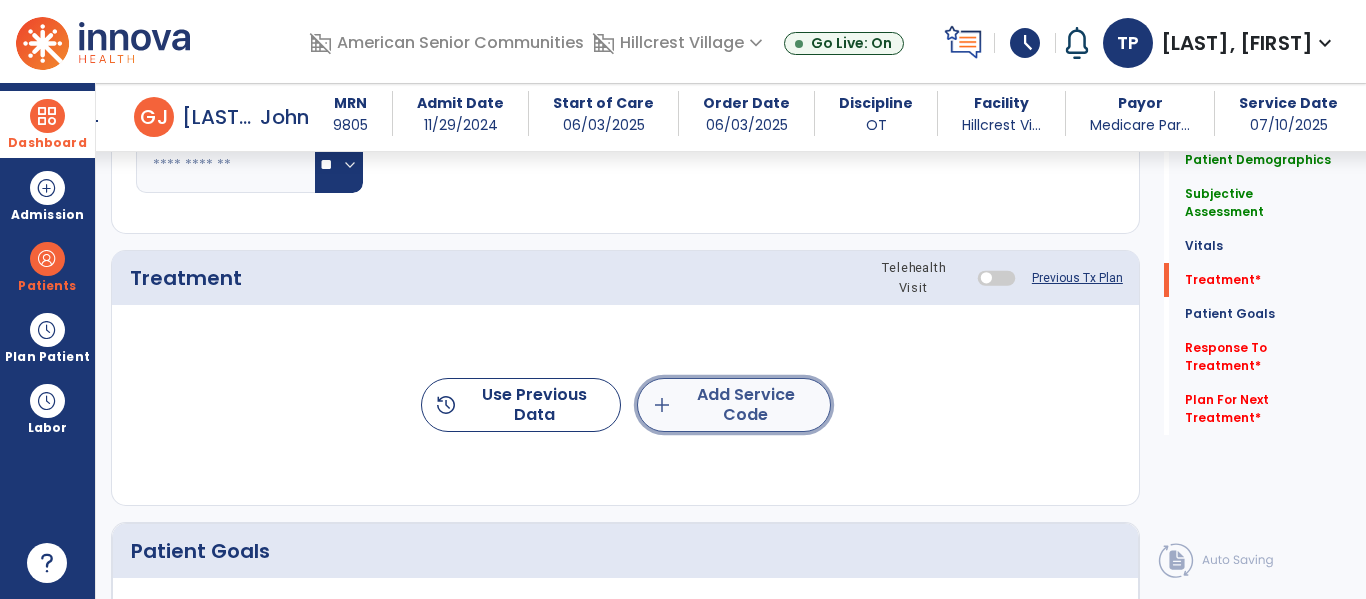 click on "add  Add Service Code" 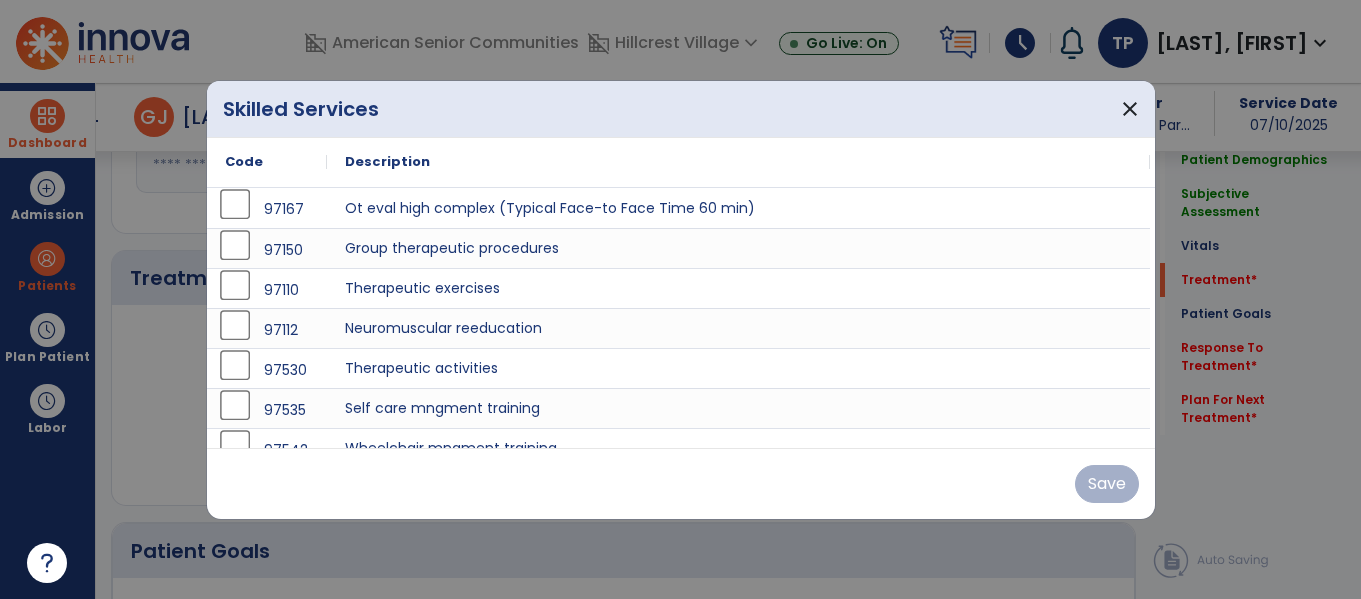 scroll, scrollTop: 1079, scrollLeft: 0, axis: vertical 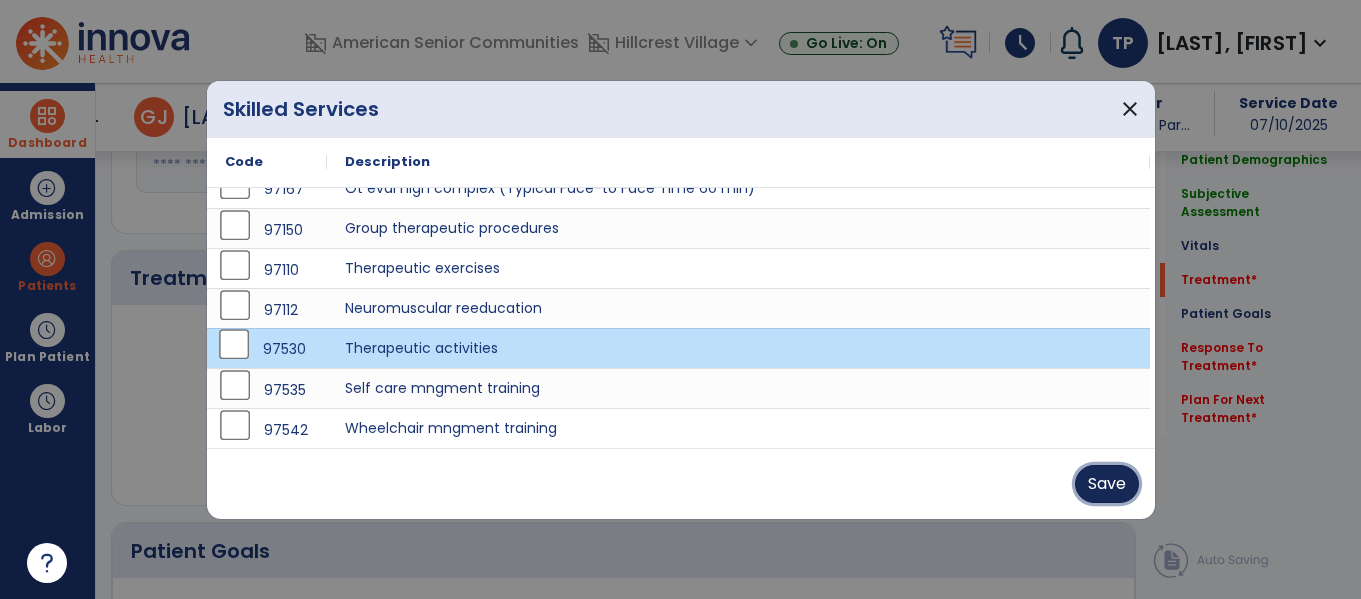 click on "Save" at bounding box center [1107, 484] 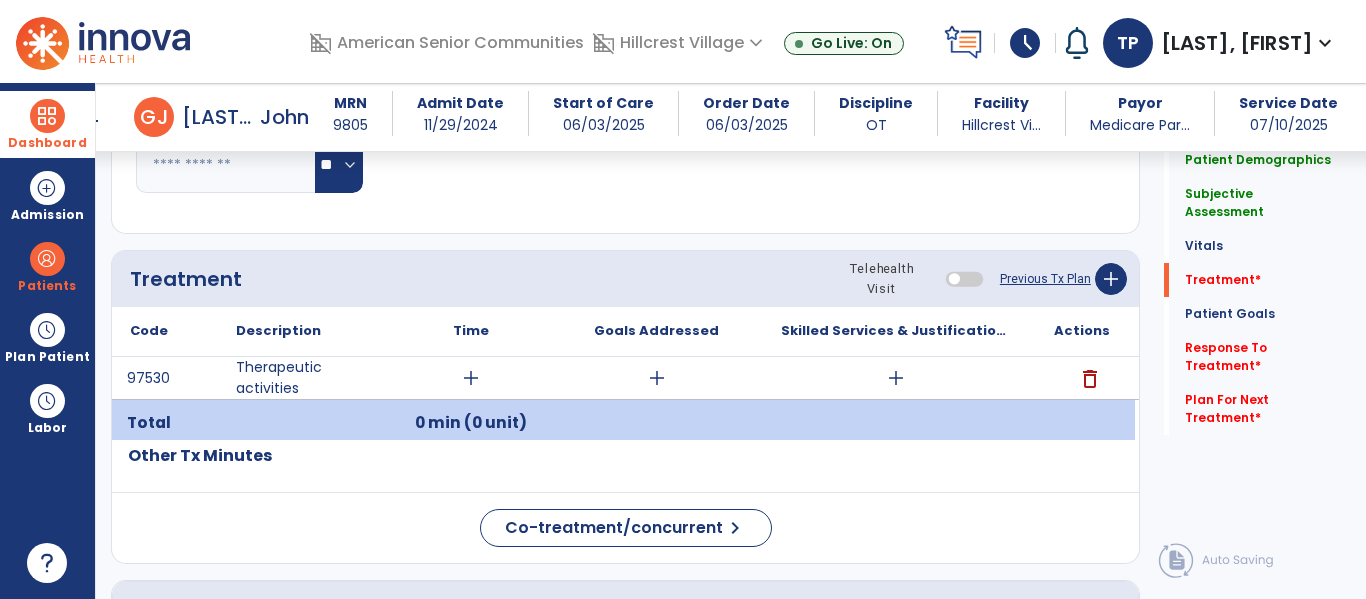 click on "add" at bounding box center (471, 378) 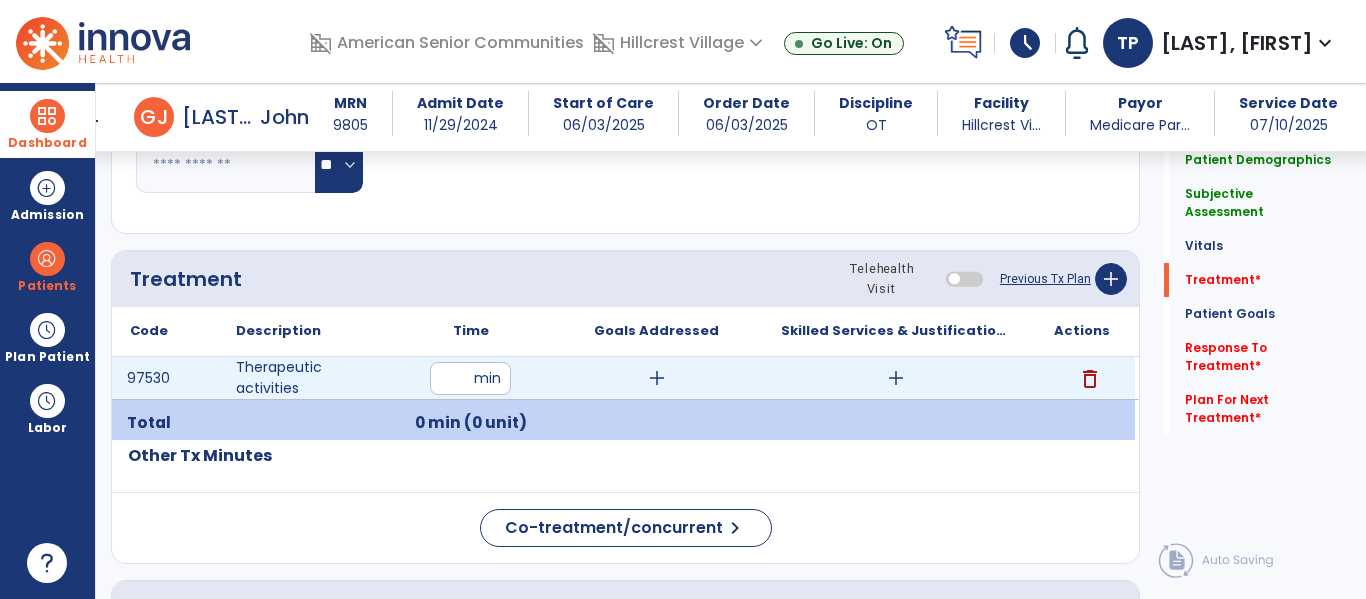 type on "**" 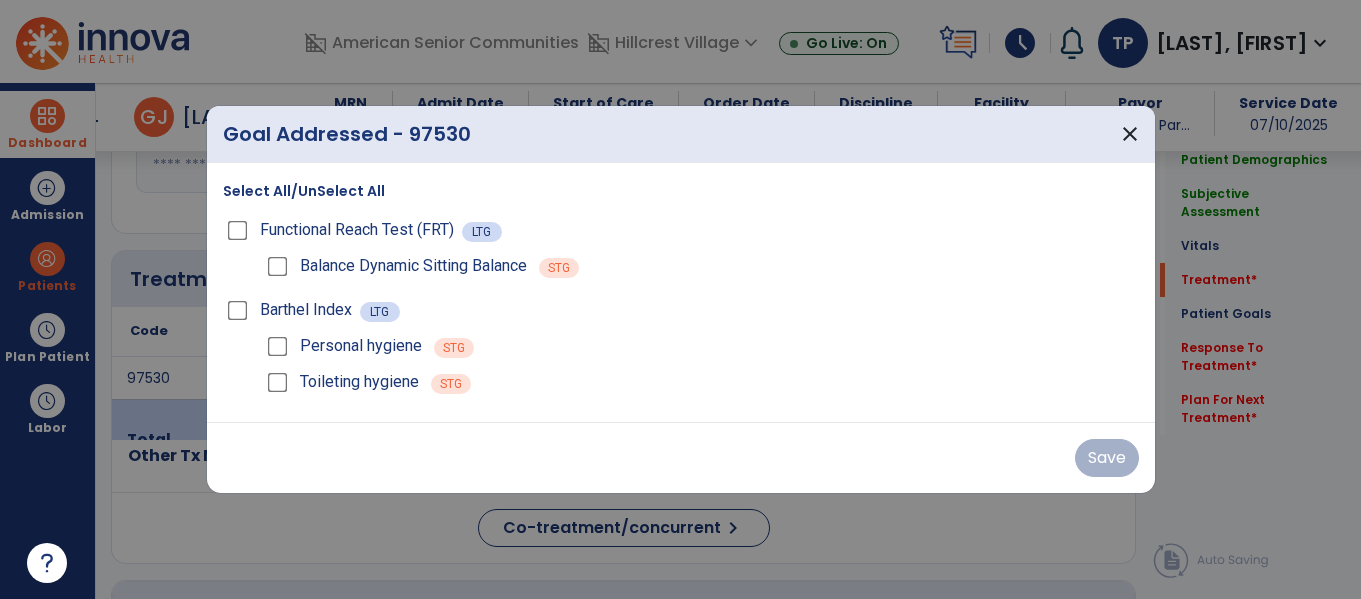 scroll, scrollTop: 1079, scrollLeft: 0, axis: vertical 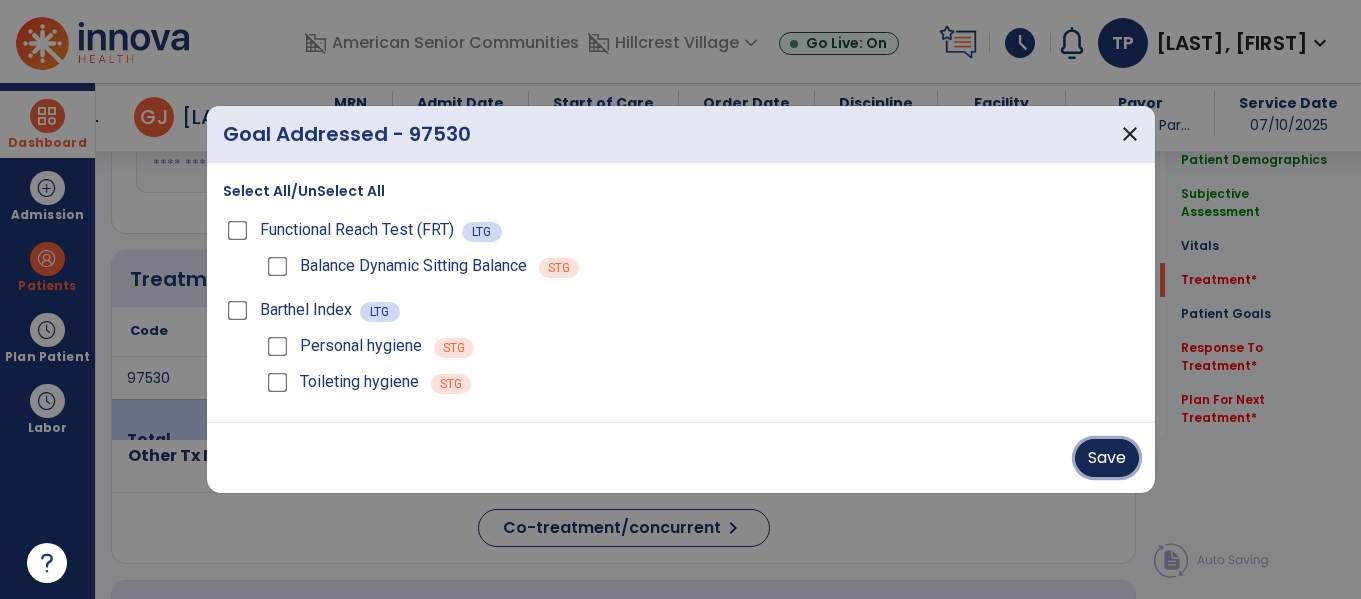 click on "Save" at bounding box center [1107, 458] 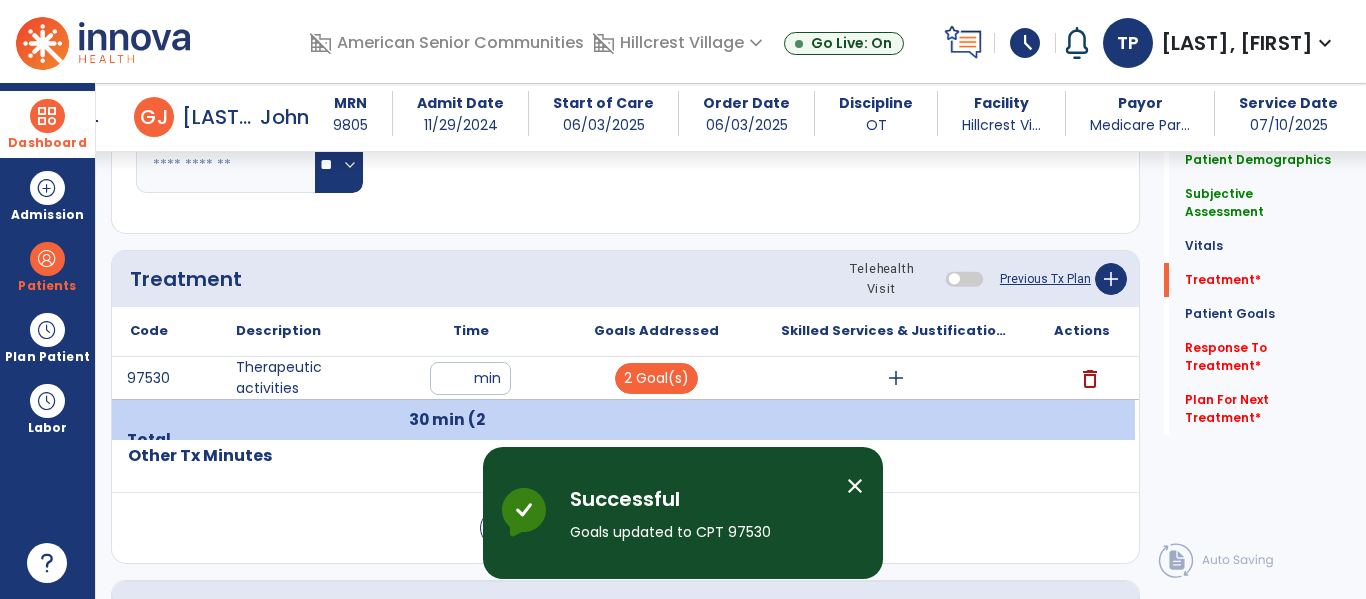 click on "add" at bounding box center (896, 378) 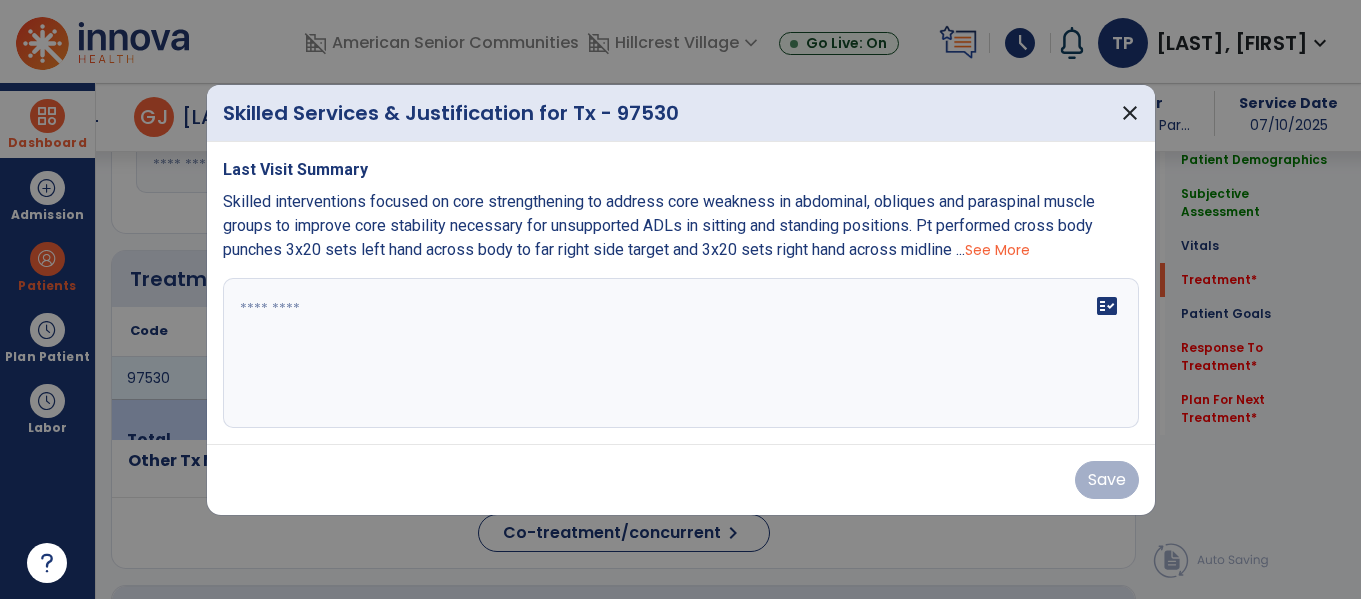scroll, scrollTop: 1079, scrollLeft: 0, axis: vertical 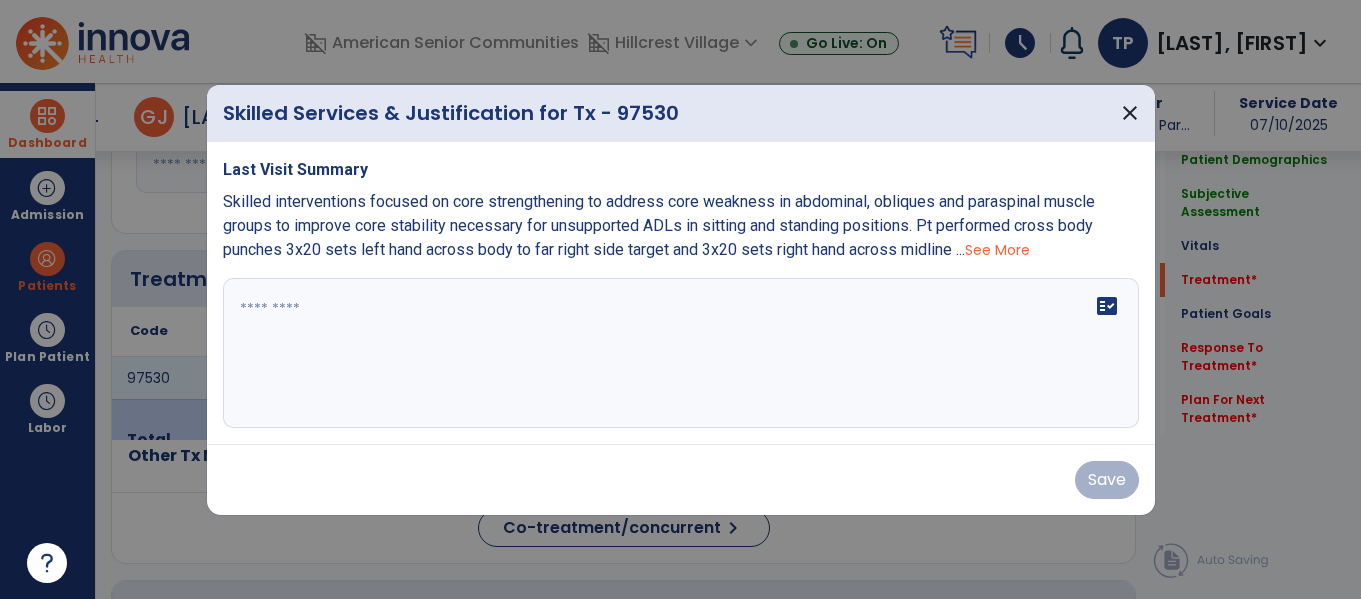 click at bounding box center [681, 353] 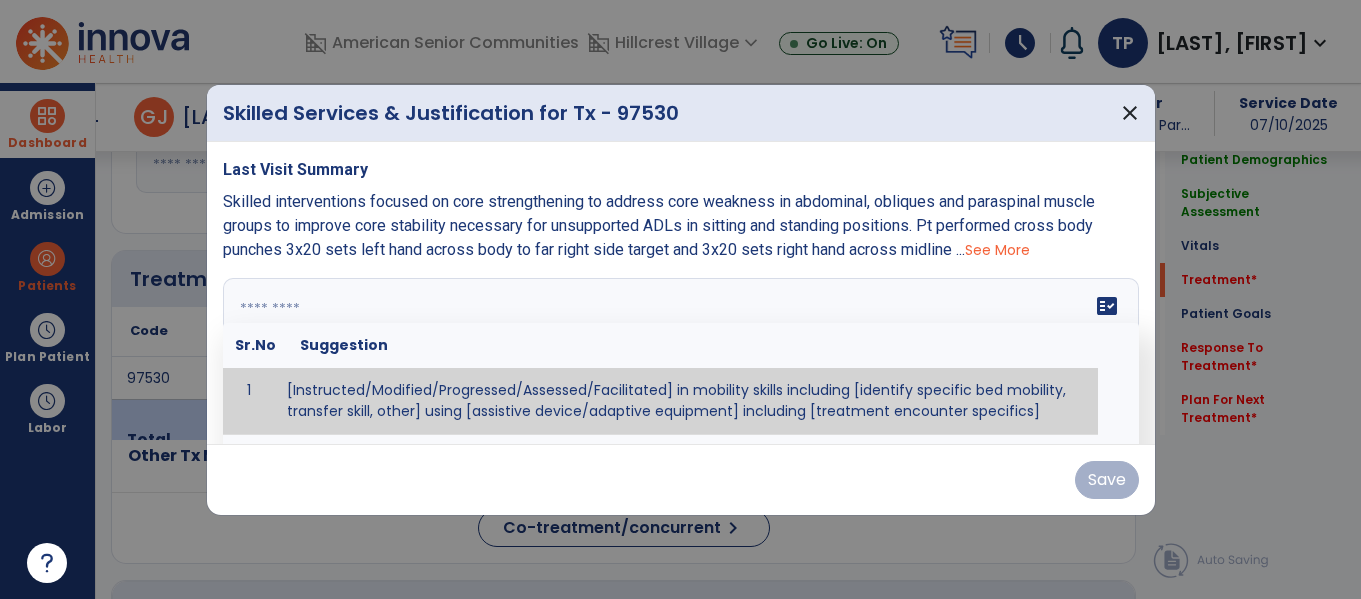 click at bounding box center [678, 353] 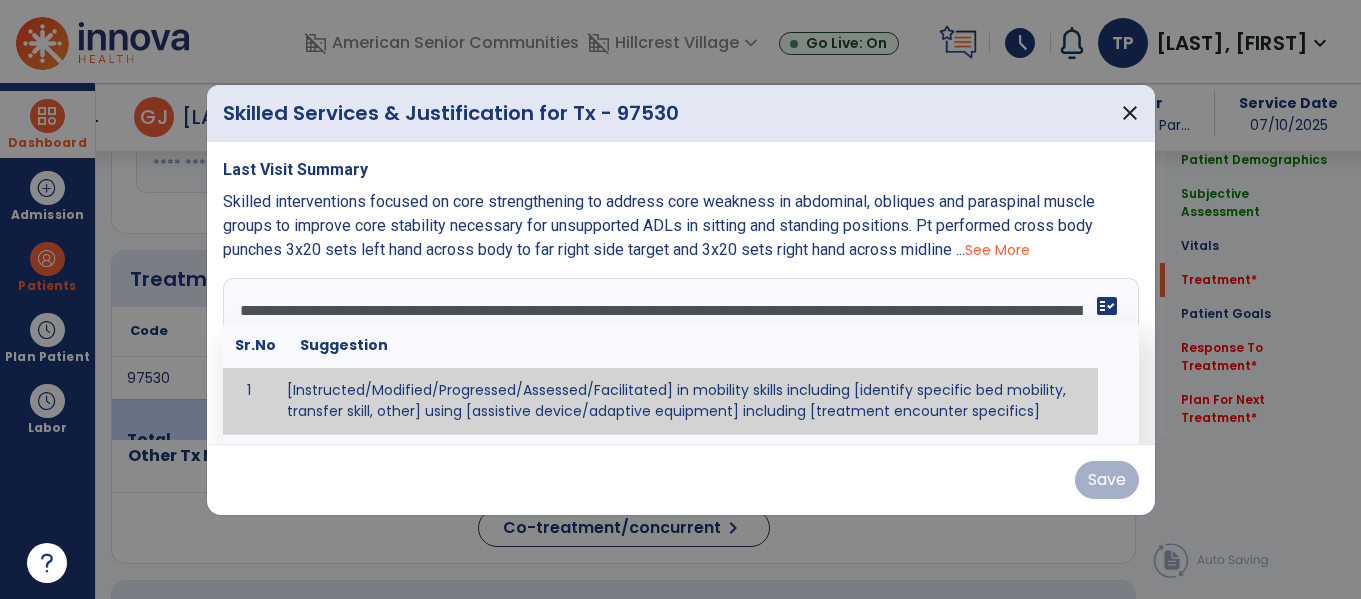 scroll, scrollTop: 16, scrollLeft: 0, axis: vertical 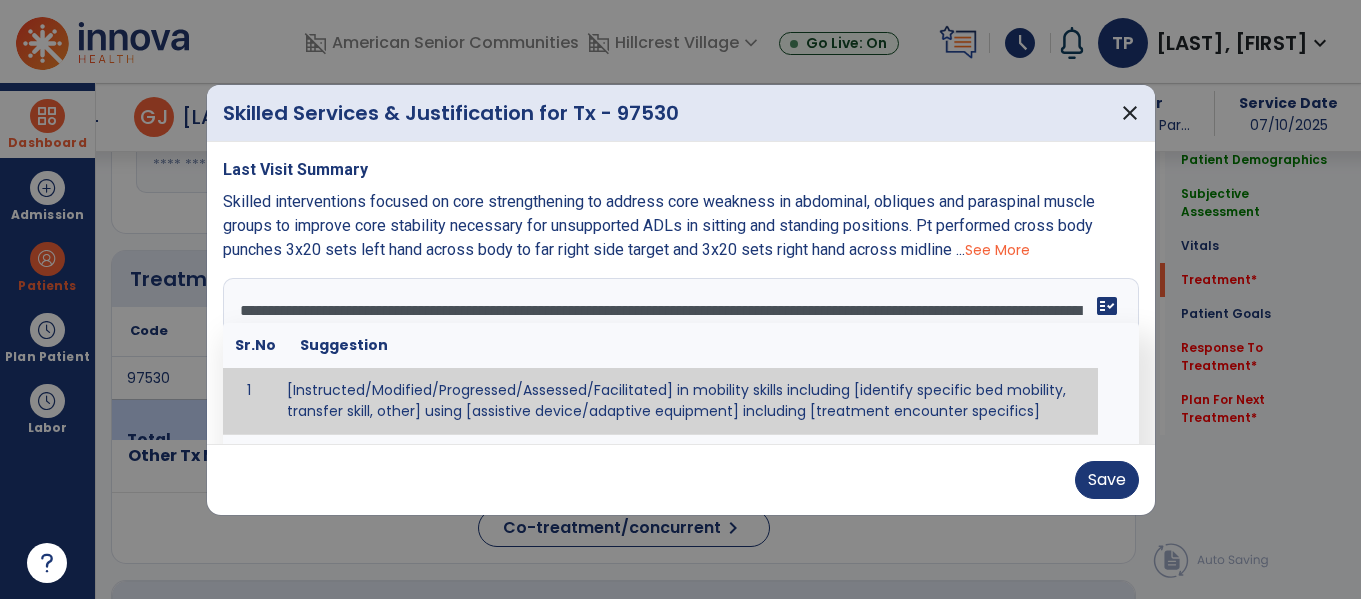 click on "fact_check" at bounding box center [1107, 306] 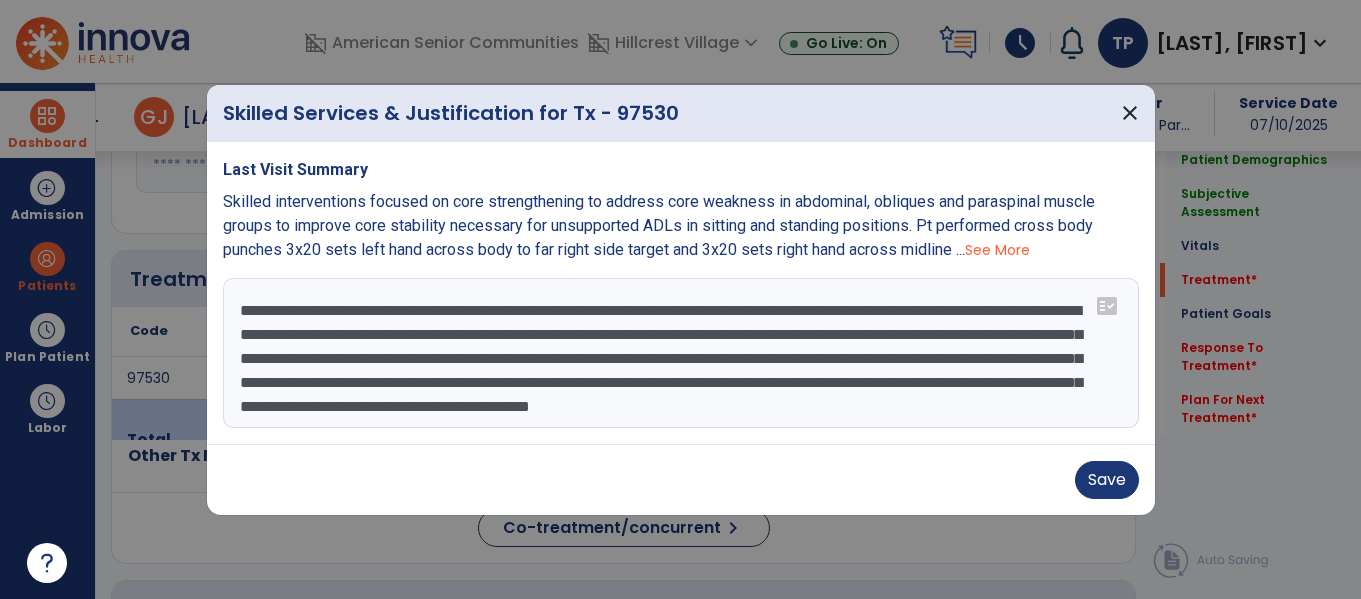 scroll, scrollTop: 24, scrollLeft: 0, axis: vertical 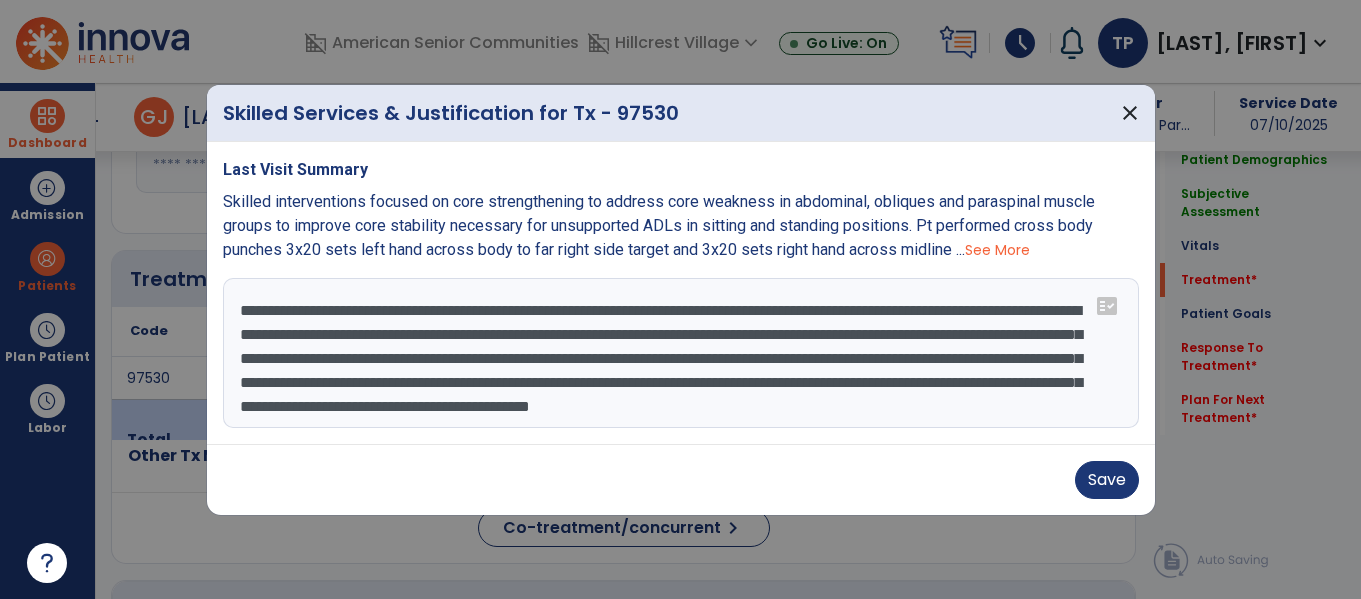 click on "**********" at bounding box center (681, 353) 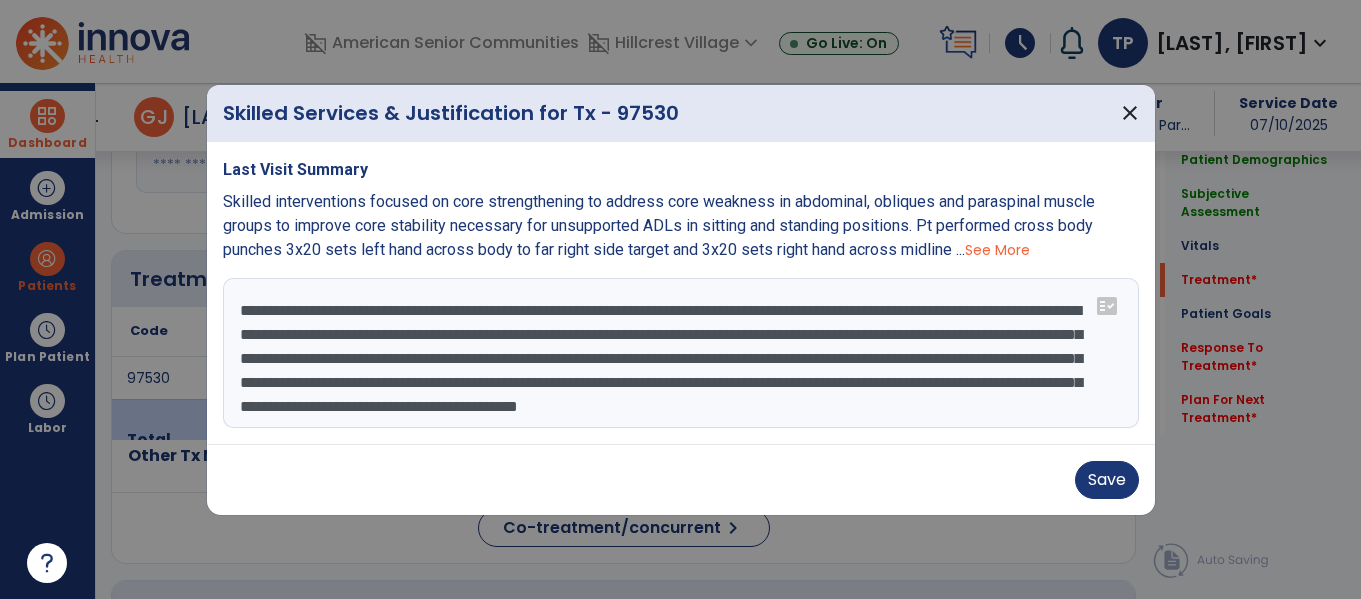 click on "**********" at bounding box center (681, 353) 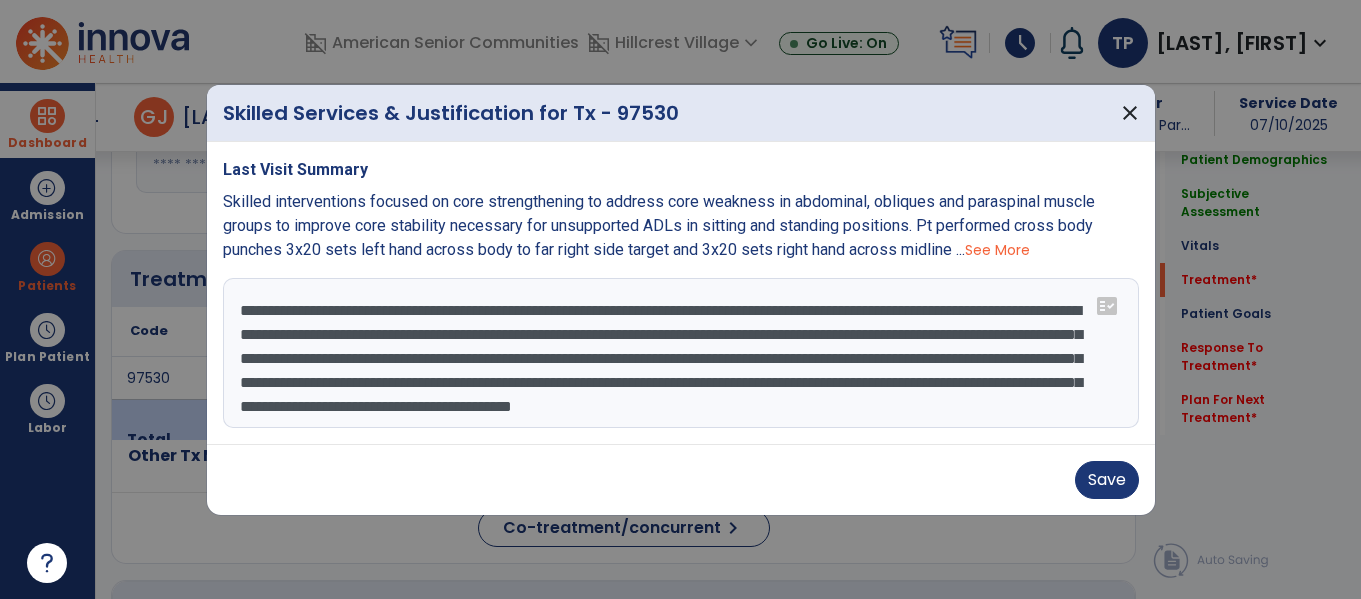 click on "**********" at bounding box center (681, 353) 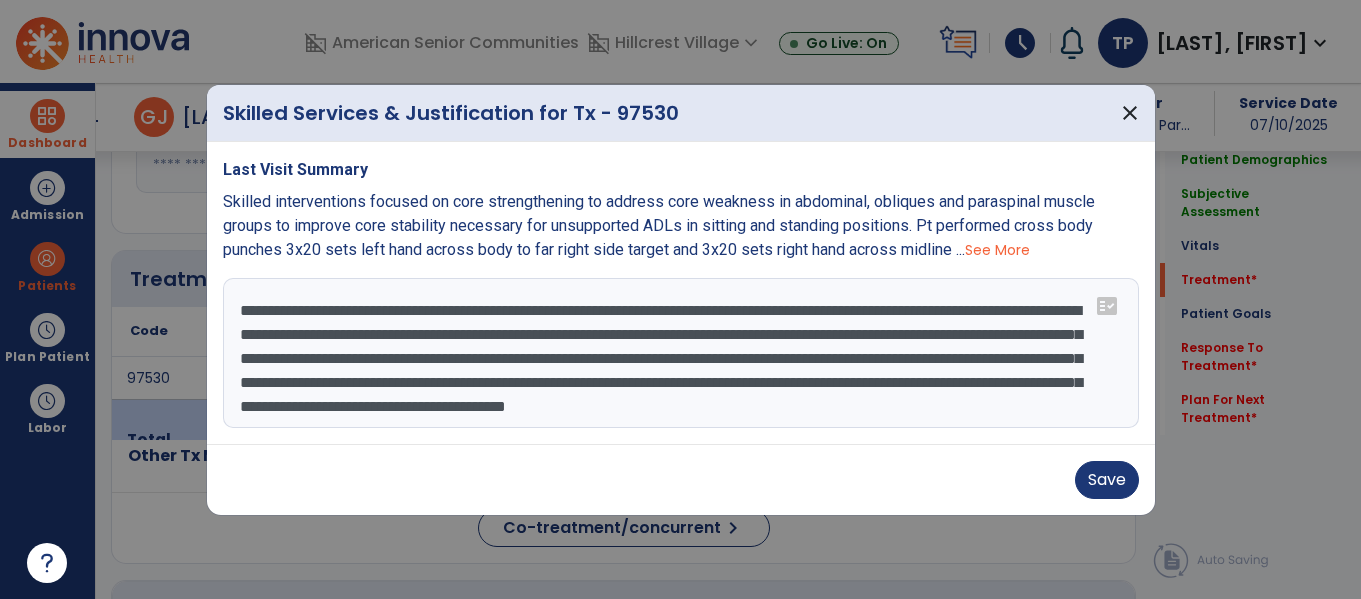 click on "**********" at bounding box center (681, 353) 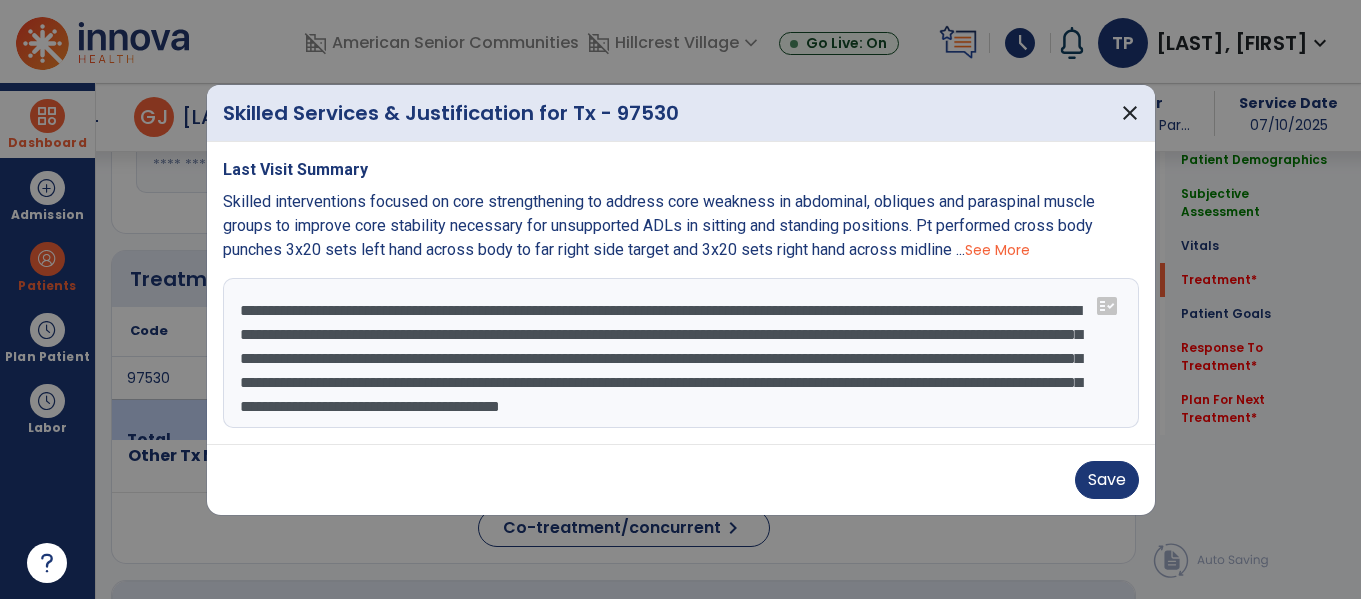 type on "**********" 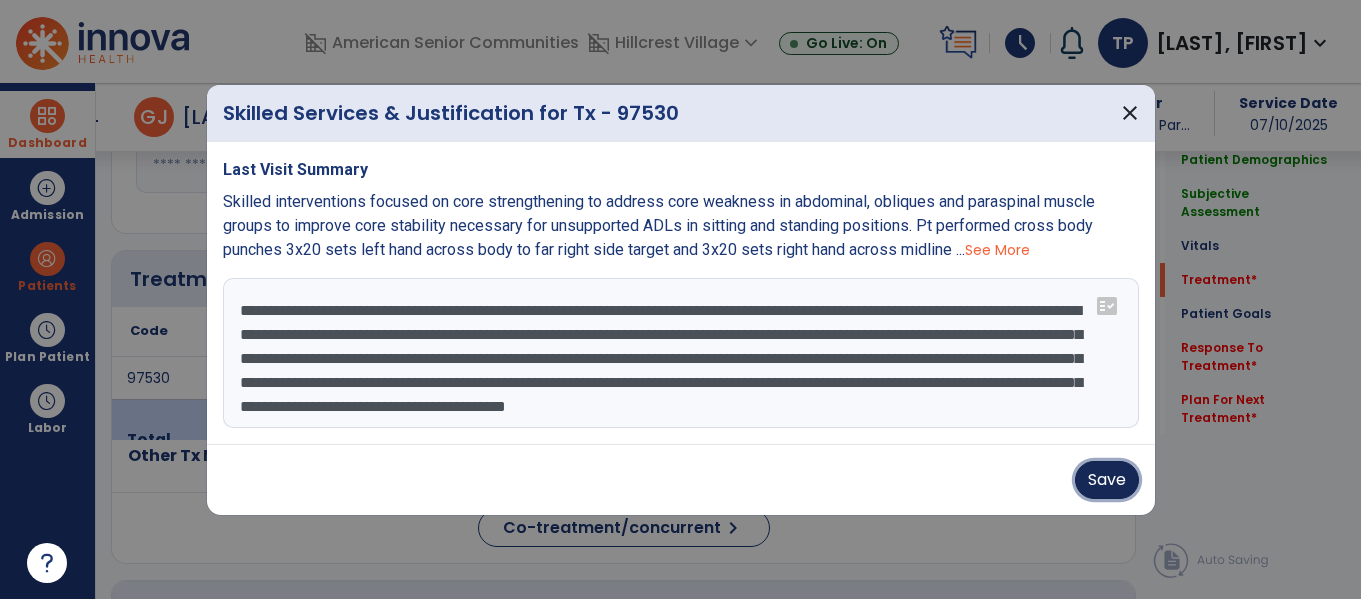 click on "Save" at bounding box center [1107, 480] 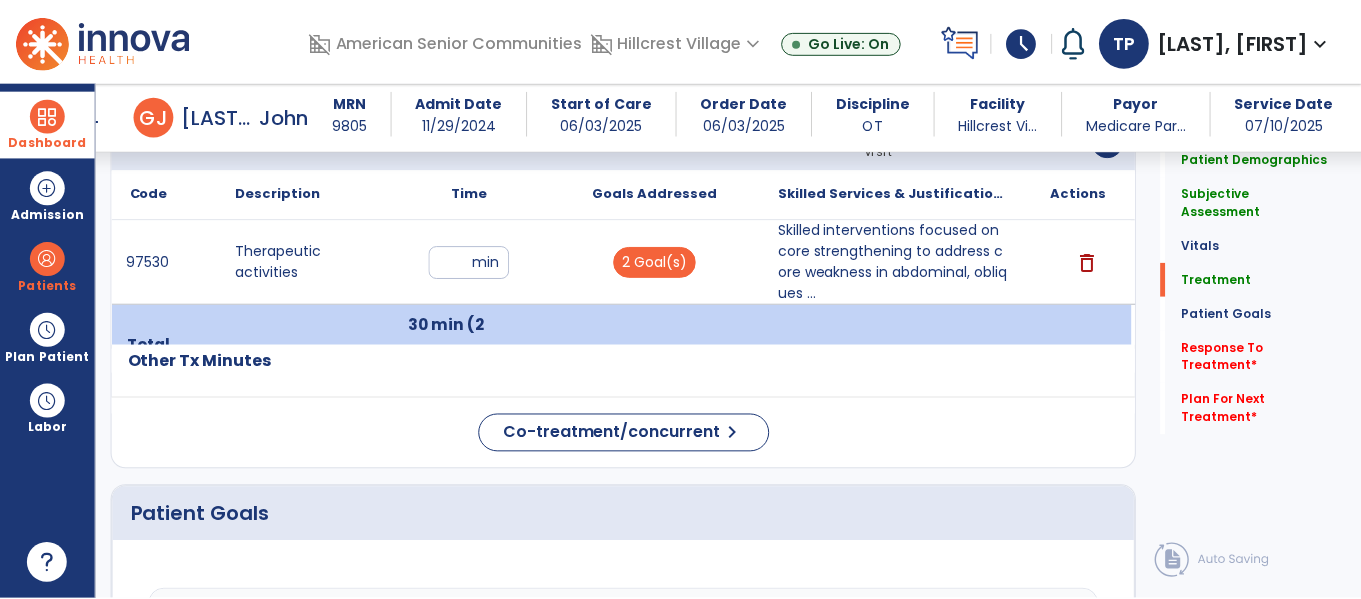 scroll, scrollTop: 1215, scrollLeft: 0, axis: vertical 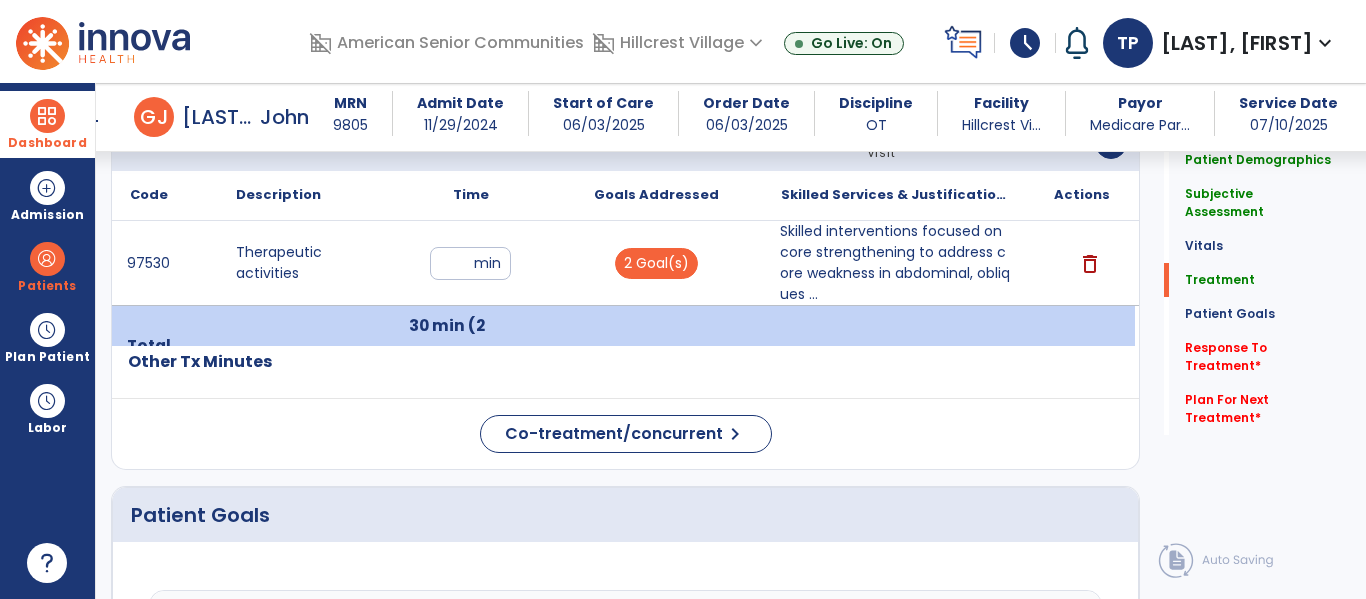 click on "Skilled interventions focused on core strengthening to address core weakness in abdominal, obliques ..." at bounding box center [896, 263] 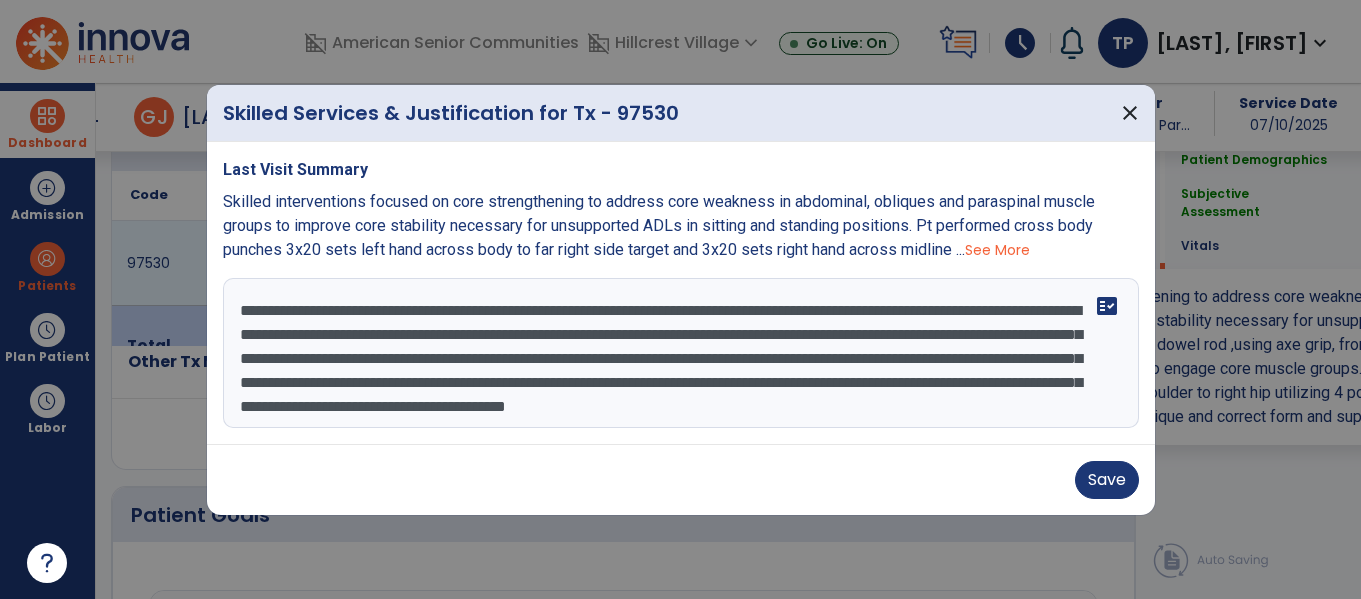 scroll, scrollTop: 1215, scrollLeft: 0, axis: vertical 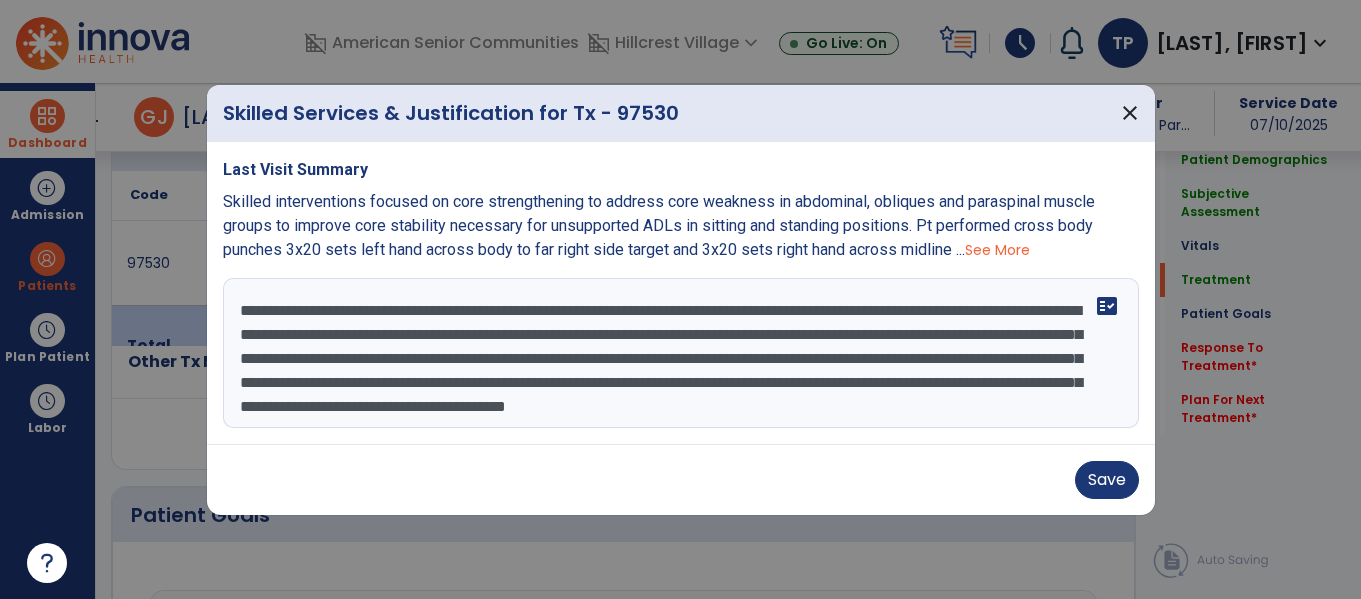 paste on "**********" 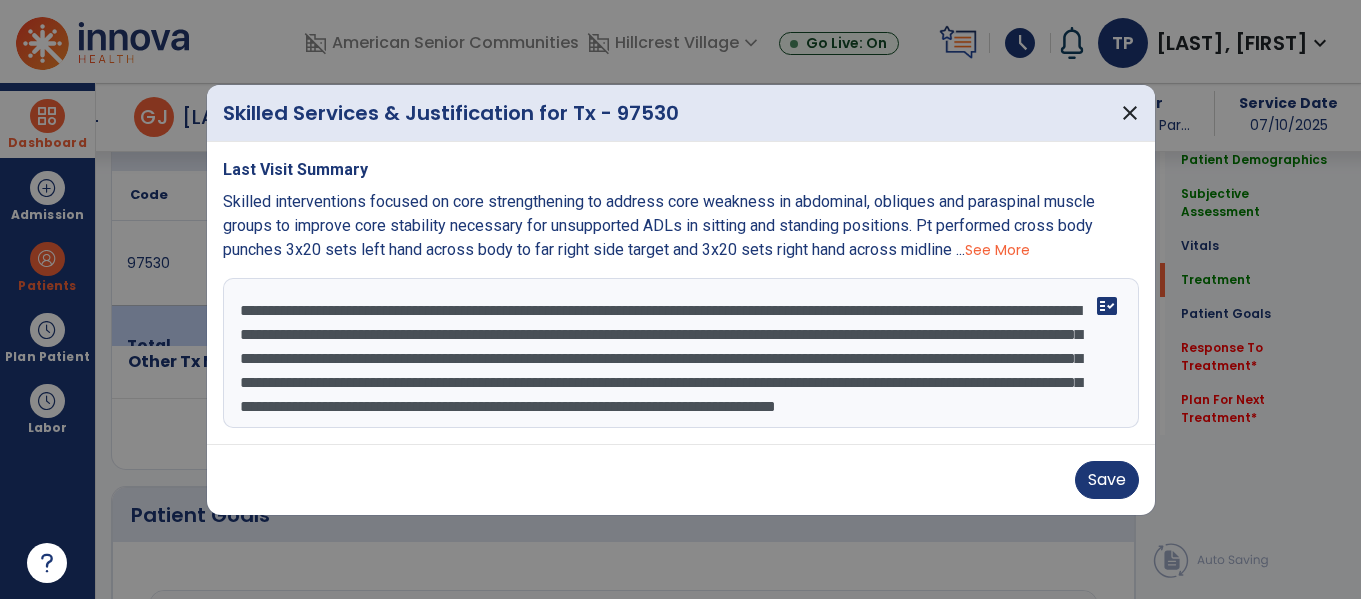 scroll, scrollTop: 40, scrollLeft: 0, axis: vertical 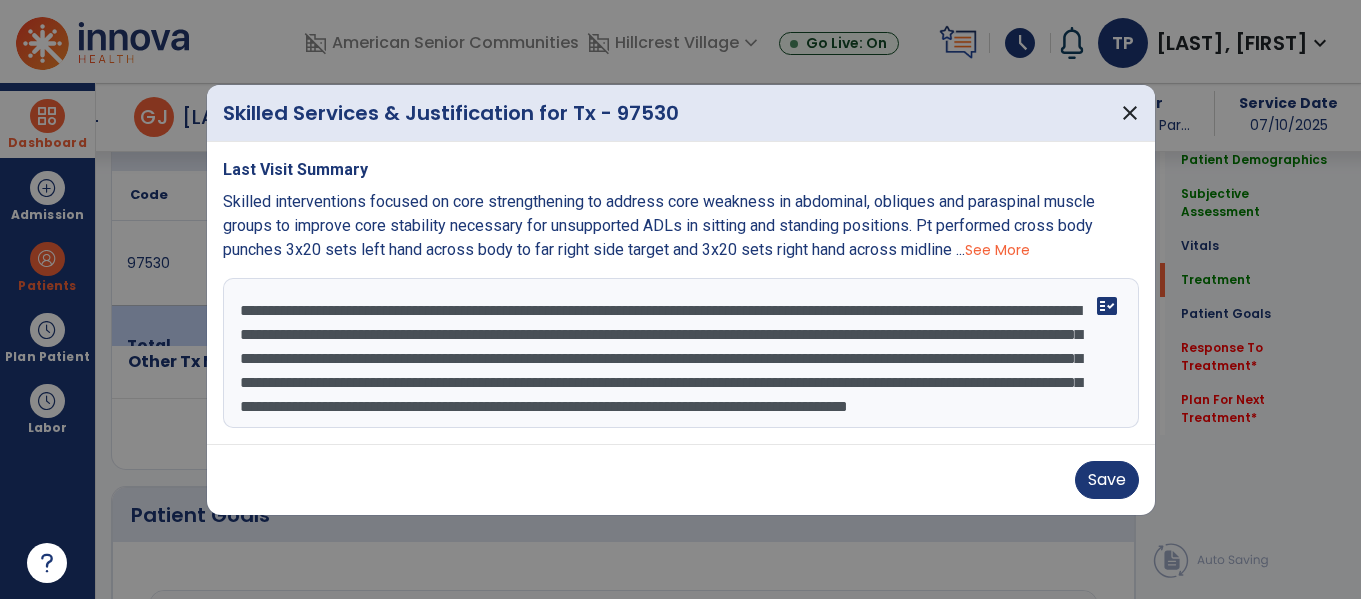 click on "**********" at bounding box center [681, 353] 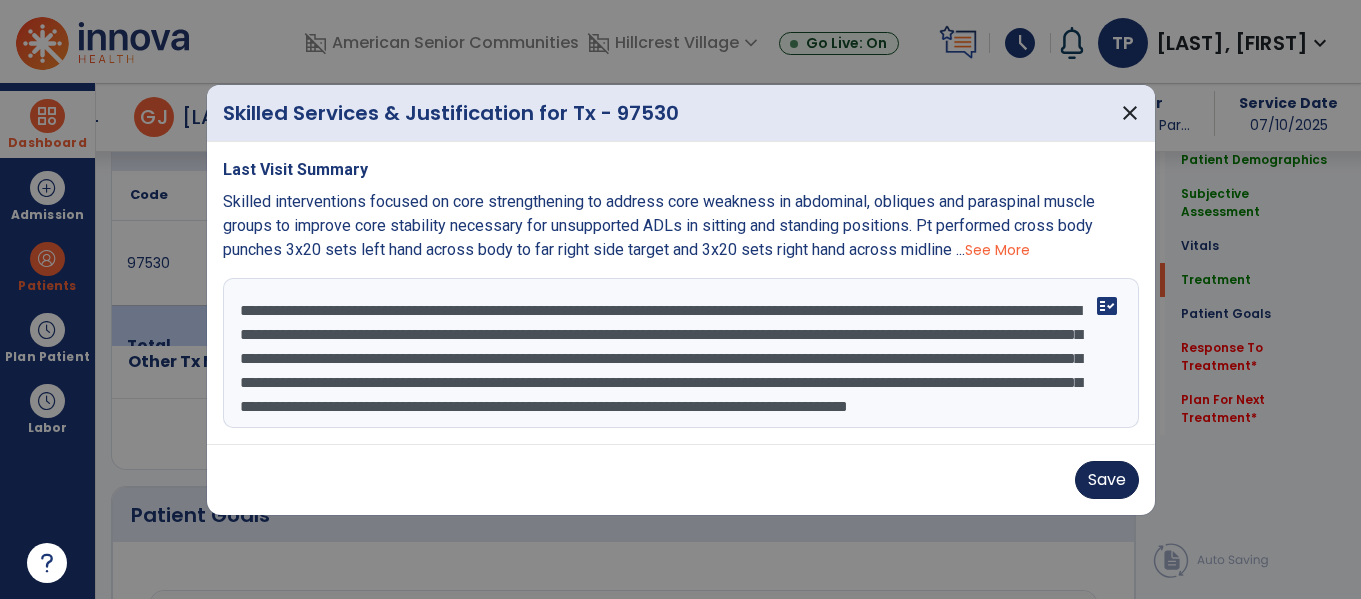 type on "**********" 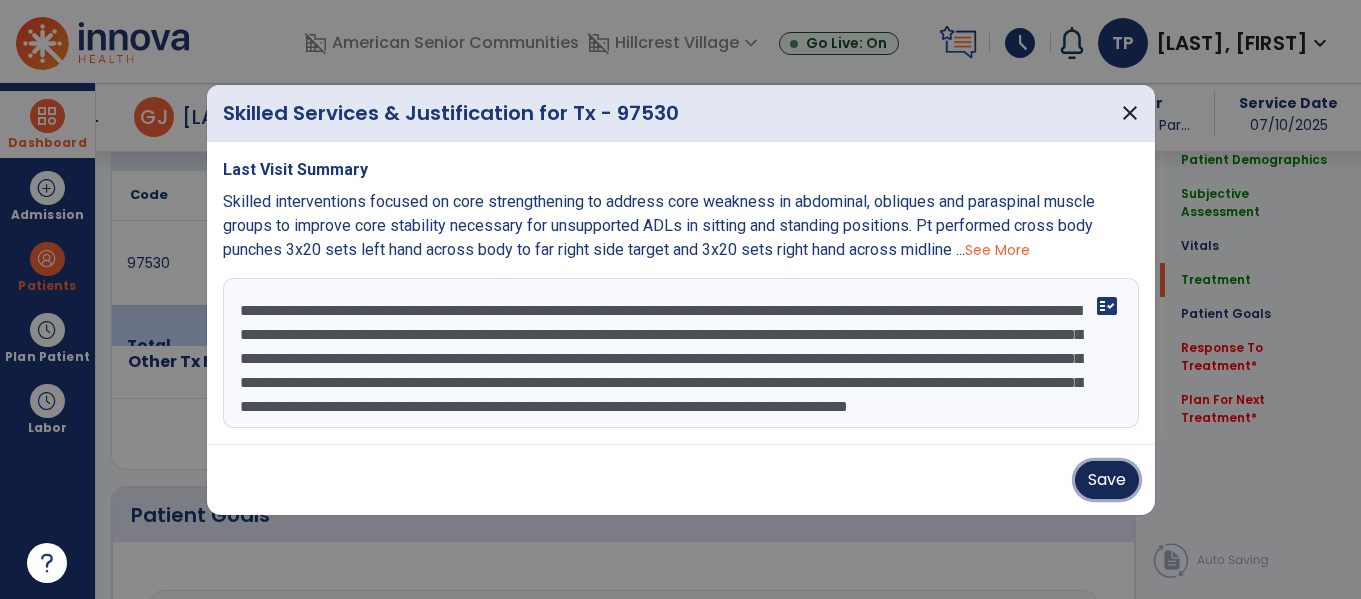 click on "Save" at bounding box center [1107, 480] 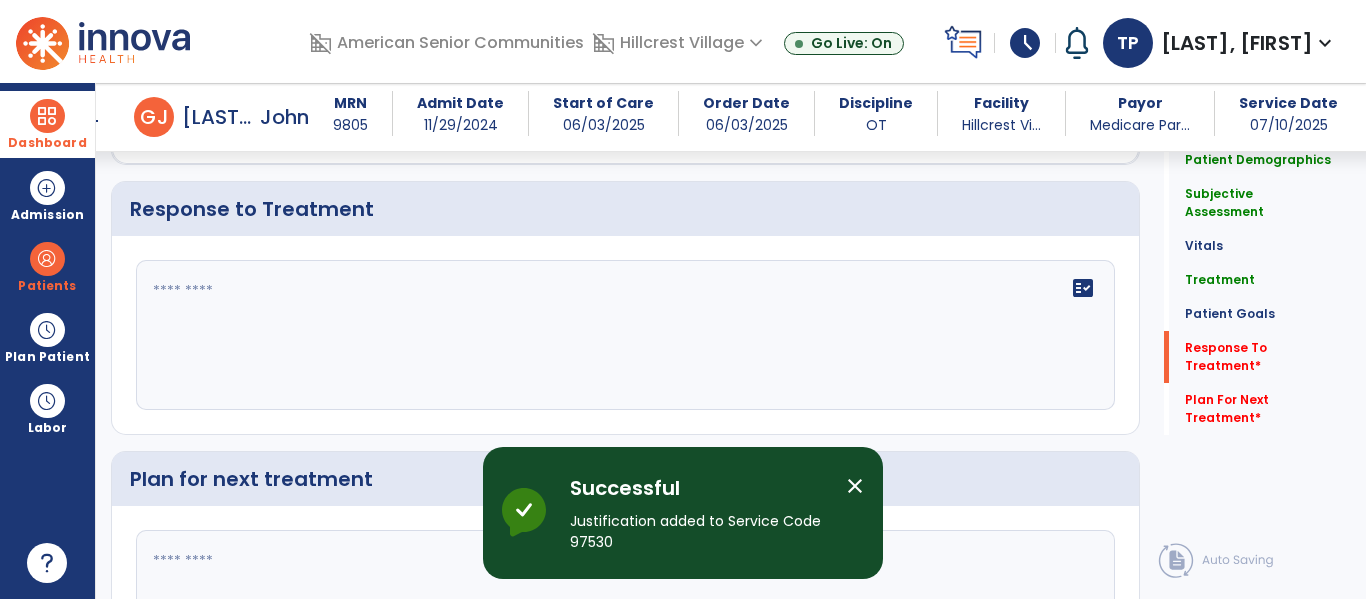 scroll, scrollTop: 3321, scrollLeft: 0, axis: vertical 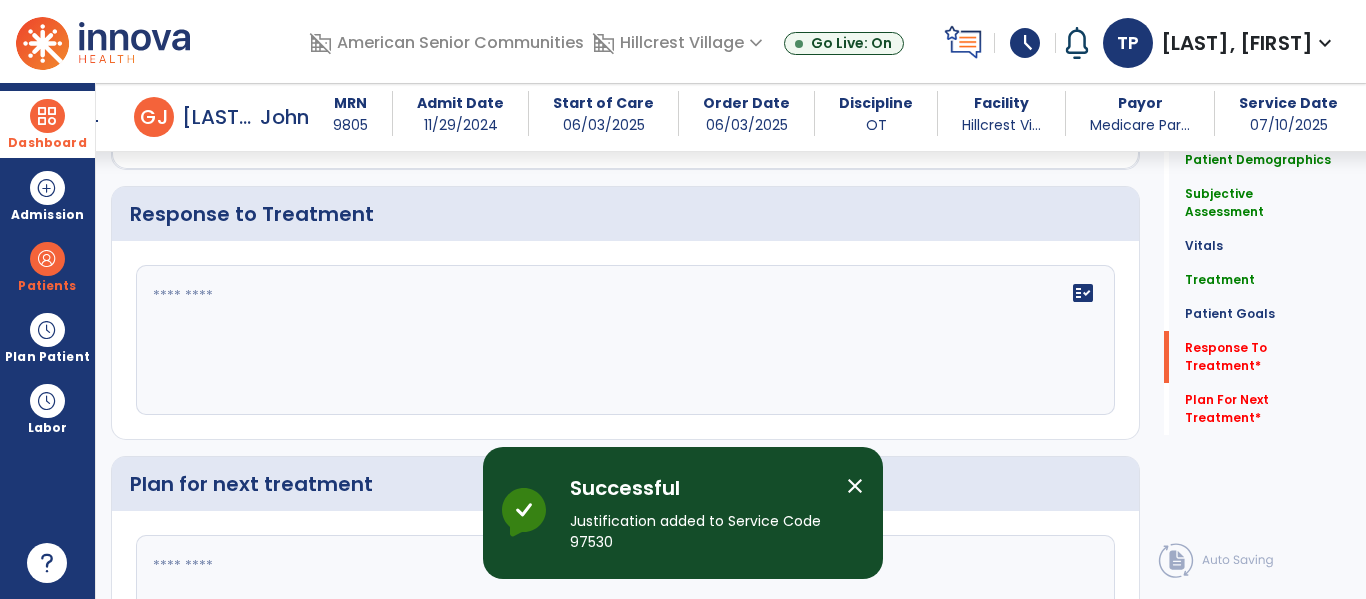 click 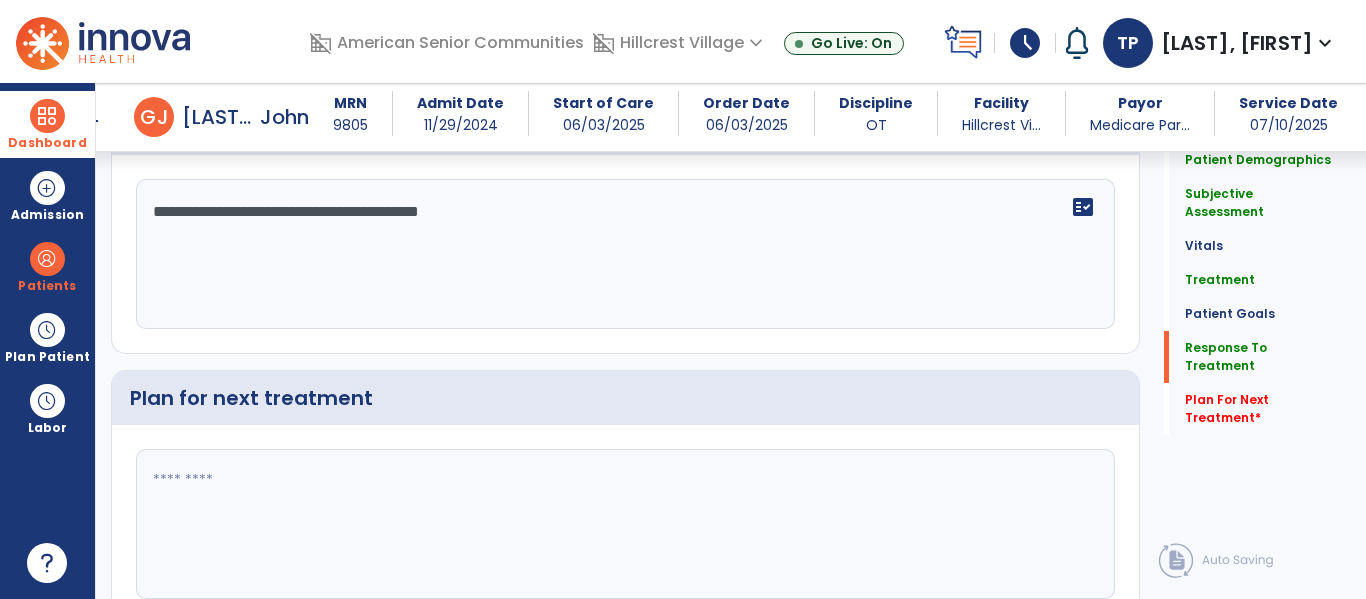 scroll, scrollTop: 3440, scrollLeft: 0, axis: vertical 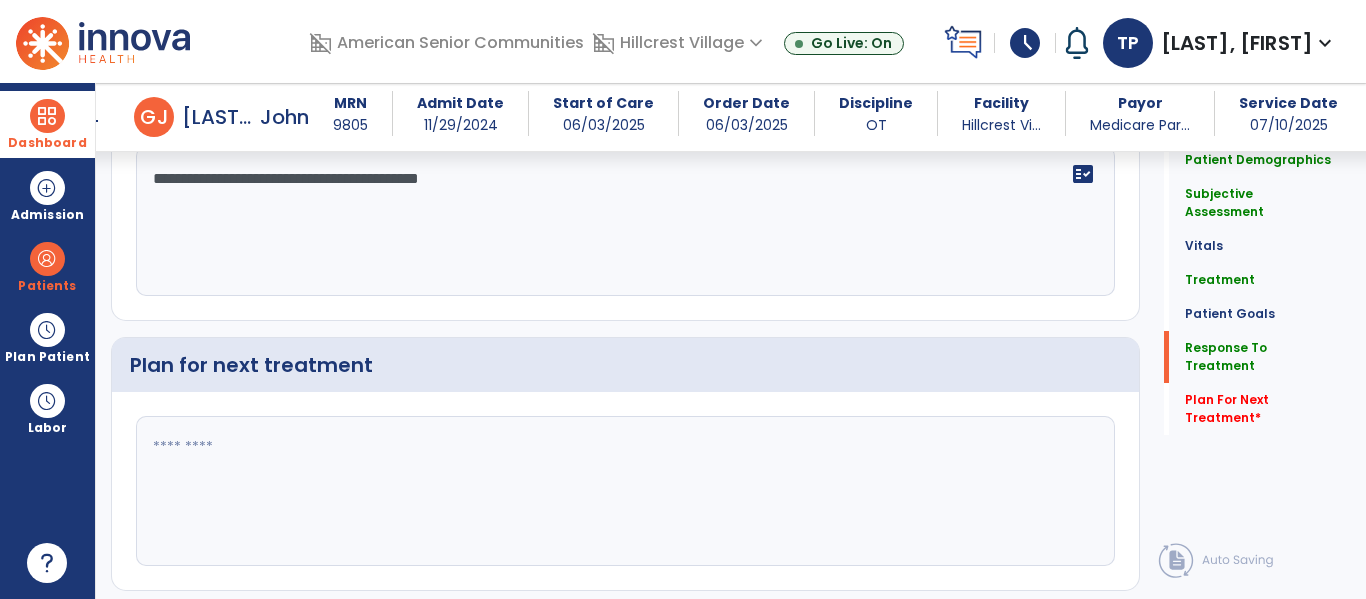 type on "**********" 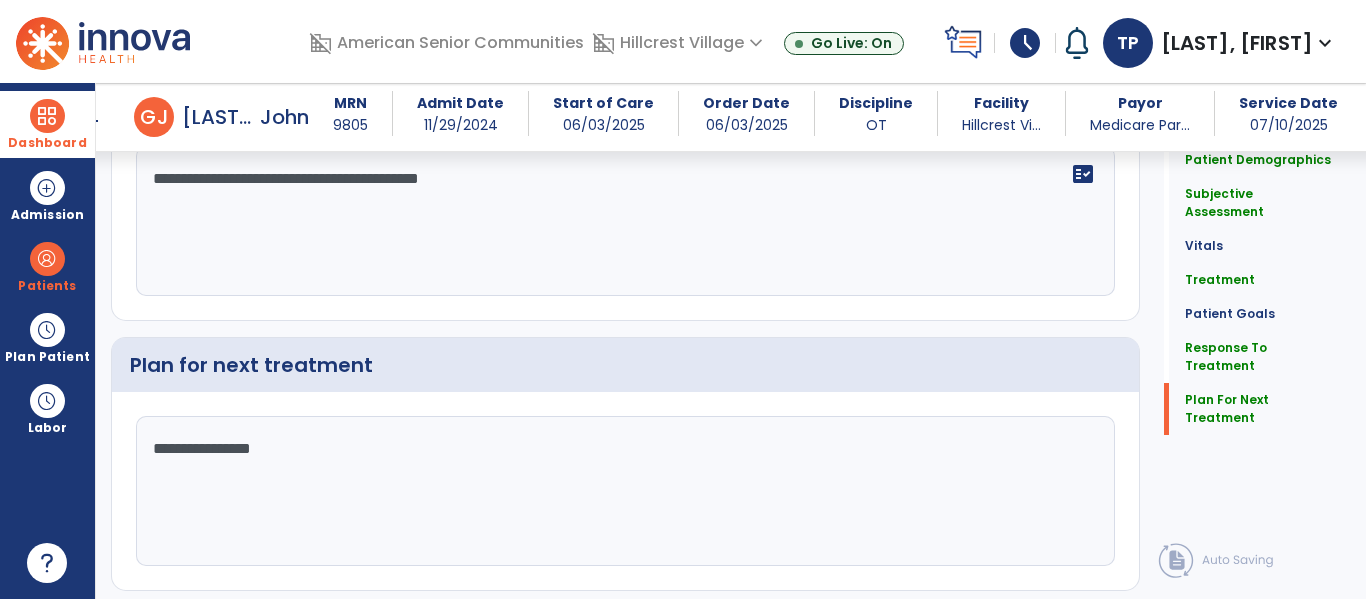 scroll, scrollTop: 3498, scrollLeft: 0, axis: vertical 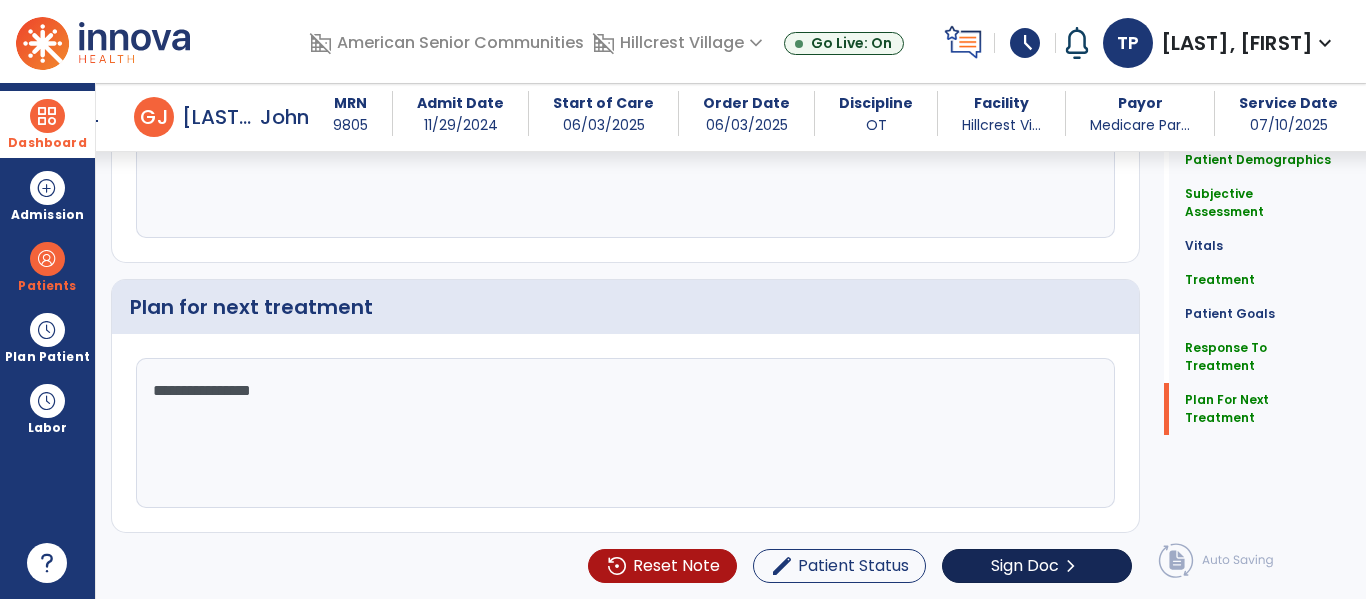 type on "**********" 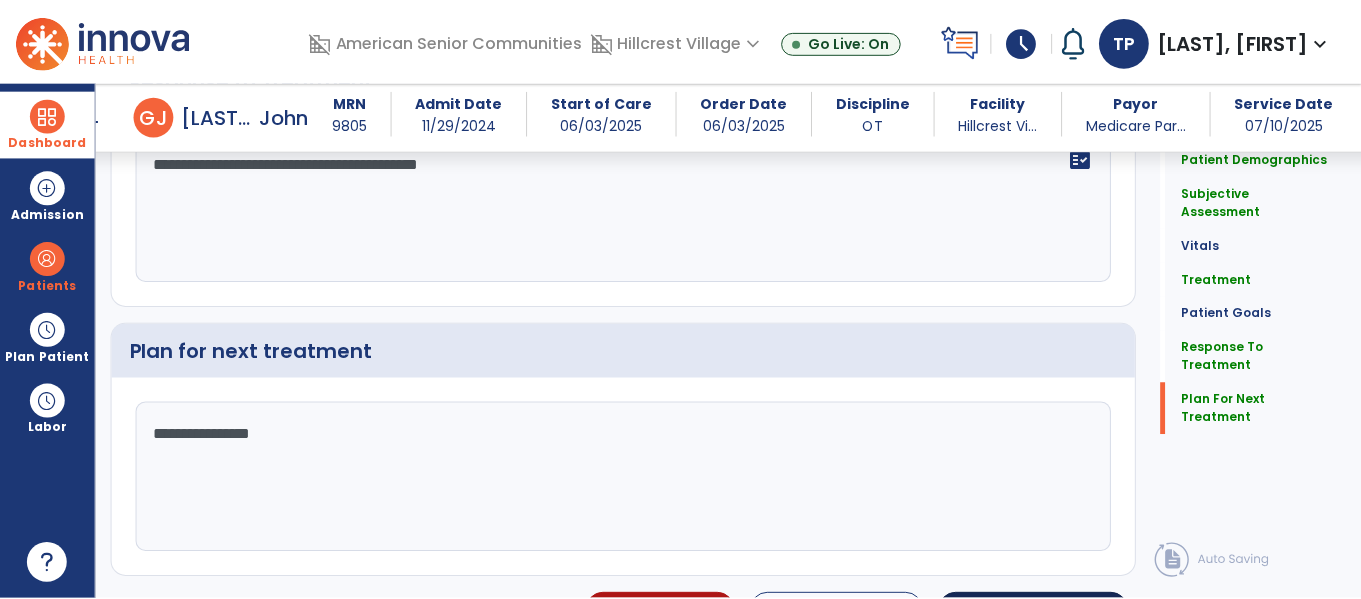 scroll, scrollTop: 3498, scrollLeft: 0, axis: vertical 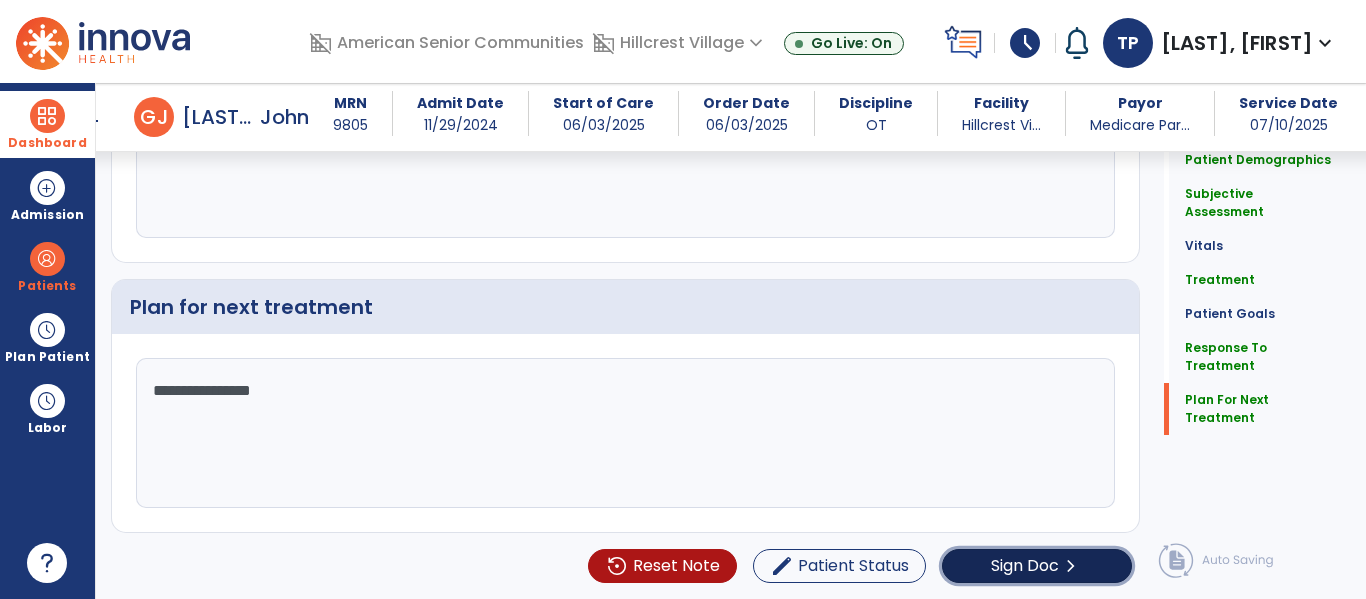click on "chevron_right" 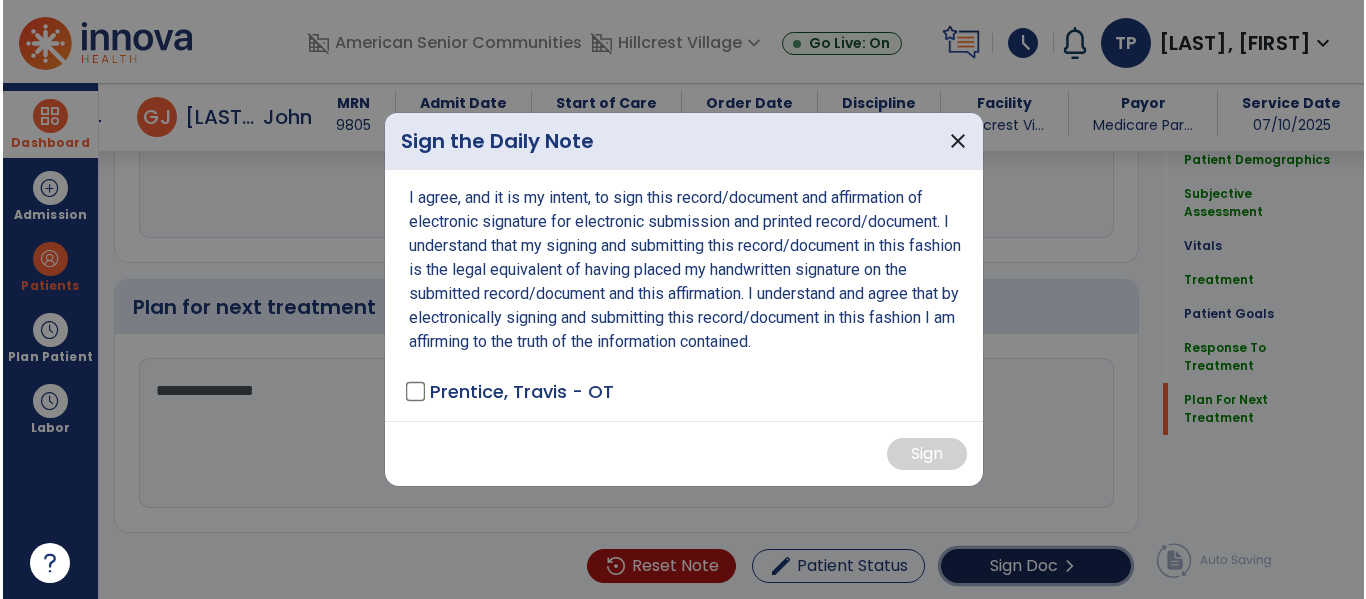 scroll, scrollTop: 3498, scrollLeft: 0, axis: vertical 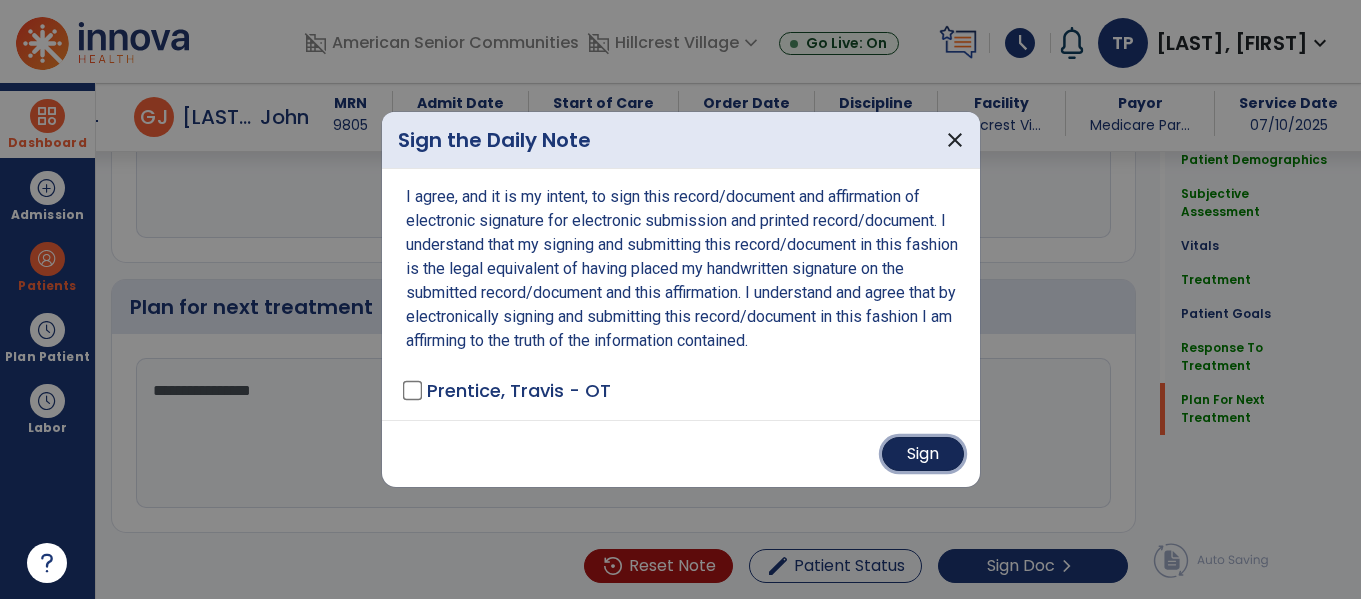 click on "Sign" at bounding box center [923, 454] 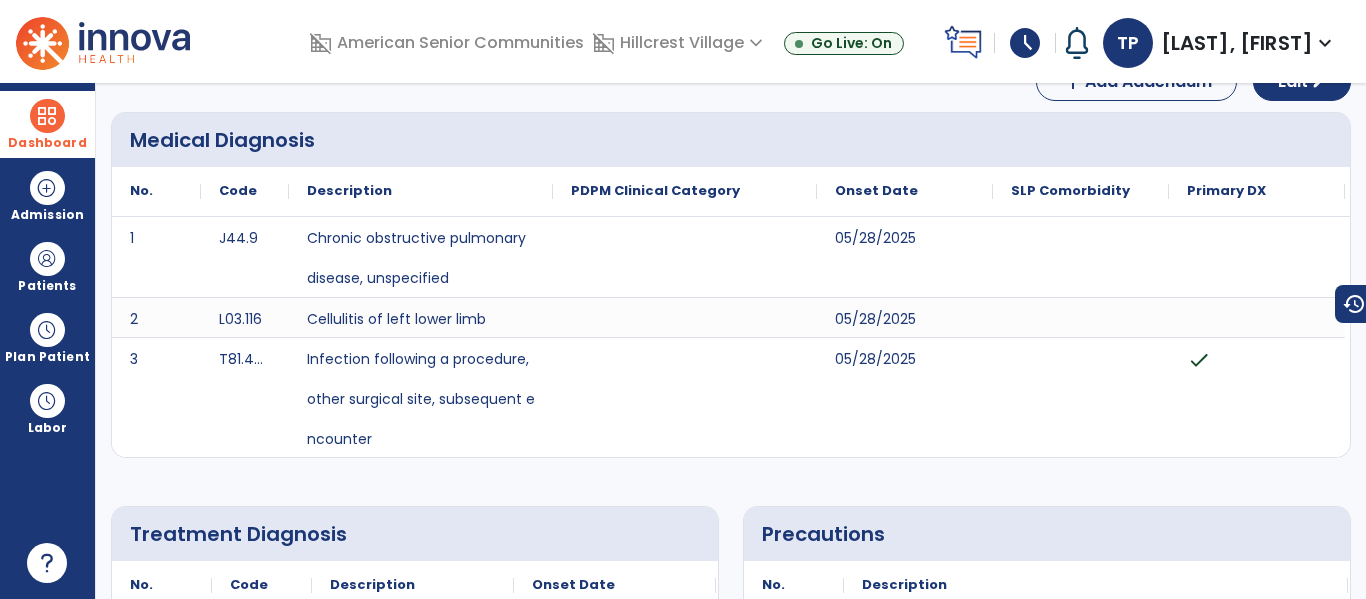 scroll, scrollTop: 0, scrollLeft: 0, axis: both 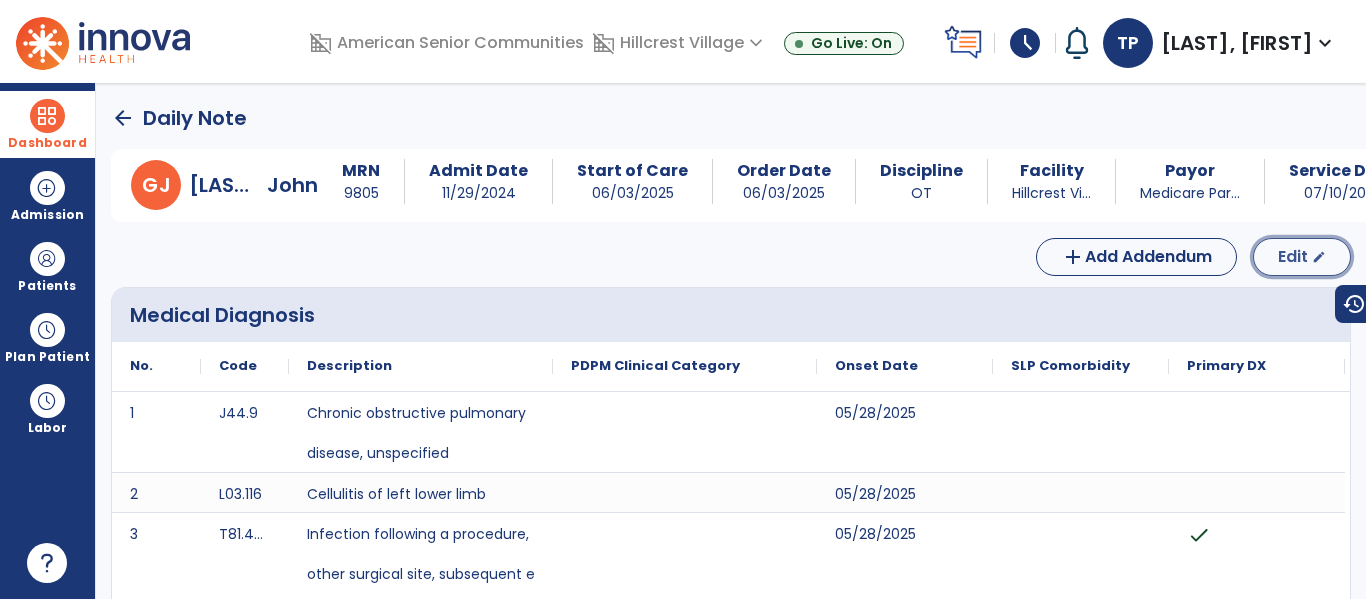 click on "Edit" 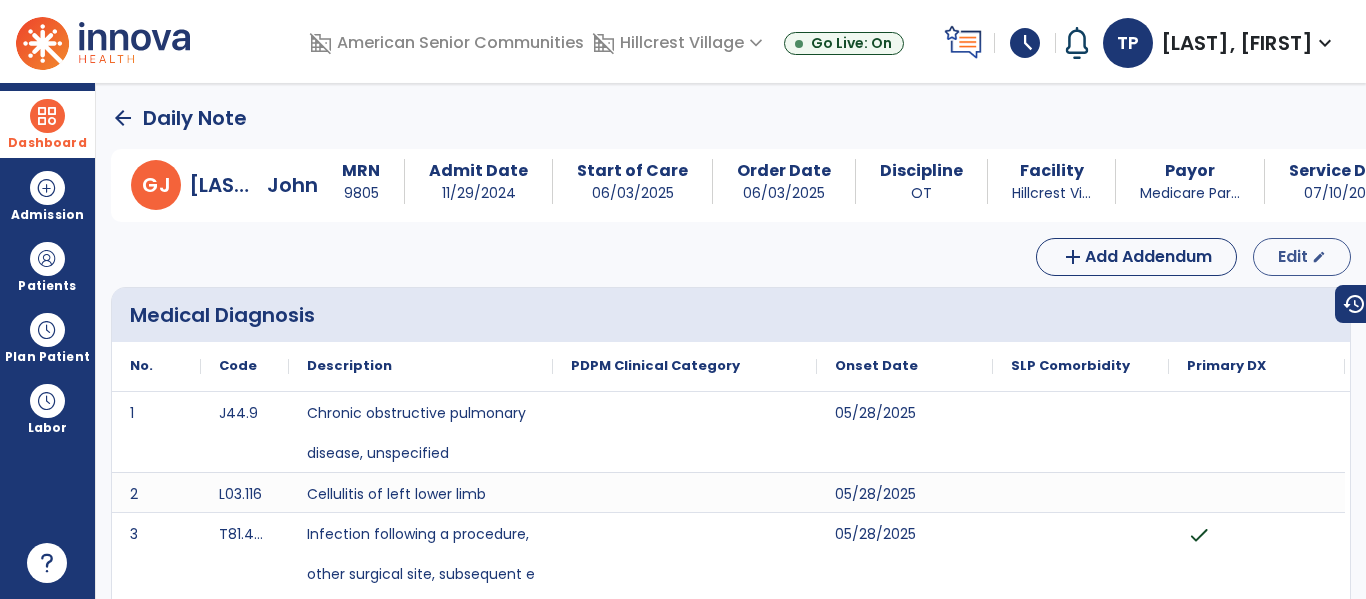 select on "*" 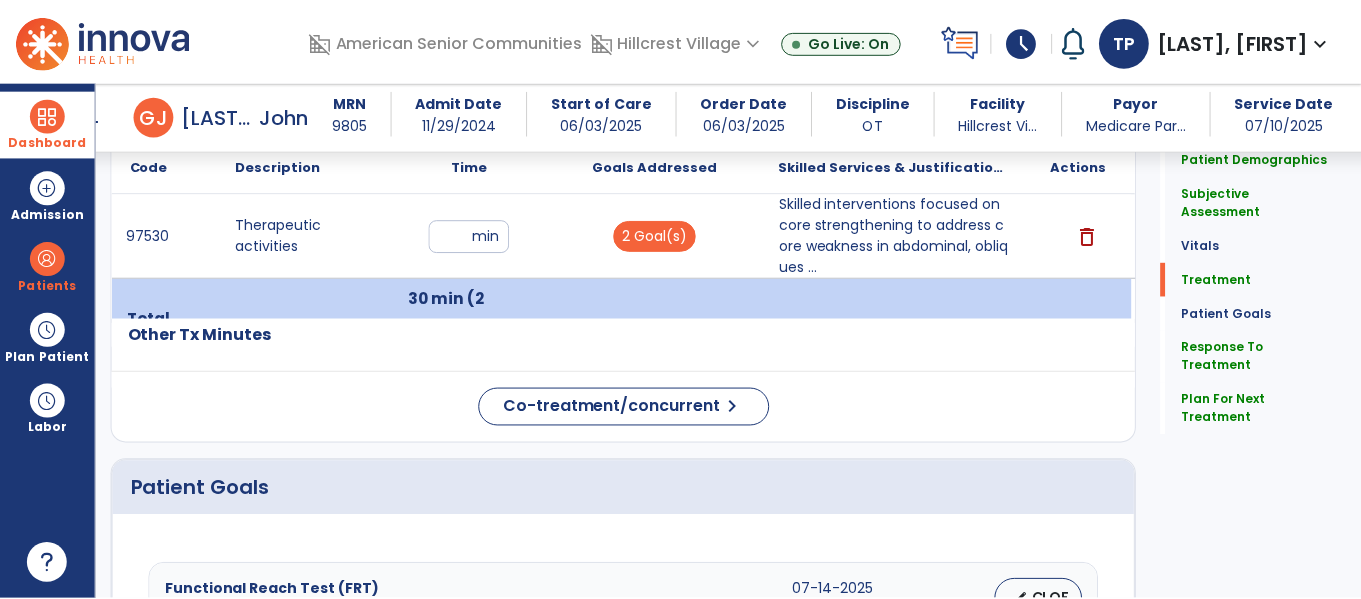 scroll, scrollTop: 1241, scrollLeft: 0, axis: vertical 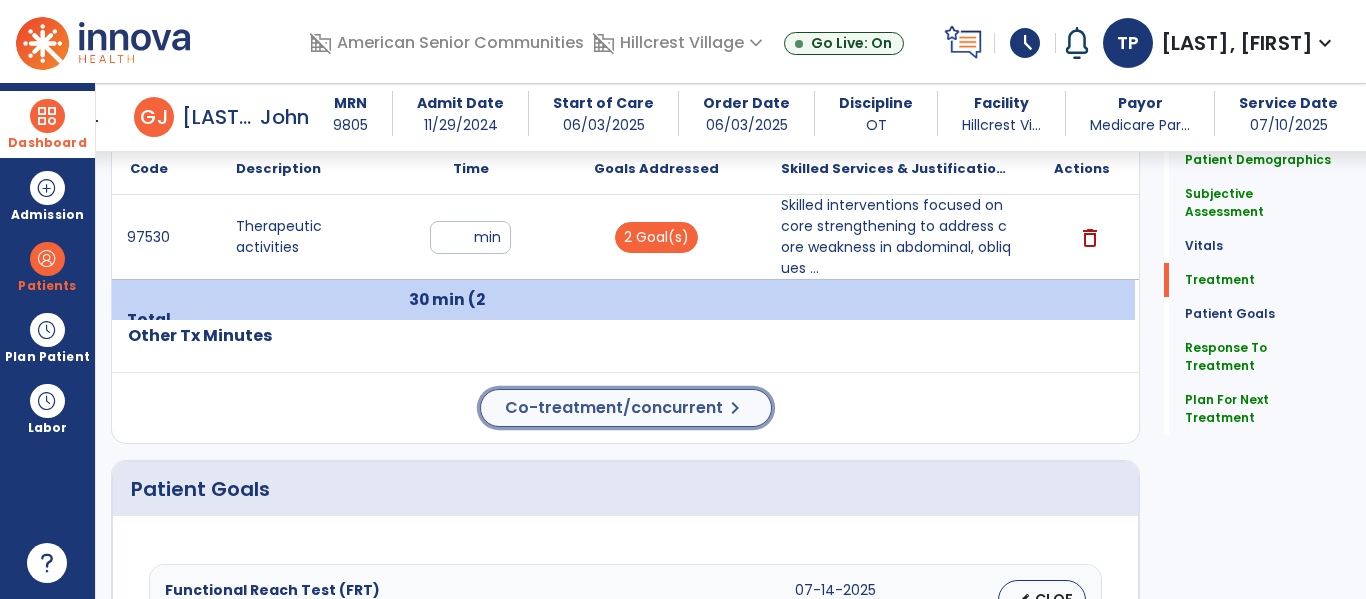 click on "Co-treatment/concurrent" 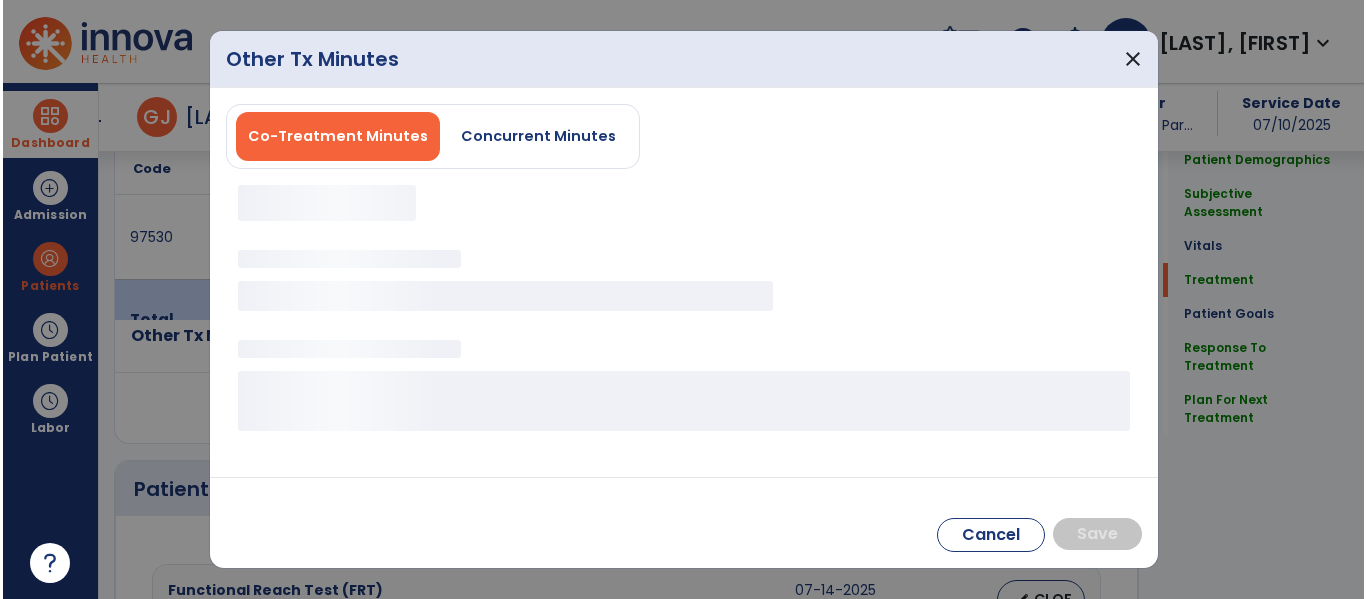 scroll, scrollTop: 1241, scrollLeft: 0, axis: vertical 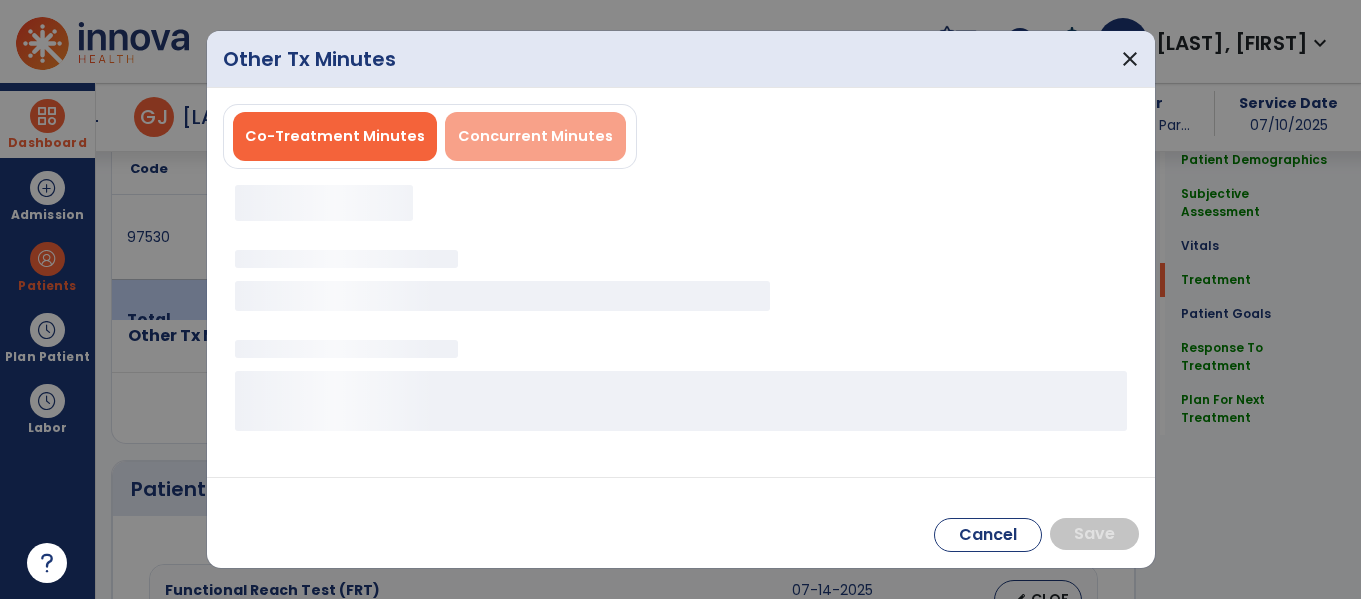 click on "Concurrent Minutes" at bounding box center [535, 136] 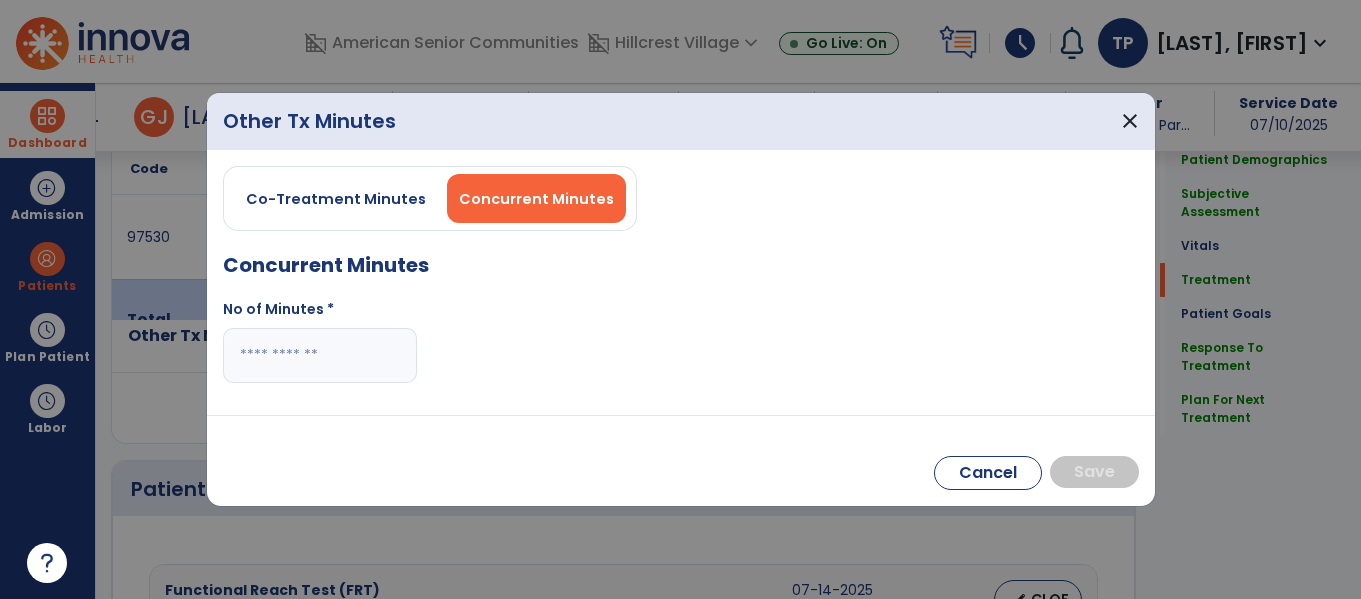 click at bounding box center (320, 355) 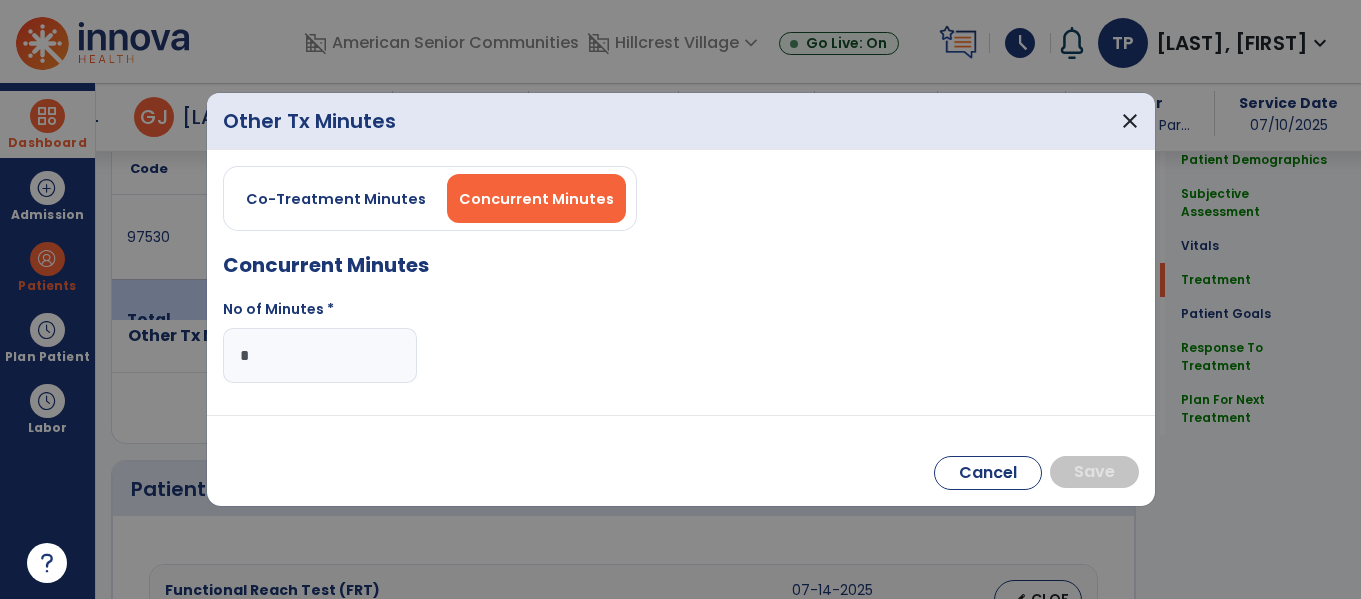 type on "**" 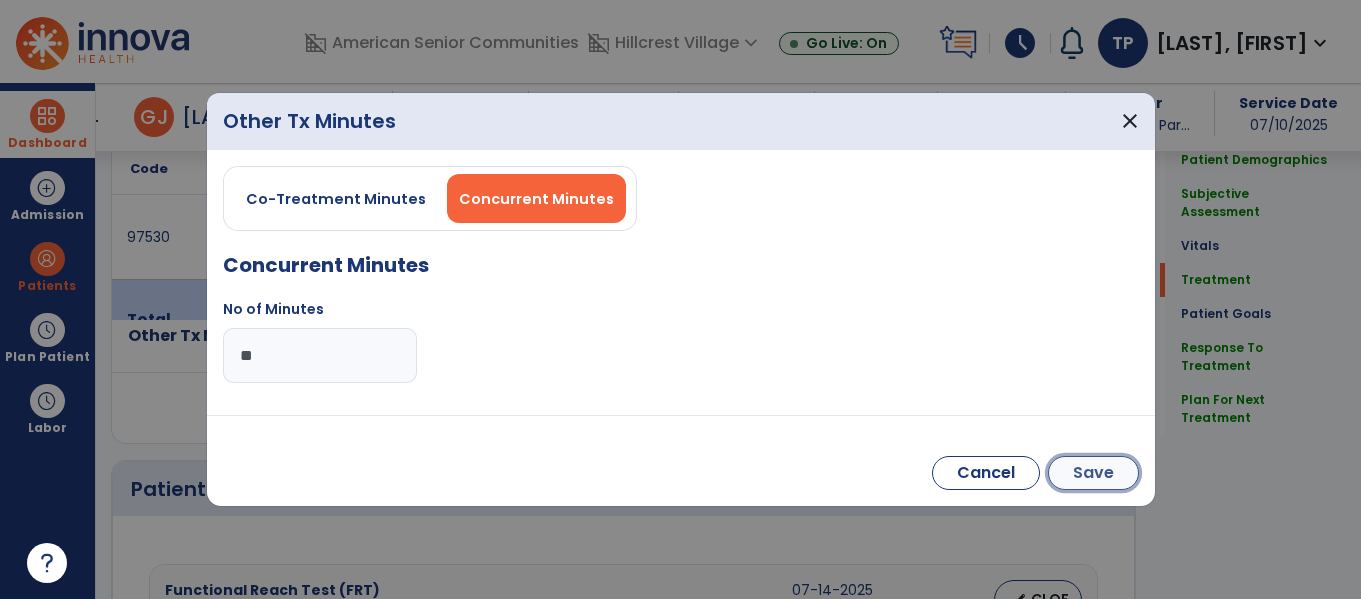 click on "Save" at bounding box center (1093, 473) 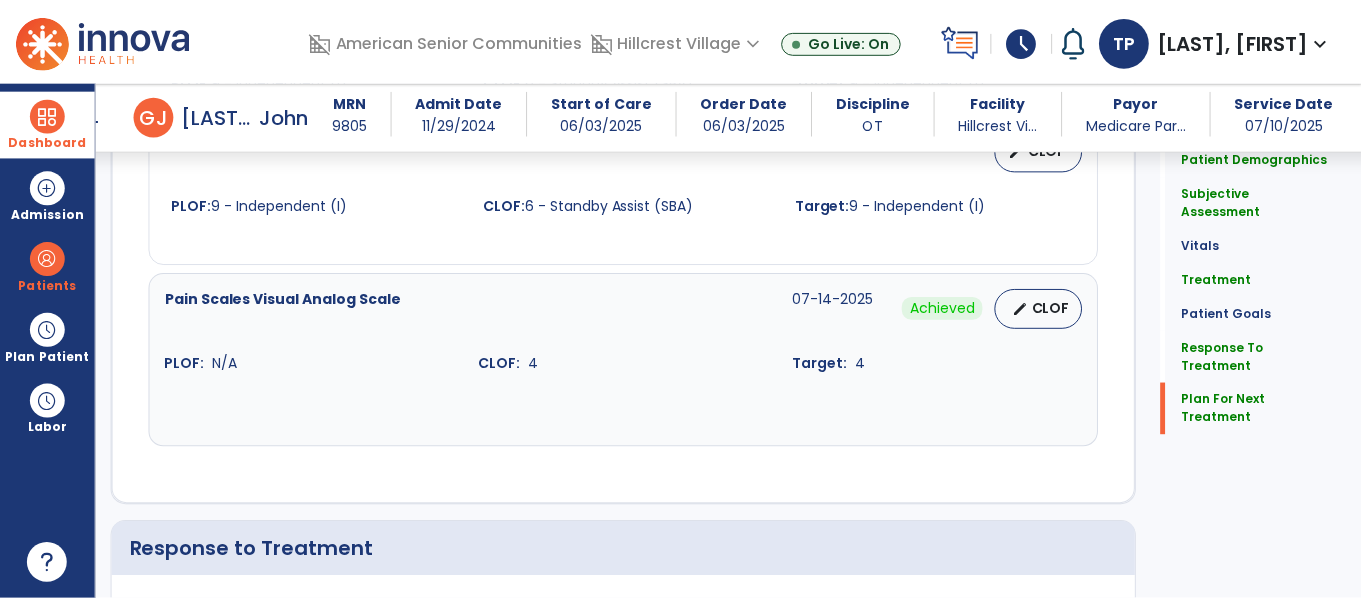 scroll, scrollTop: 3614, scrollLeft: 0, axis: vertical 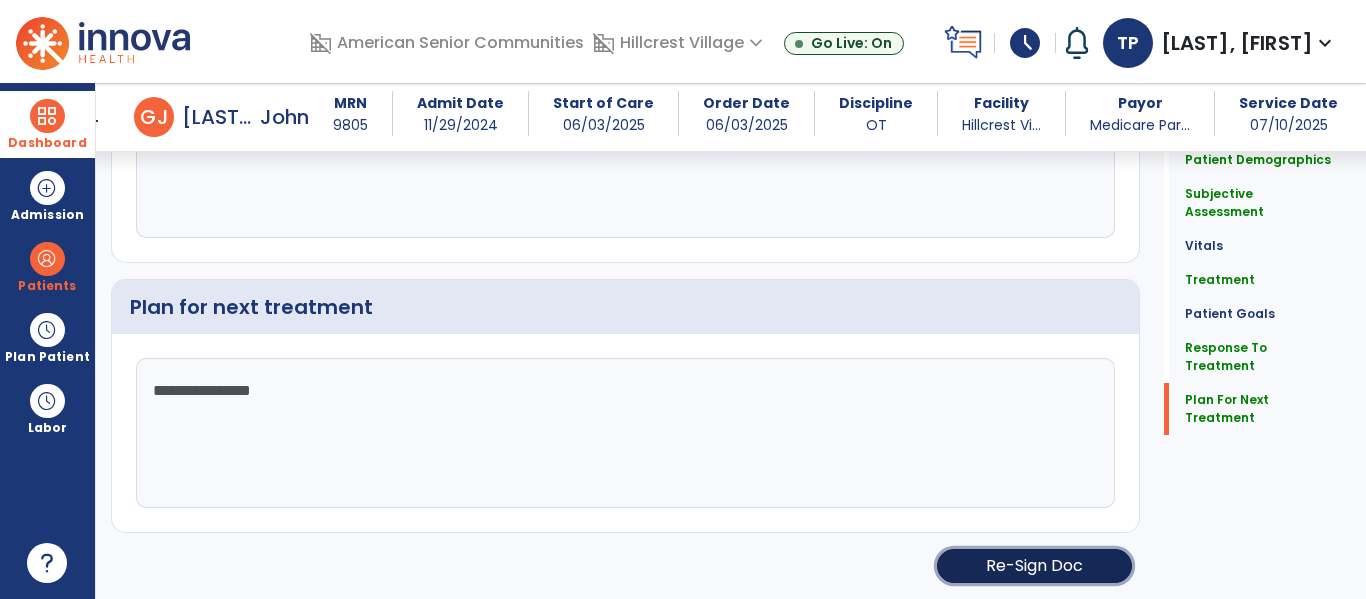 click on "Re-Sign Doc" 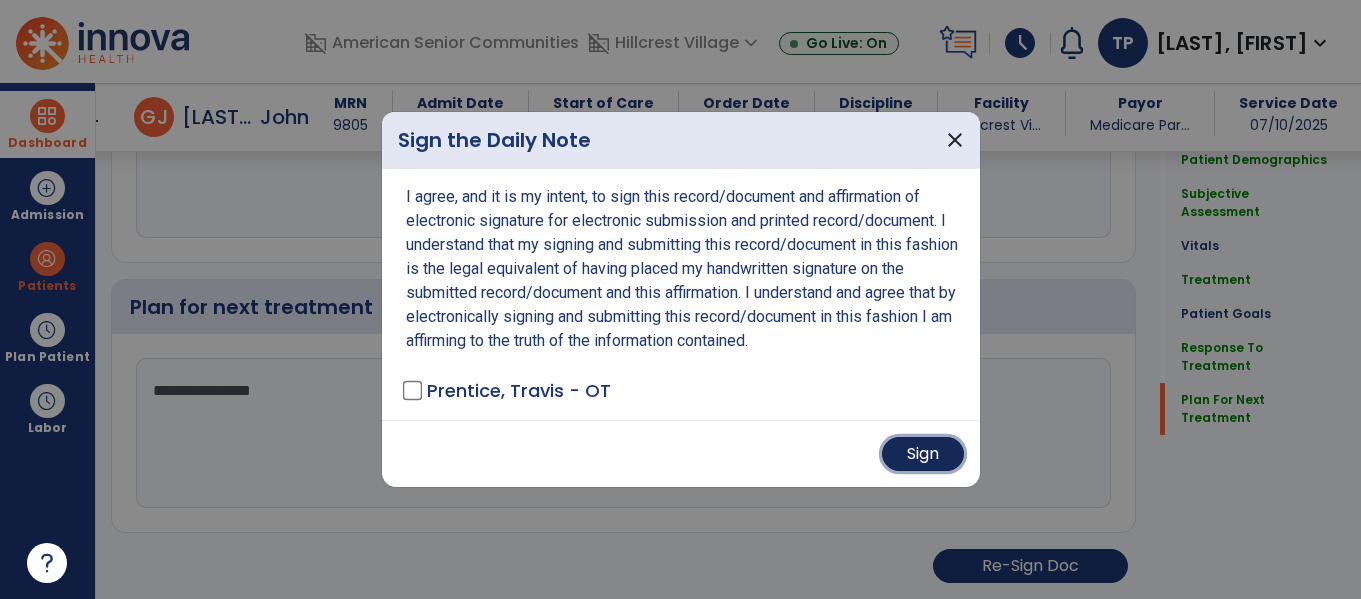 click on "Sign" at bounding box center [923, 454] 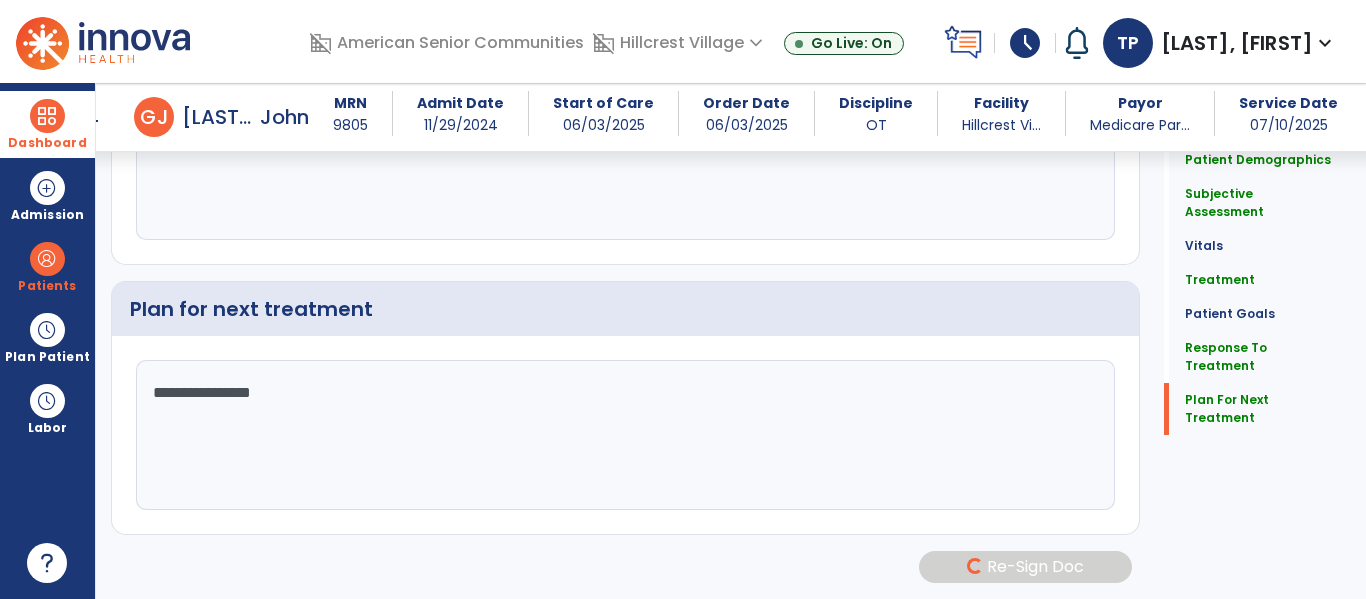 scroll, scrollTop: 3652, scrollLeft: 0, axis: vertical 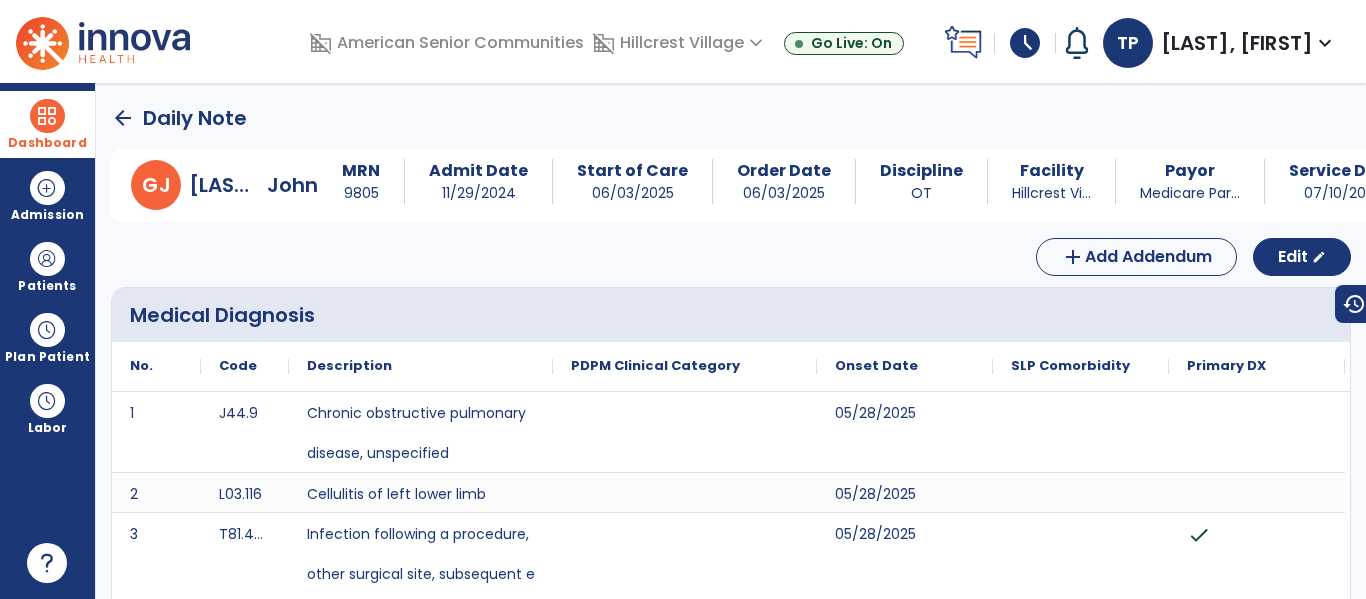 click on "arrow_back" 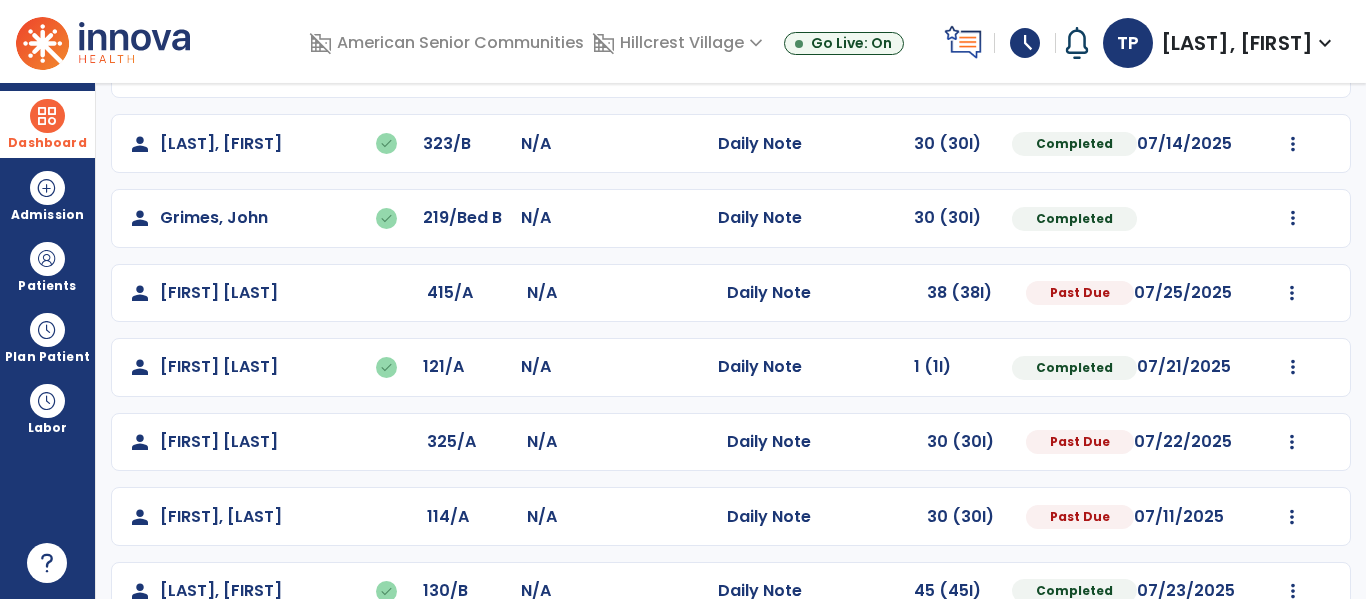 scroll, scrollTop: 516, scrollLeft: 0, axis: vertical 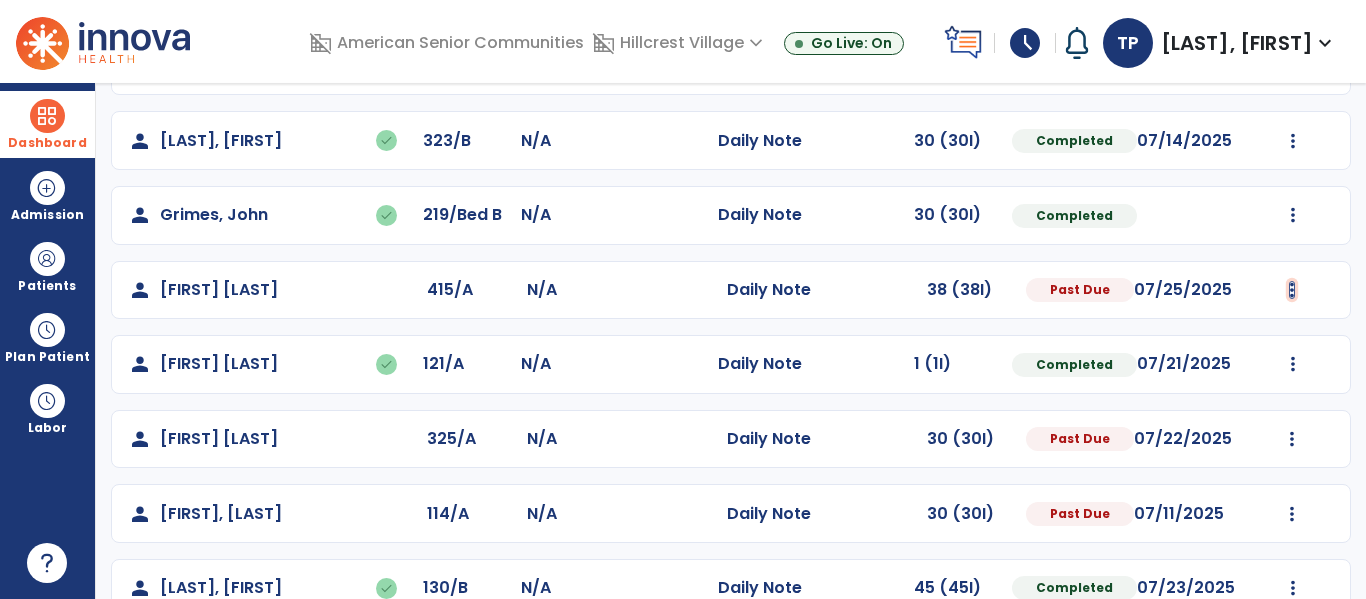 click at bounding box center [1293, -157] 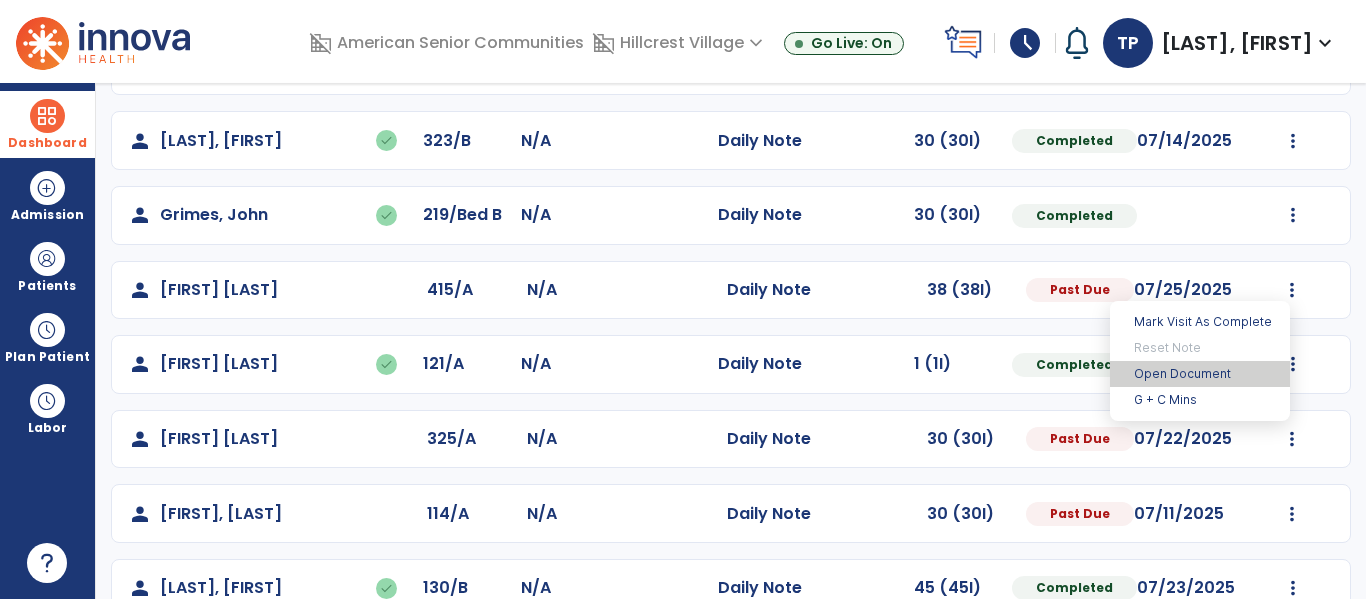 click on "Open Document" at bounding box center [1200, 374] 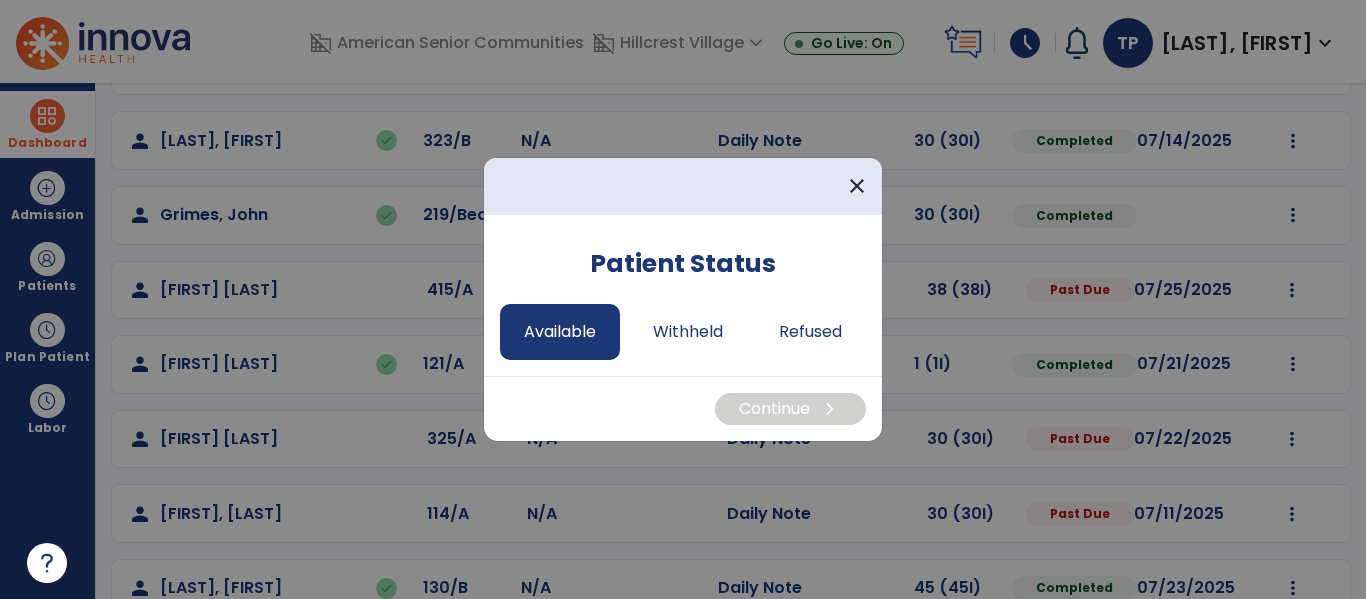 click on "Available" at bounding box center [560, 332] 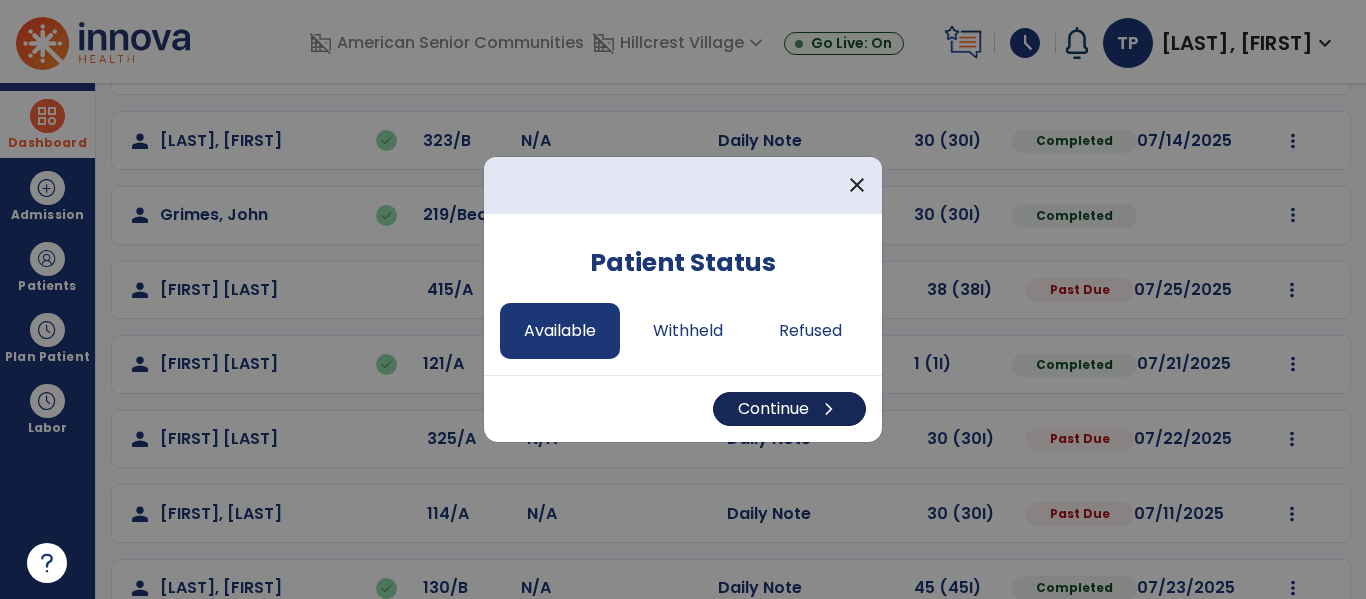 click on "Continue   chevron_right" at bounding box center [789, 409] 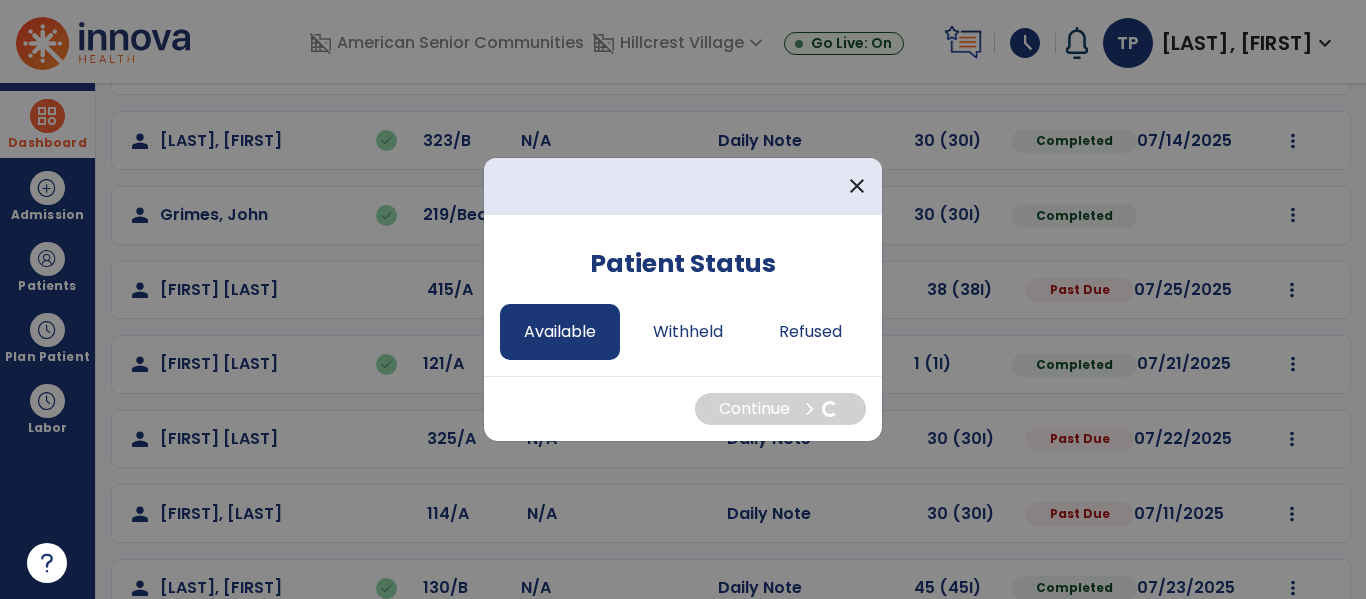select on "*" 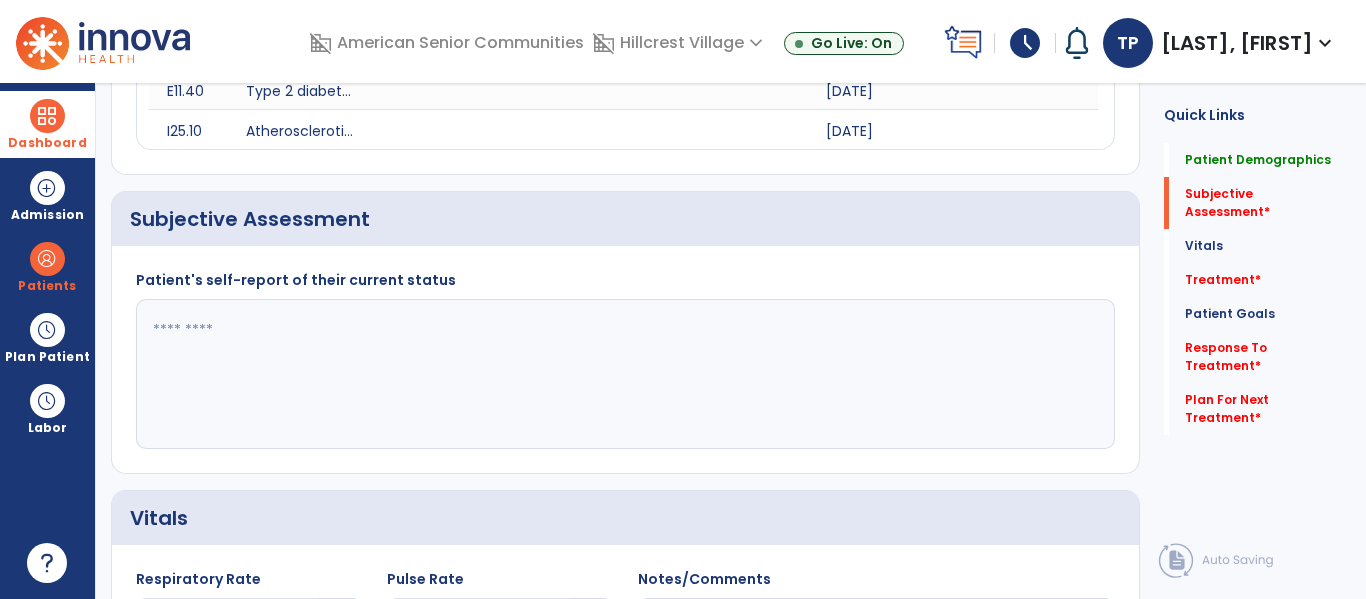 click 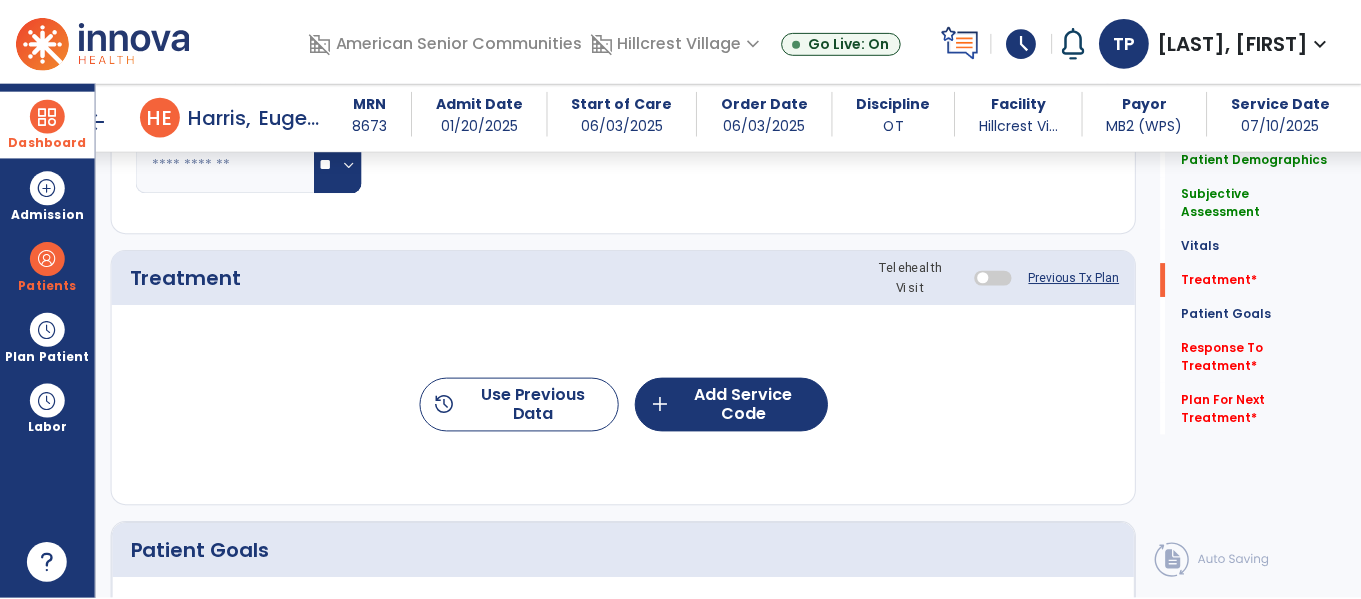 scroll, scrollTop: 1183, scrollLeft: 0, axis: vertical 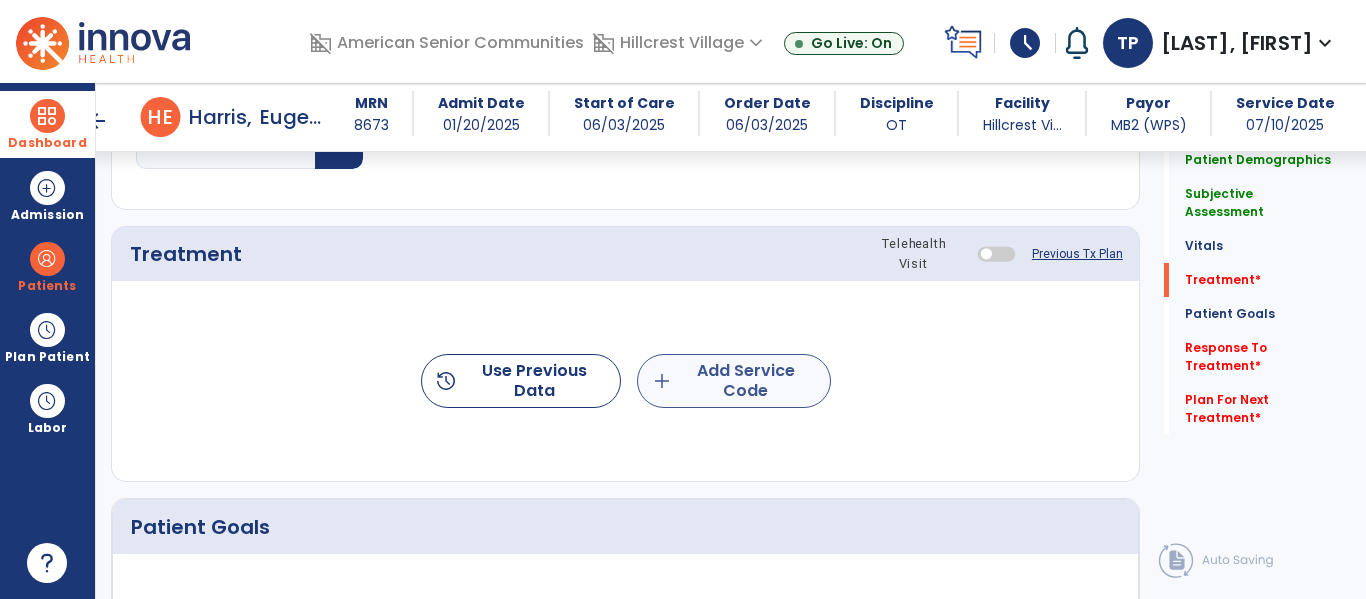 type on "**********" 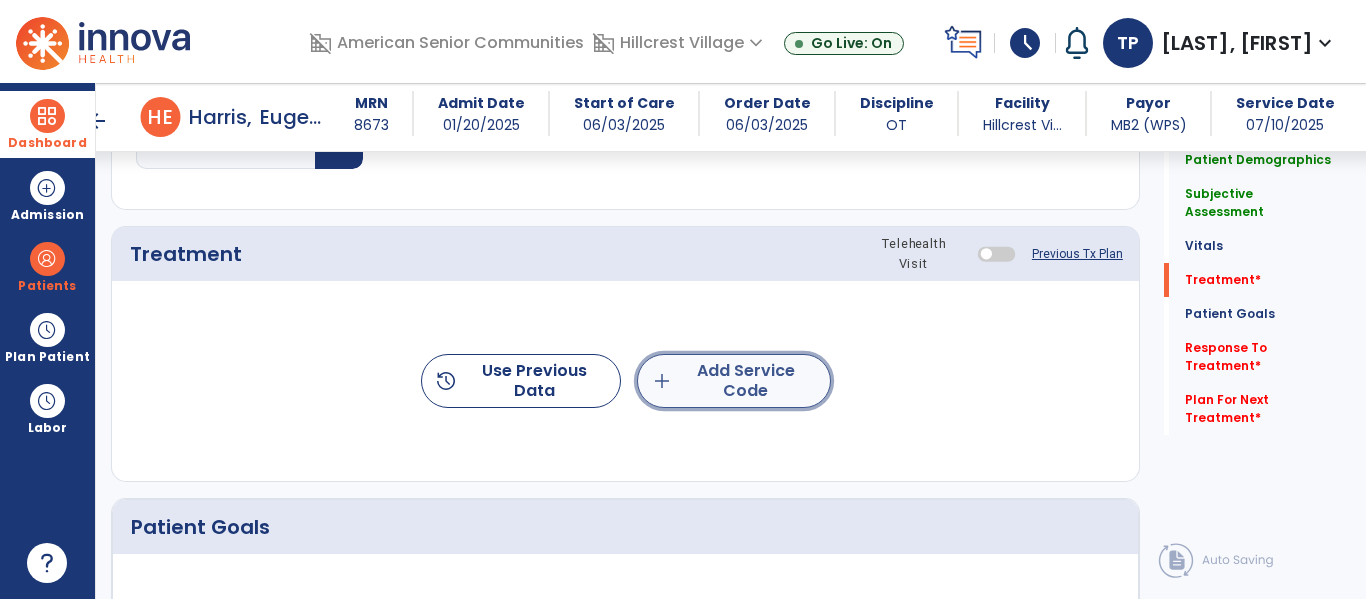 click on "add  Add Service Code" 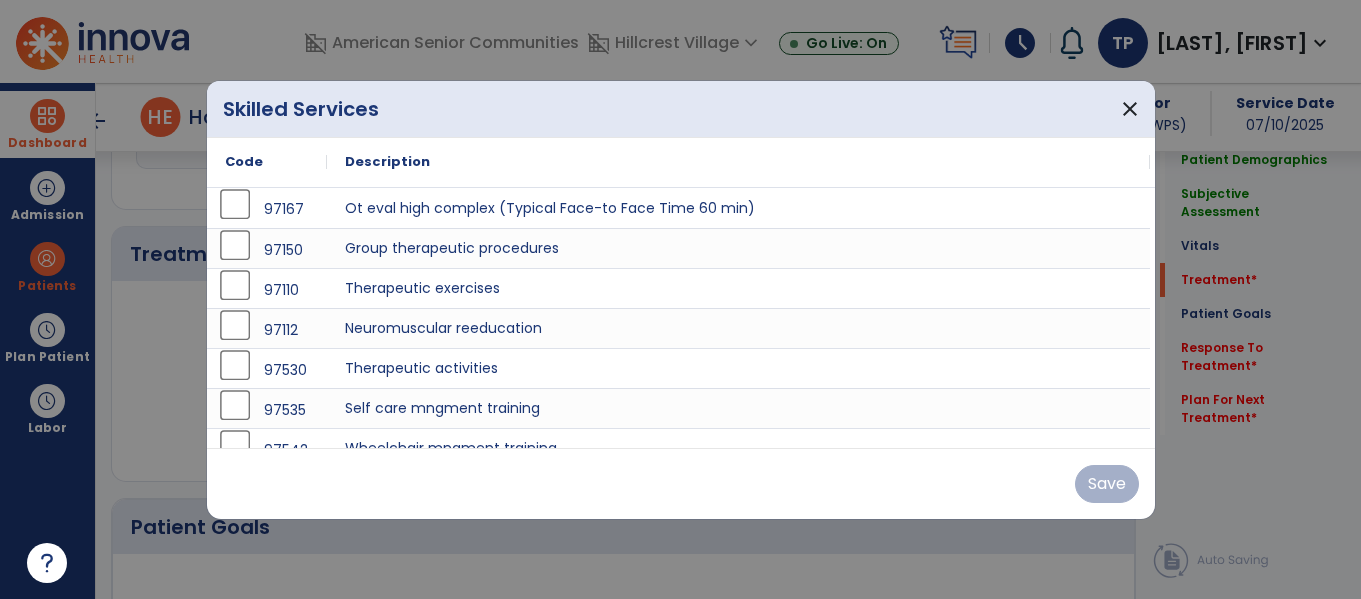scroll, scrollTop: 1183, scrollLeft: 0, axis: vertical 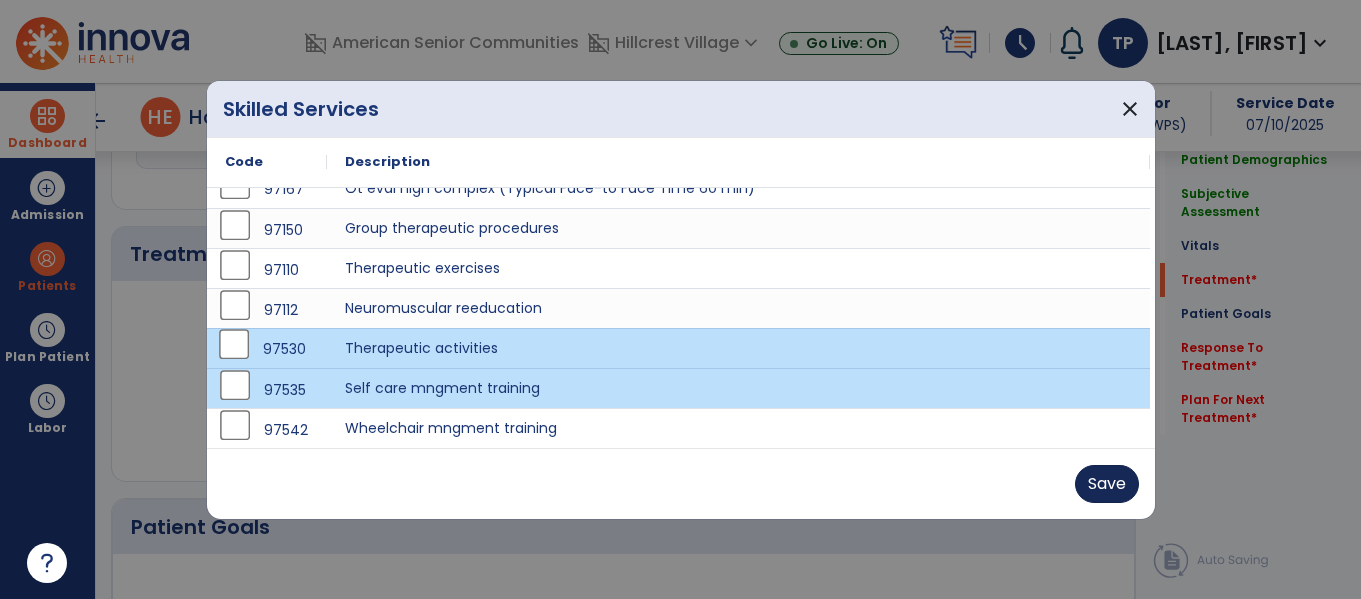 click on "Save" at bounding box center [1107, 484] 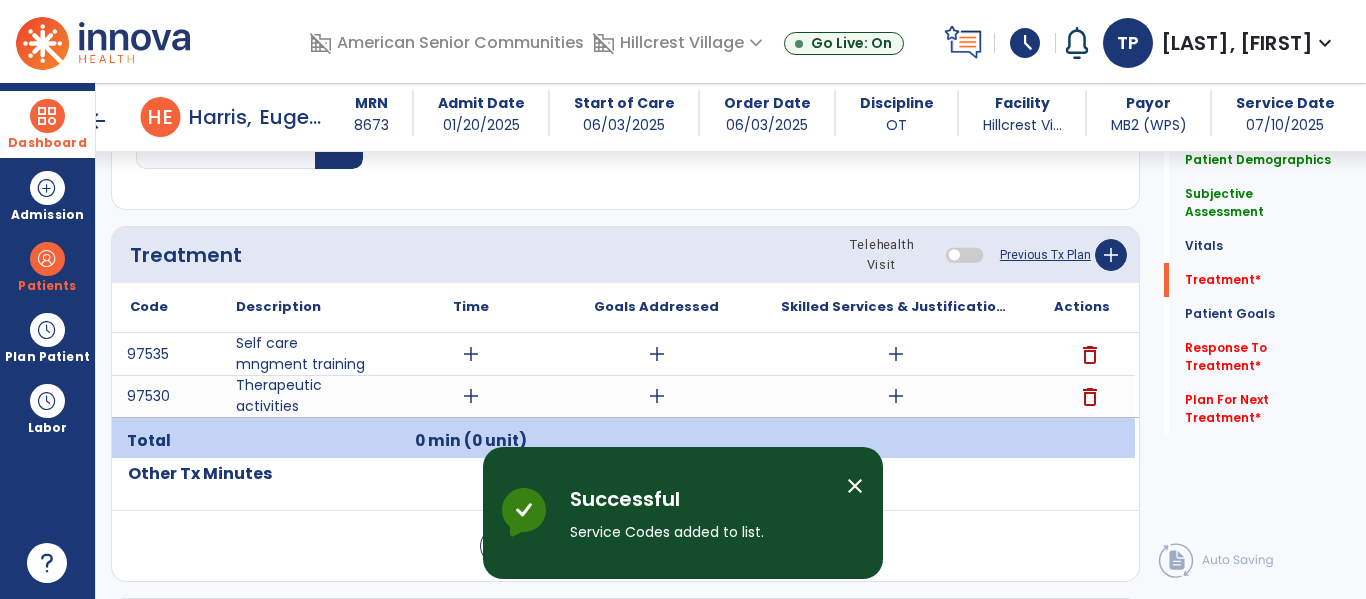 click on "add" at bounding box center [471, 354] 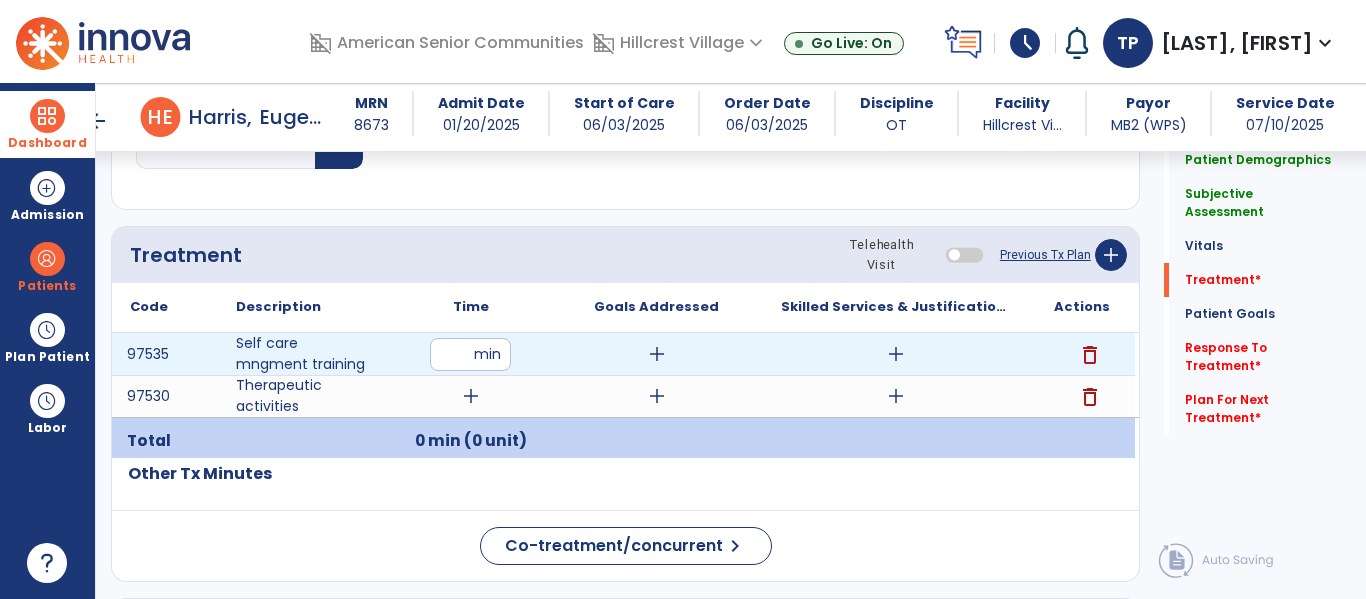 type on "**" 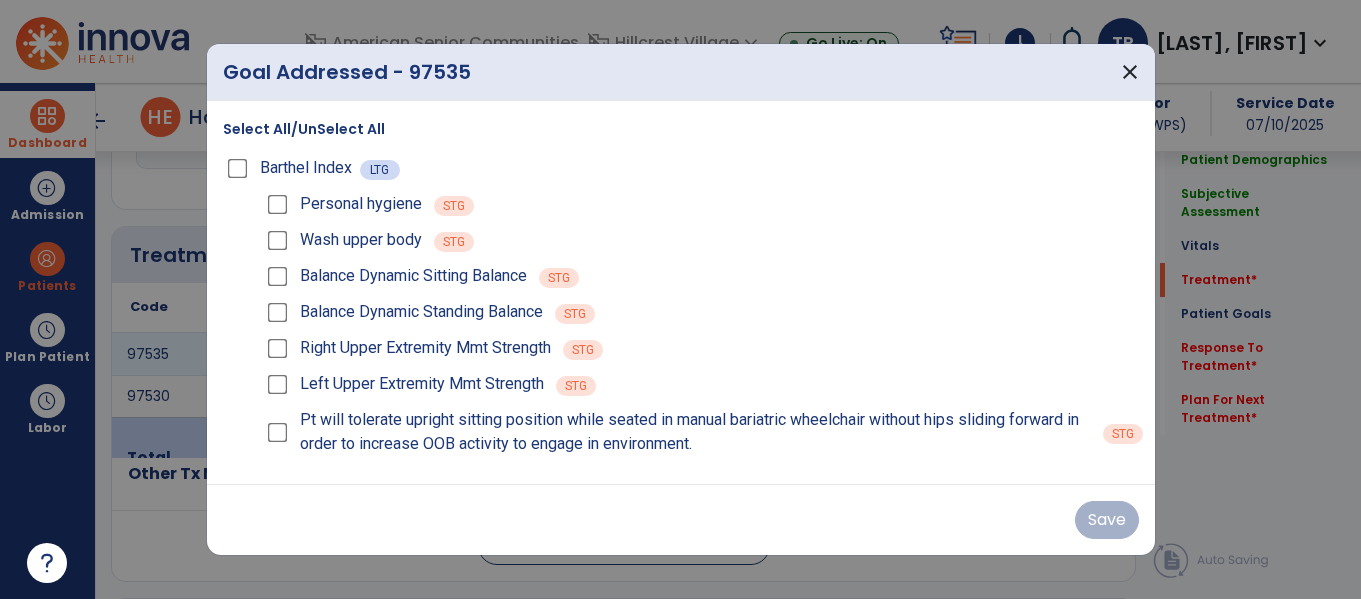 scroll, scrollTop: 1183, scrollLeft: 0, axis: vertical 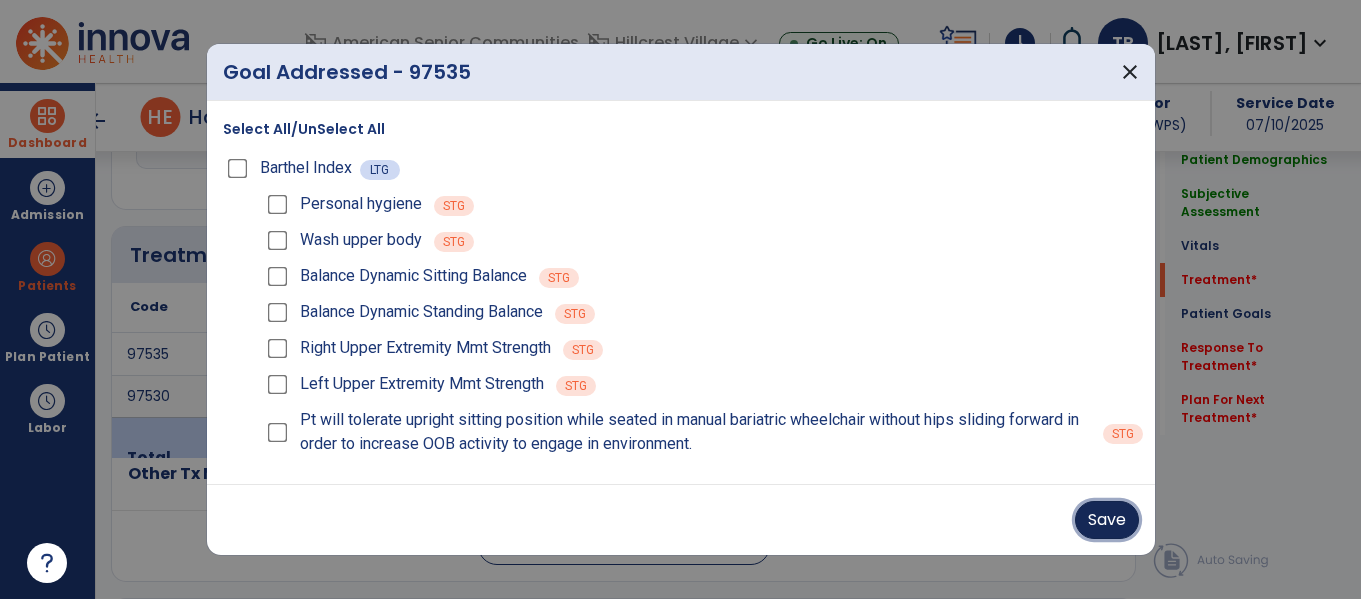 click on "Save" at bounding box center (1107, 520) 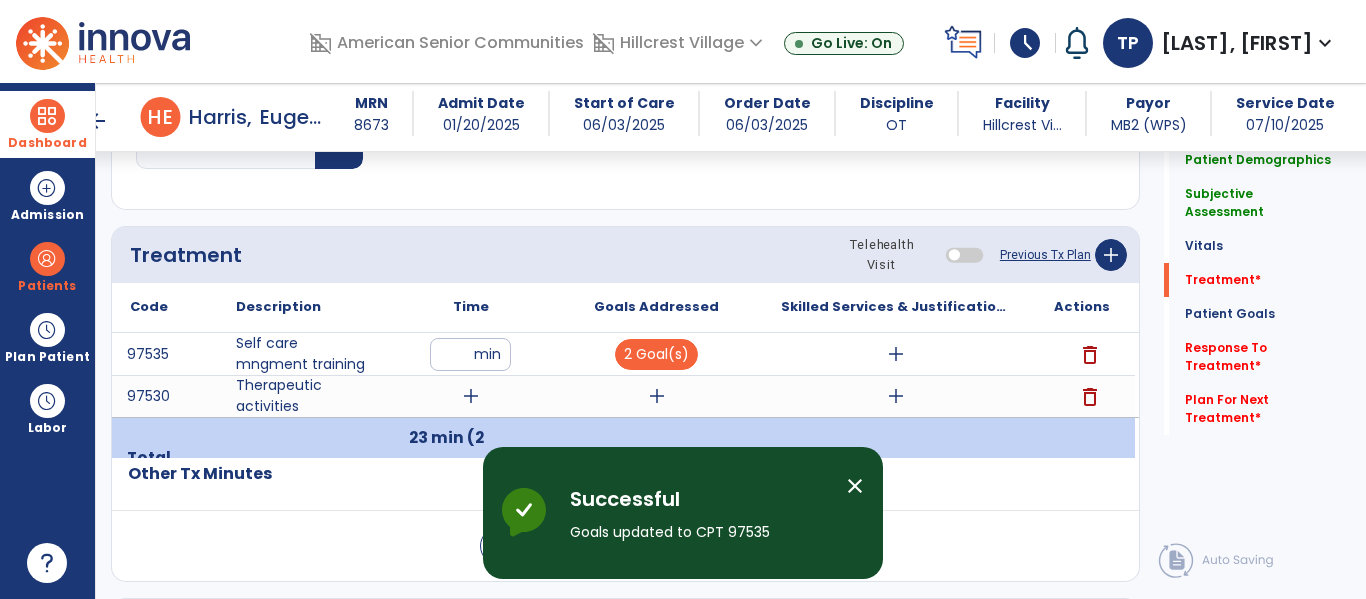 click on "add" at bounding box center [896, 354] 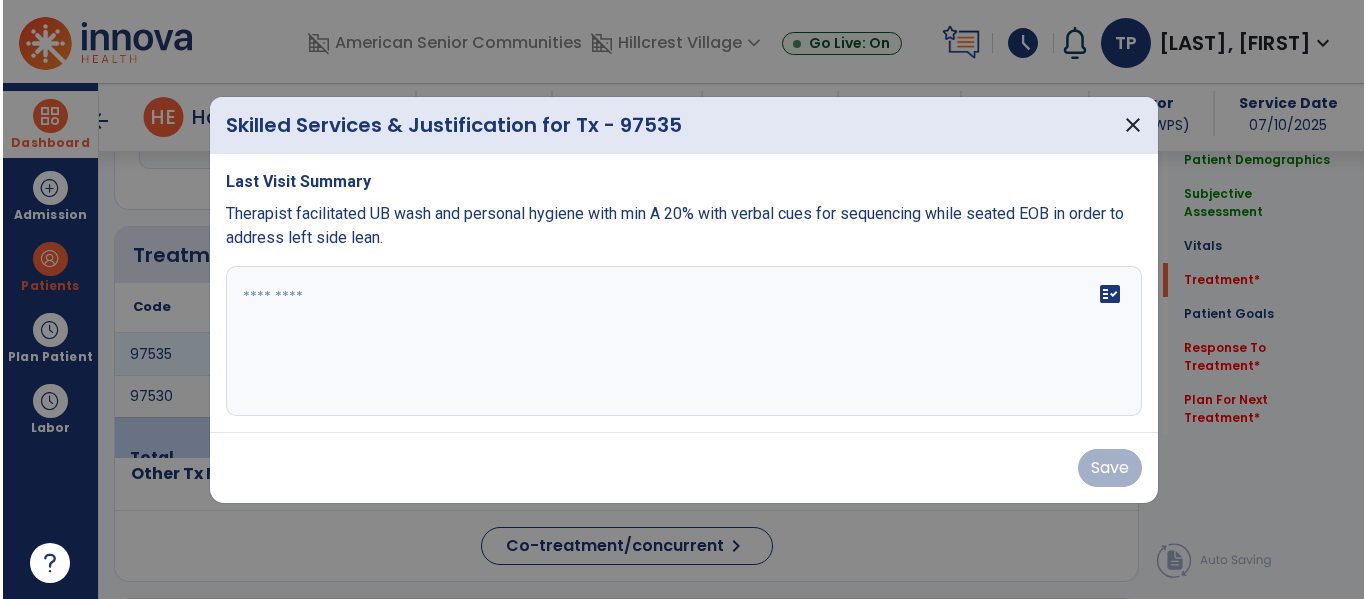 scroll, scrollTop: 1183, scrollLeft: 0, axis: vertical 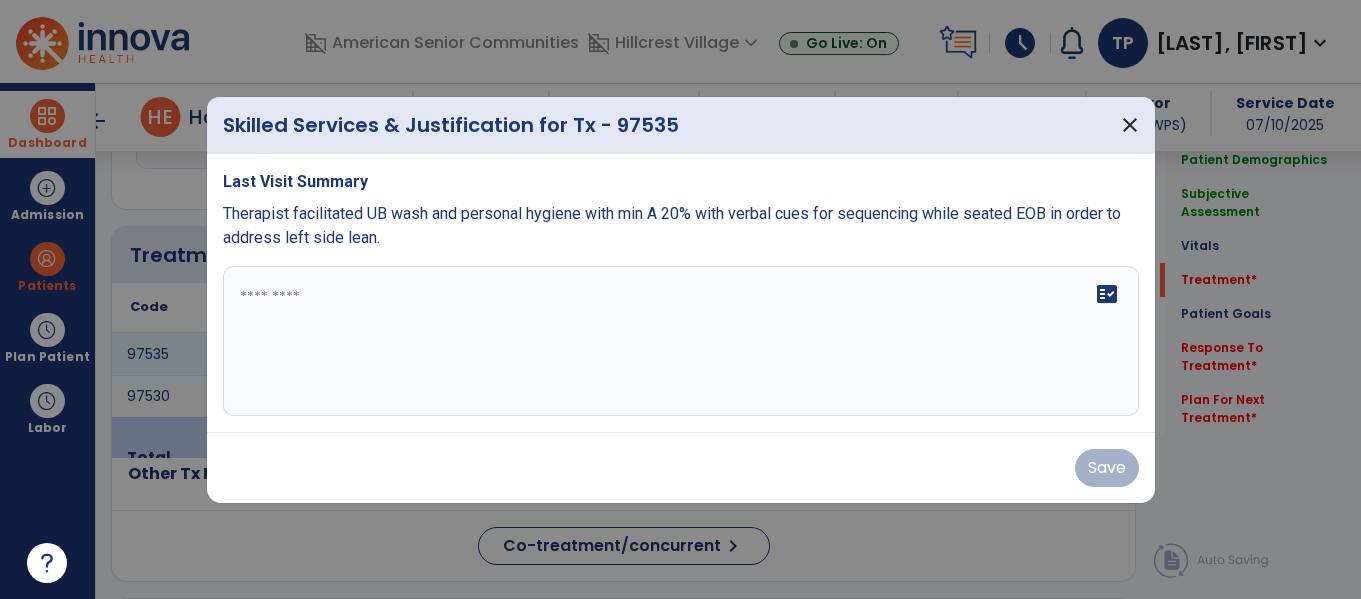 click at bounding box center (681, 341) 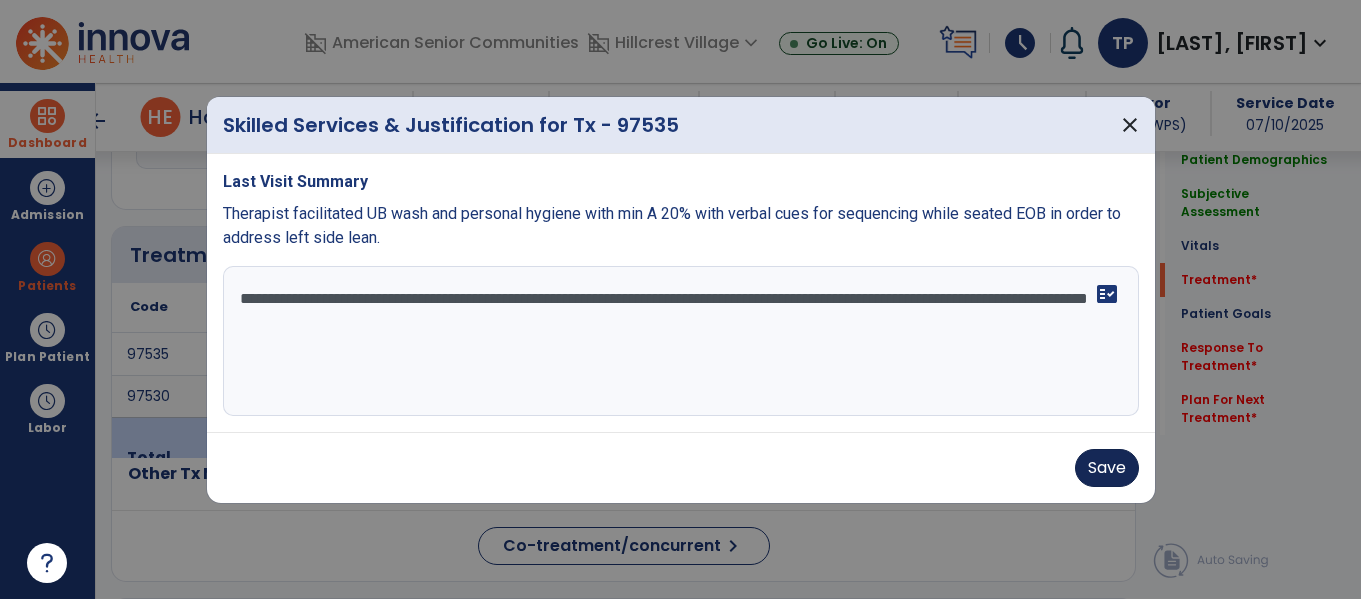 type on "**********" 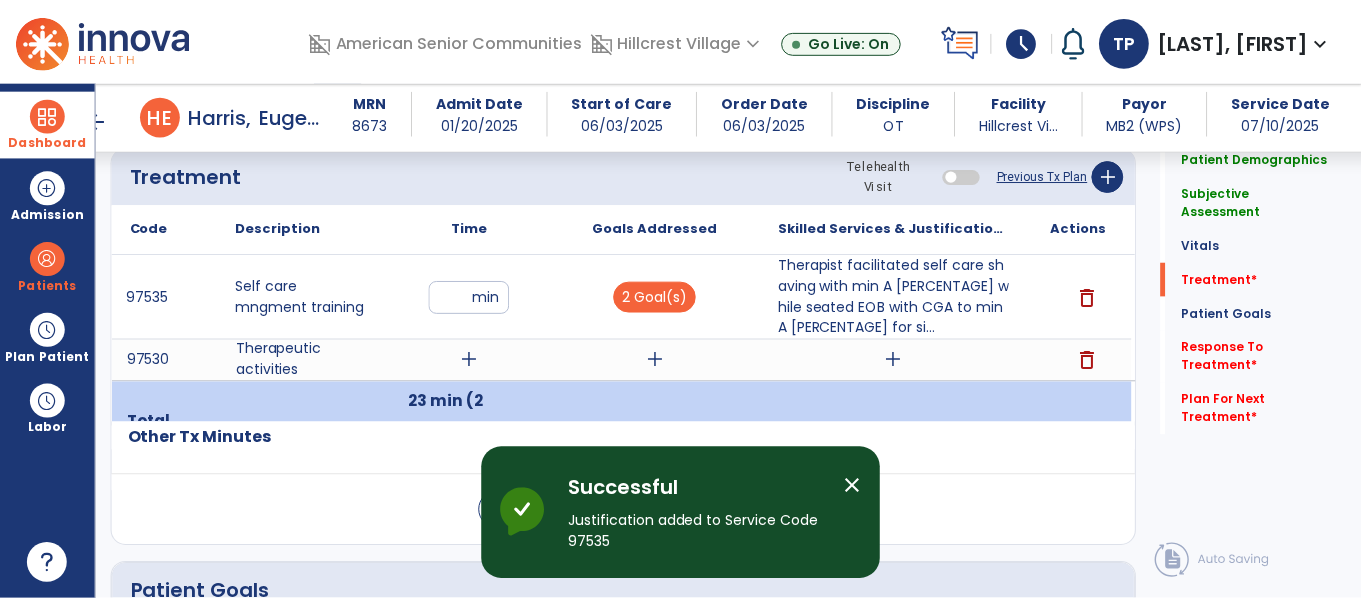 scroll, scrollTop: 1270, scrollLeft: 0, axis: vertical 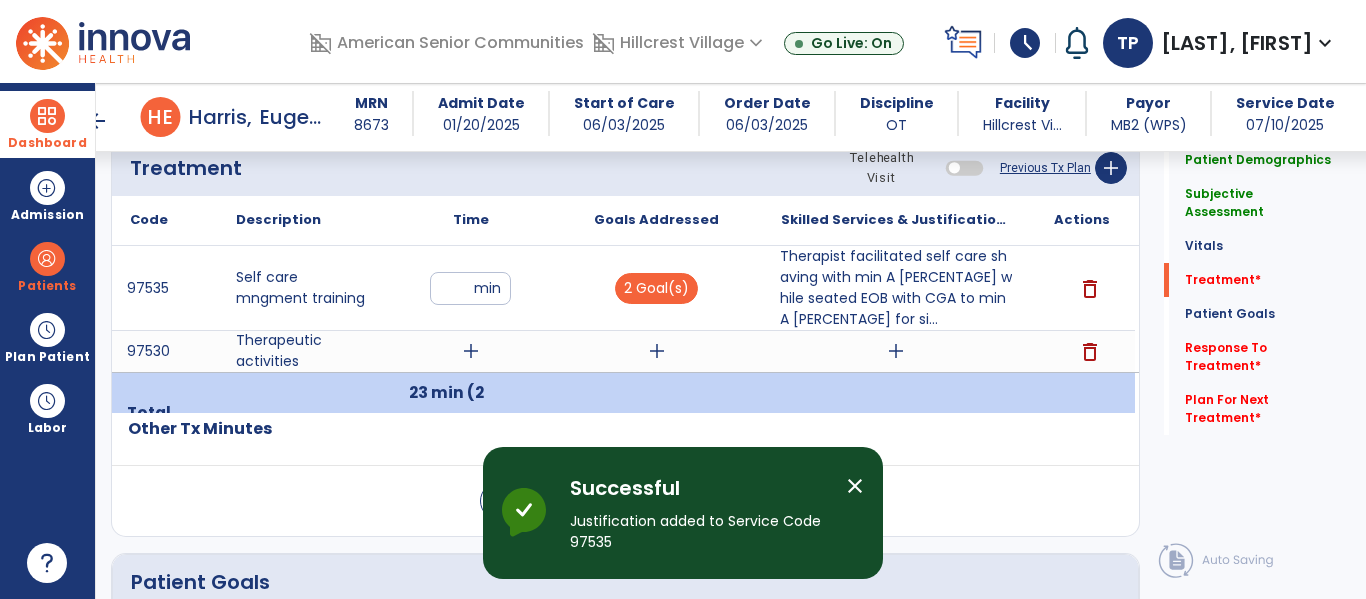 click on "add" at bounding box center [471, 351] 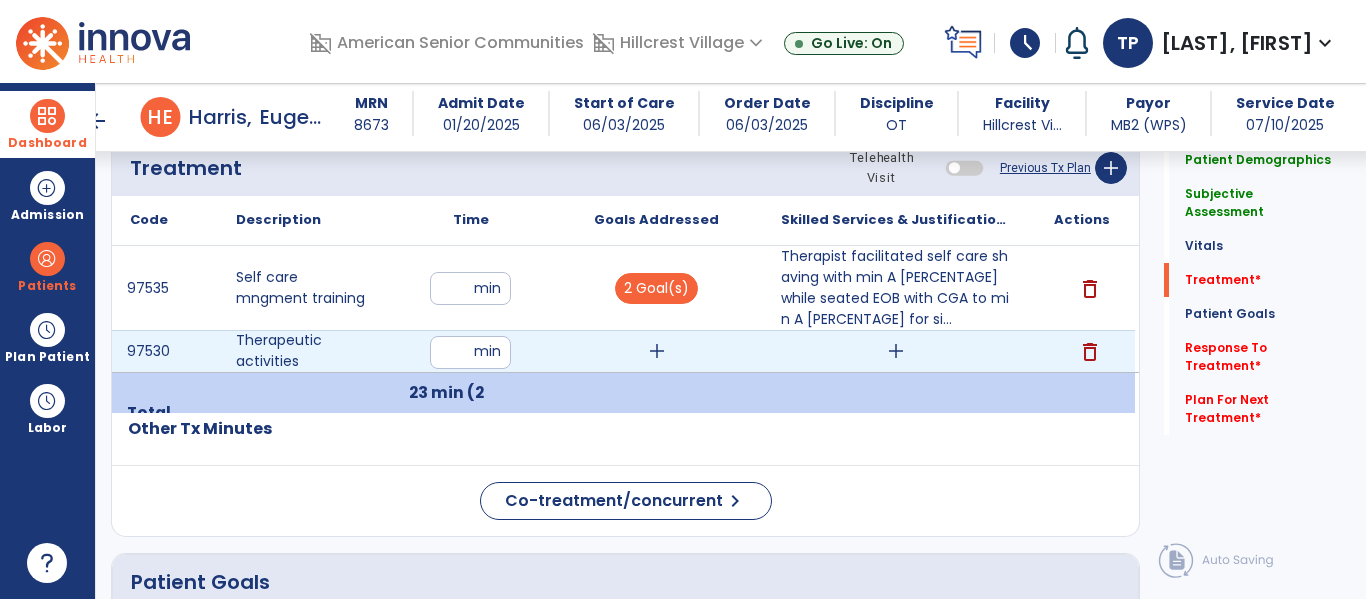 type on "**" 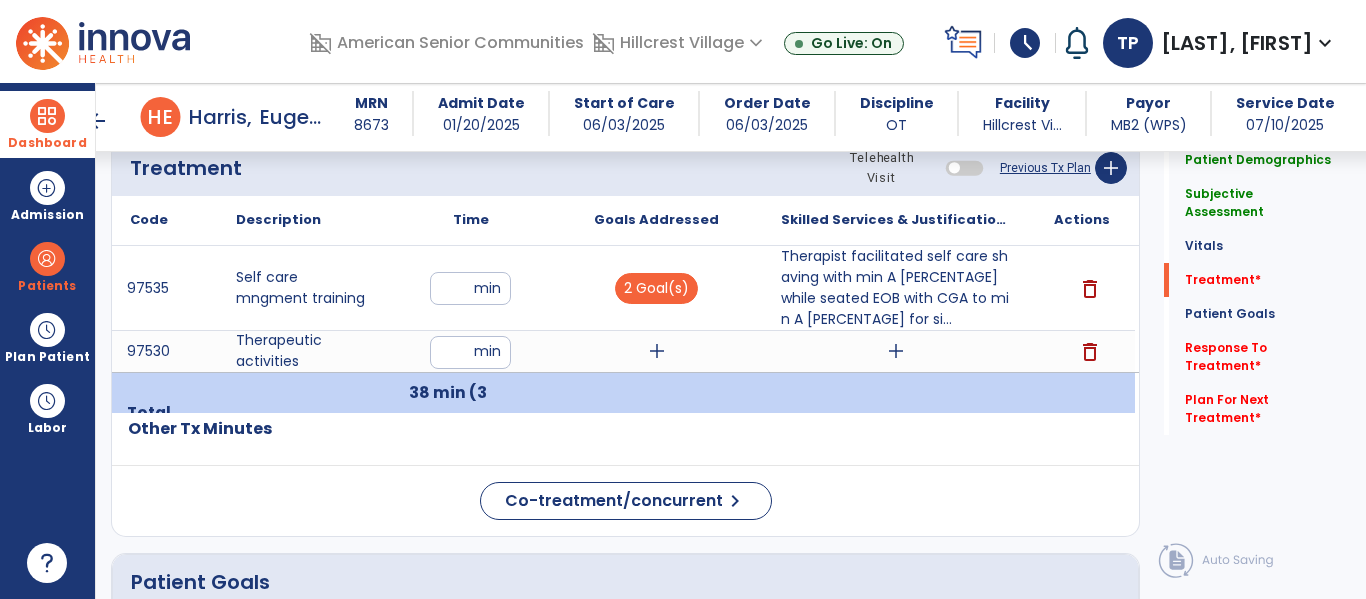 click on "add" at bounding box center (656, 351) 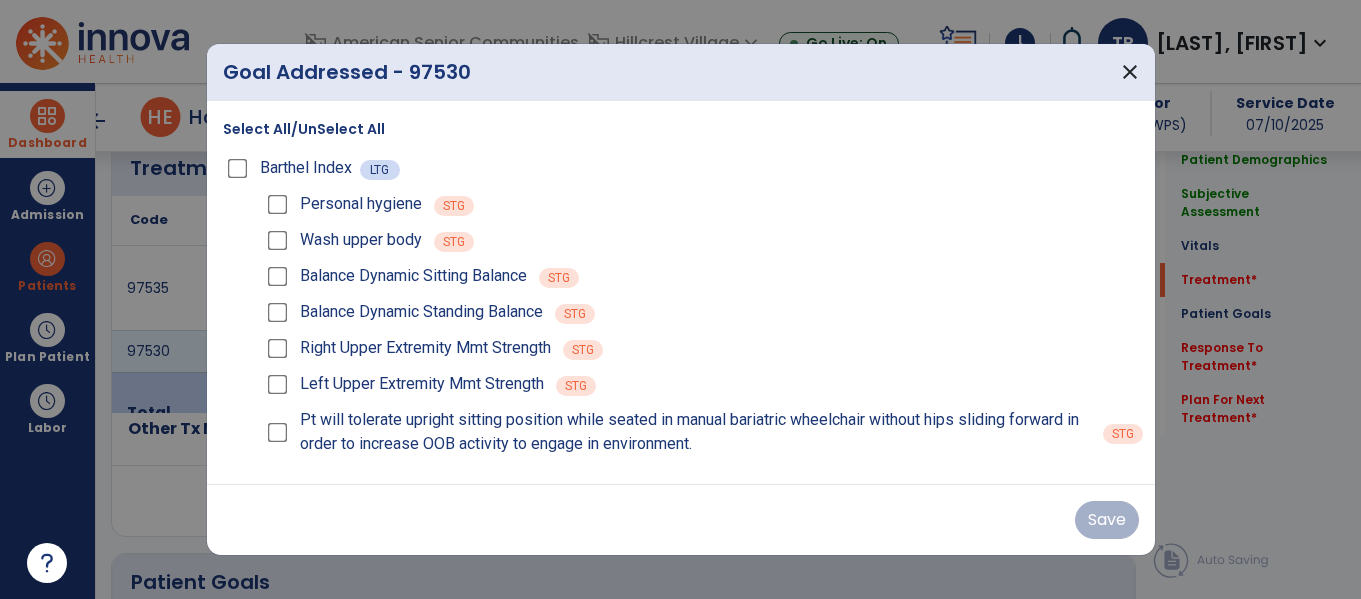 scroll, scrollTop: 1270, scrollLeft: 0, axis: vertical 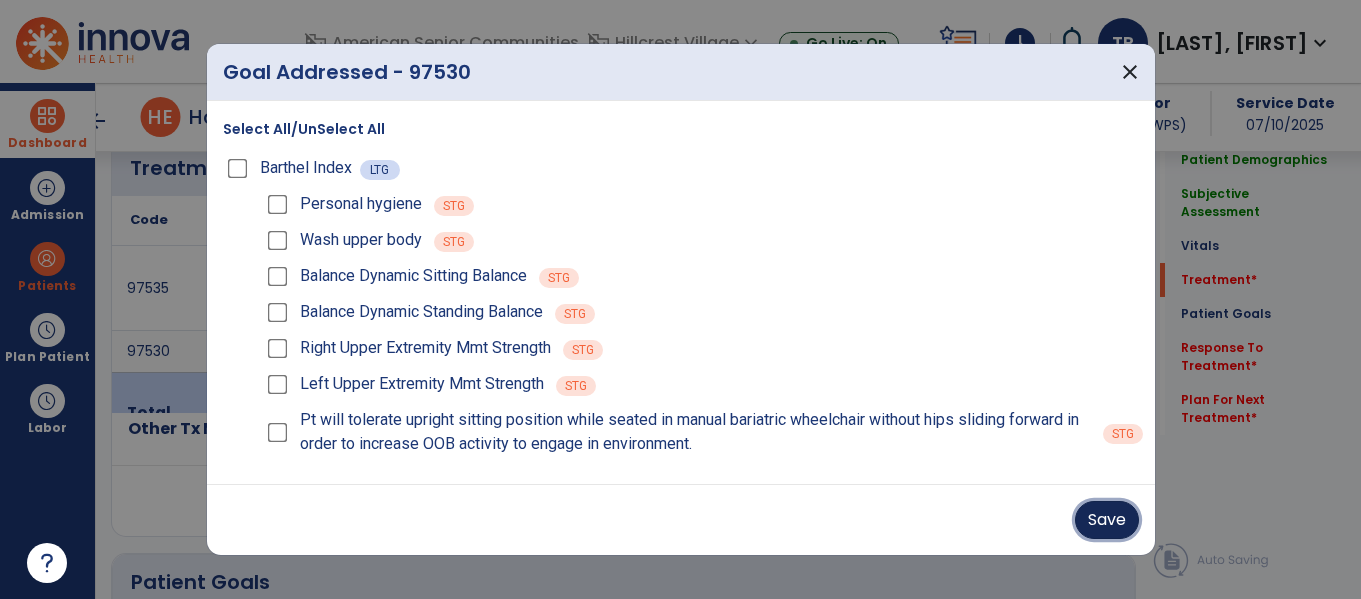 click on "Save" at bounding box center [1107, 520] 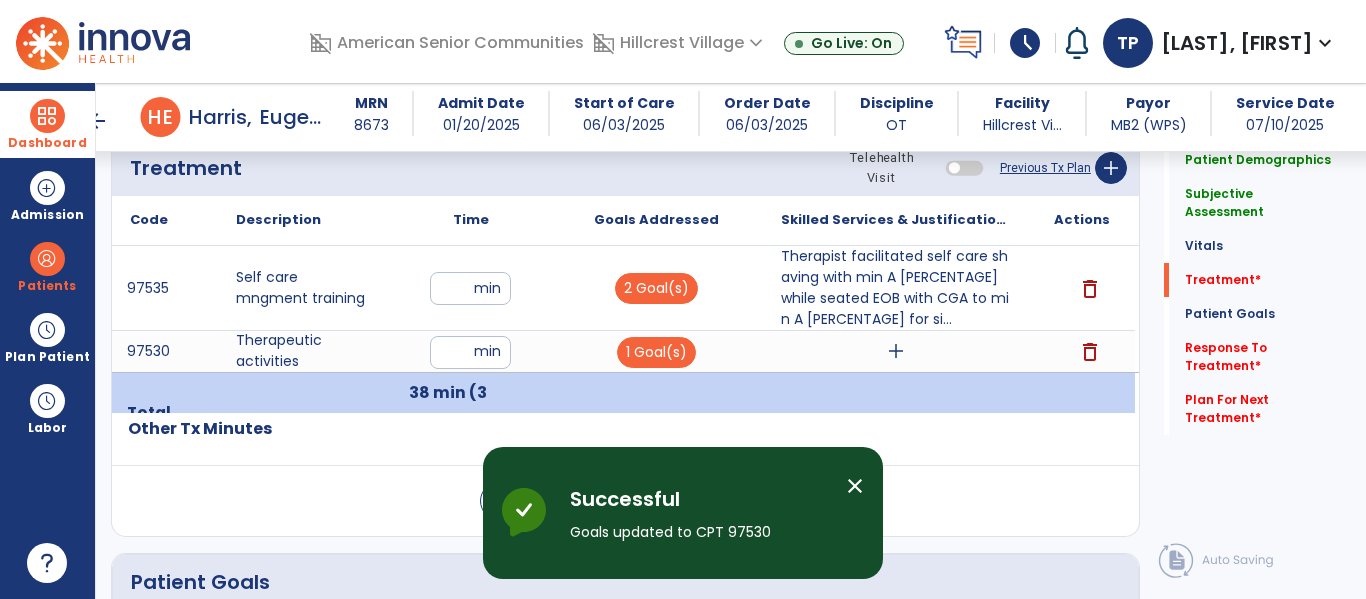 click on "add" at bounding box center (896, 351) 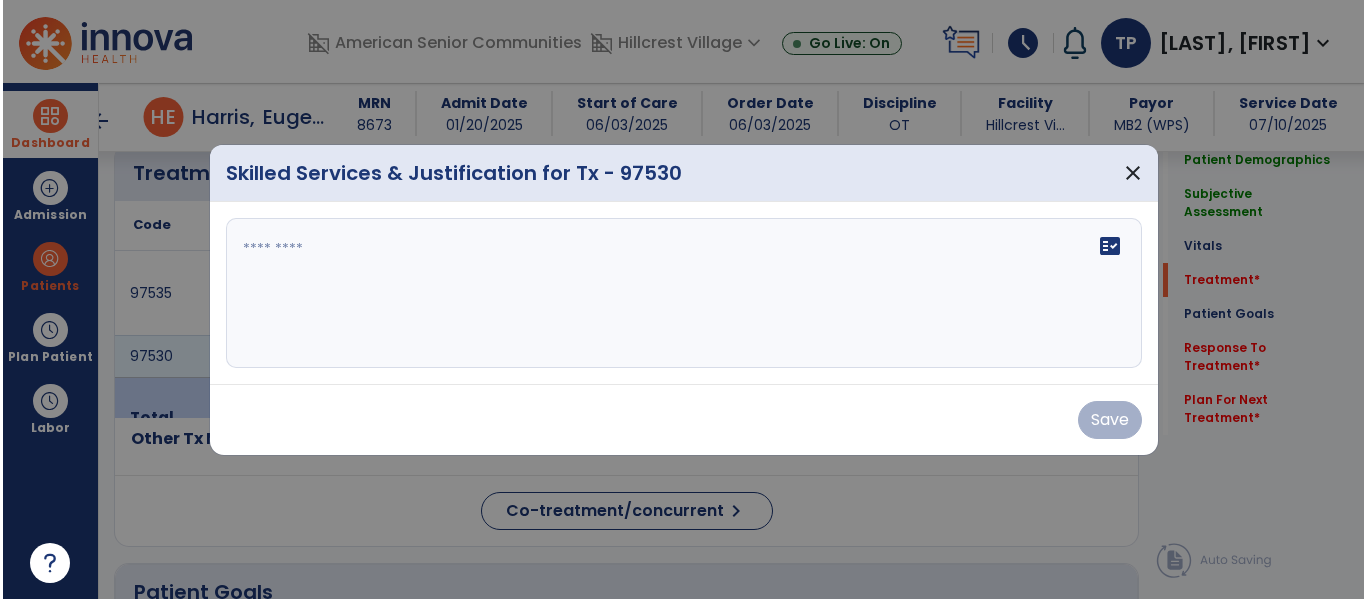 scroll, scrollTop: 1270, scrollLeft: 0, axis: vertical 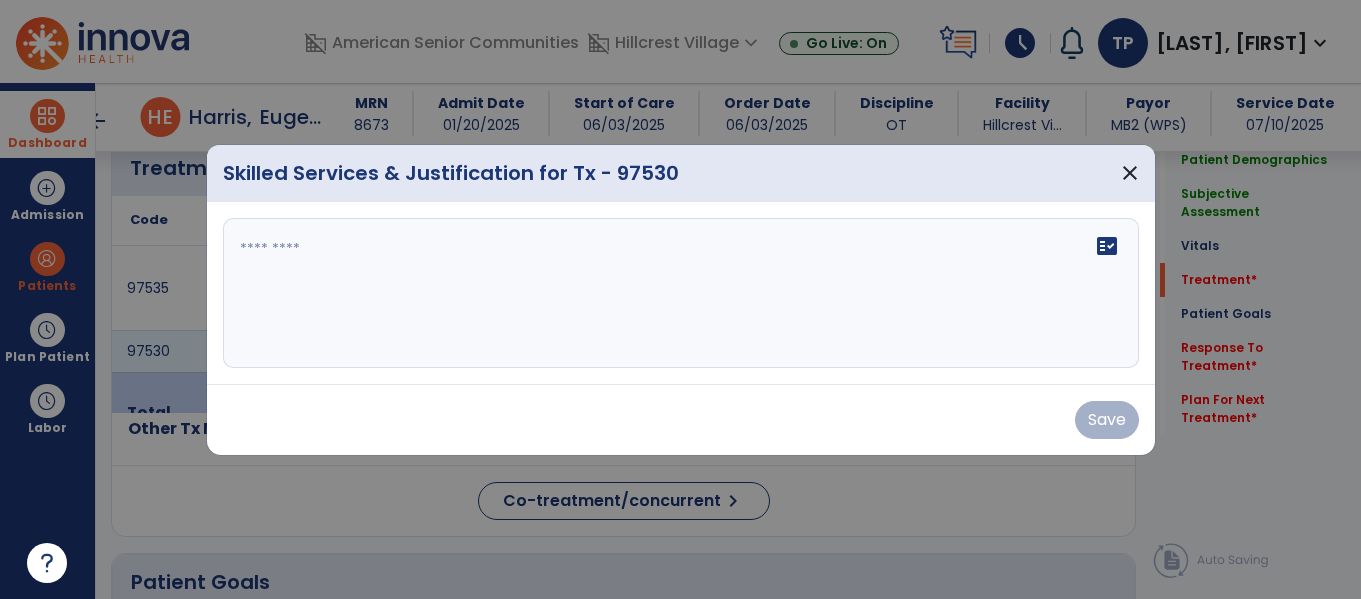 click on "fact_check" at bounding box center [681, 293] 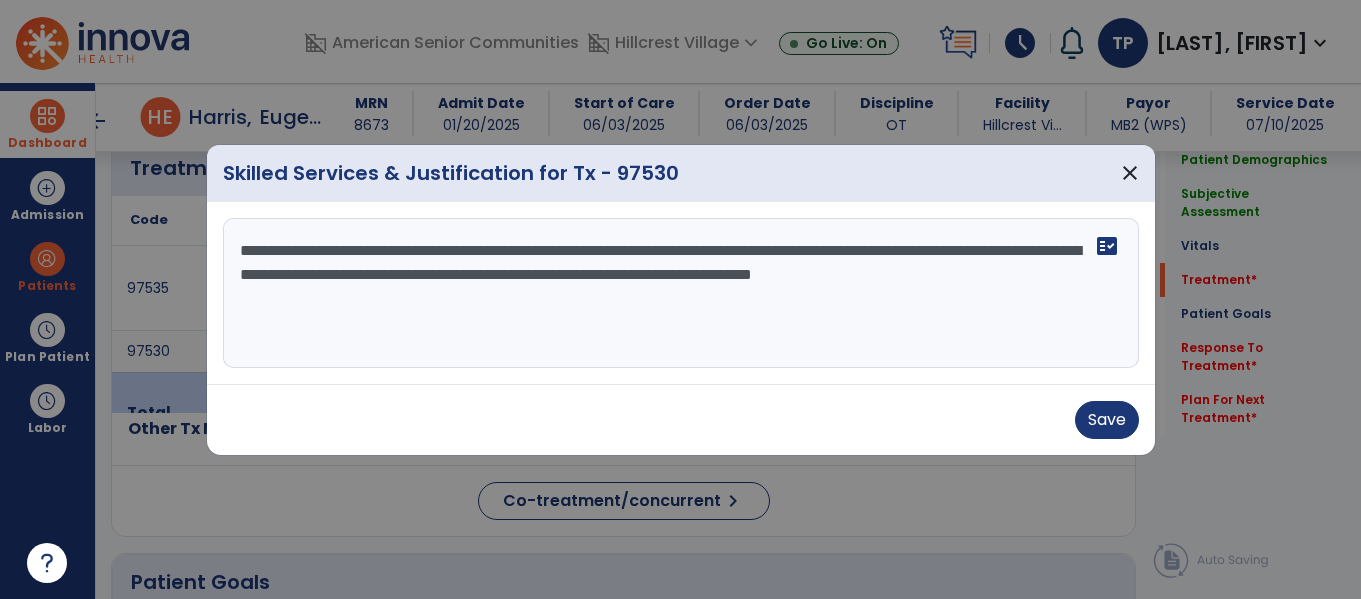 click on "**********" at bounding box center [681, 293] 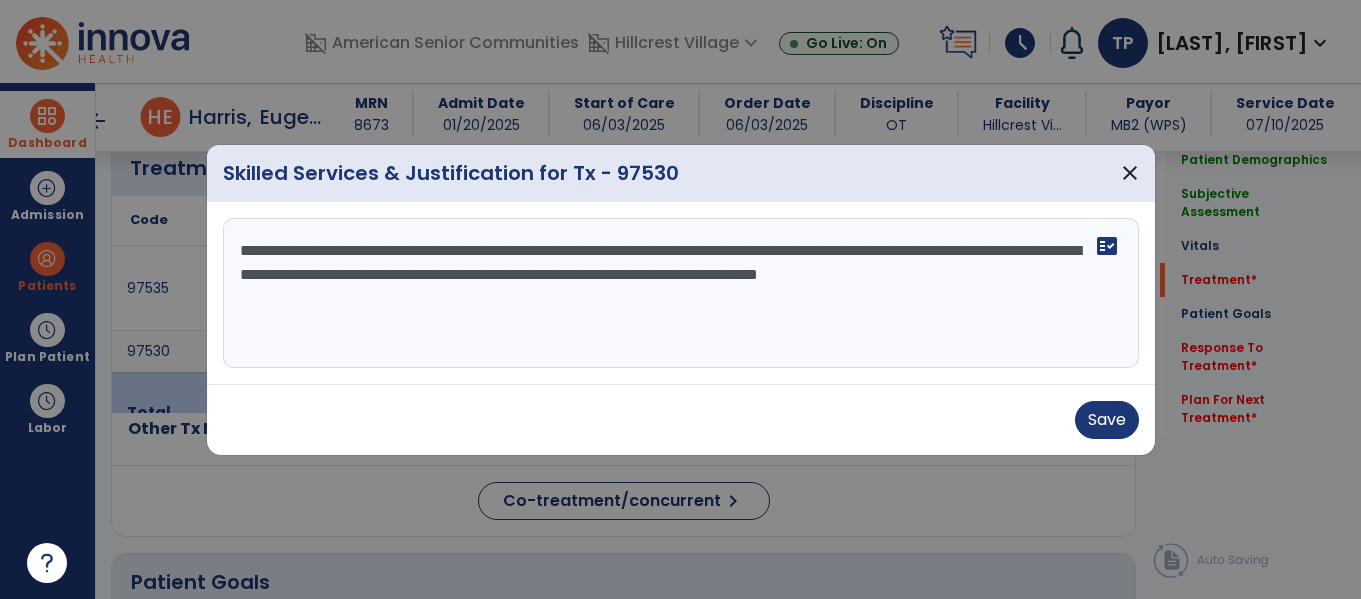 click on "**********" at bounding box center [681, 293] 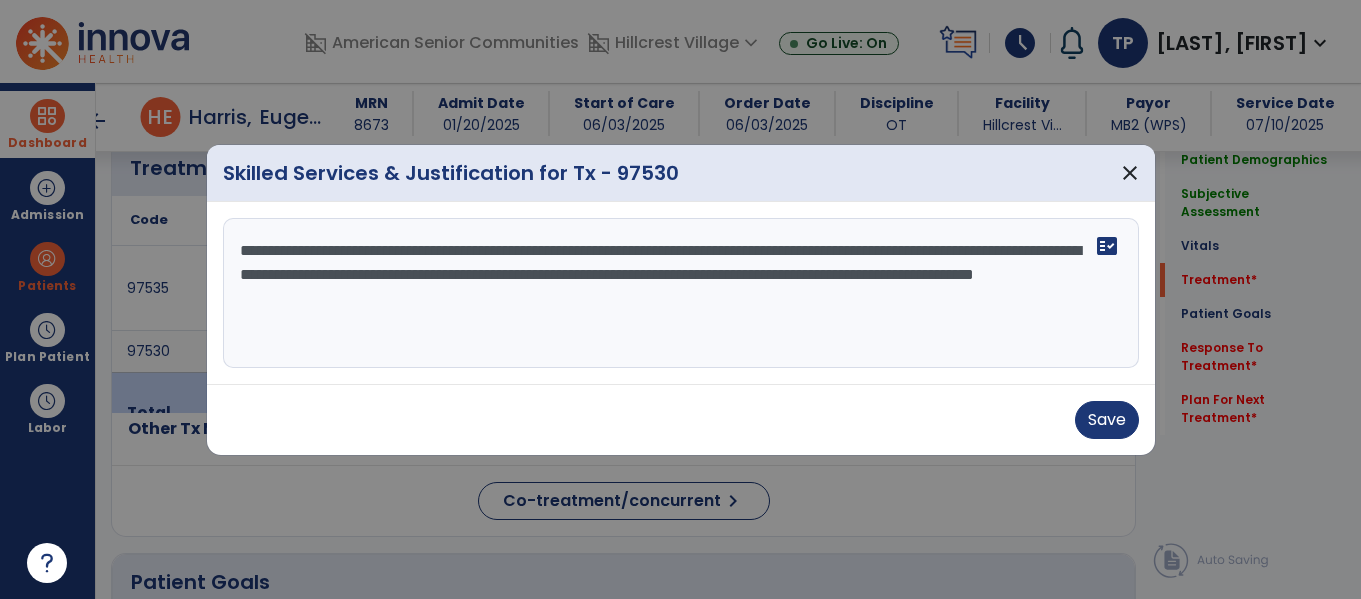 click on "**********" at bounding box center (681, 293) 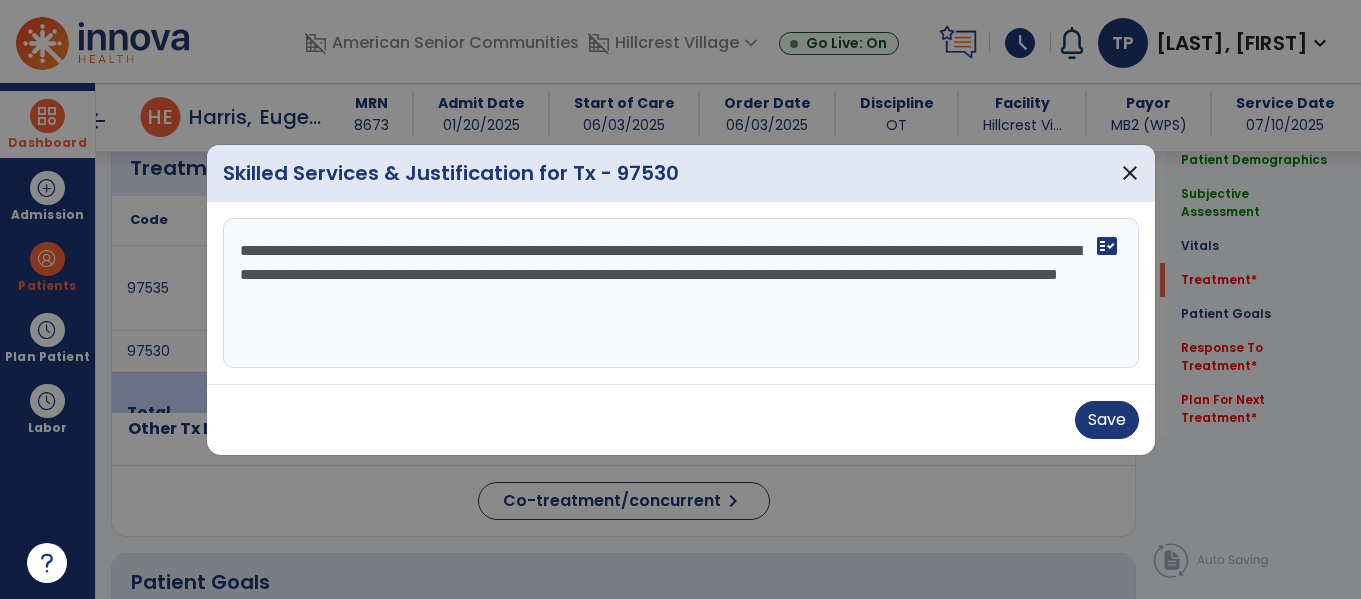 click on "**********" at bounding box center [681, 293] 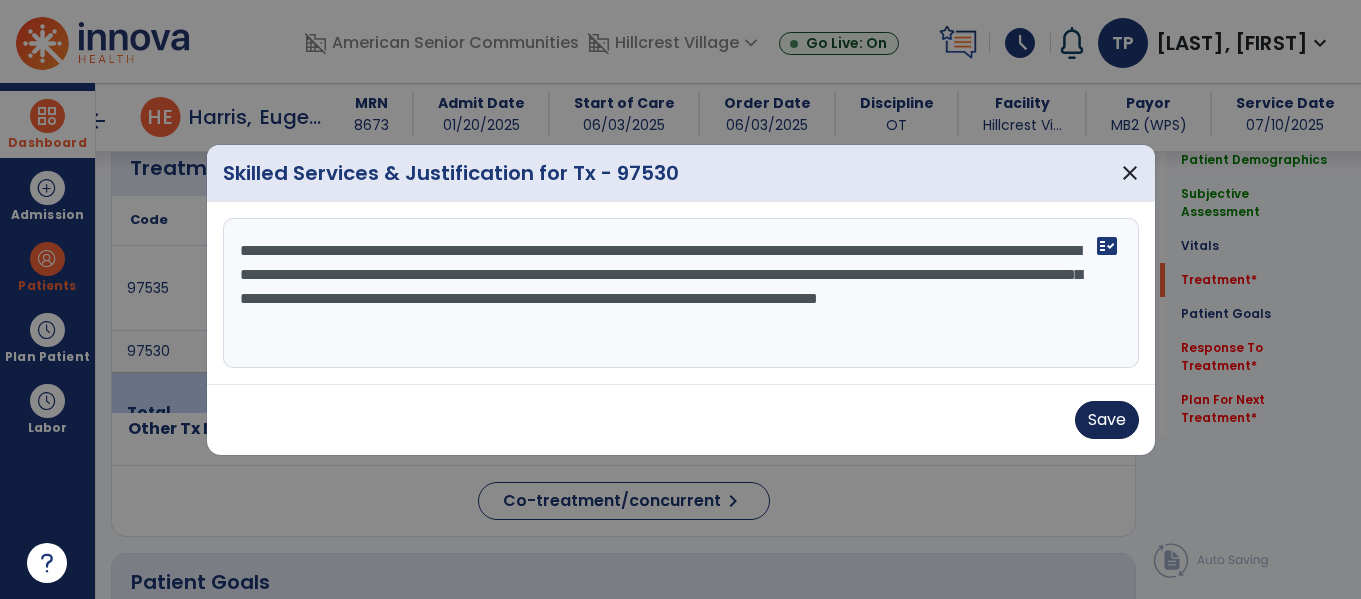 type on "**********" 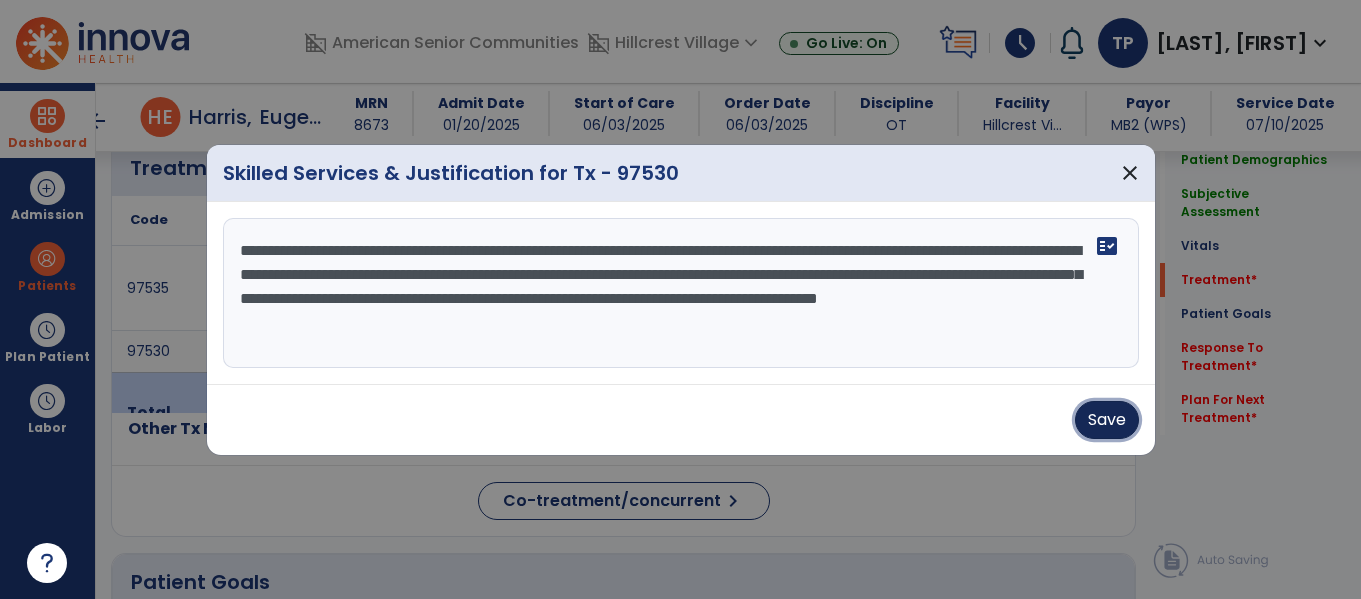 click on "Save" at bounding box center (1107, 420) 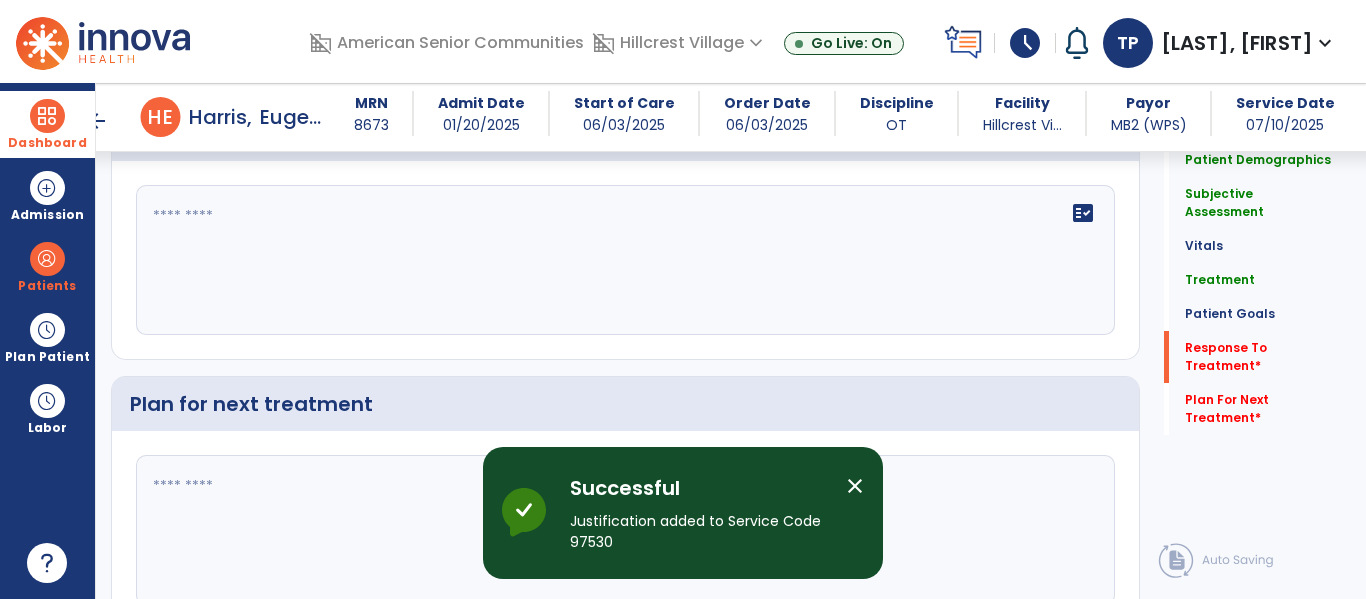 scroll, scrollTop: 2984, scrollLeft: 0, axis: vertical 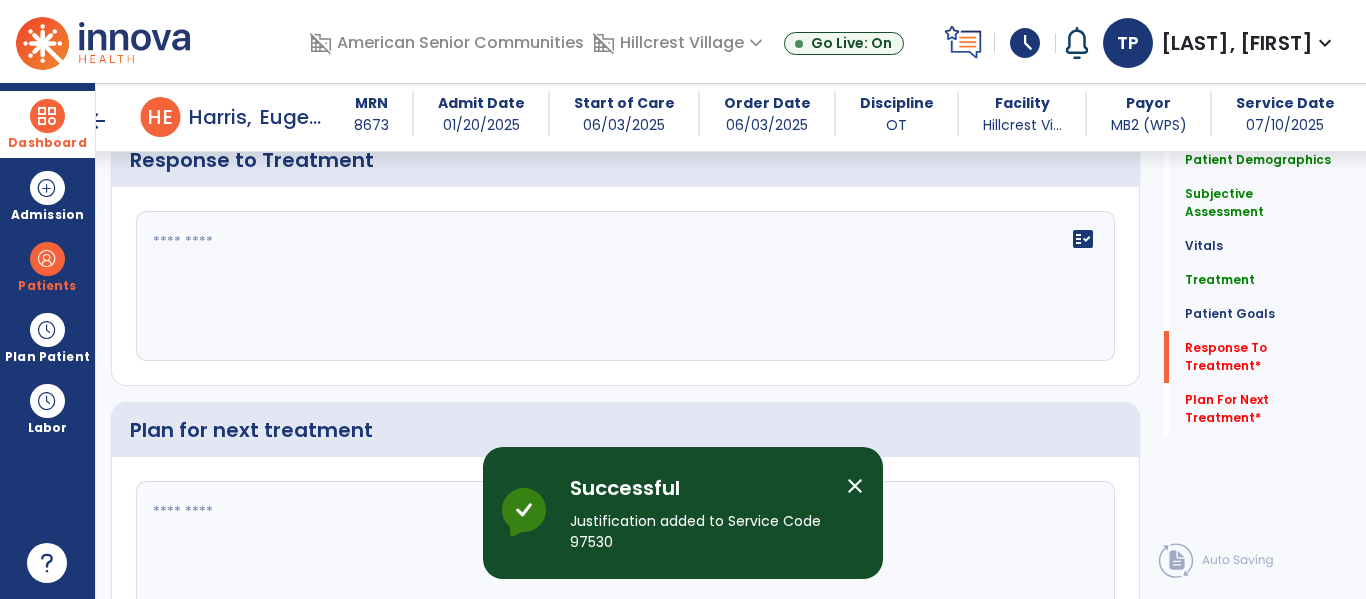 click on "fact_check" 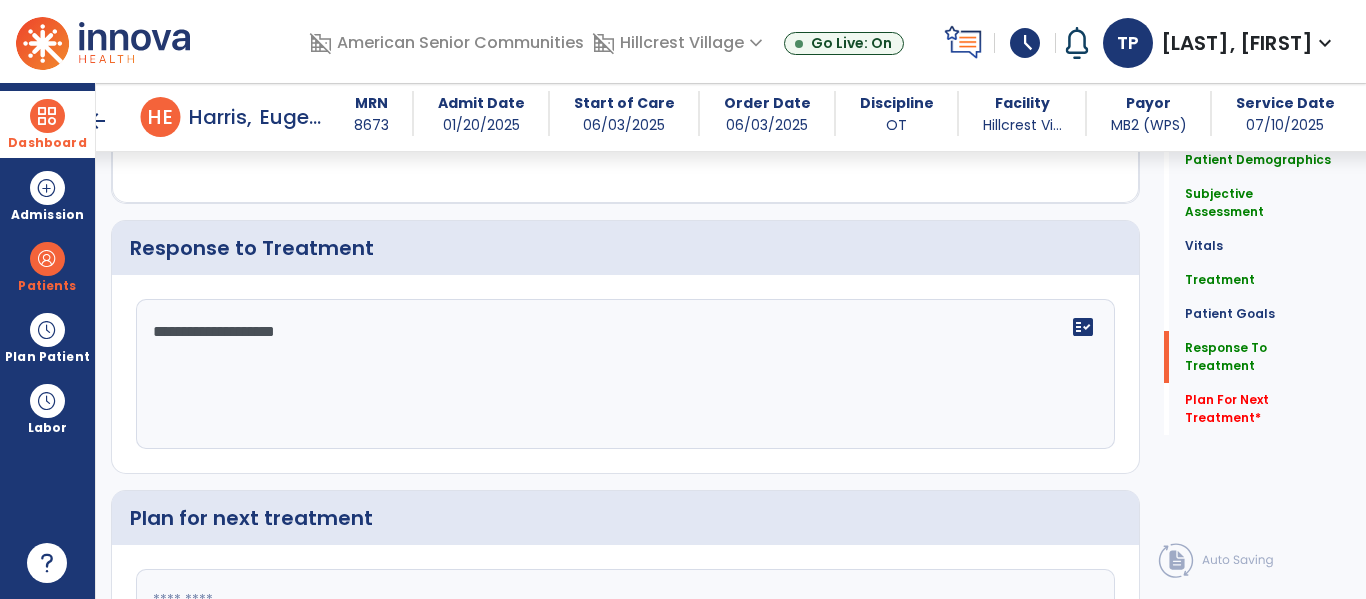 scroll, scrollTop: 2984, scrollLeft: 0, axis: vertical 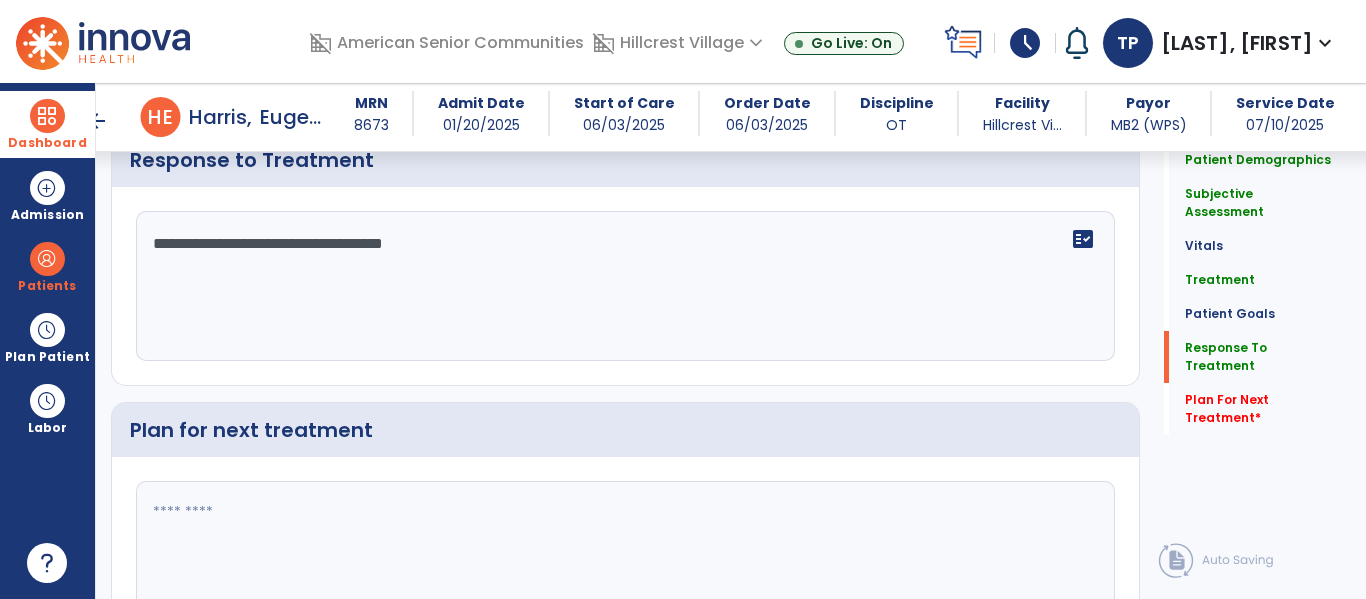 type on "**********" 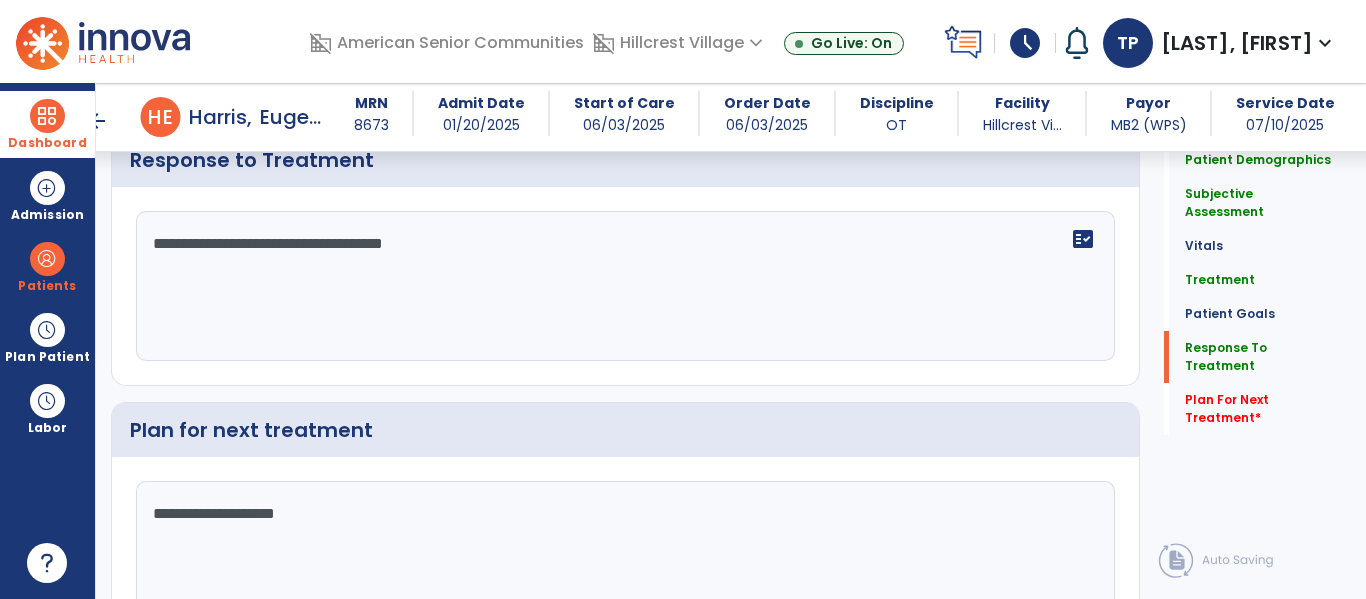 scroll, scrollTop: 3107, scrollLeft: 0, axis: vertical 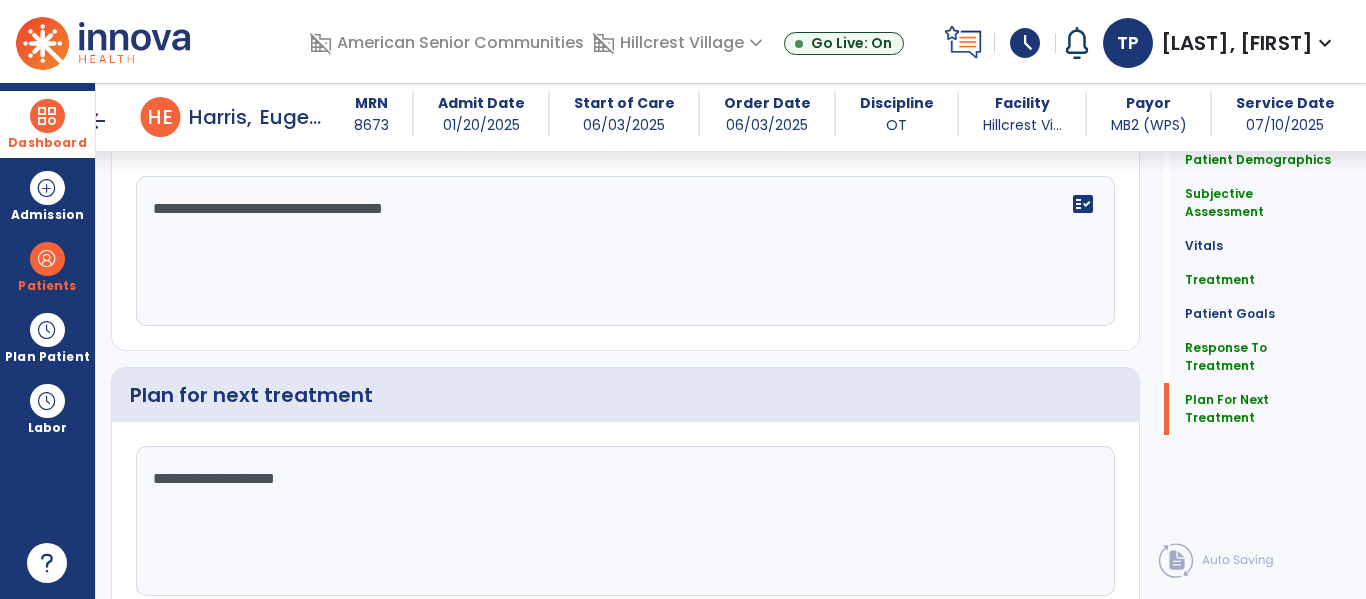 type on "**********" 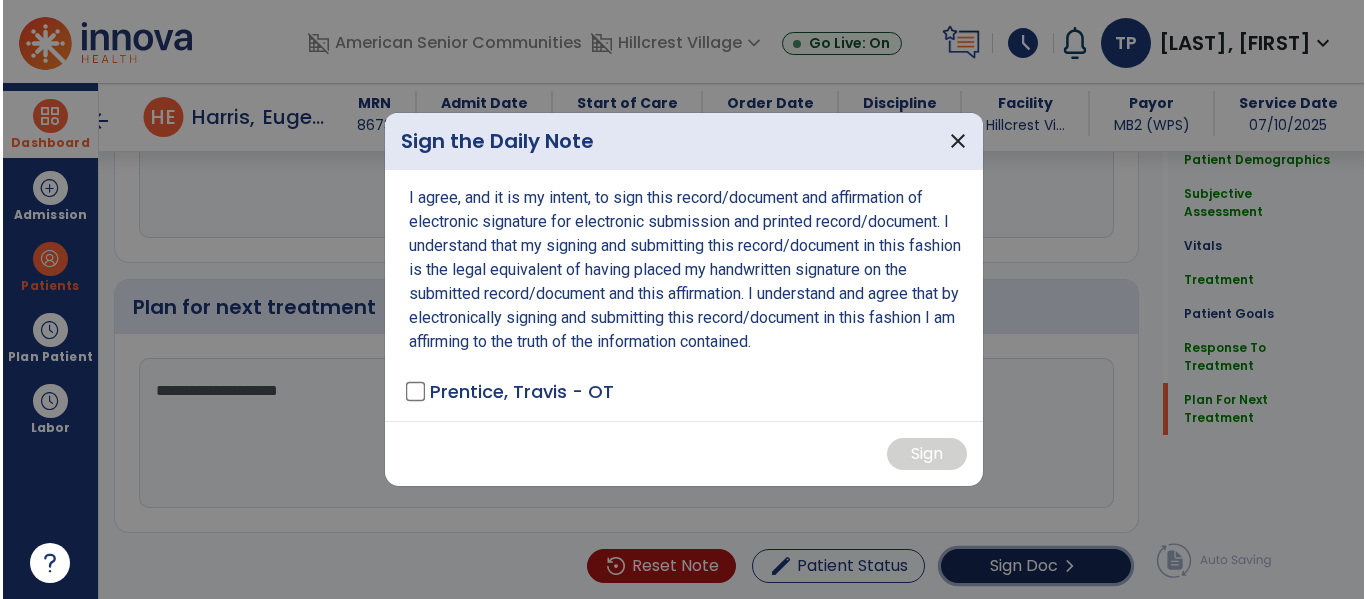 scroll, scrollTop: 3107, scrollLeft: 0, axis: vertical 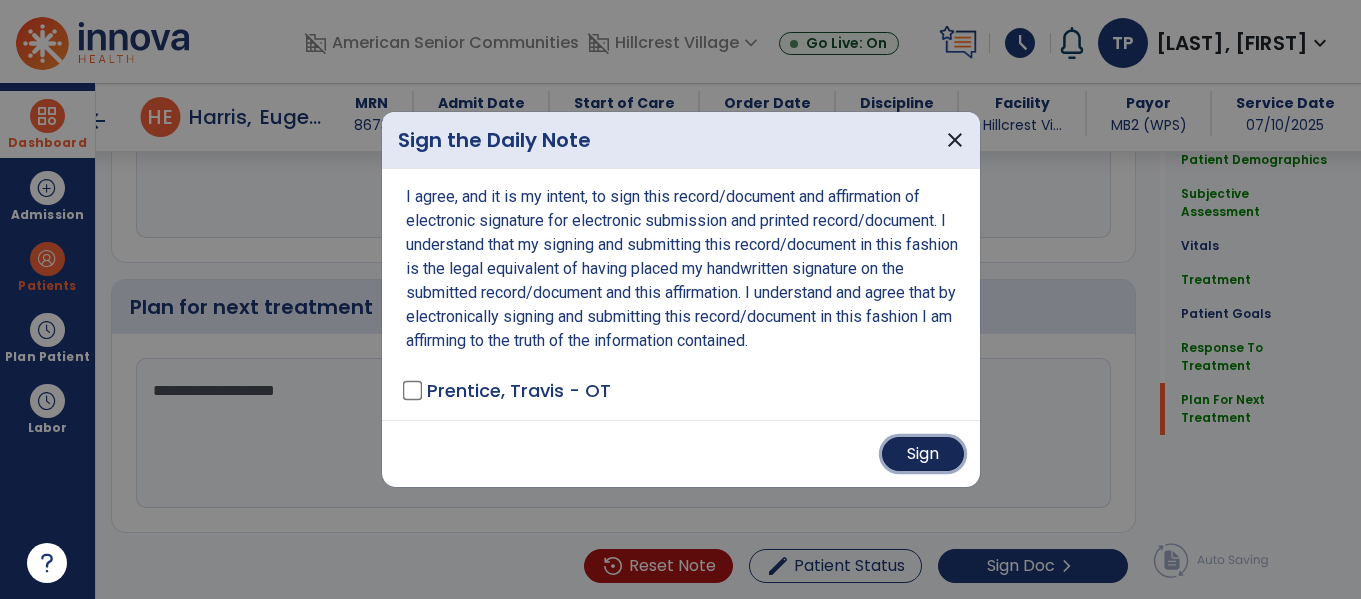 click on "Sign" at bounding box center [923, 454] 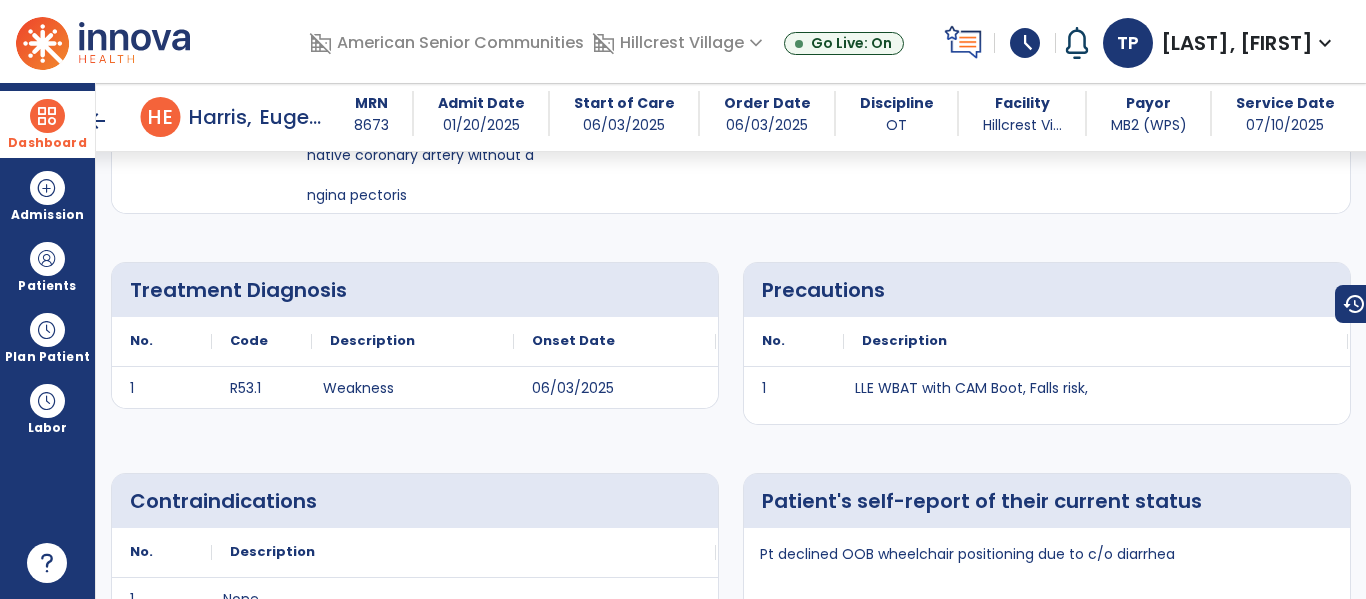 scroll, scrollTop: 0, scrollLeft: 0, axis: both 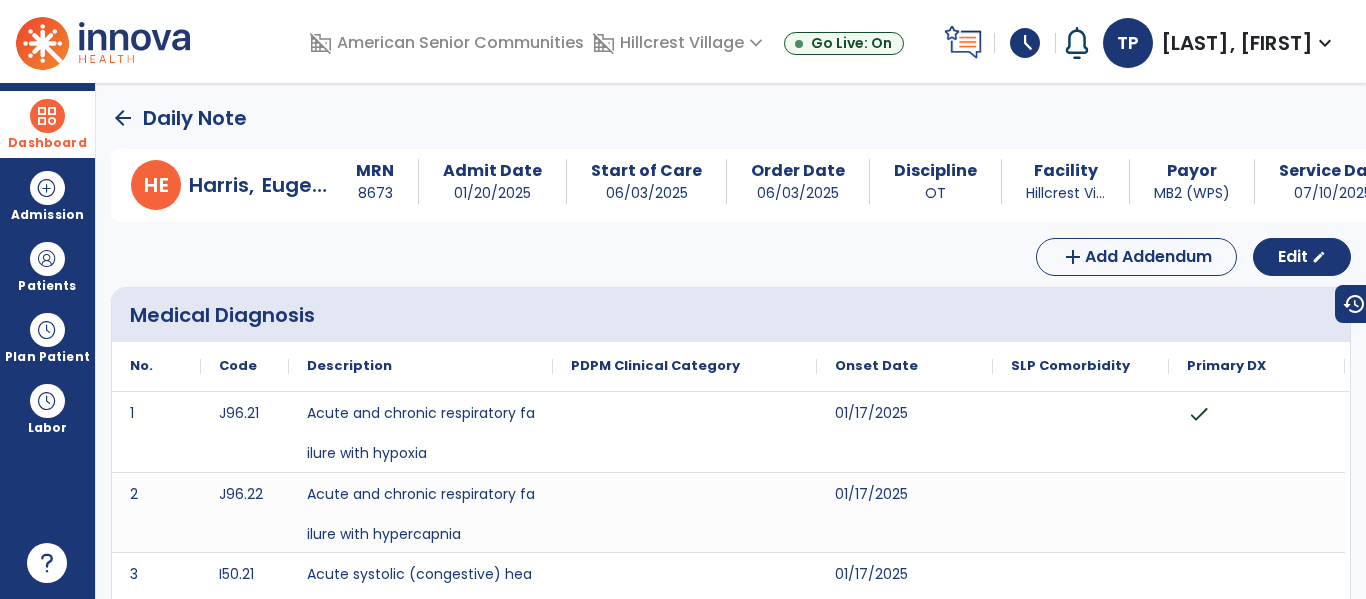 click on "arrow_back" 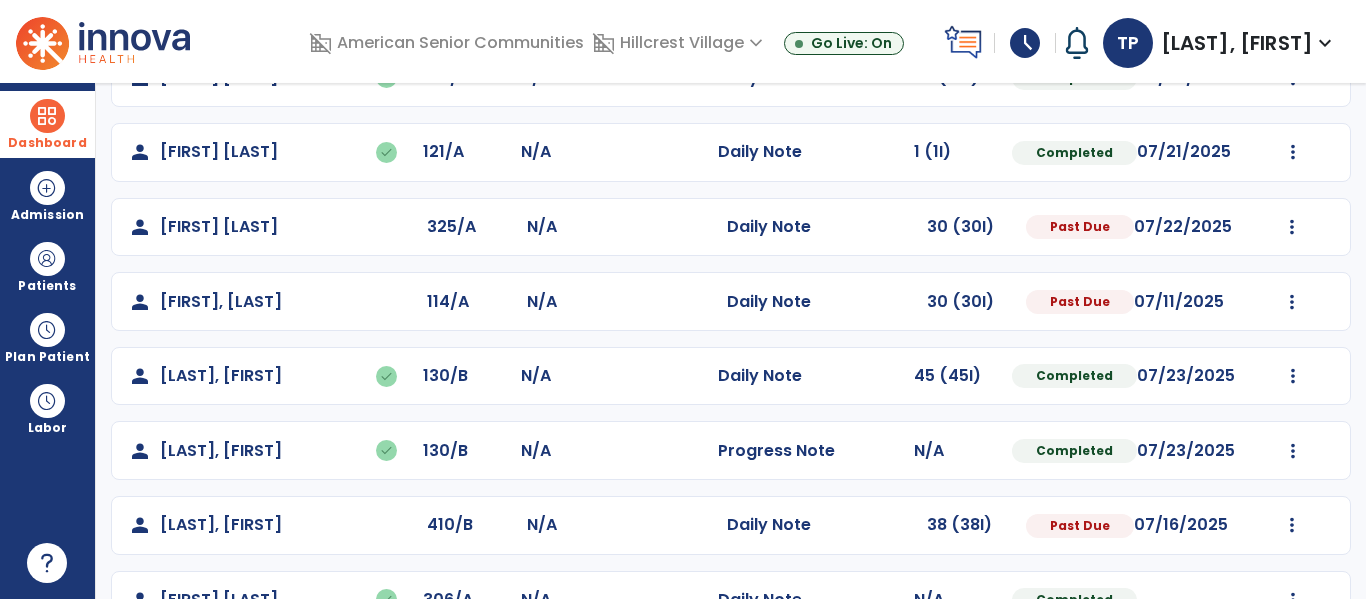 scroll, scrollTop: 727, scrollLeft: 0, axis: vertical 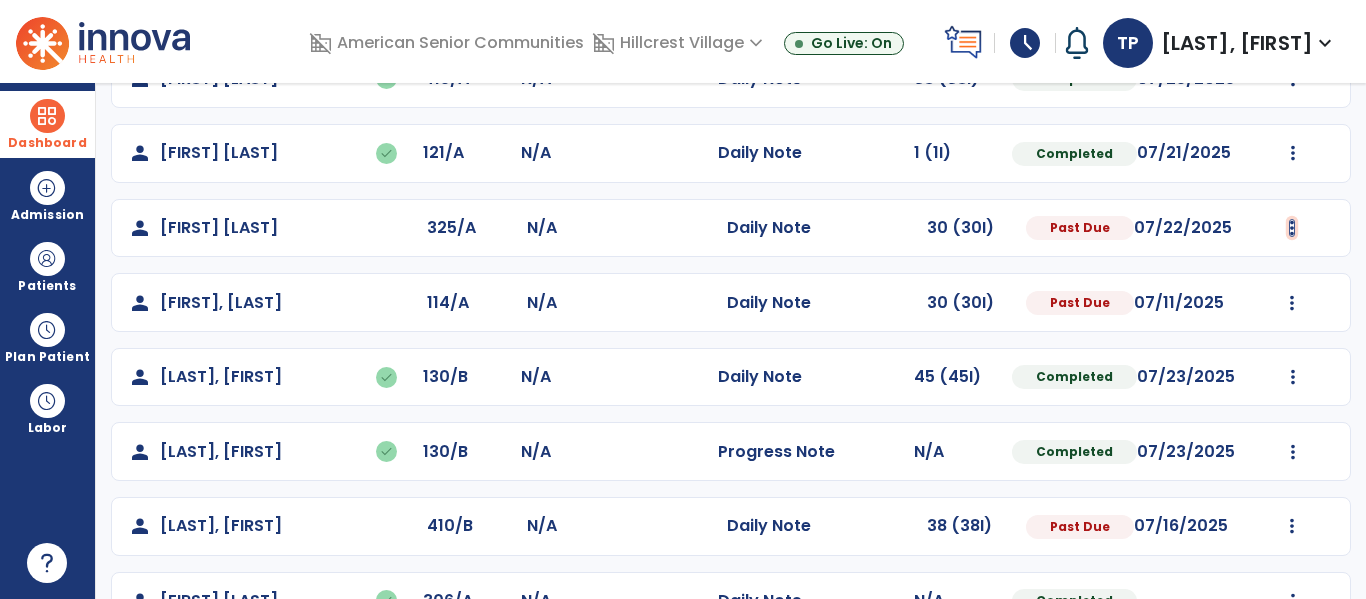 click at bounding box center [1293, -368] 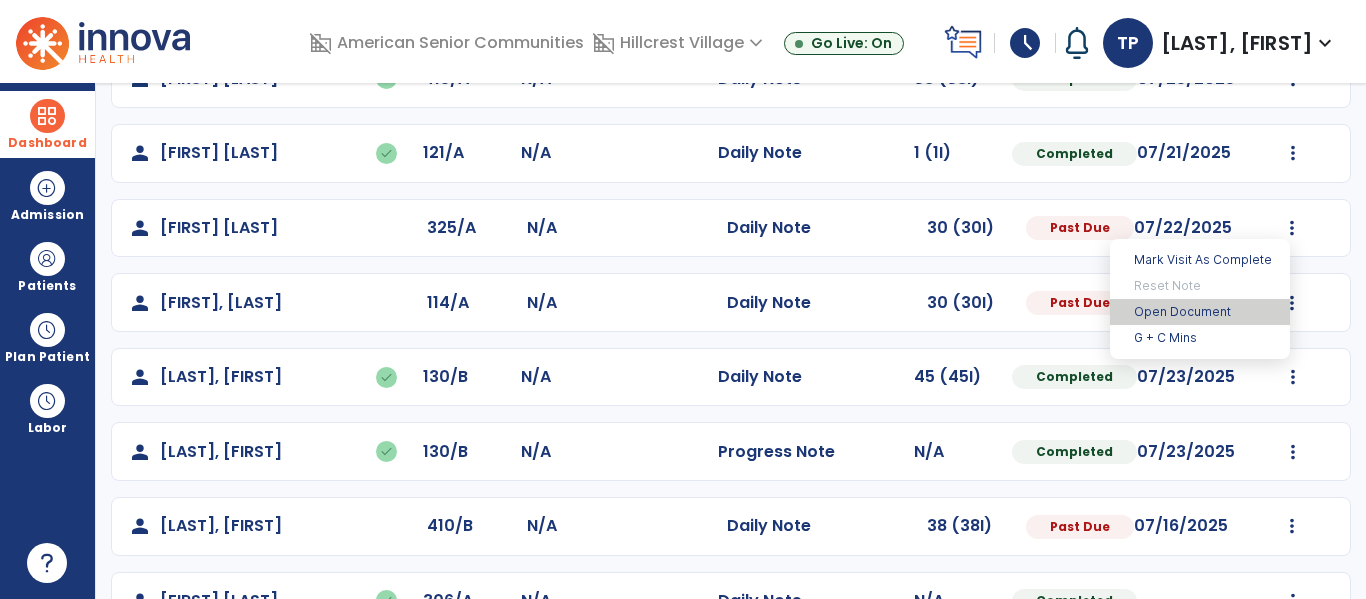 click on "Open Document" at bounding box center (1200, 312) 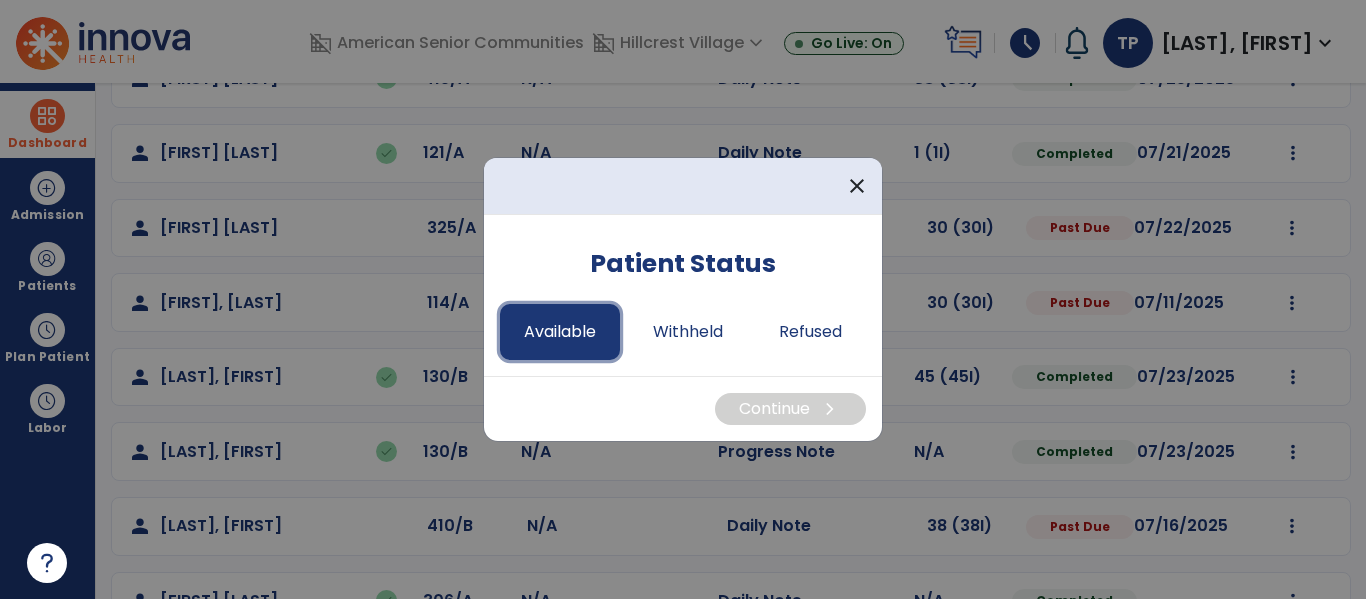 click on "Available" at bounding box center (560, 332) 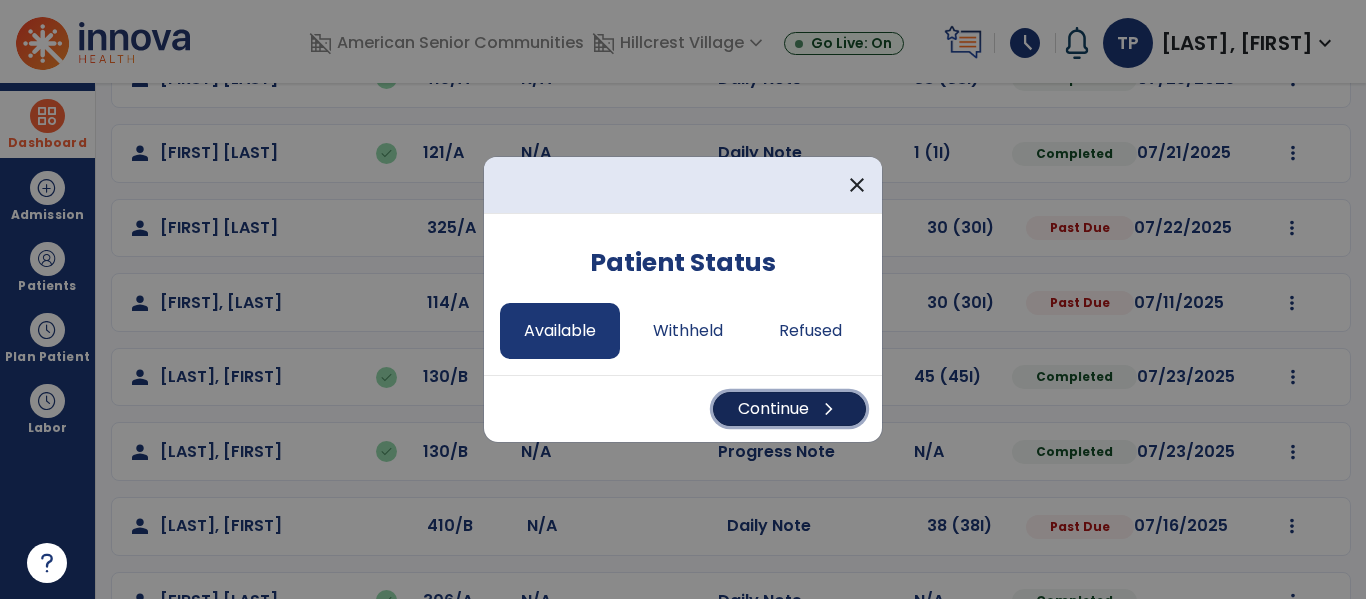 click on "Continue   chevron_right" at bounding box center (789, 409) 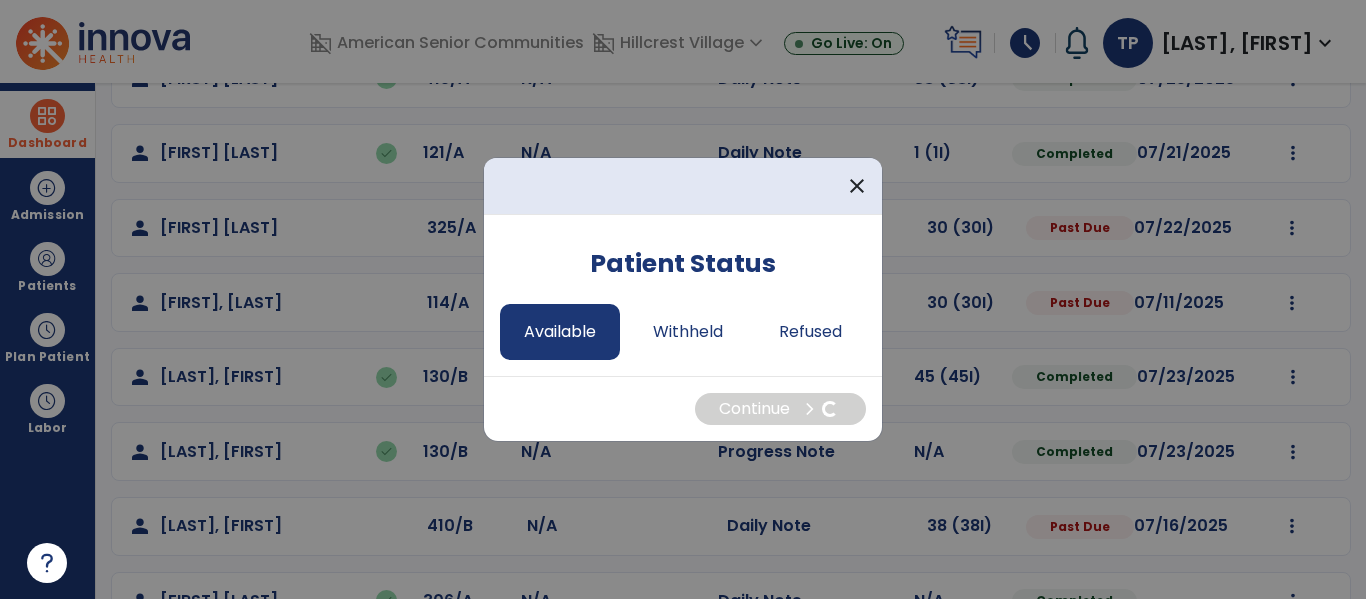 select on "*" 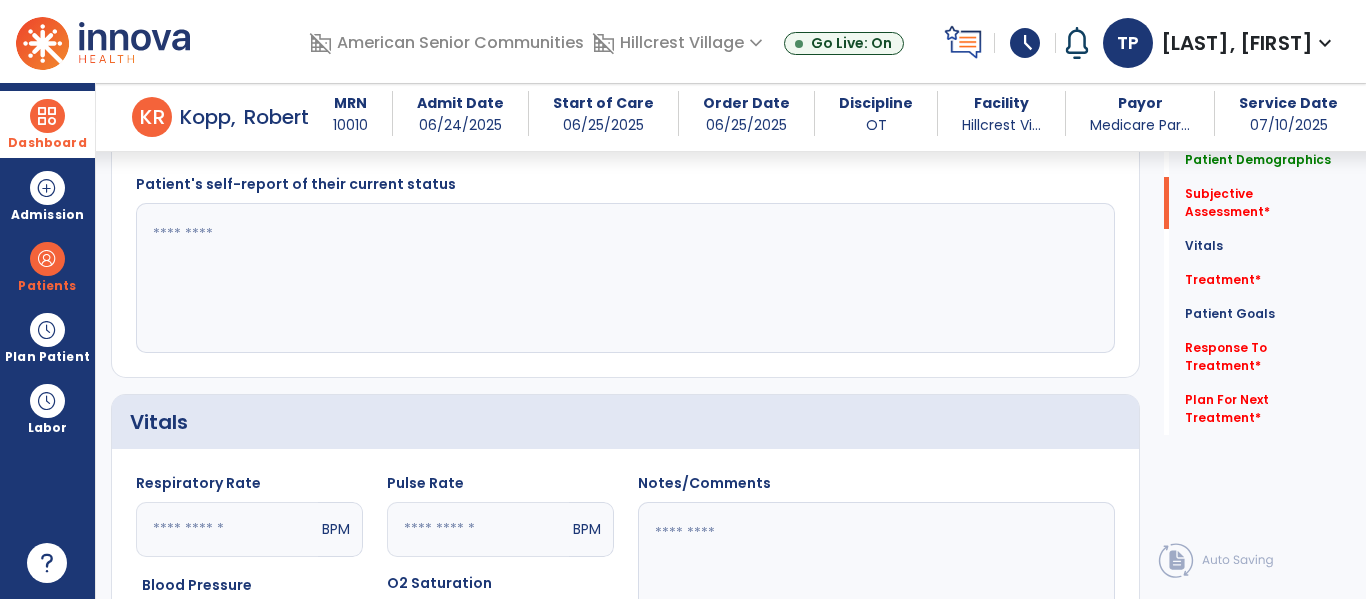 scroll, scrollTop: 578, scrollLeft: 0, axis: vertical 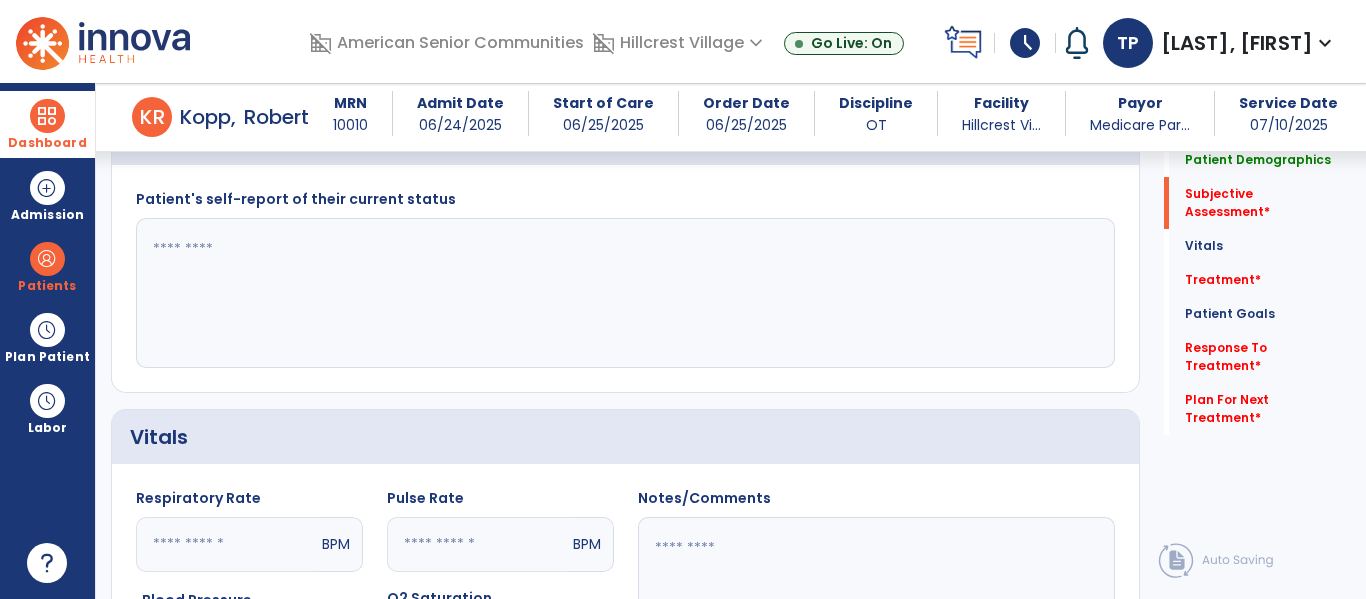 click 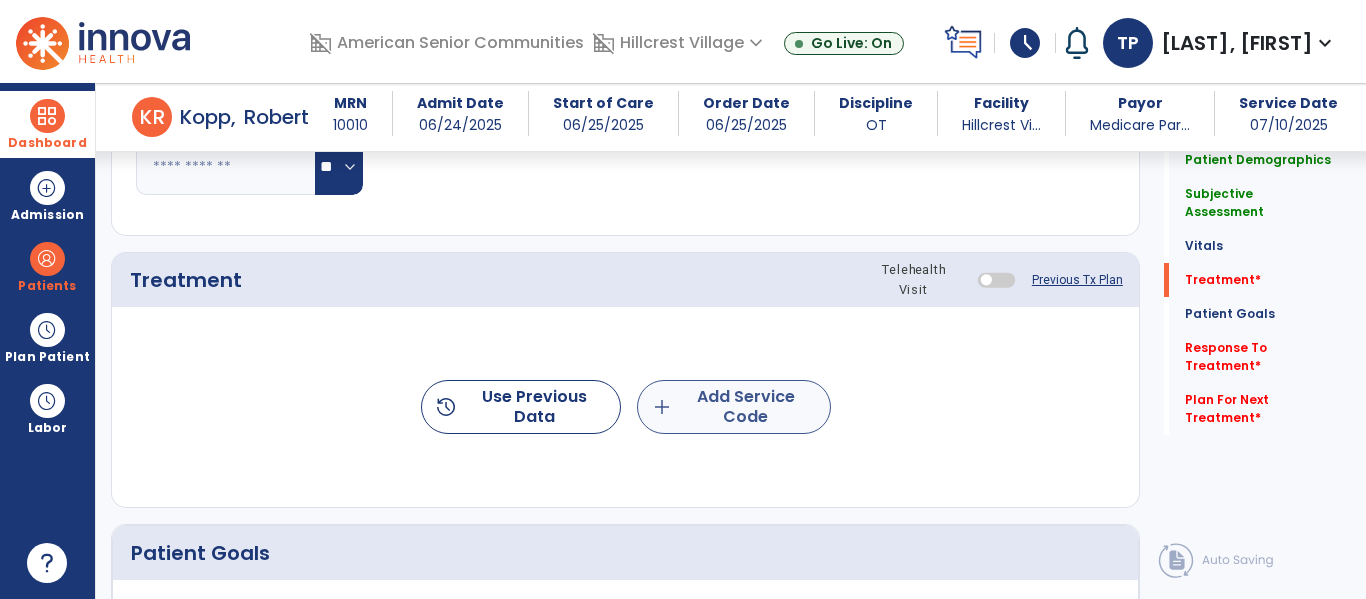 type on "**********" 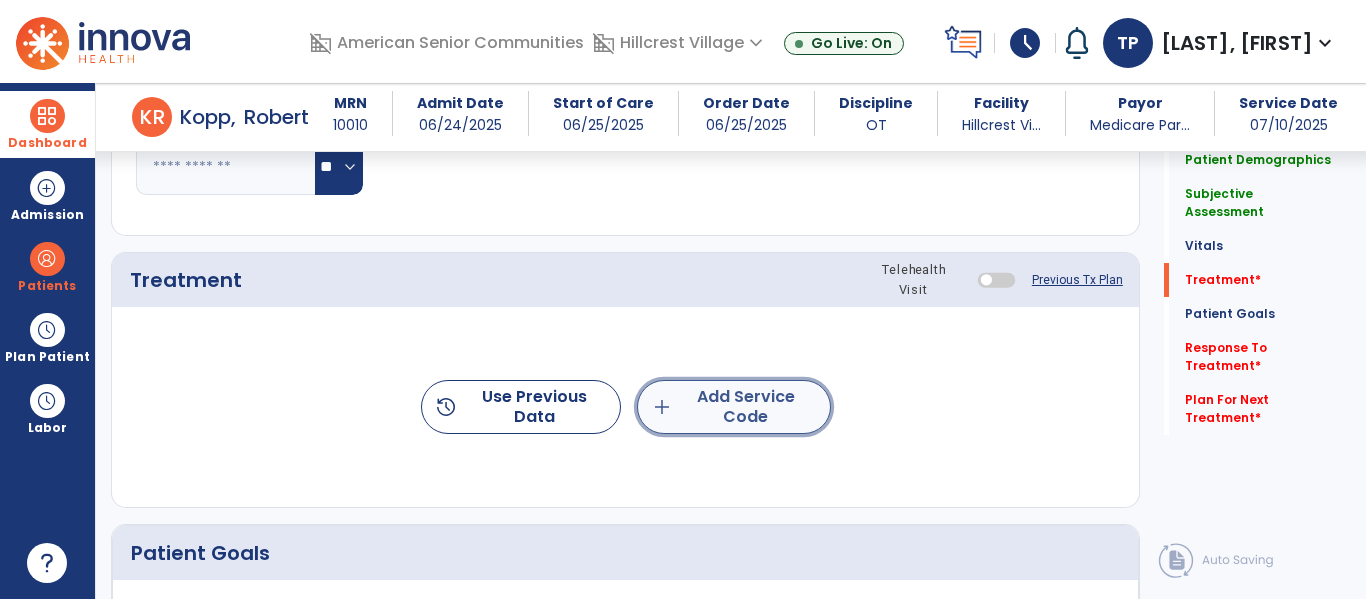 click on "add  Add Service Code" 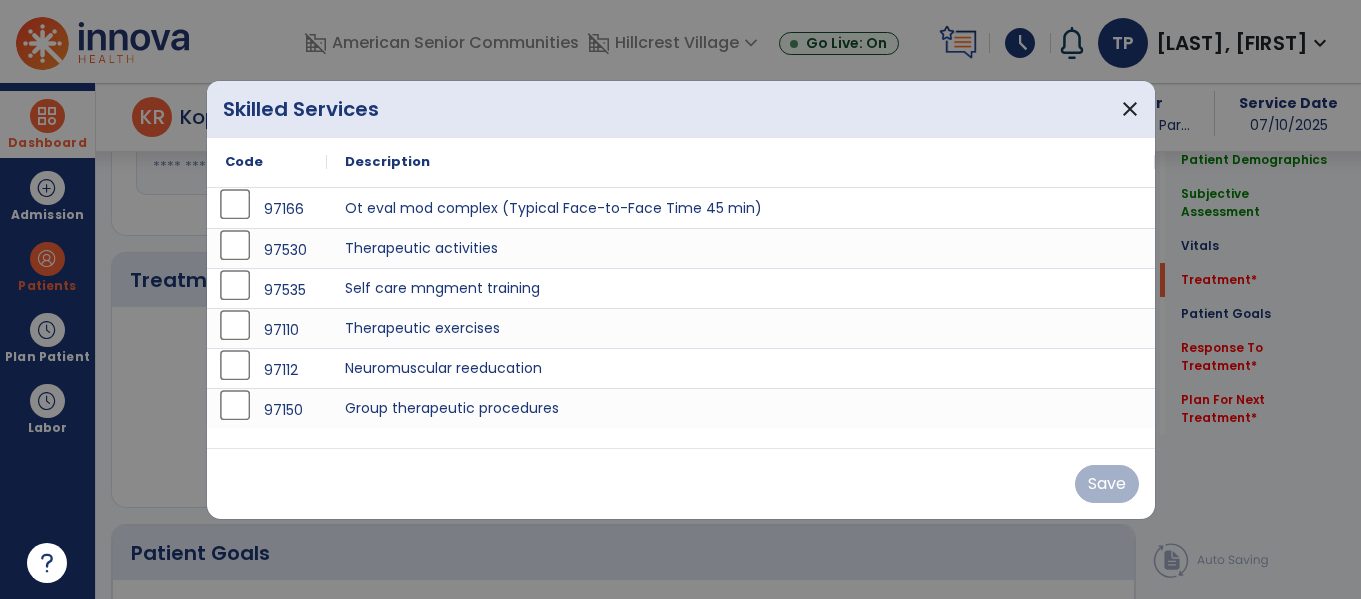 scroll, scrollTop: 1157, scrollLeft: 0, axis: vertical 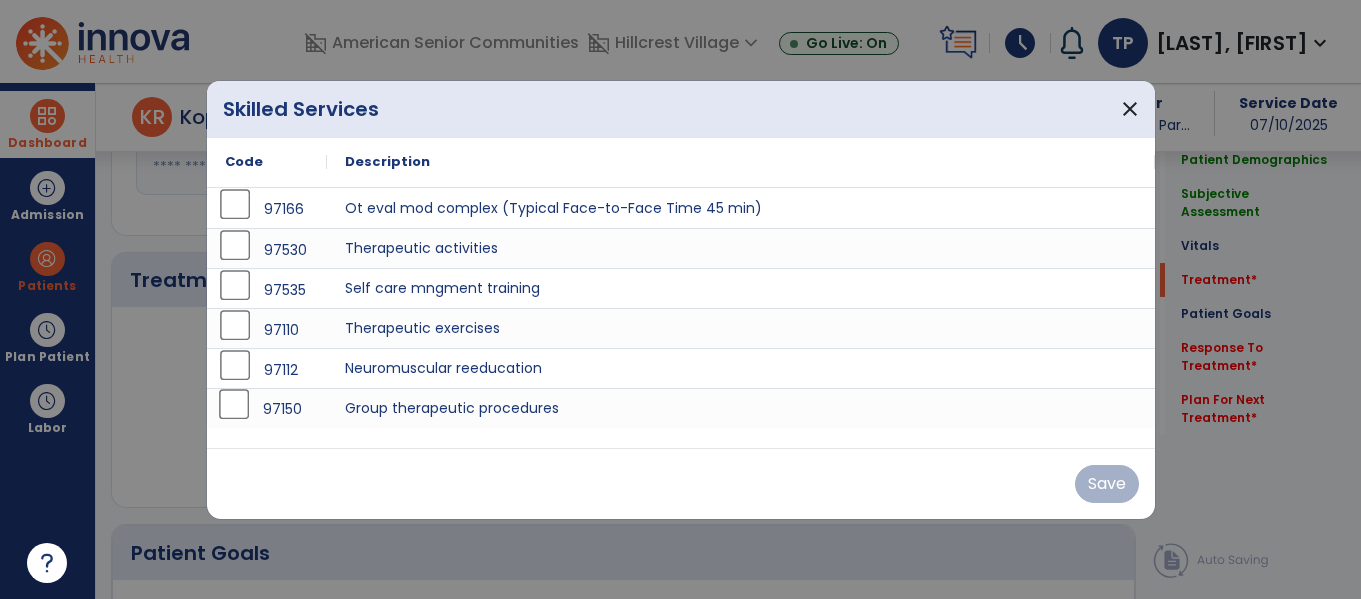 click on "97150" at bounding box center (267, 409) 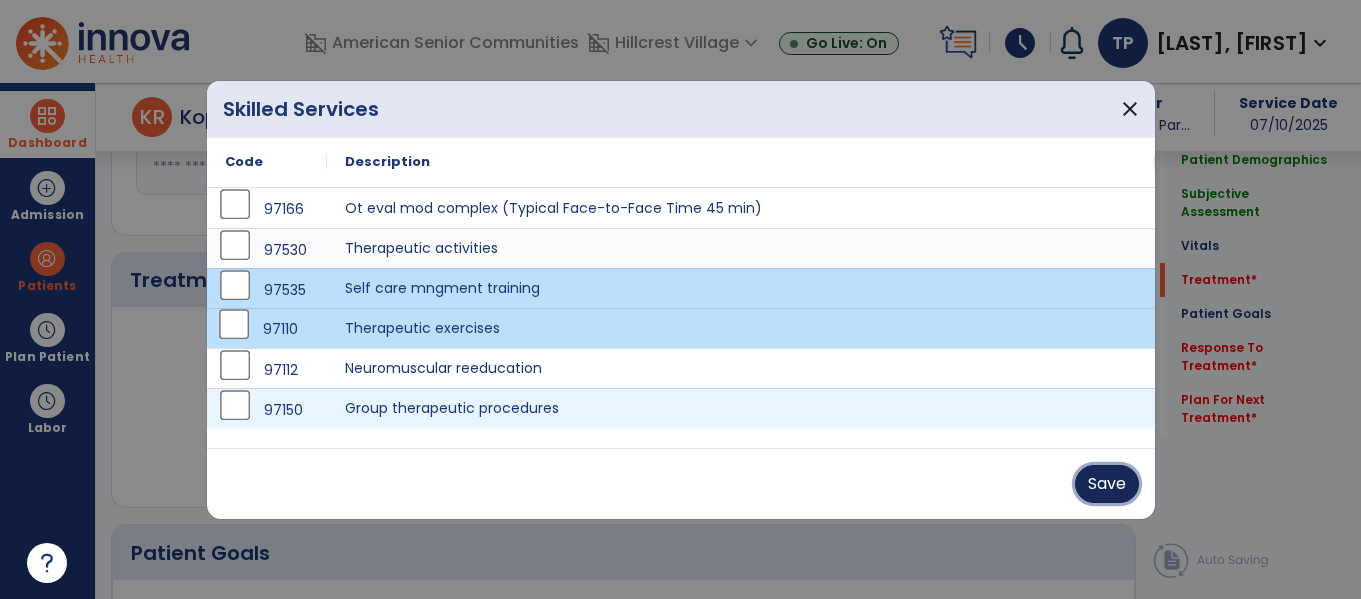 click on "Save" at bounding box center (1107, 484) 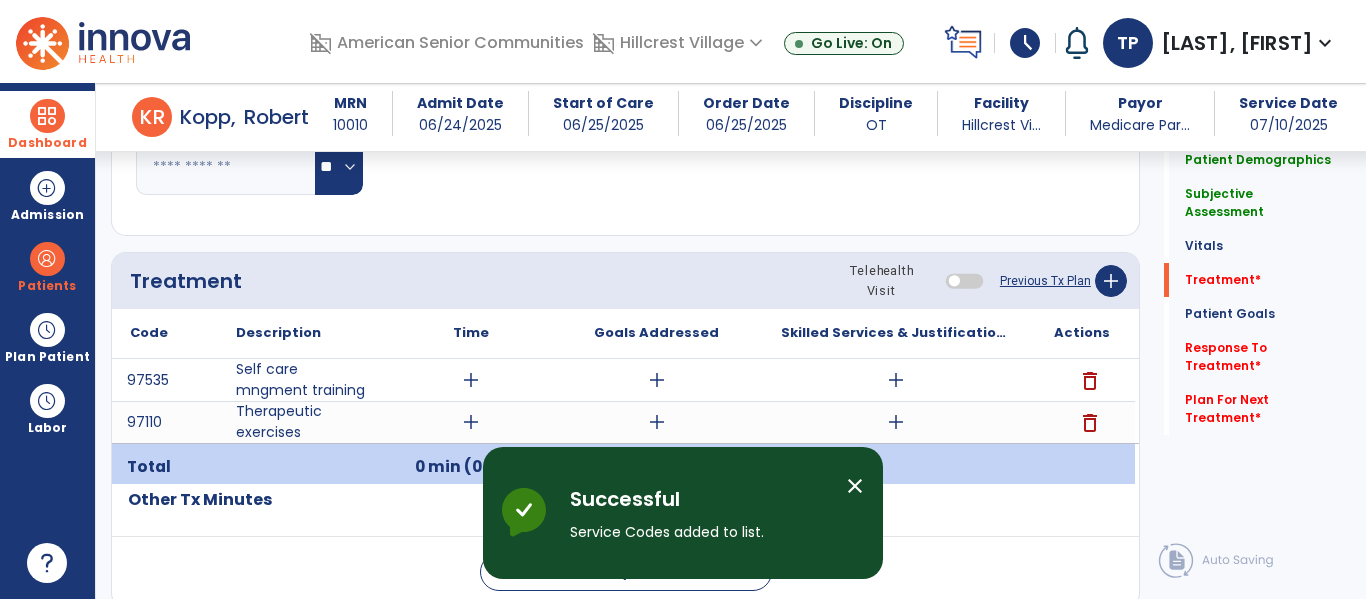 click on "add" at bounding box center [471, 380] 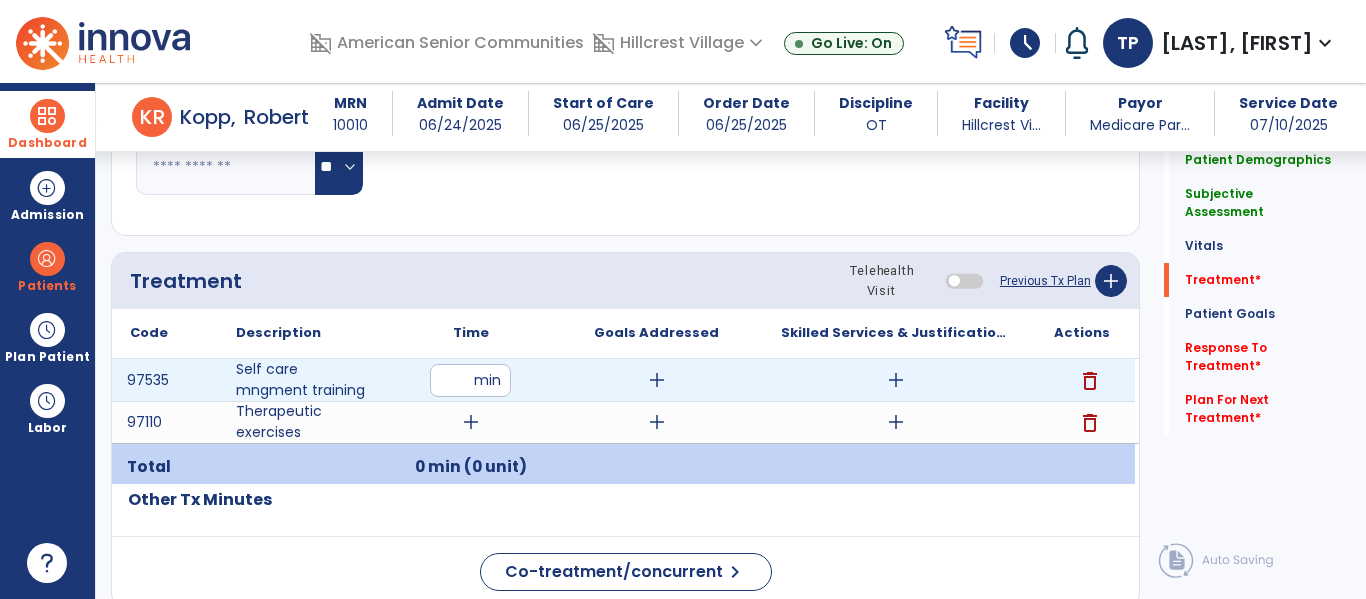 type on "**" 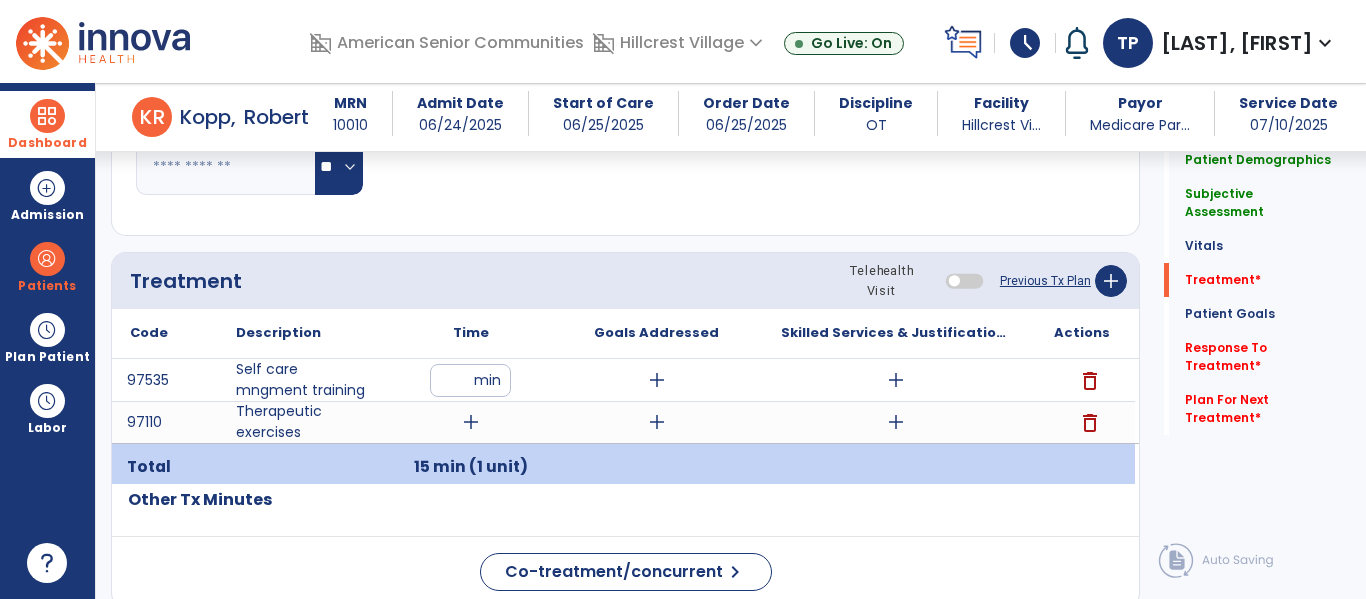 click on "add" at bounding box center [471, 422] 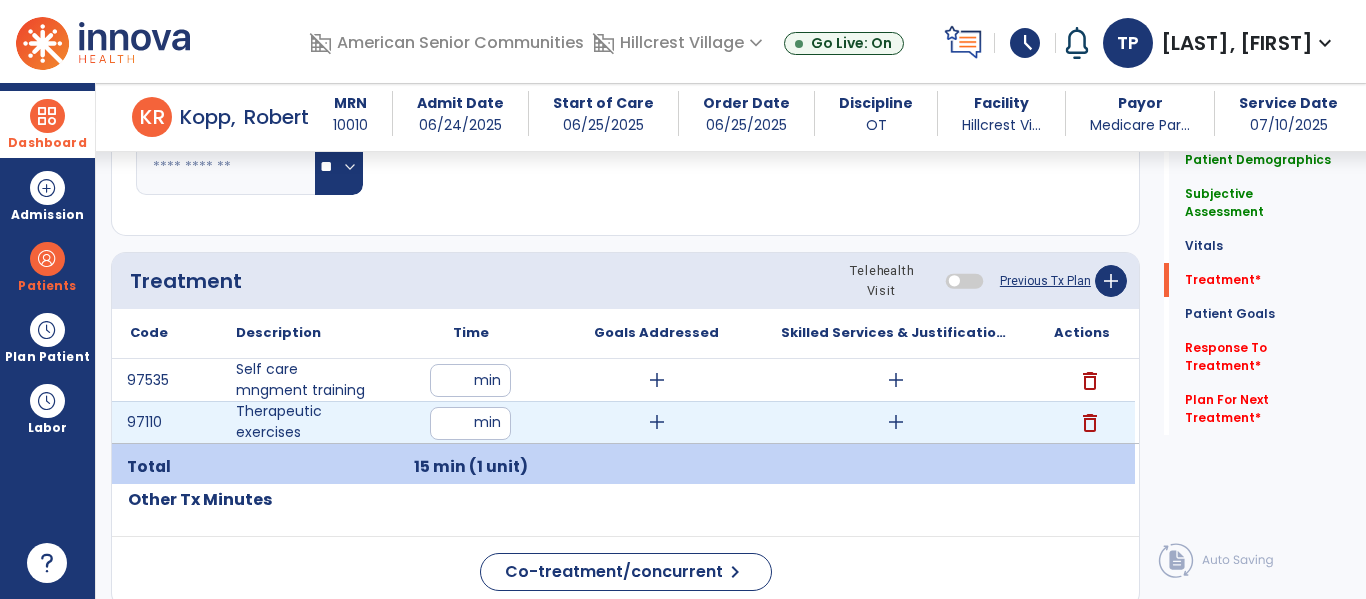 type on "**" 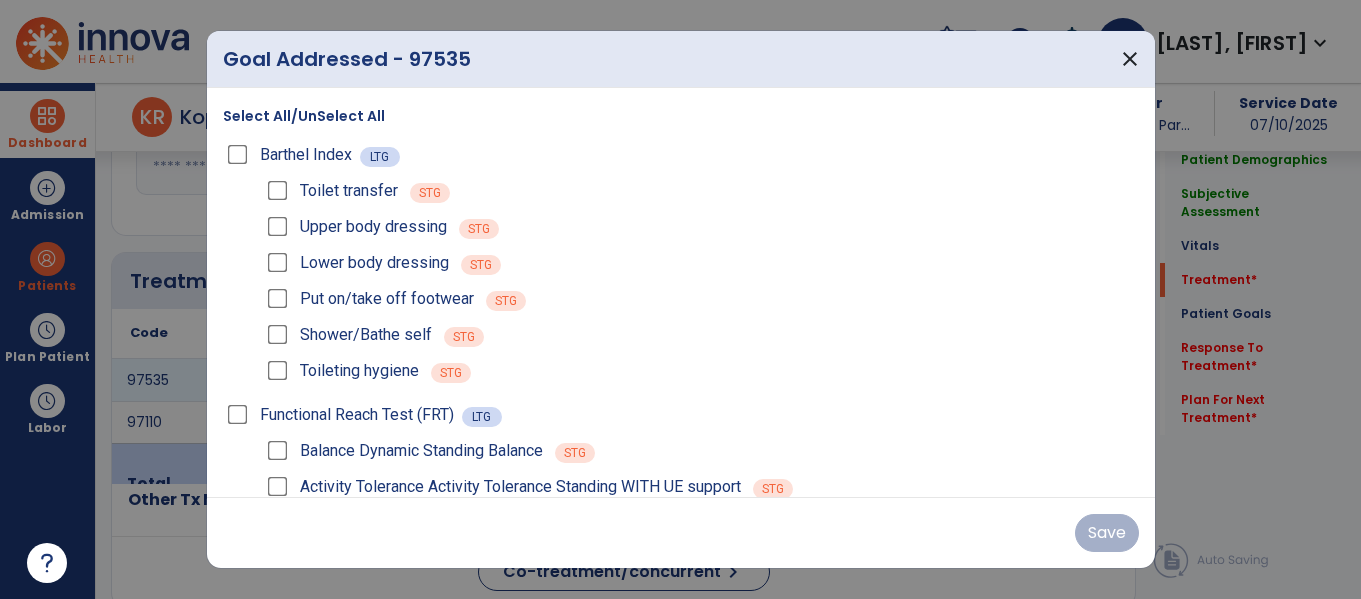 scroll, scrollTop: 1157, scrollLeft: 0, axis: vertical 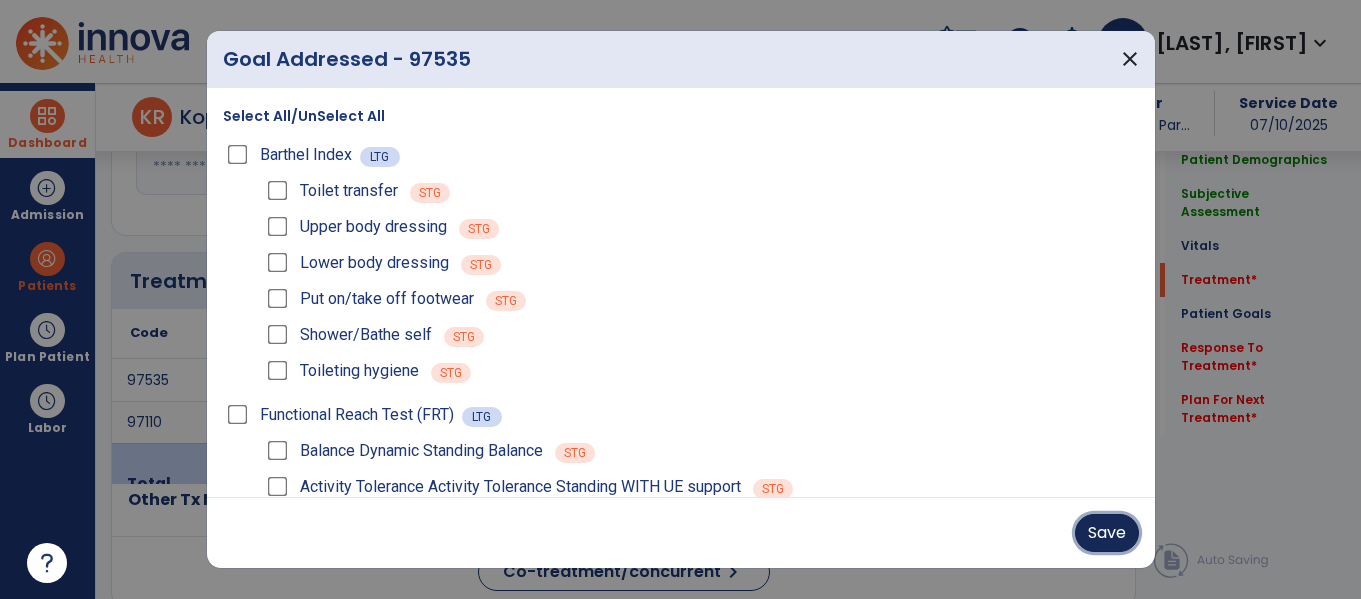 click on "Save" at bounding box center [1107, 533] 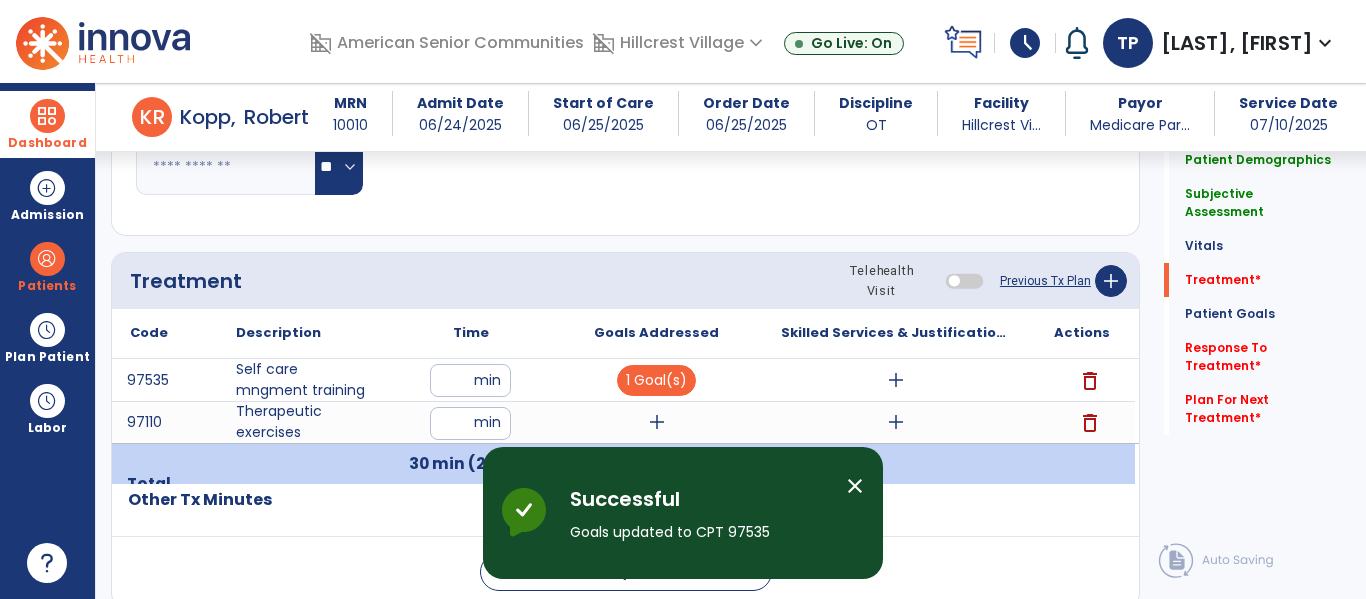 click on "add" at bounding box center (657, 422) 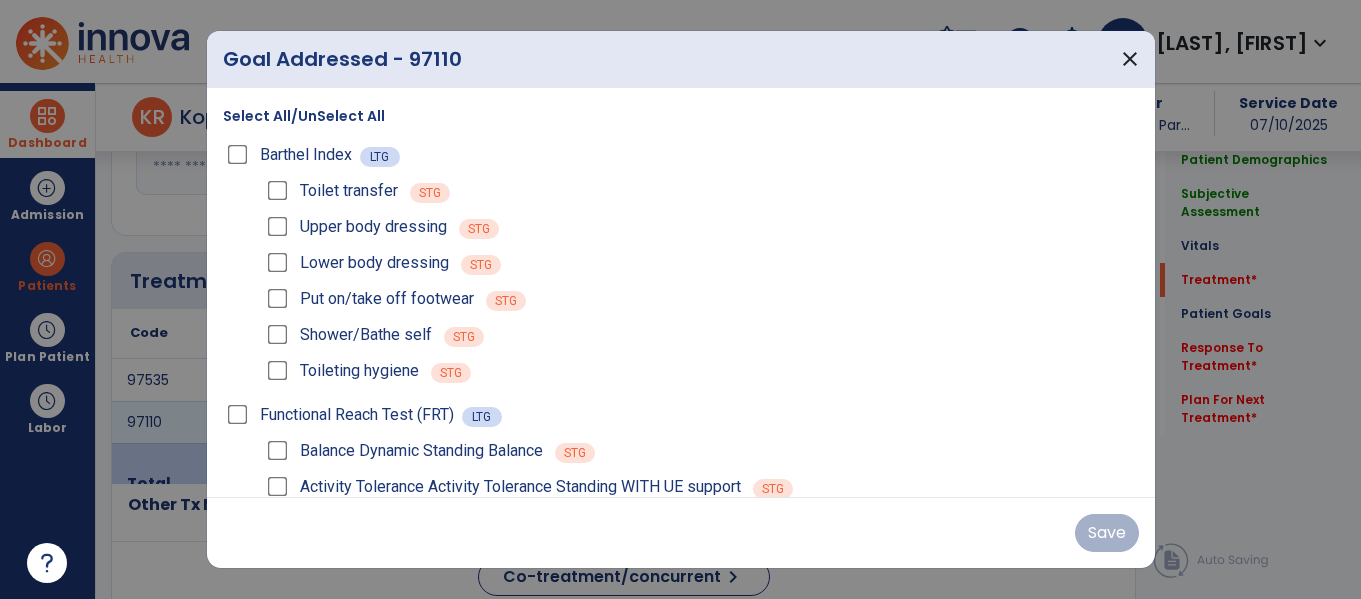 scroll, scrollTop: 1157, scrollLeft: 0, axis: vertical 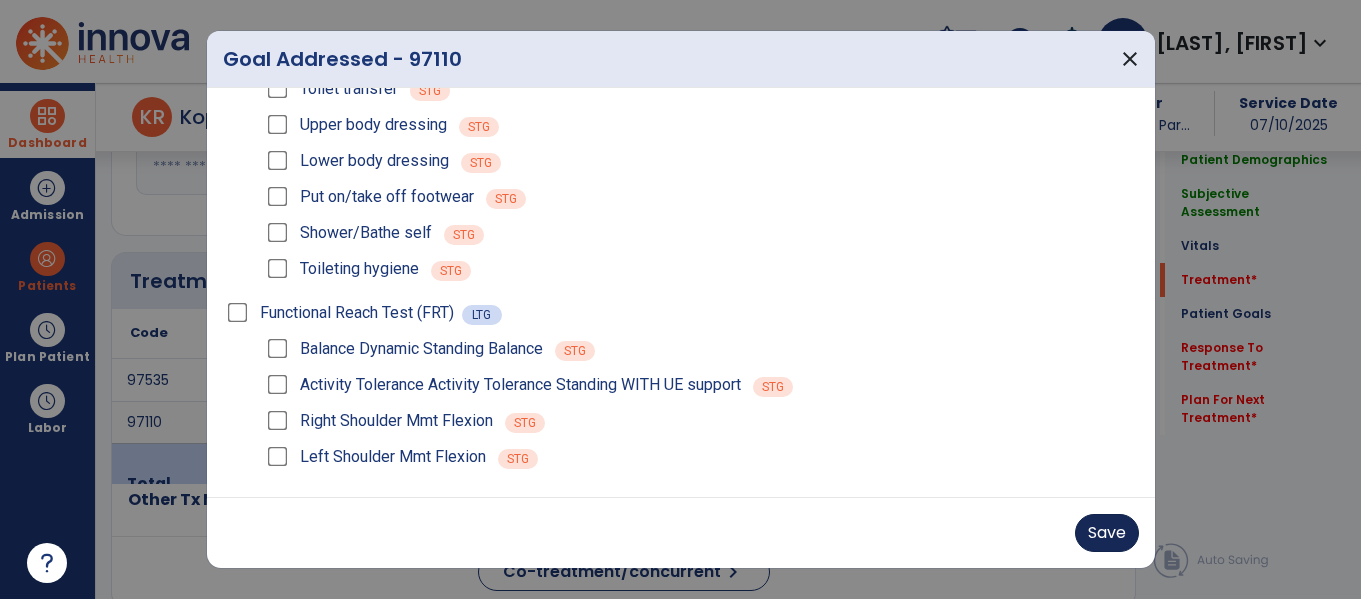 click on "Save" at bounding box center [1107, 533] 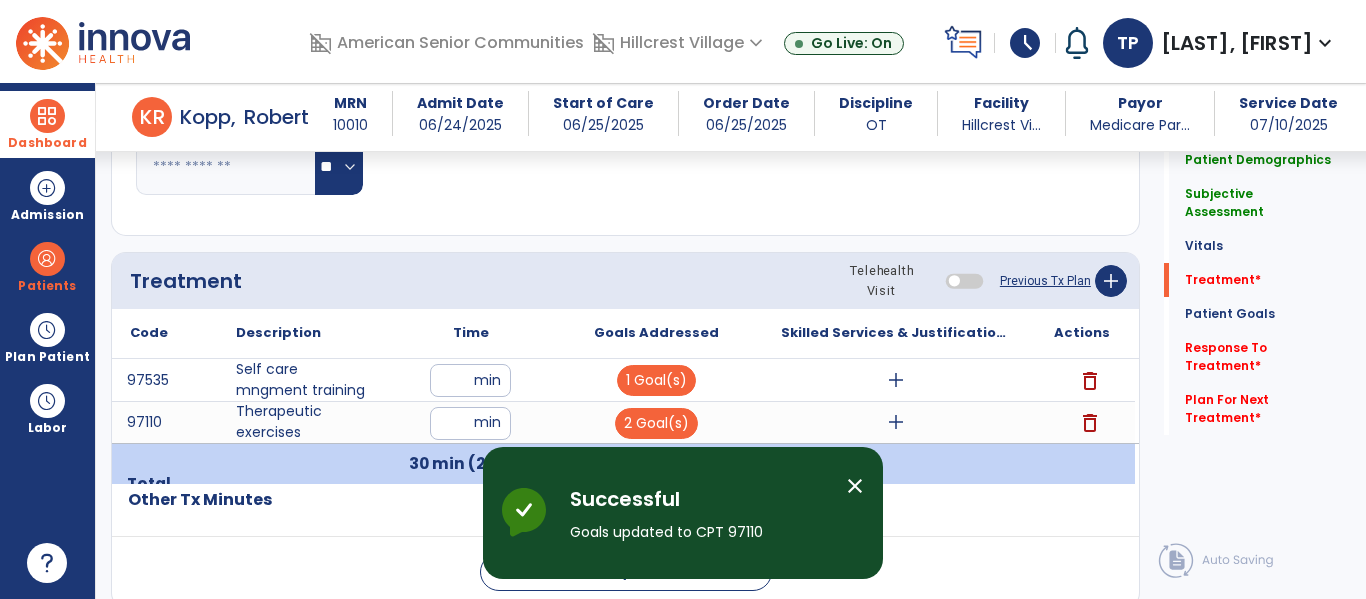 click on "add" at bounding box center (896, 380) 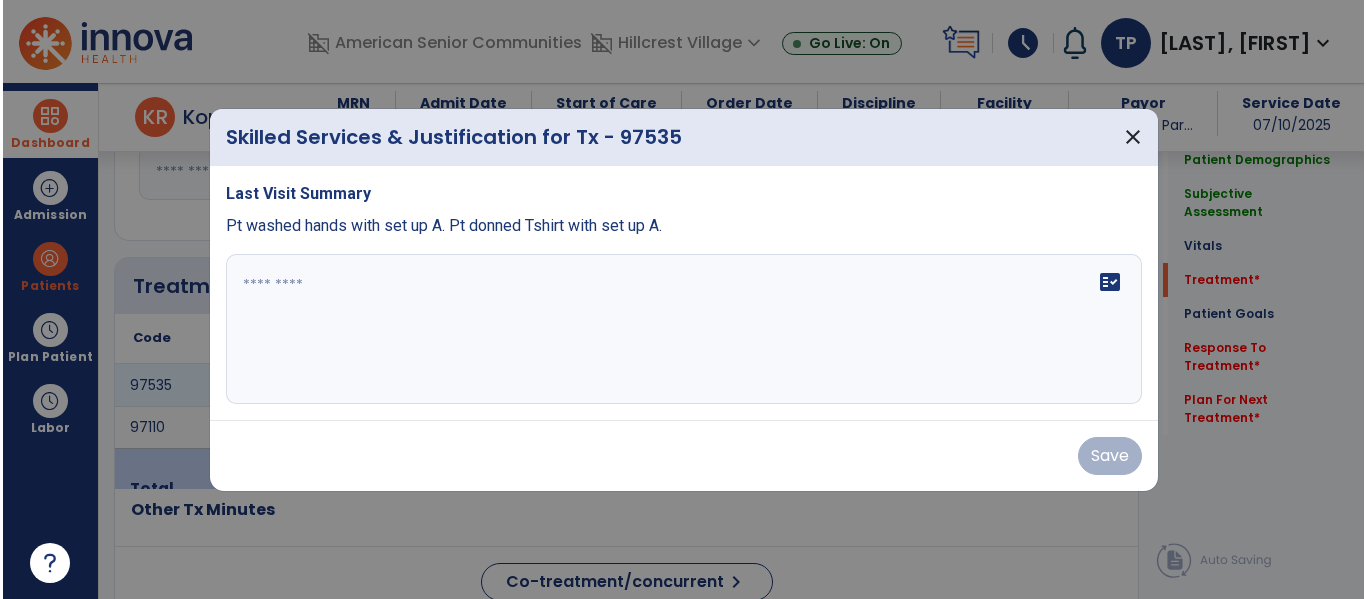 scroll, scrollTop: 1157, scrollLeft: 0, axis: vertical 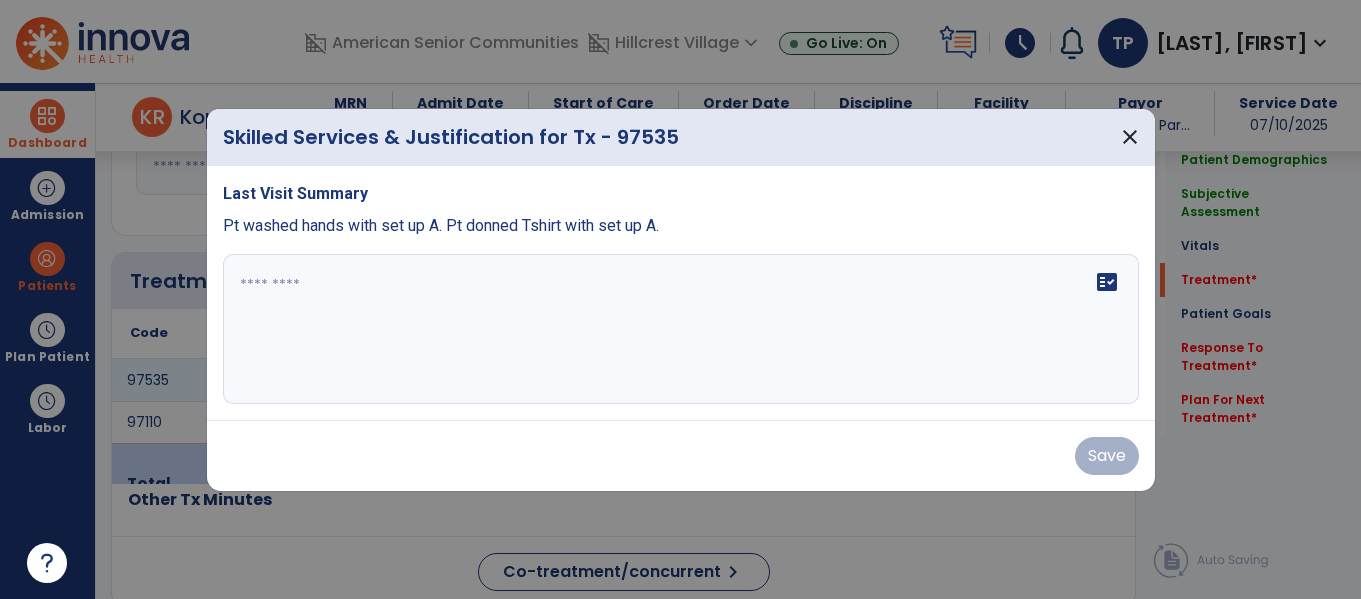 click on "fact_check" at bounding box center (681, 329) 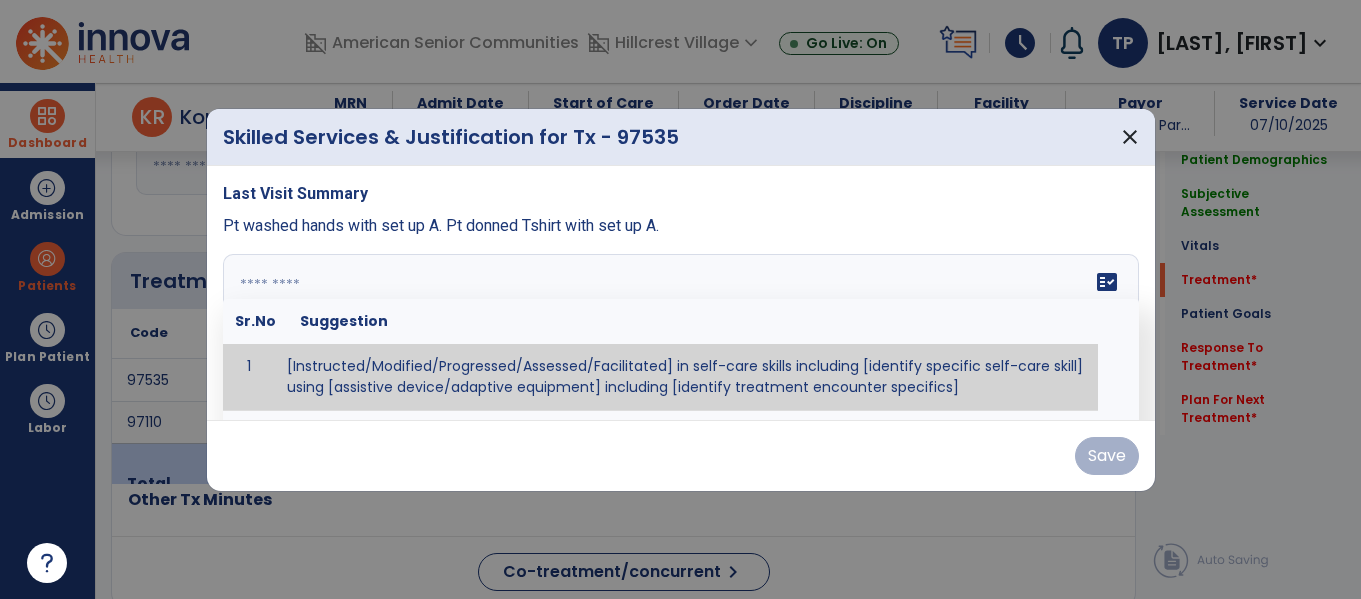 type on "*" 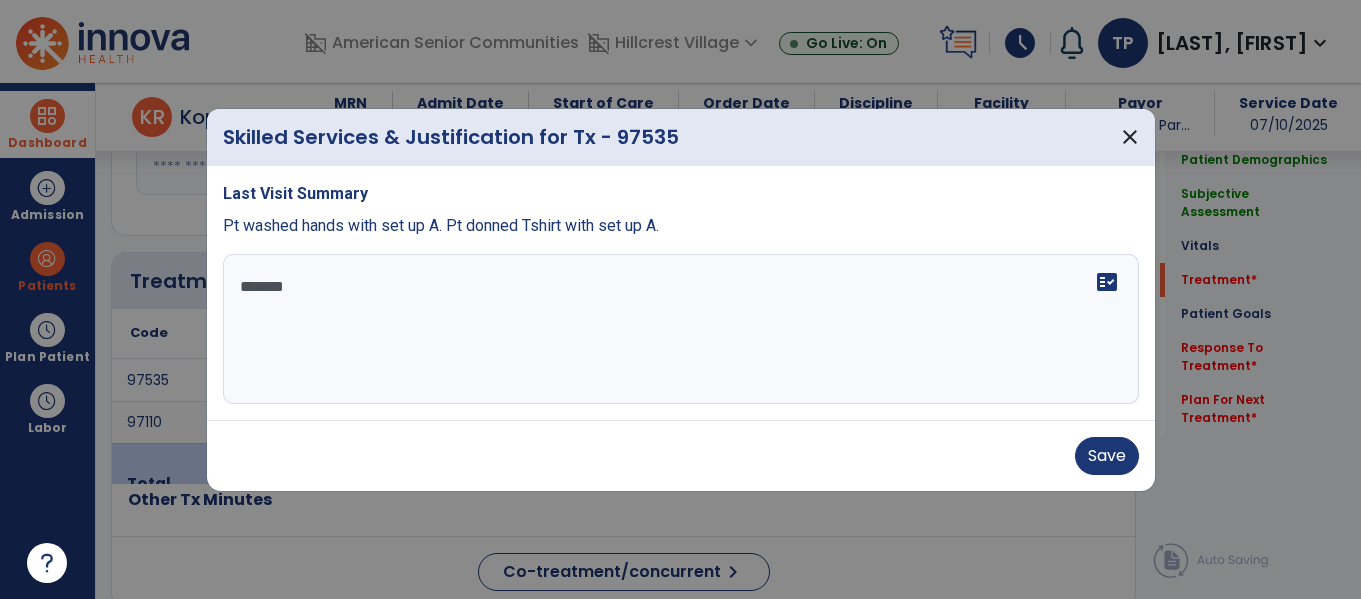 type on "********" 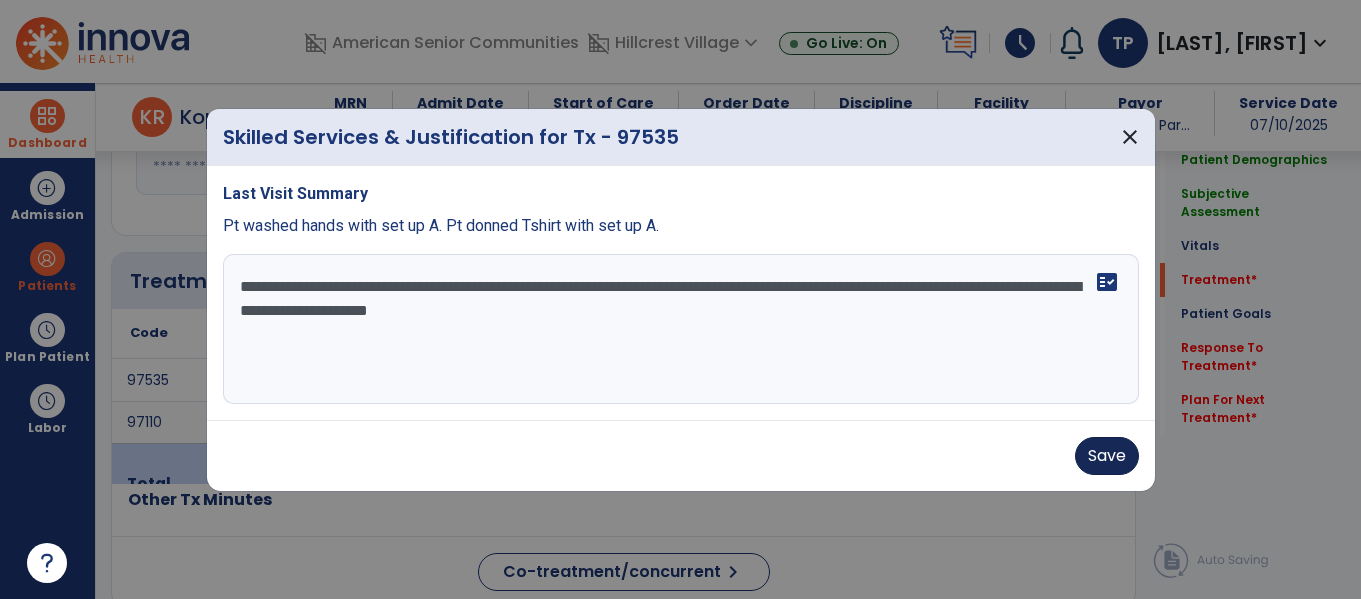 type on "**********" 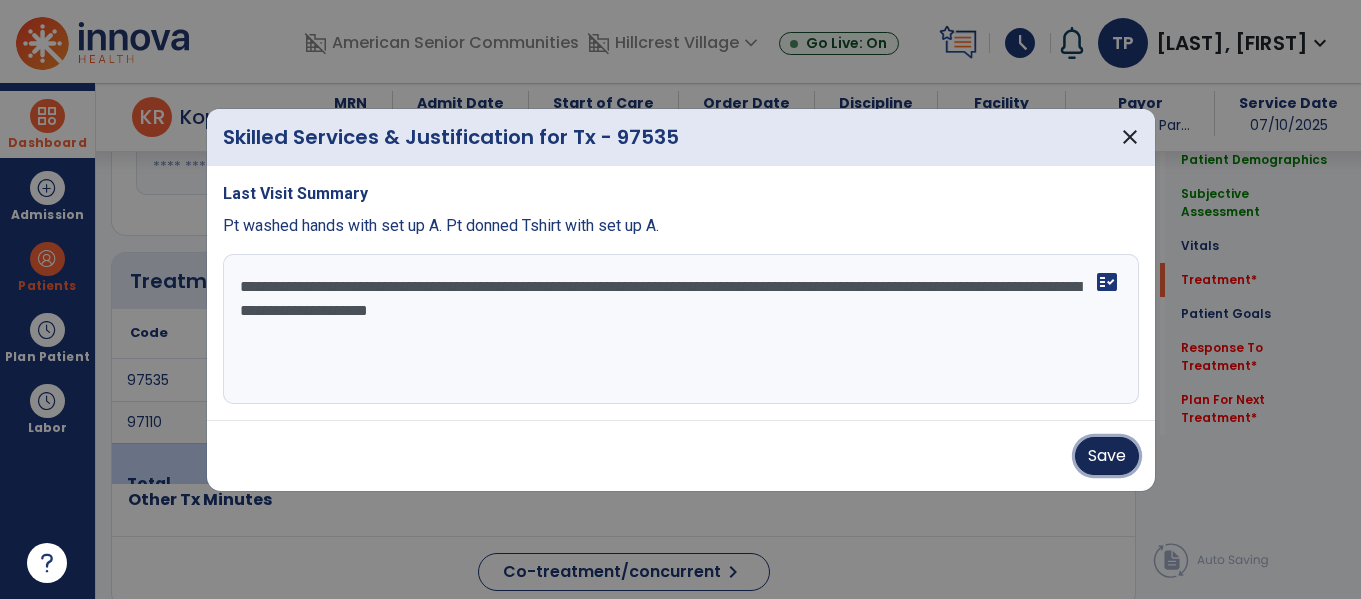 click on "Save" at bounding box center (1107, 456) 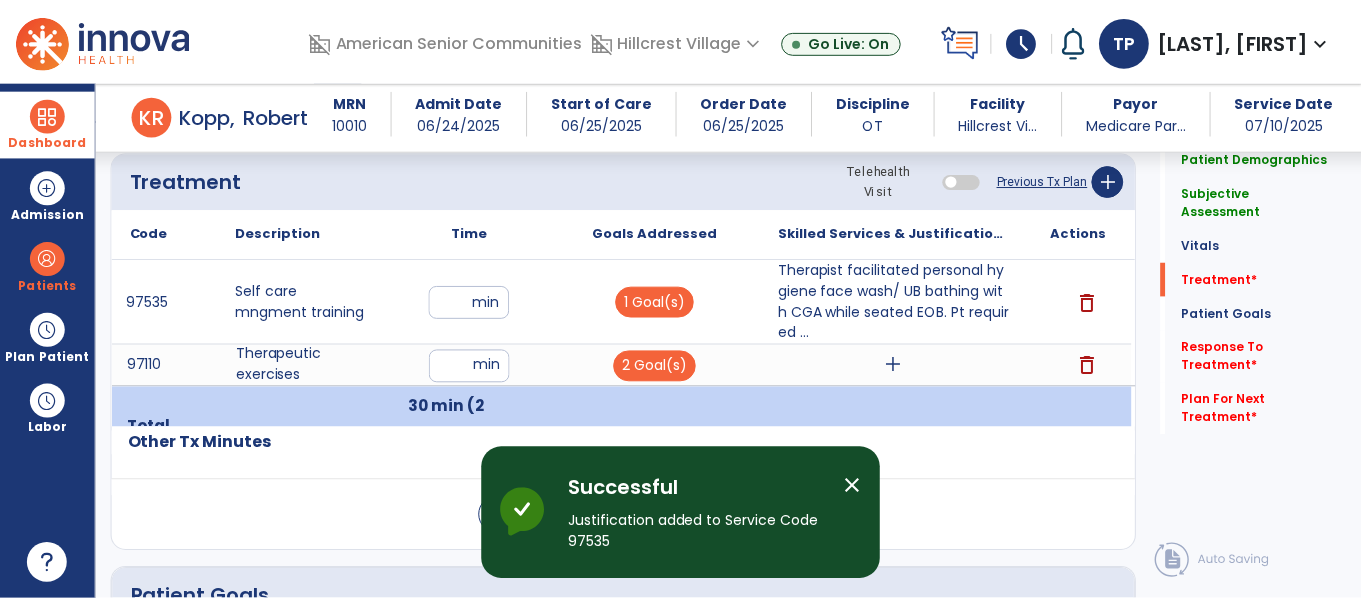 scroll, scrollTop: 1254, scrollLeft: 0, axis: vertical 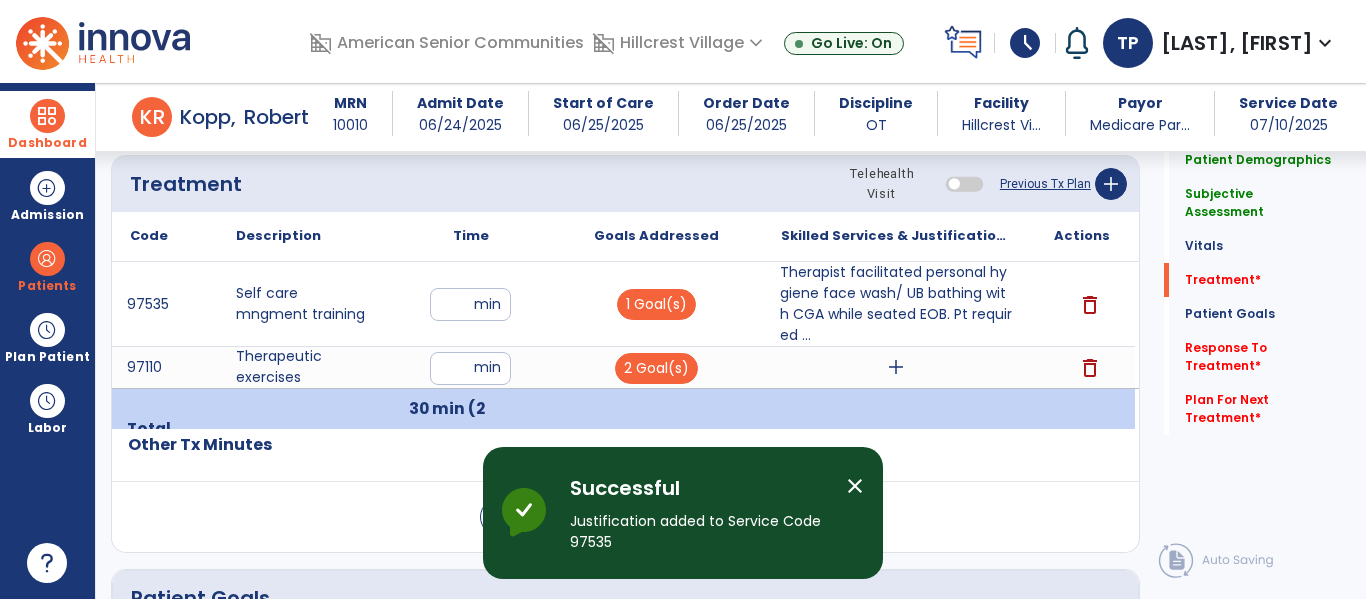 click on "add" at bounding box center (896, 367) 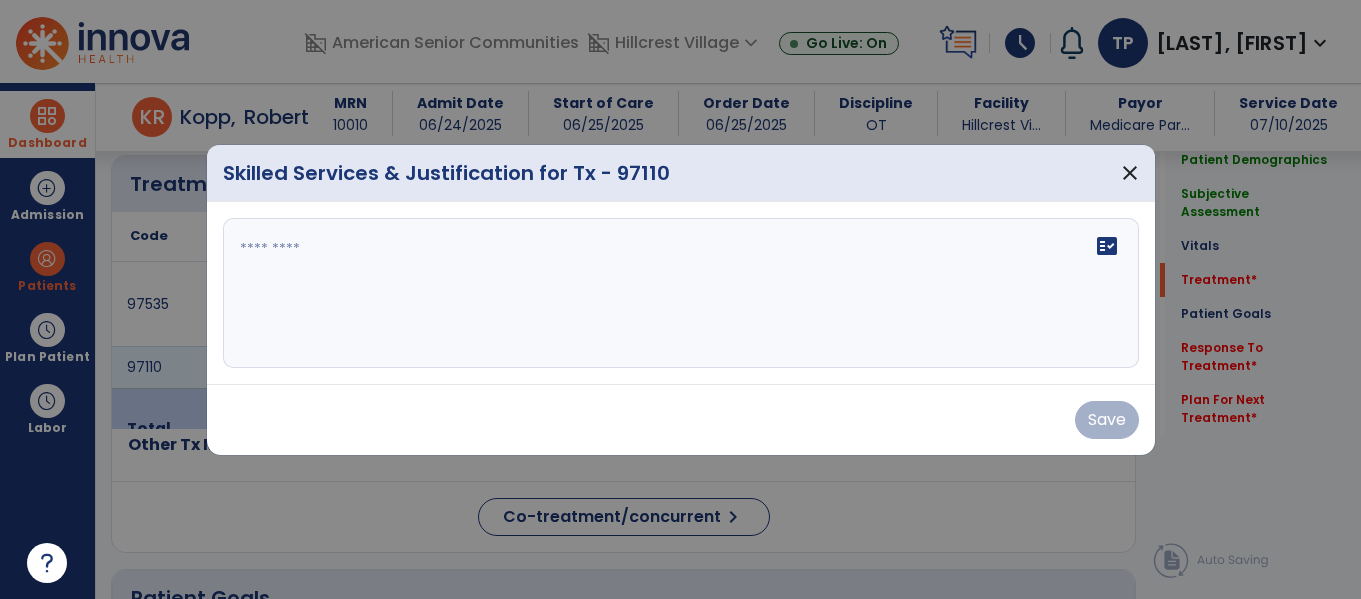 scroll, scrollTop: 1254, scrollLeft: 0, axis: vertical 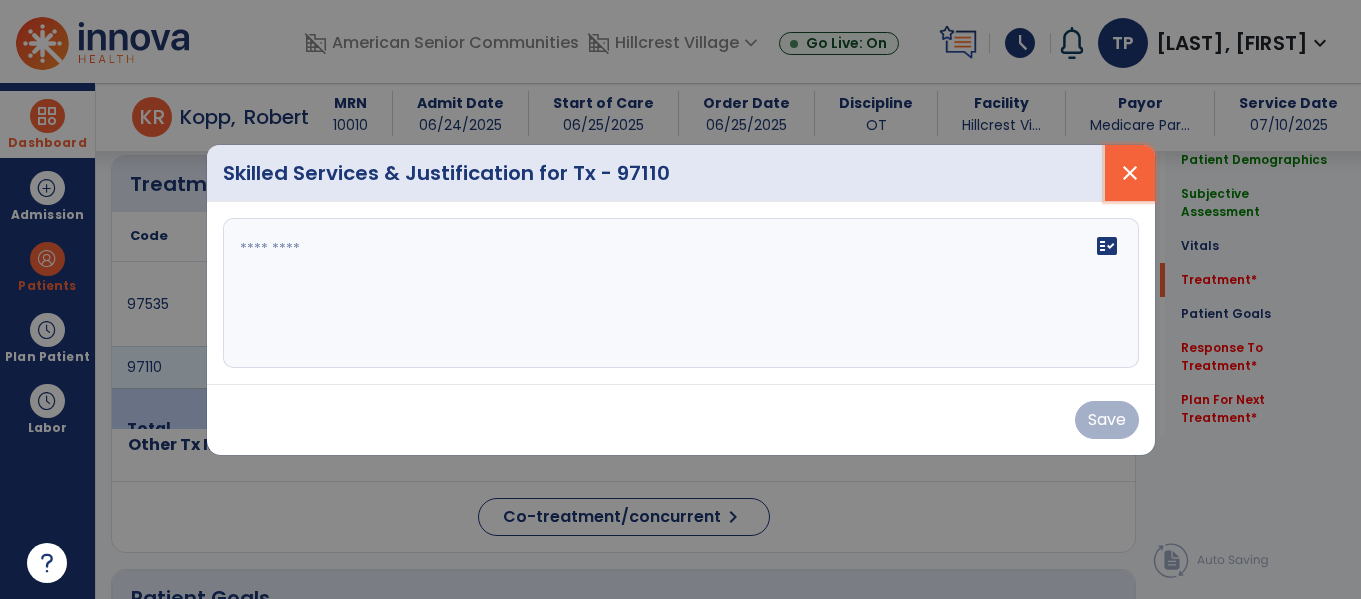 click on "close" at bounding box center (1130, 173) 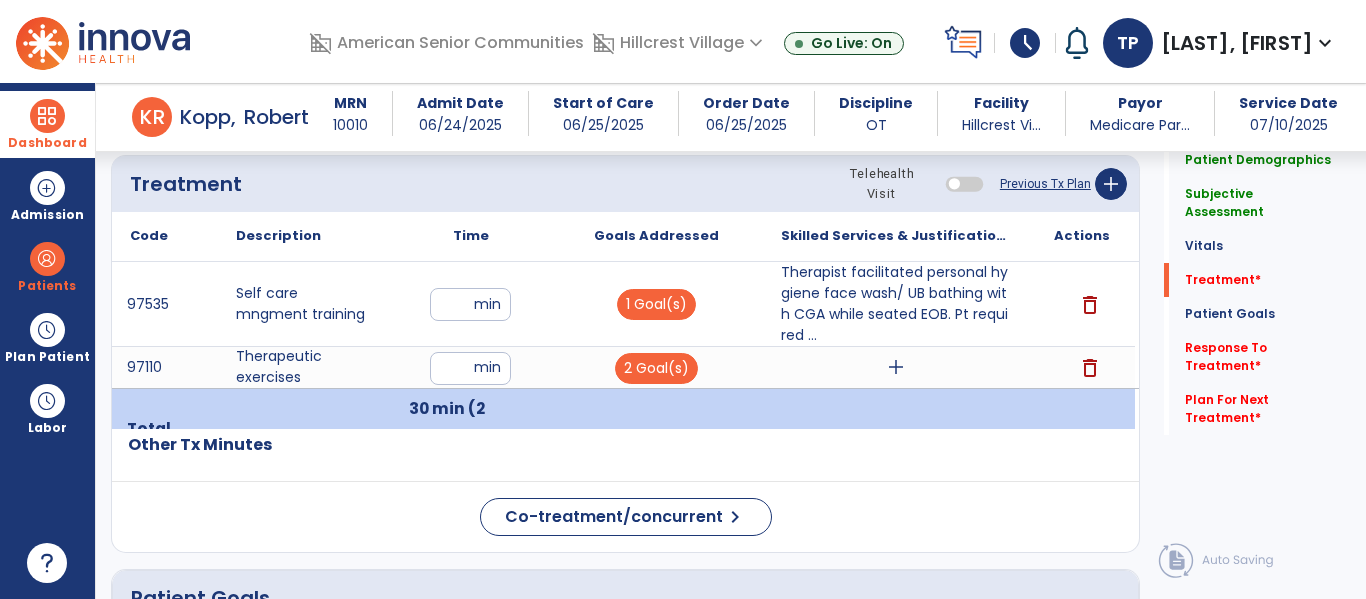 click on "add" at bounding box center (896, 367) 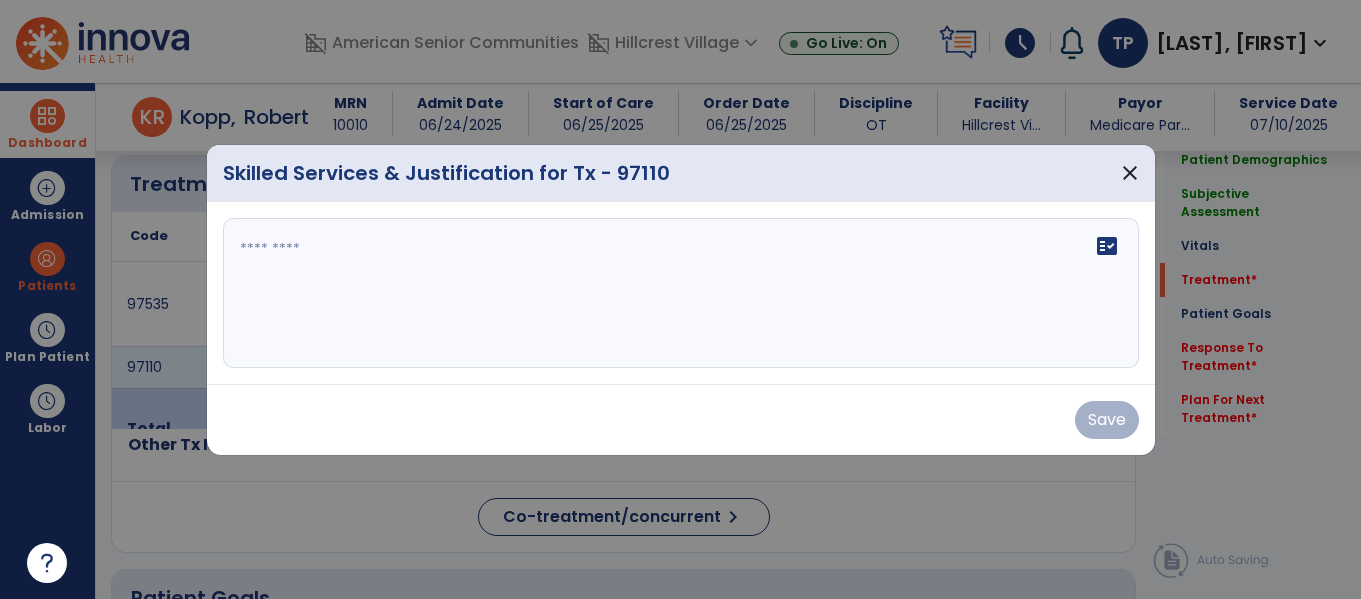 scroll, scrollTop: 1254, scrollLeft: 0, axis: vertical 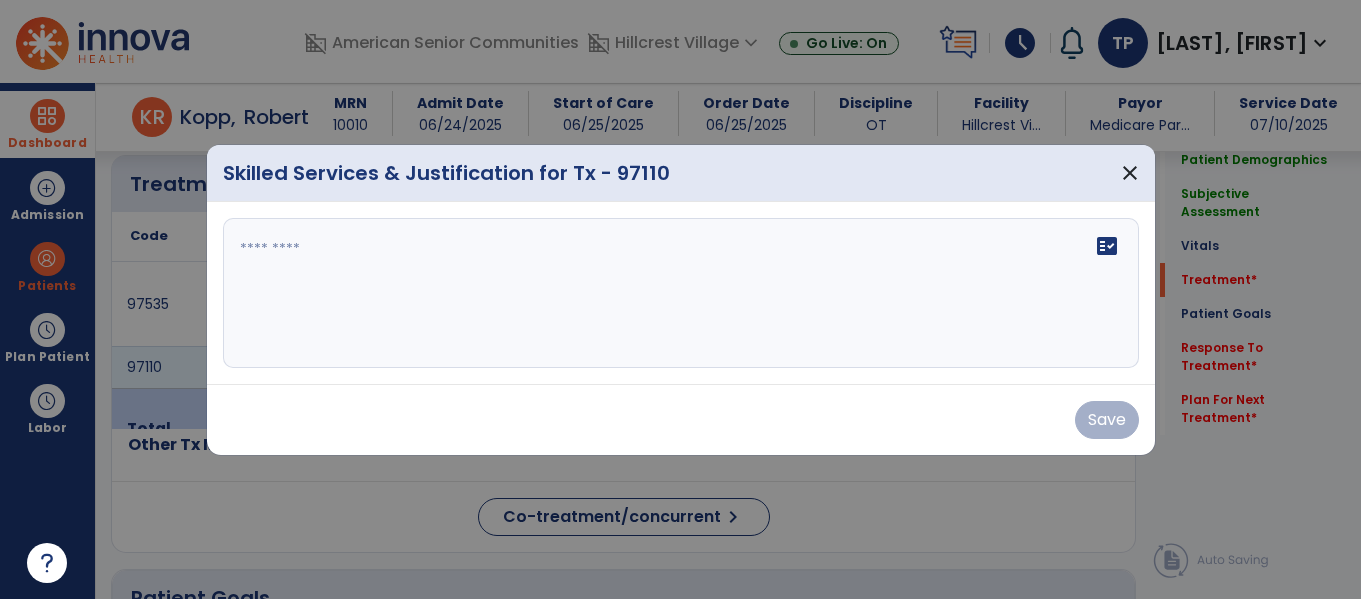 click at bounding box center [681, 293] 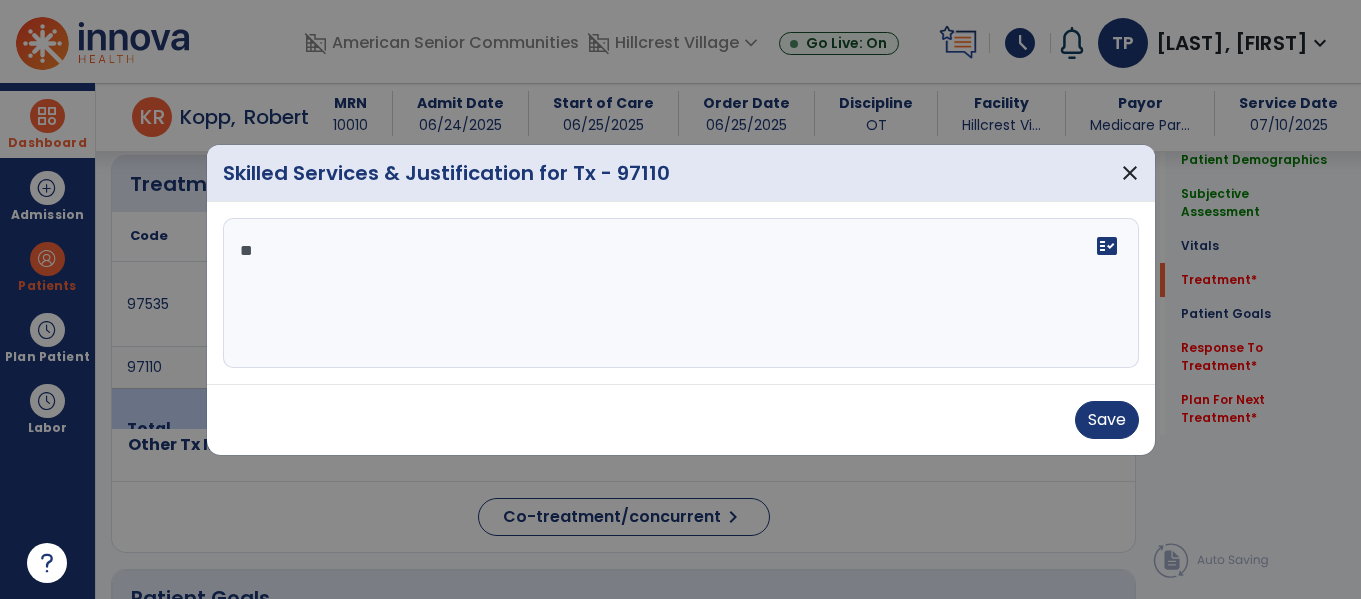 type on "*" 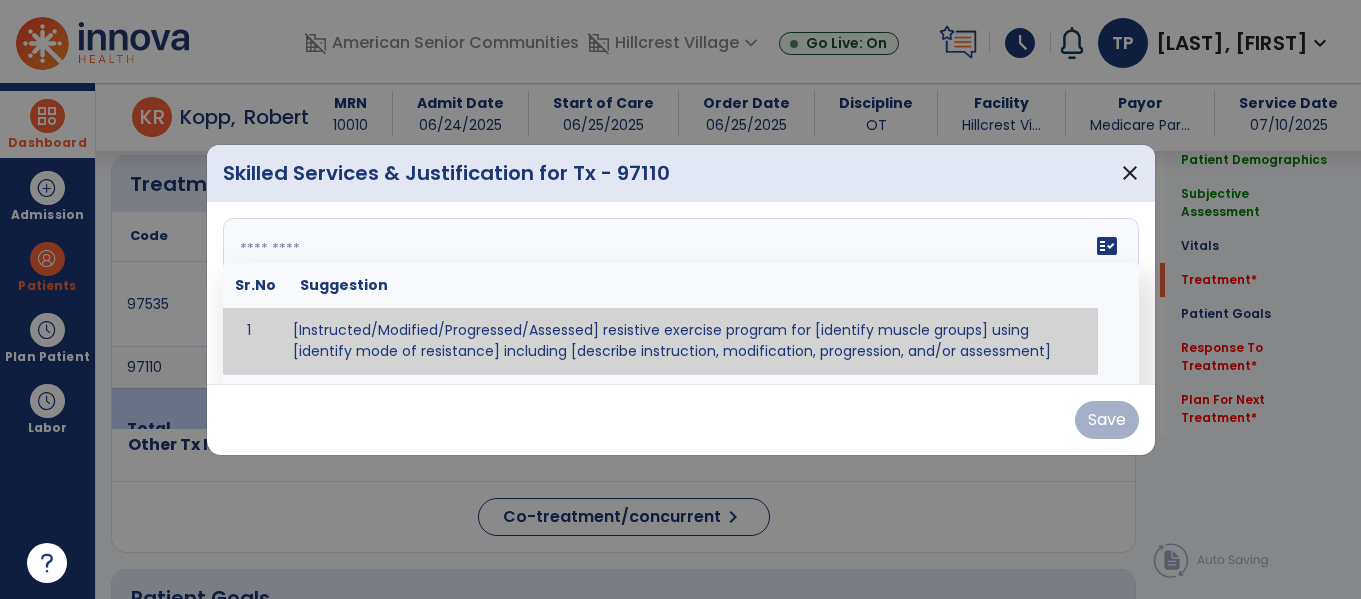 click at bounding box center (678, 293) 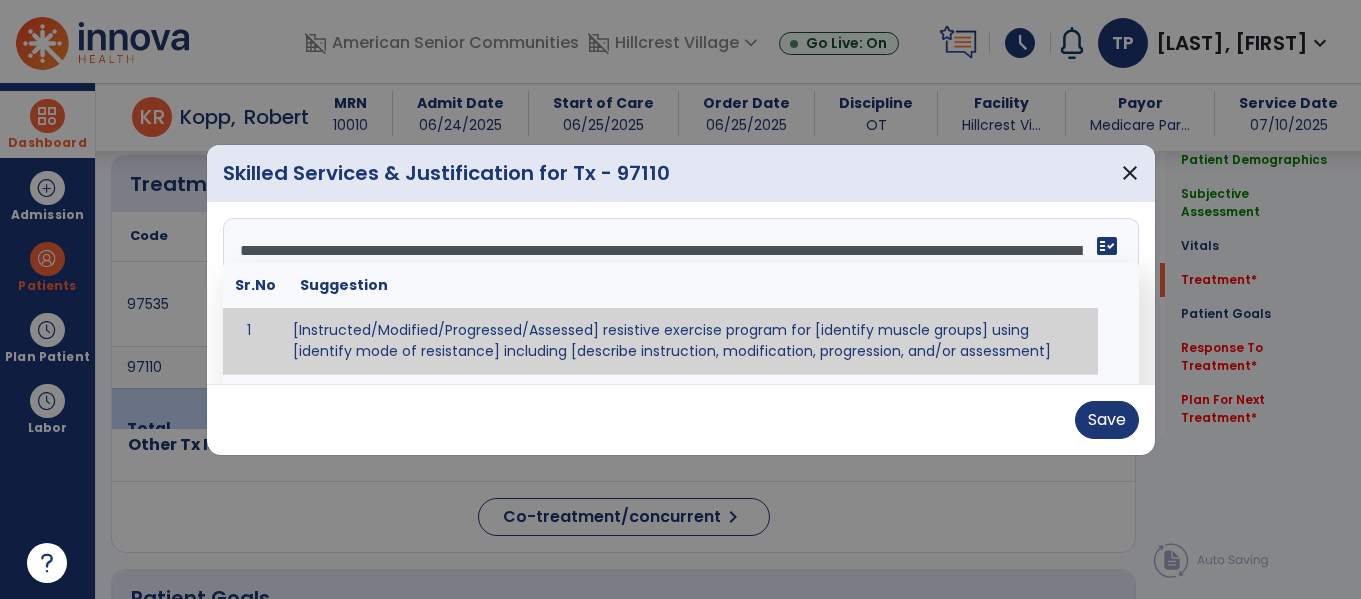 scroll, scrollTop: 40, scrollLeft: 0, axis: vertical 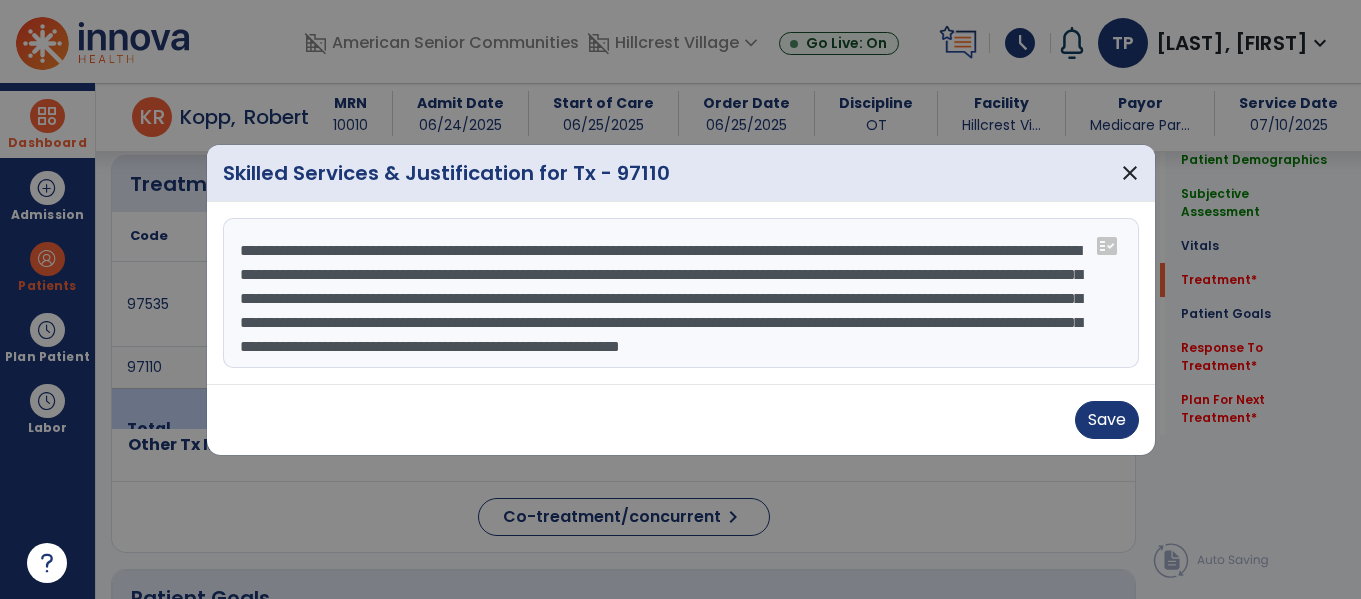 click on "**********" at bounding box center [681, 293] 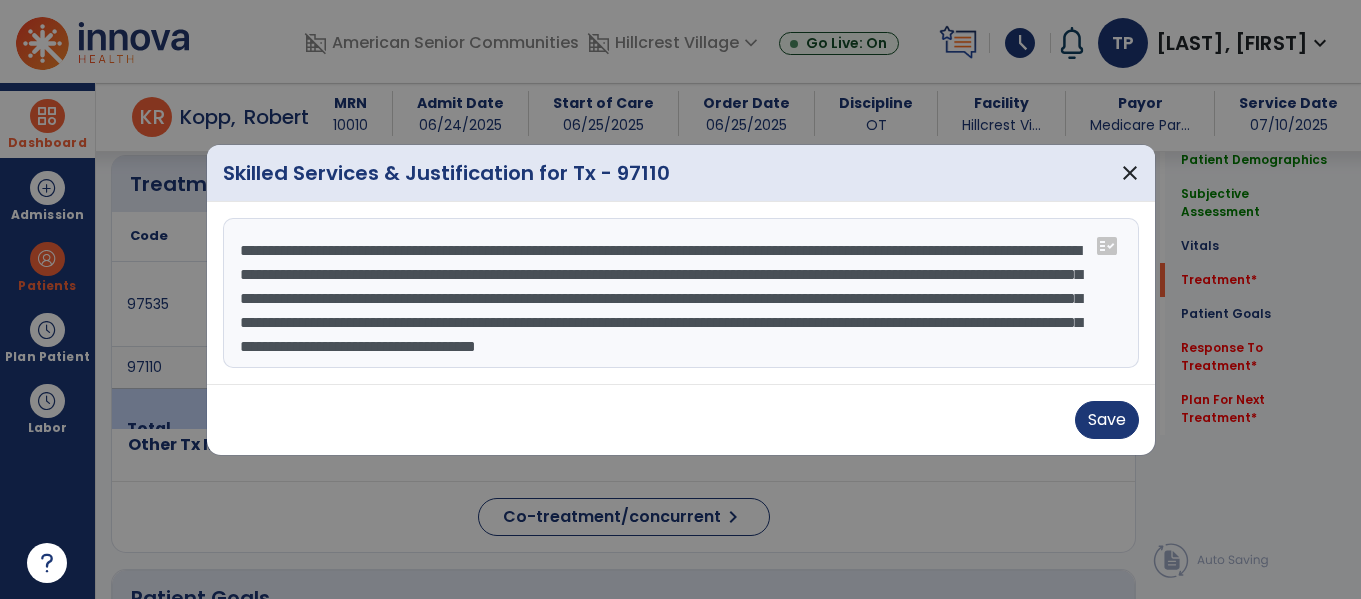 click on "**********" at bounding box center (681, 293) 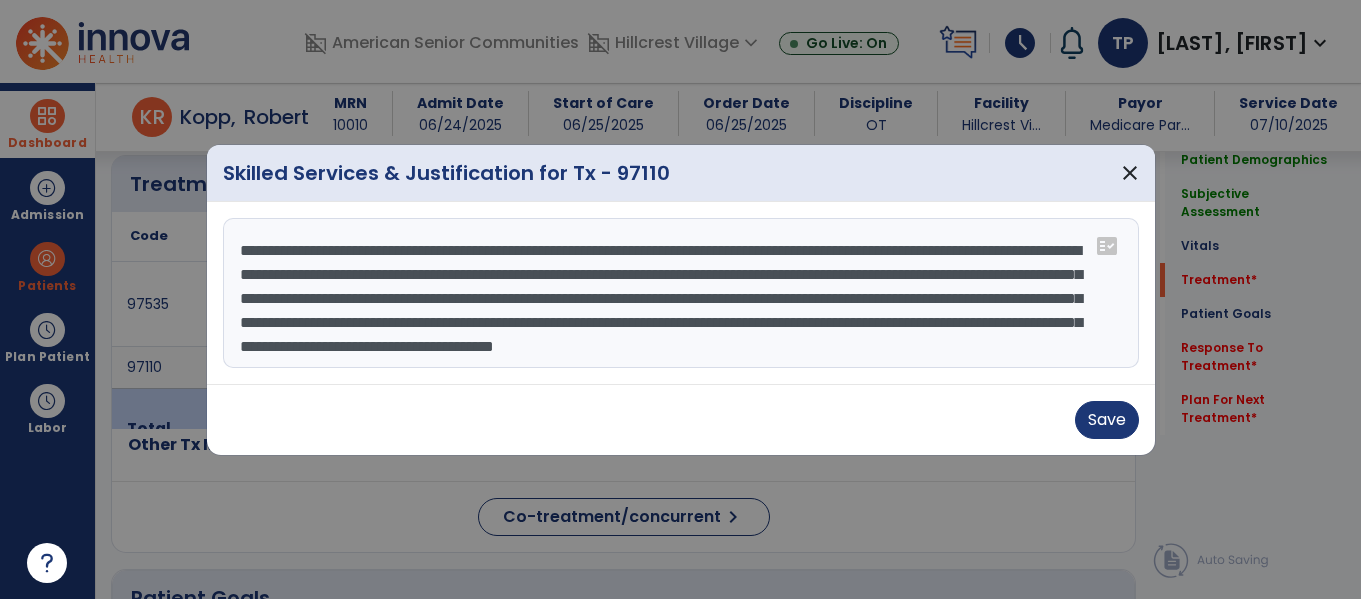 click on "**********" at bounding box center [681, 293] 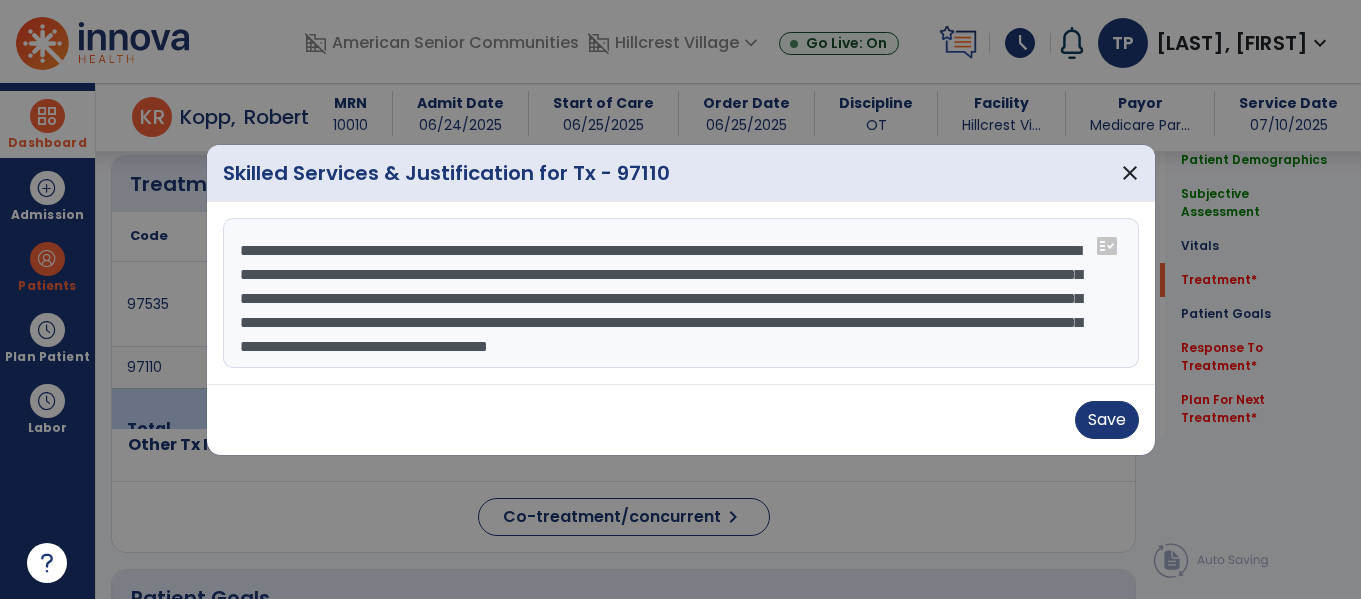 click on "**********" at bounding box center (681, 293) 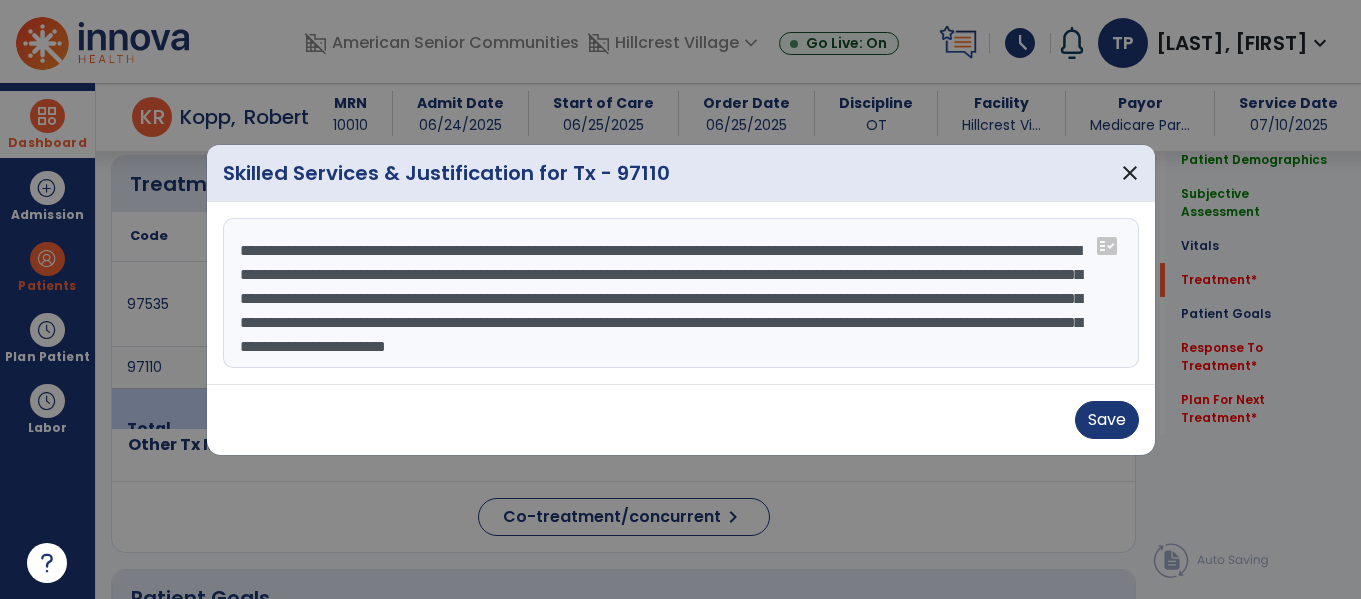 click on "**********" at bounding box center (681, 293) 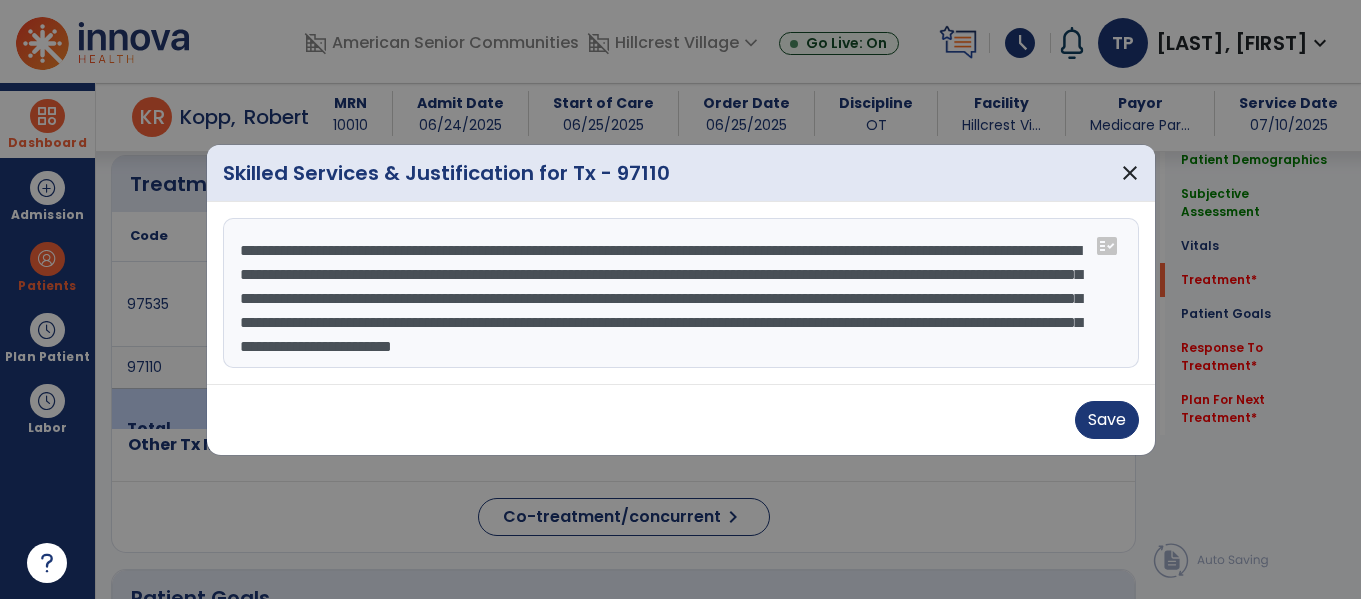 click on "**********" at bounding box center (681, 293) 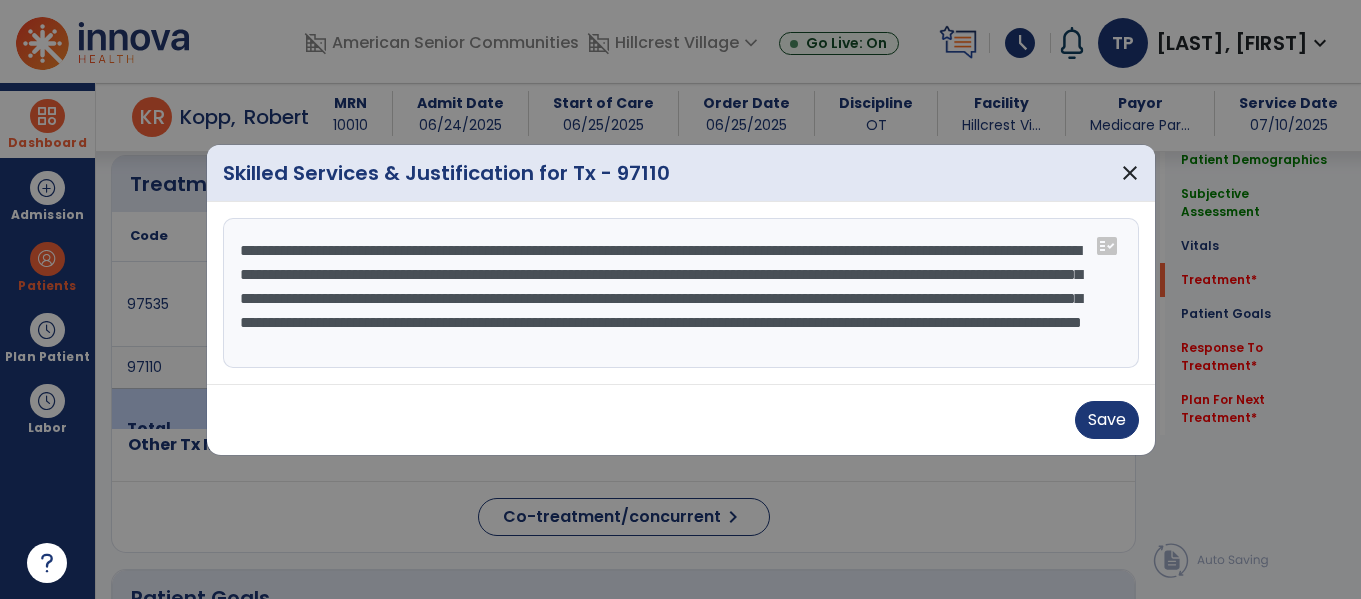 click on "**********" at bounding box center (681, 293) 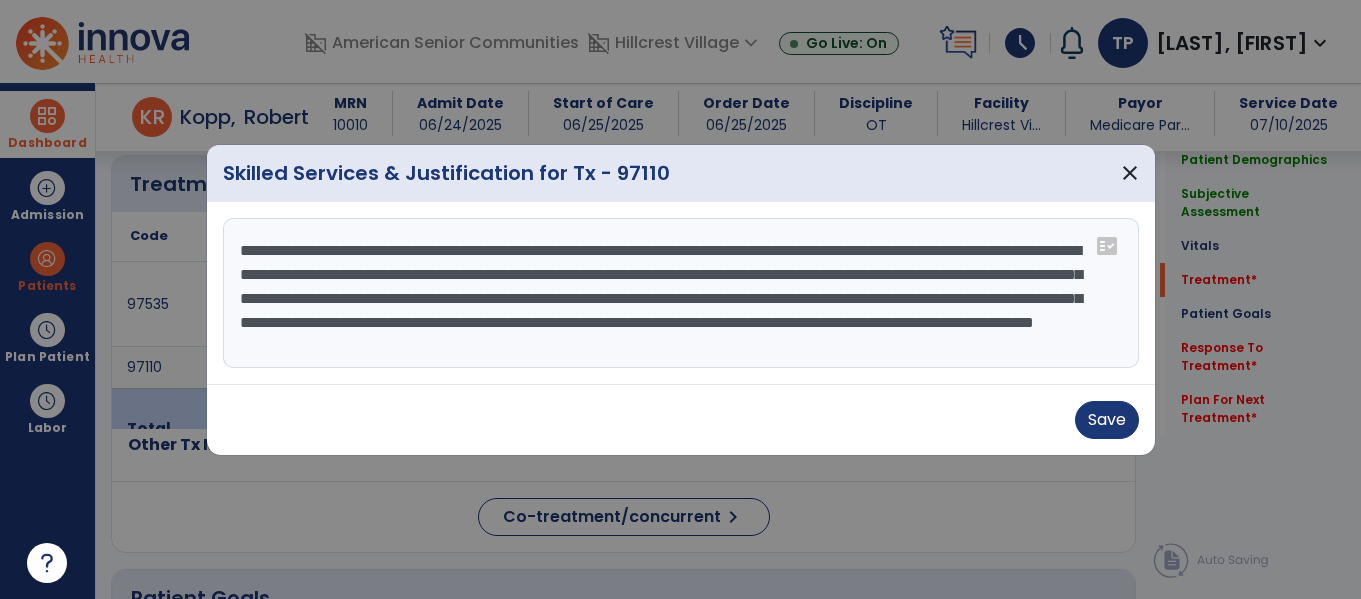 click on "**********" at bounding box center (681, 293) 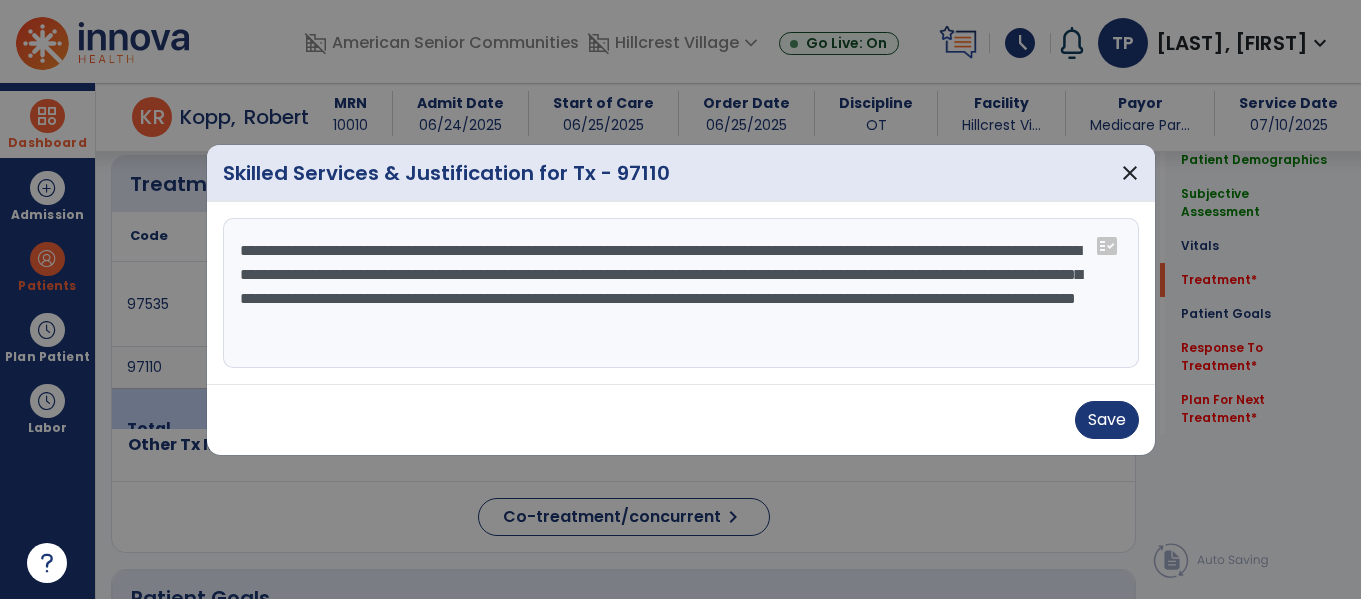paste on "**********" 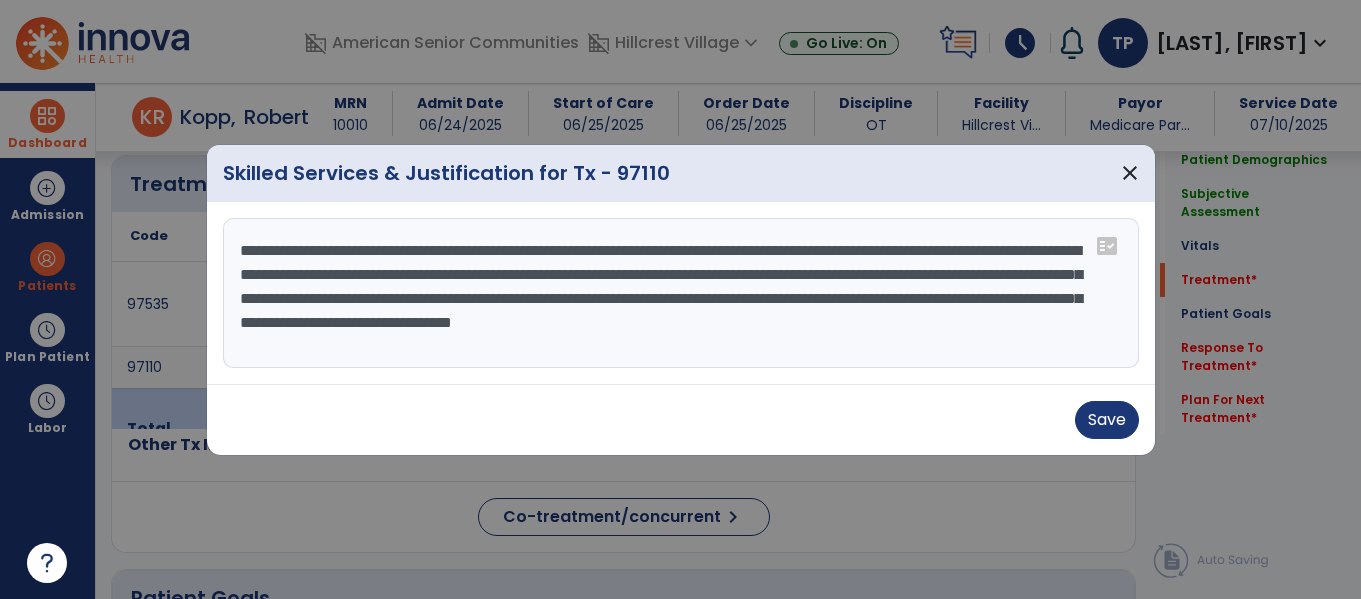paste on "**********" 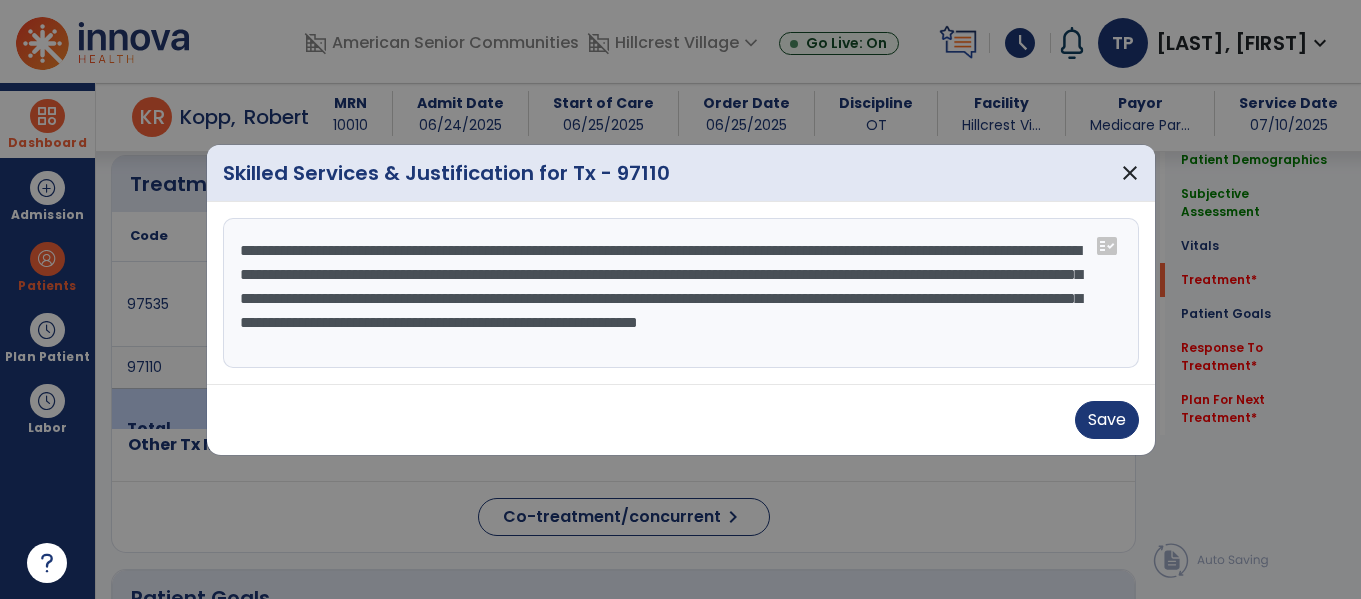 click on "**********" at bounding box center [681, 293] 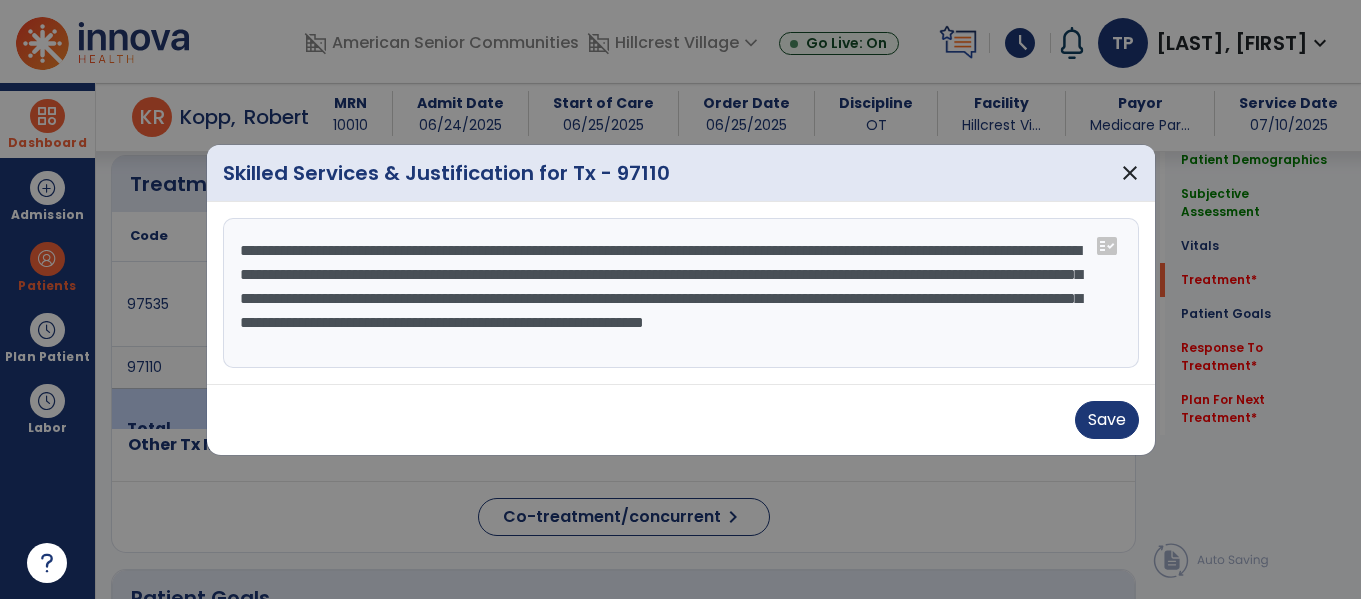 click on "**********" at bounding box center [681, 293] 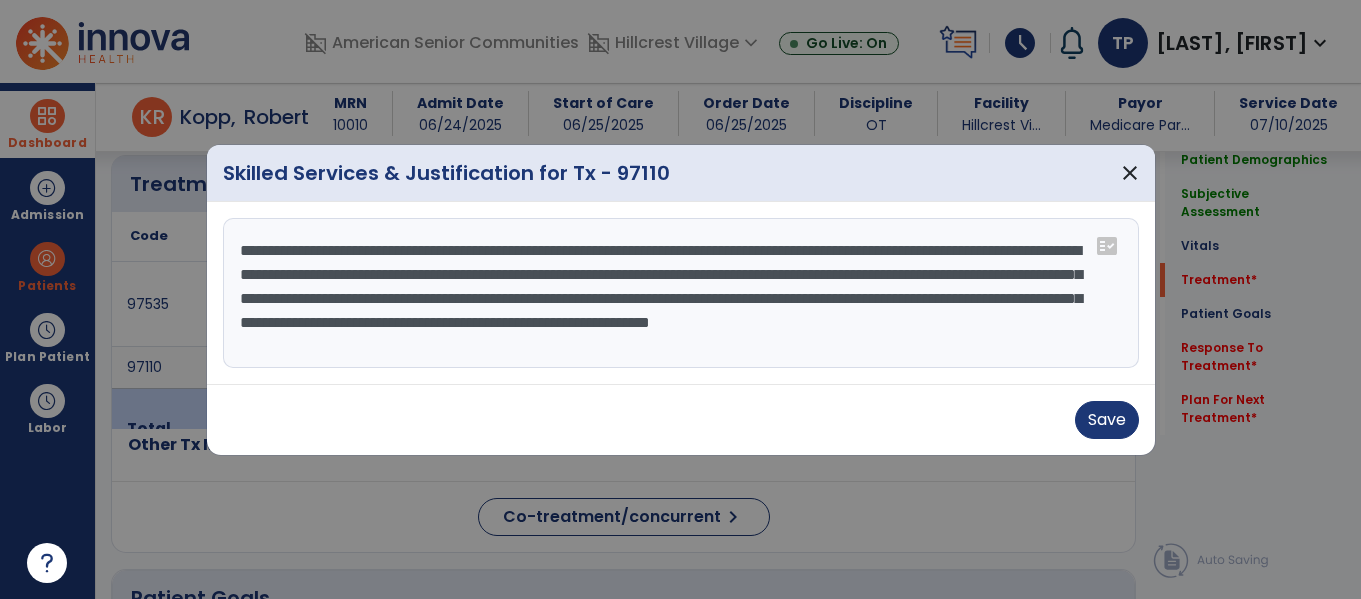 click on "**********" at bounding box center [681, 293] 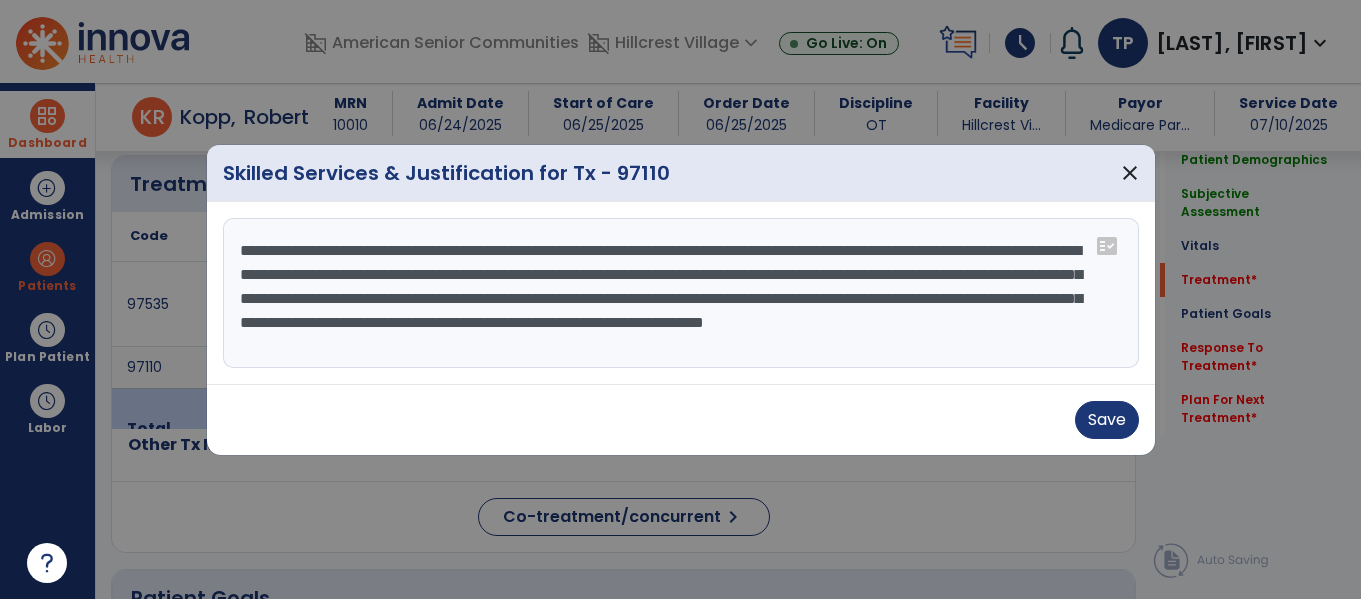 click on "**********" at bounding box center (681, 293) 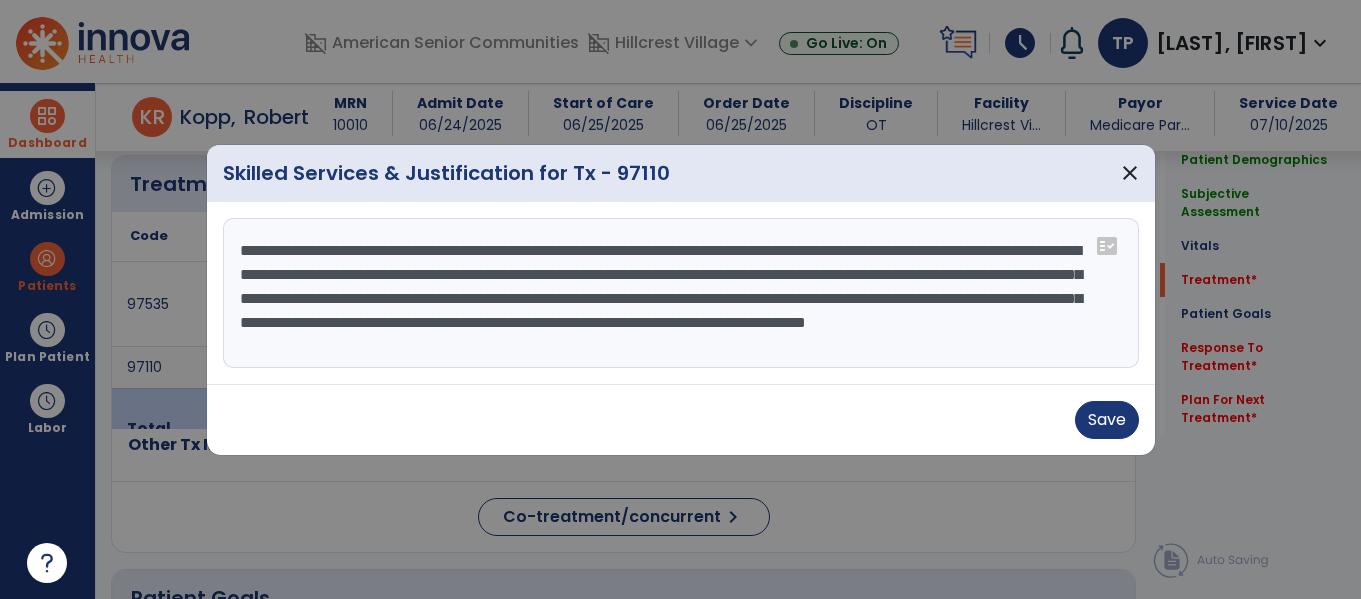 scroll, scrollTop: 16, scrollLeft: 0, axis: vertical 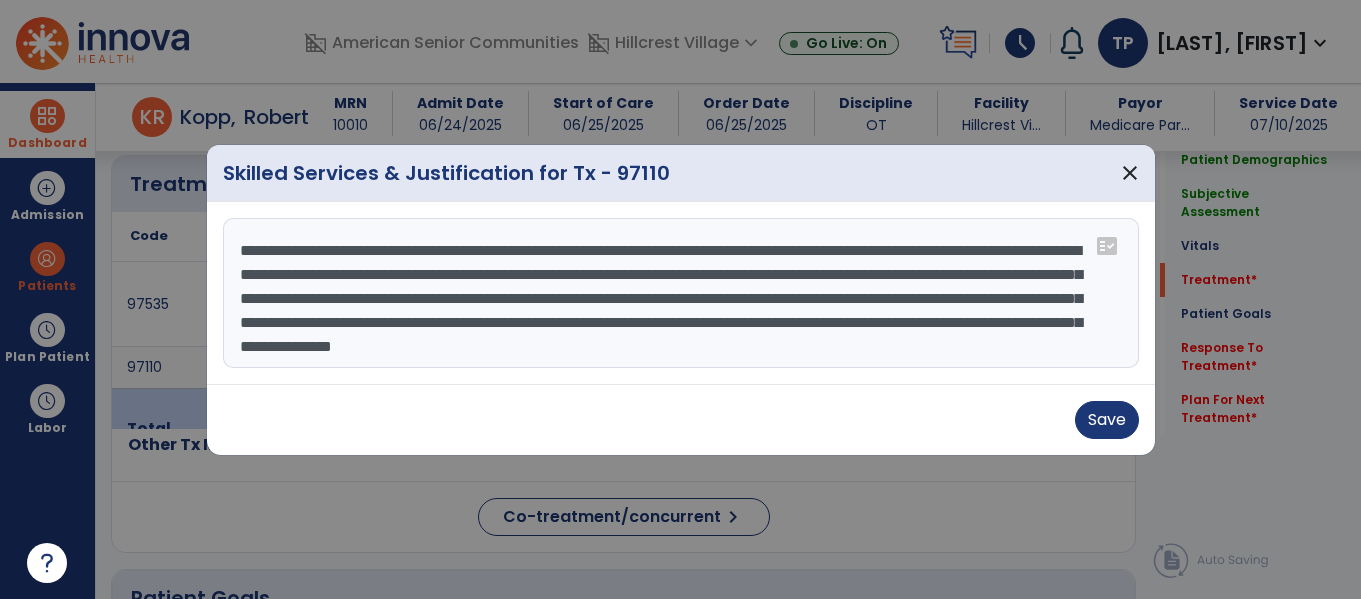 click on "**********" at bounding box center (681, 293) 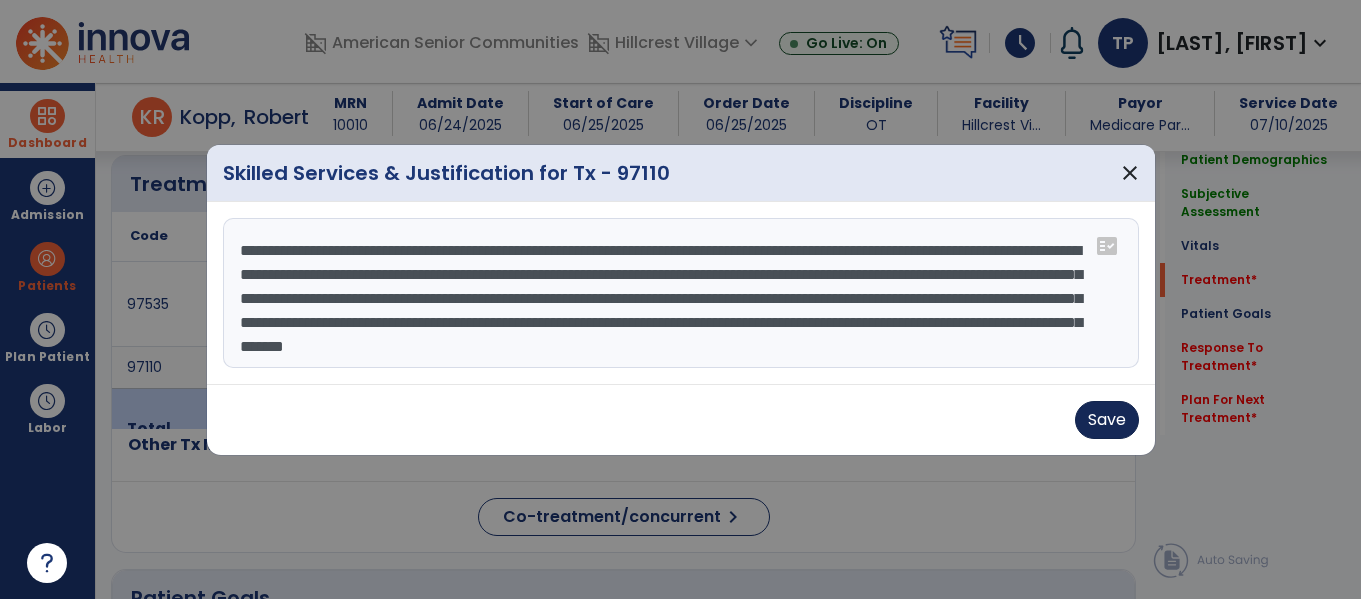 type on "**********" 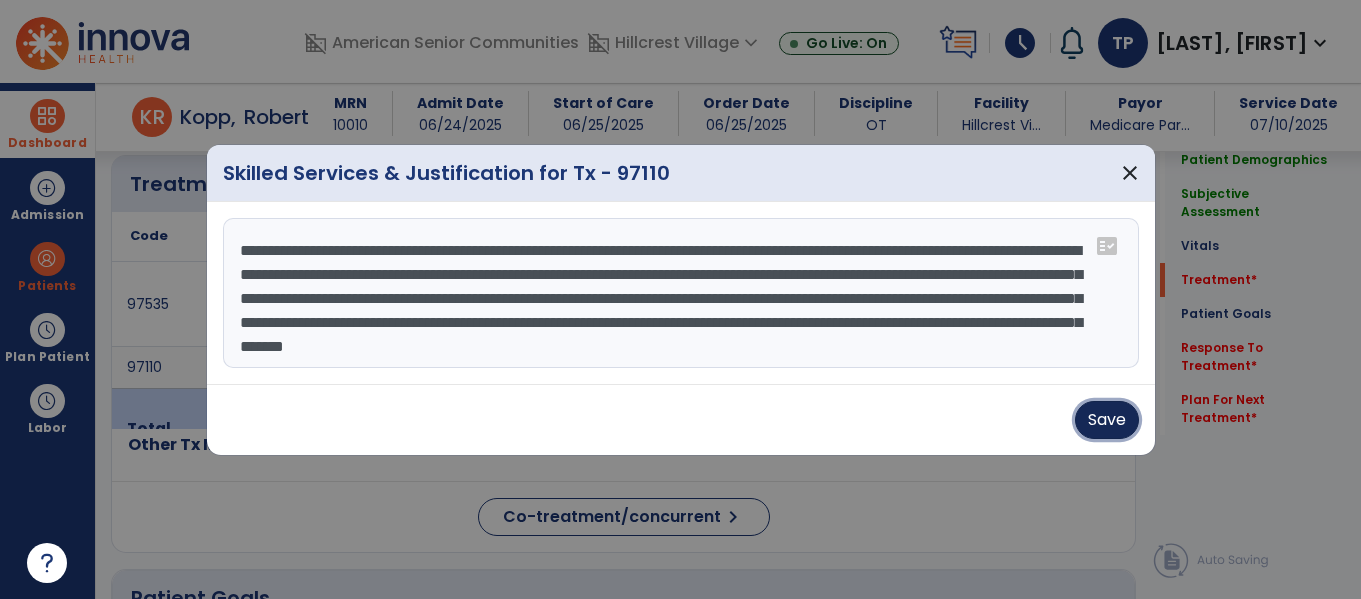 click on "Save" at bounding box center [1107, 420] 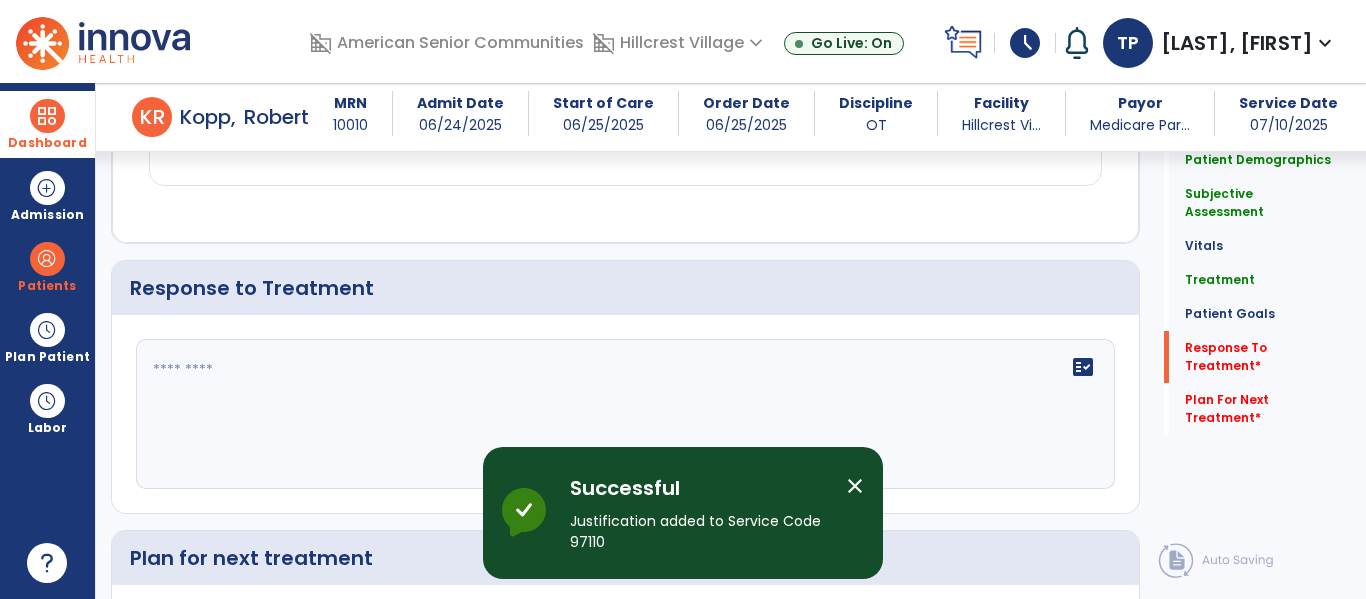 scroll, scrollTop: 3354, scrollLeft: 0, axis: vertical 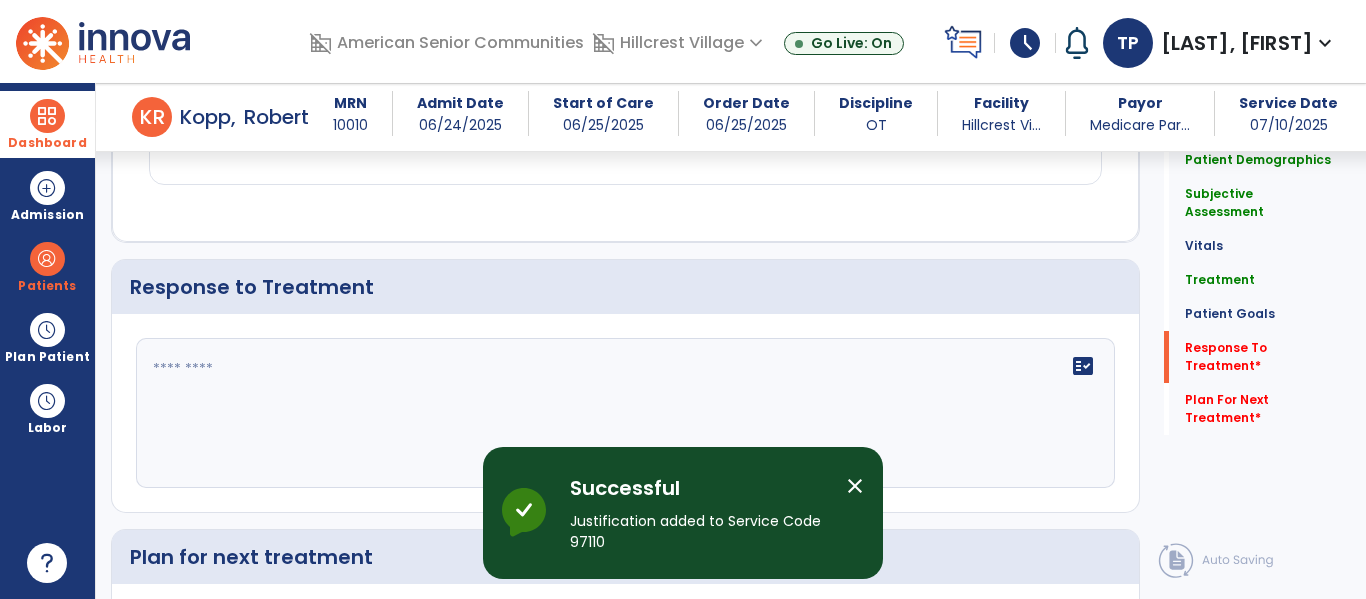 click 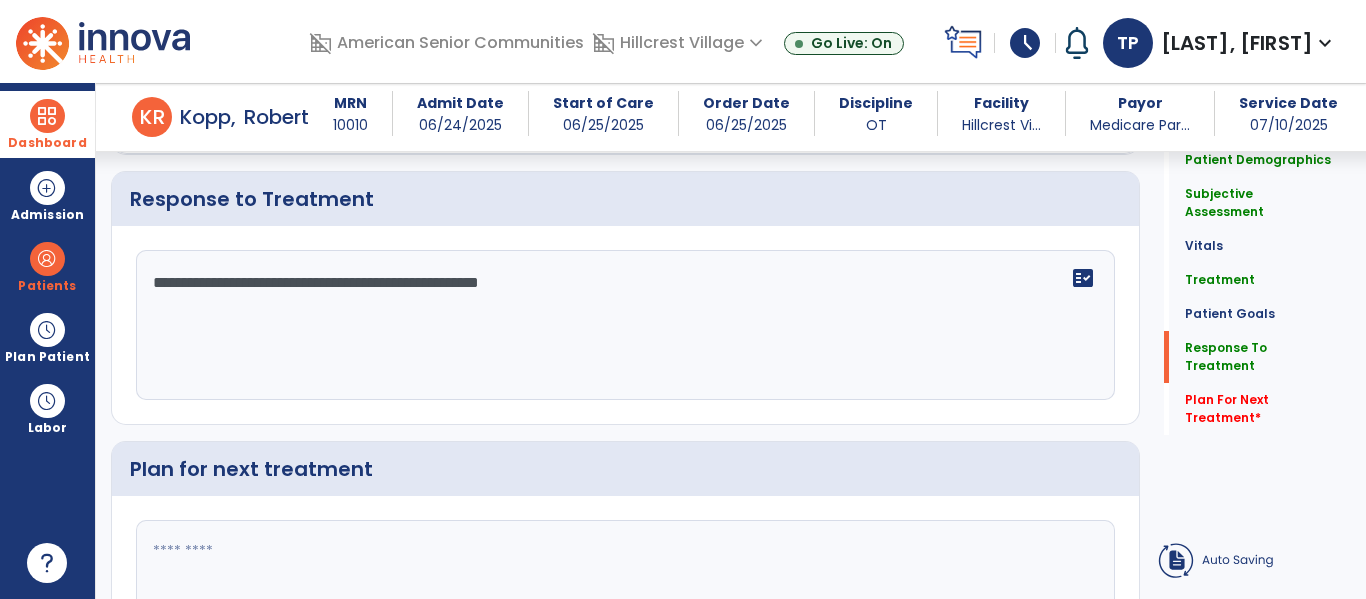 type on "**********" 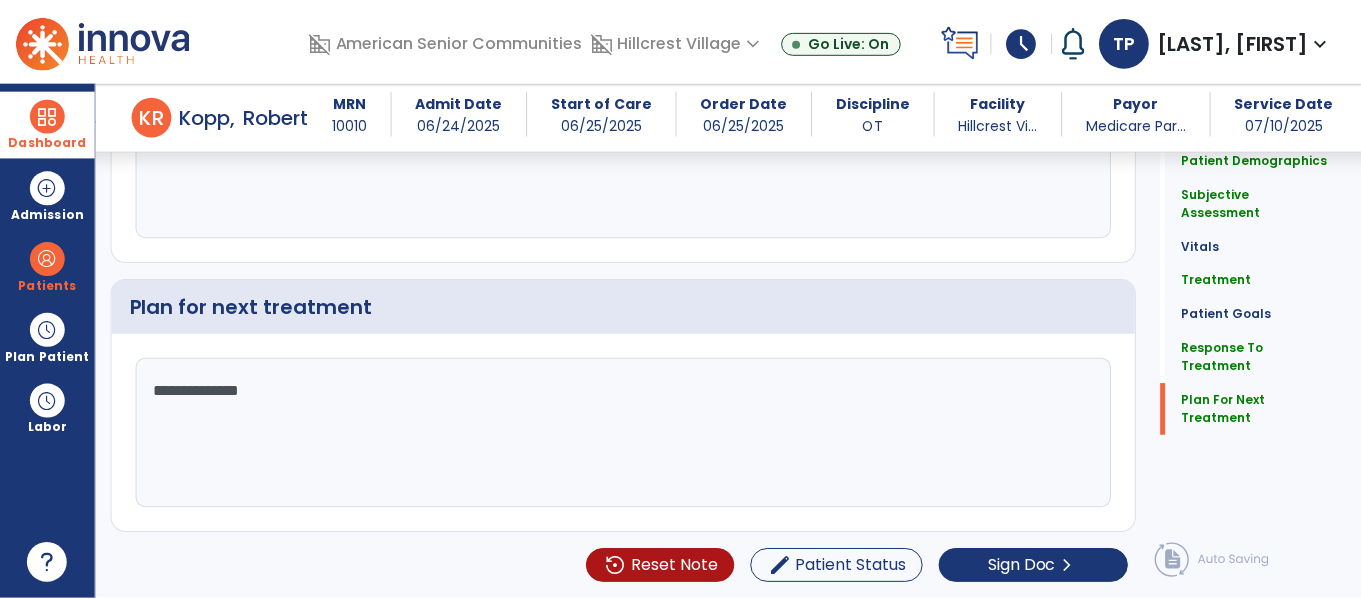 scroll, scrollTop: 3474, scrollLeft: 0, axis: vertical 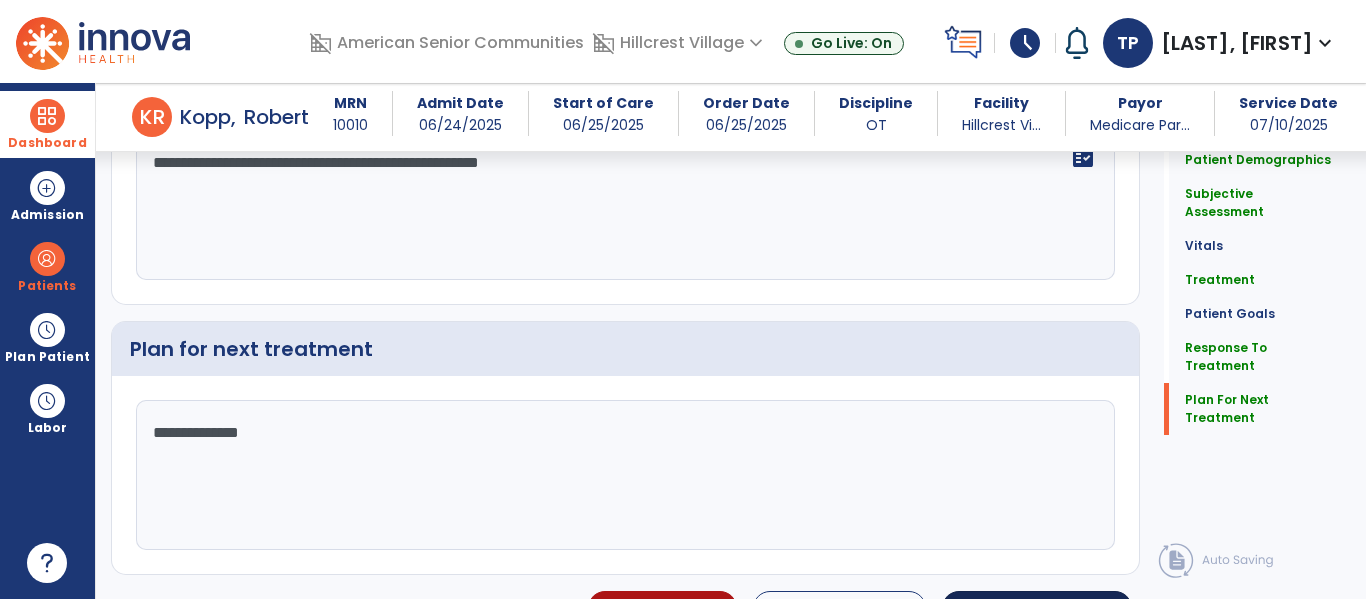 type on "**********" 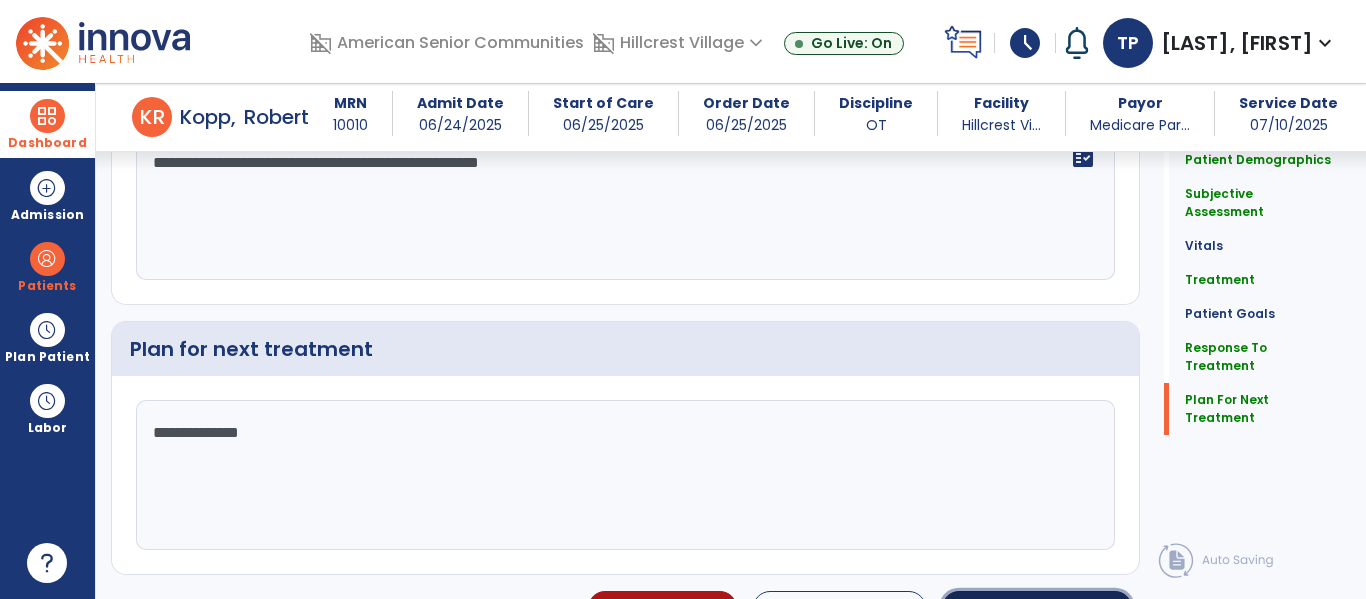 click on "Sign Doc  chevron_right" 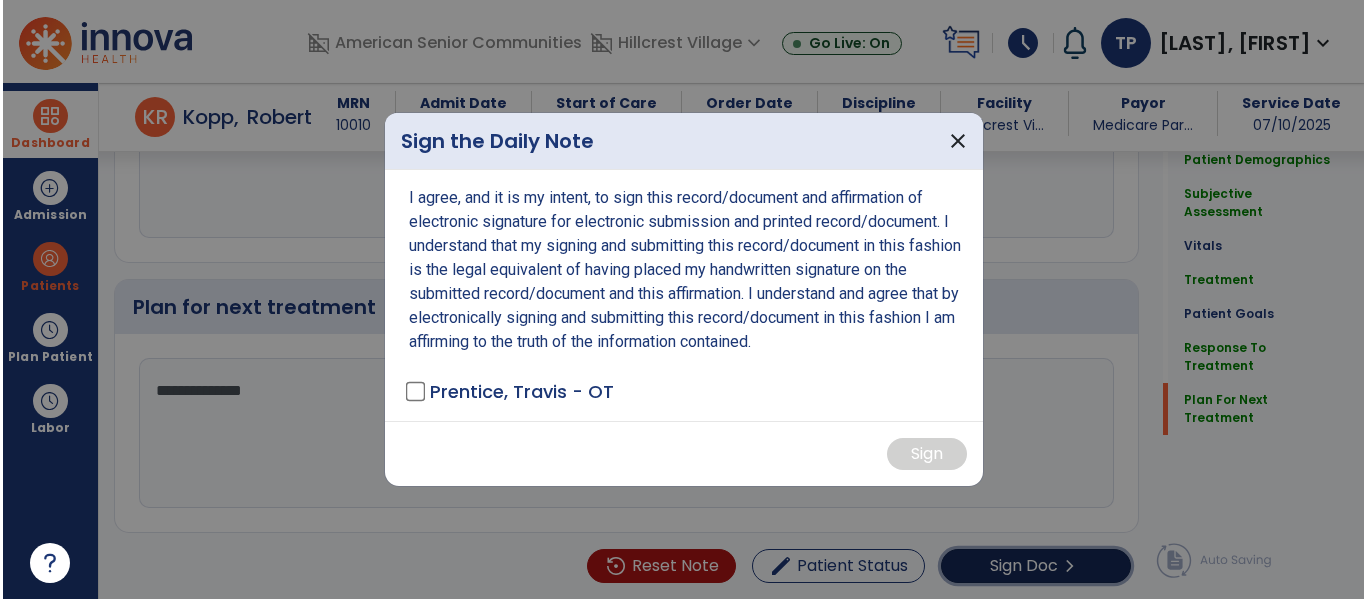 scroll, scrollTop: 3604, scrollLeft: 0, axis: vertical 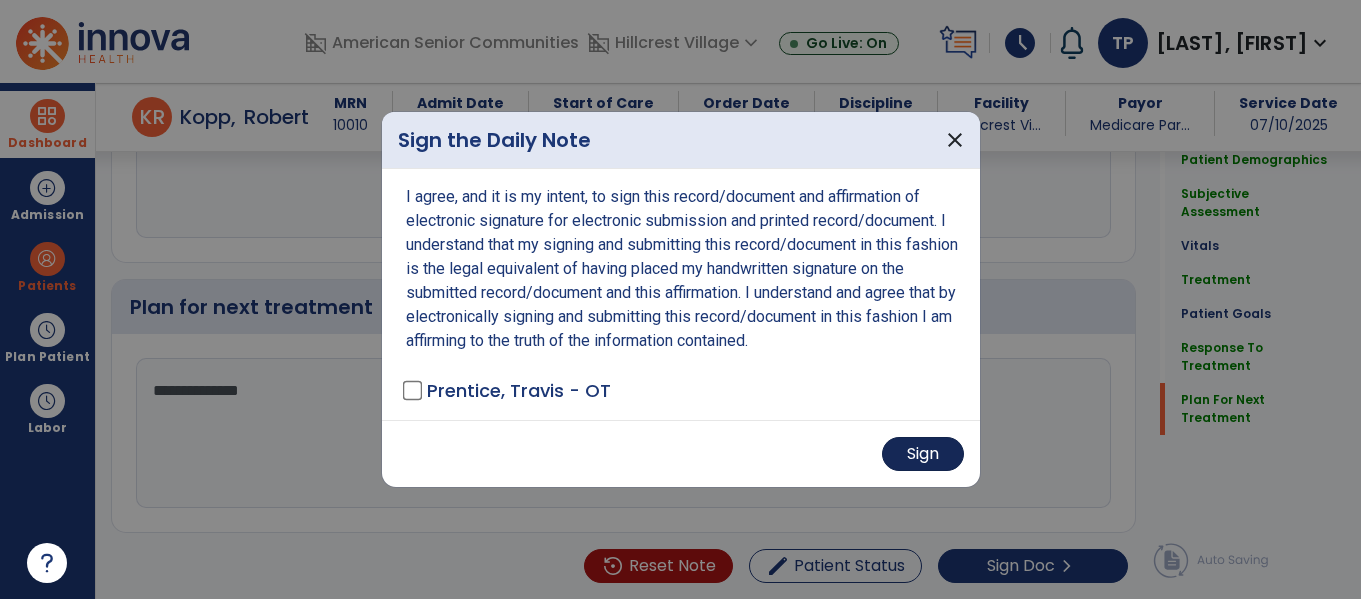click on "Sign" at bounding box center (923, 454) 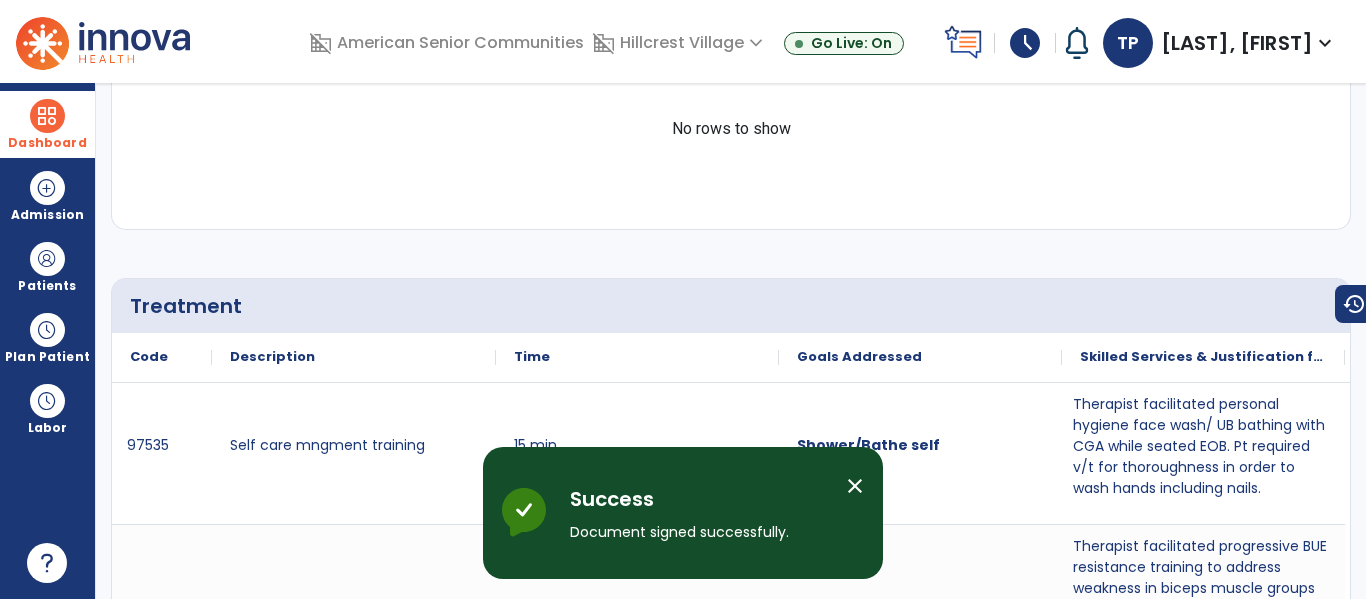 scroll, scrollTop: 0, scrollLeft: 0, axis: both 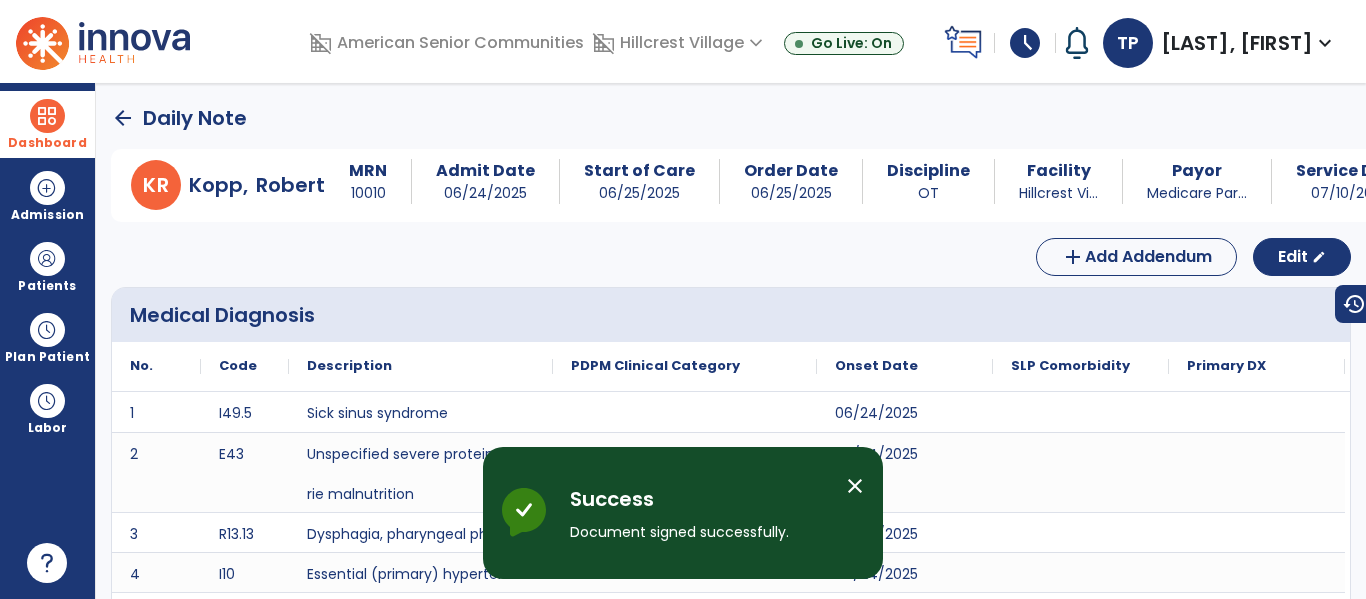 click on "arrow_back" 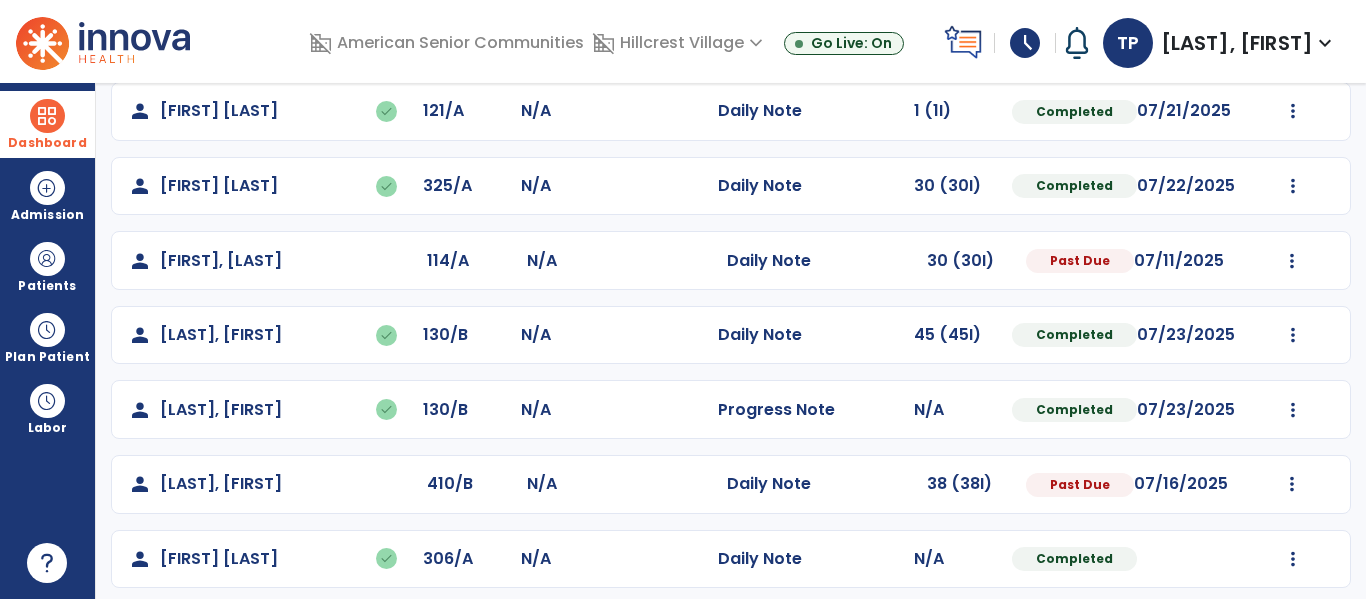 scroll, scrollTop: 766, scrollLeft: 0, axis: vertical 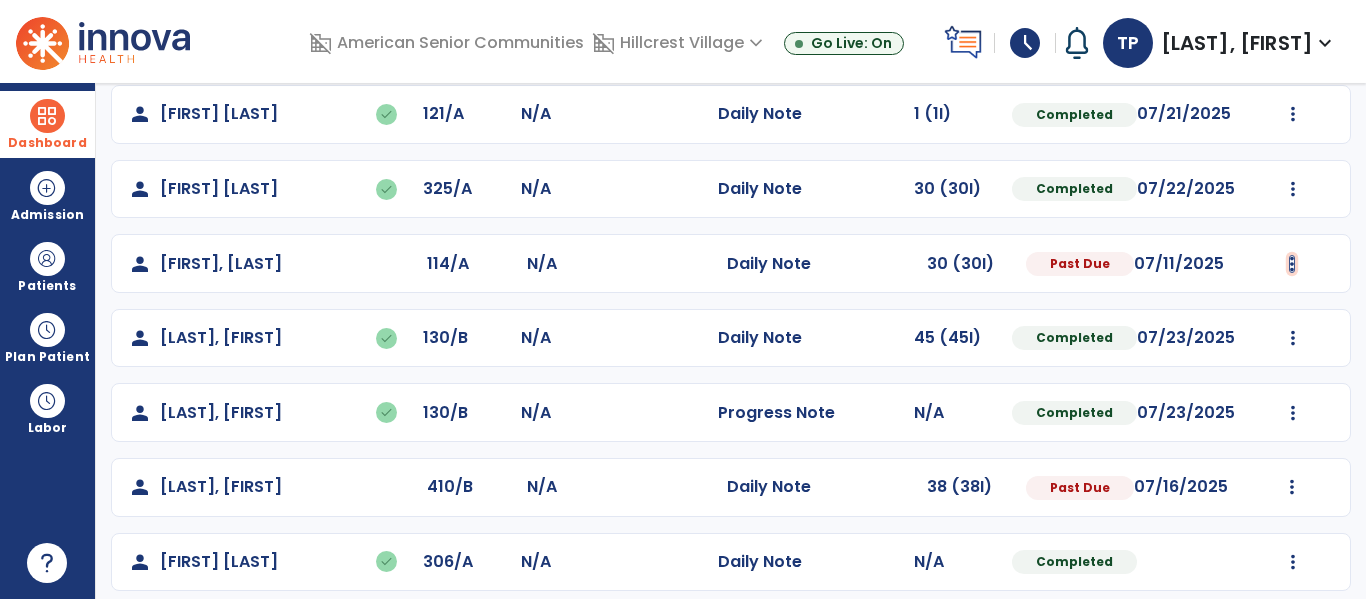 click at bounding box center (1293, -407) 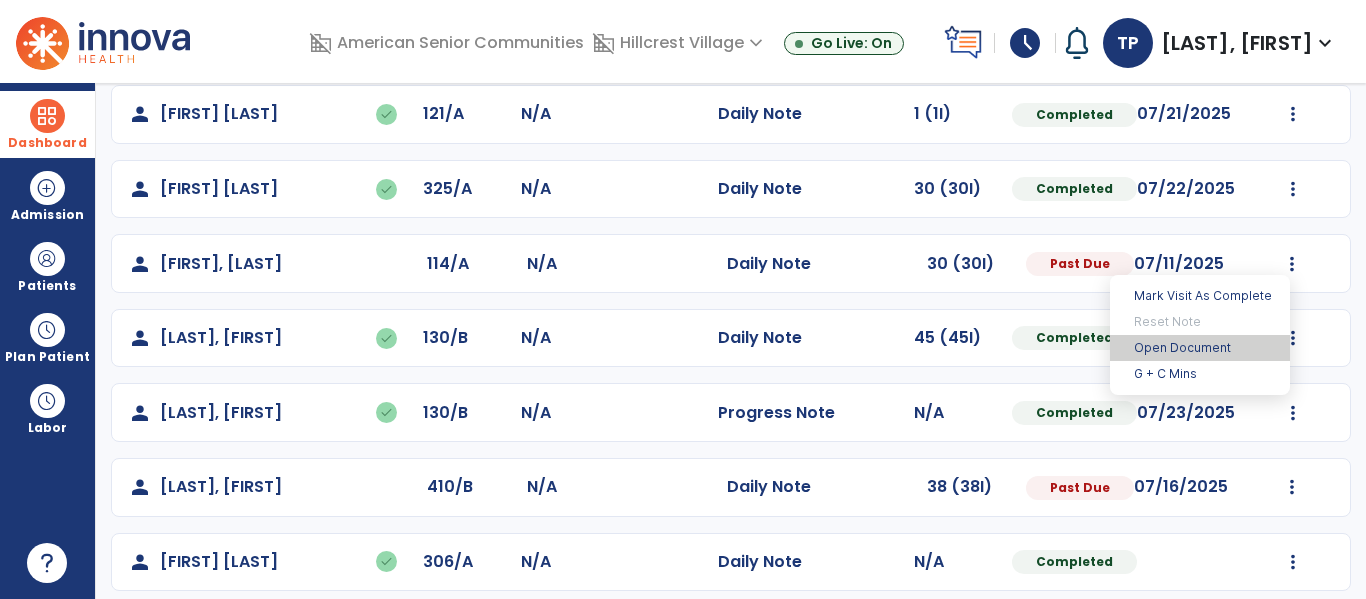 click on "Open Document" at bounding box center [1200, 348] 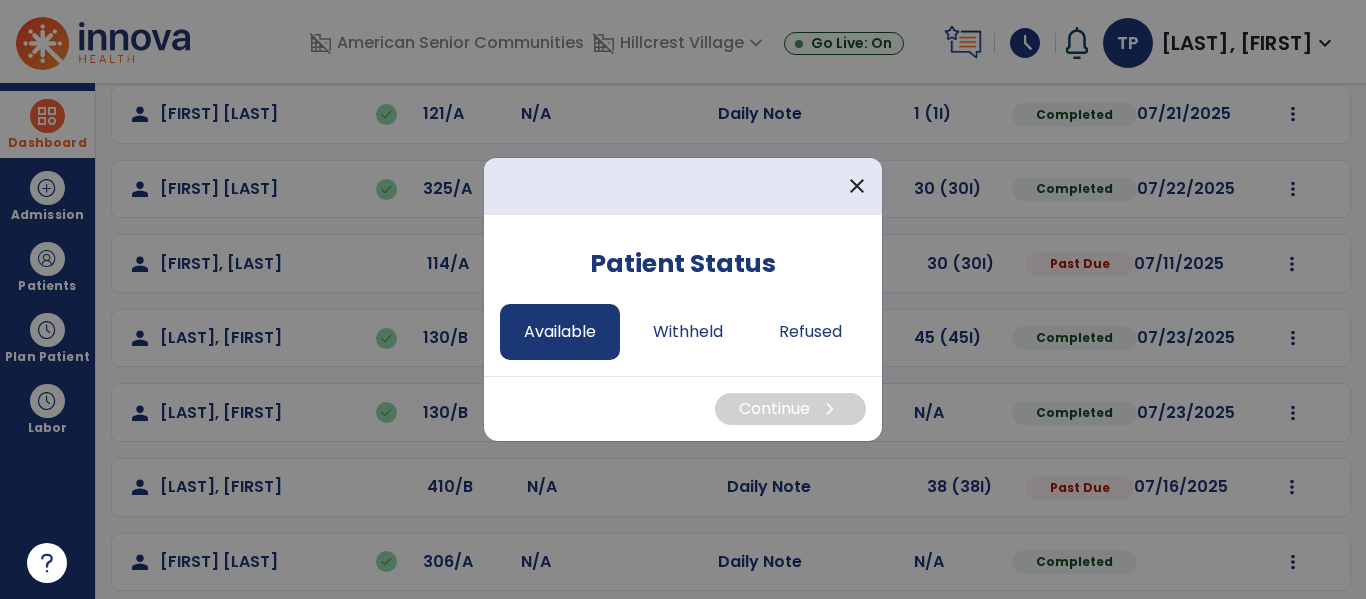 click on "Available" at bounding box center [560, 332] 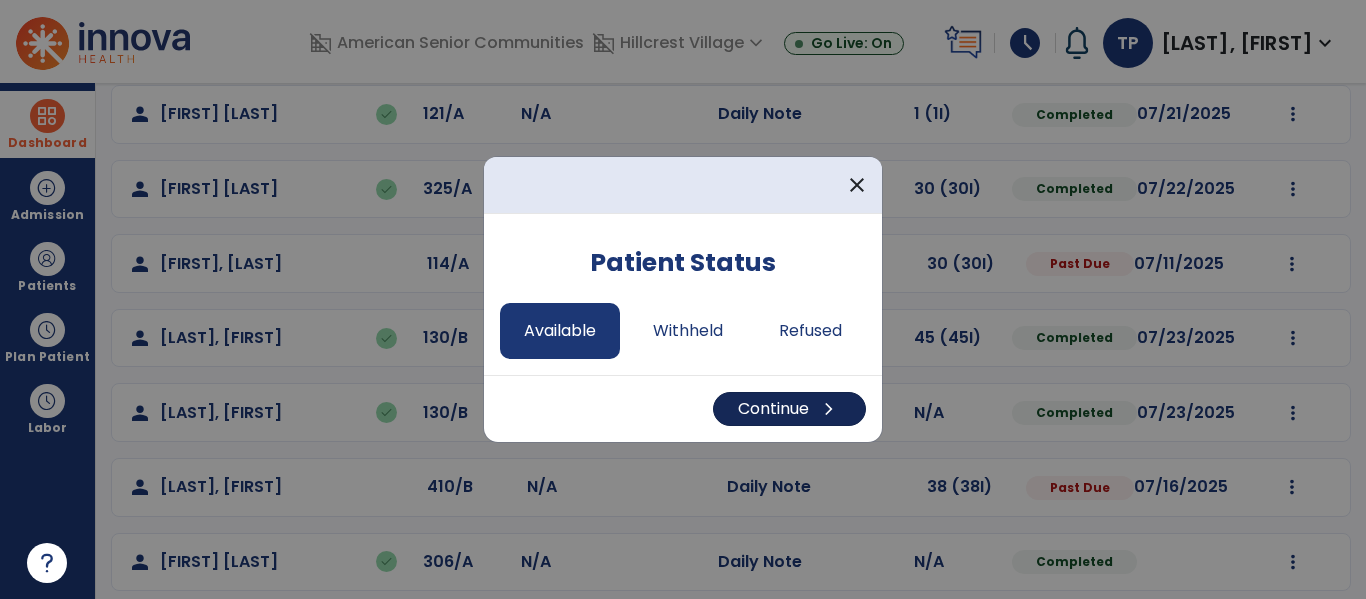 click on "Continue   chevron_right" at bounding box center (789, 409) 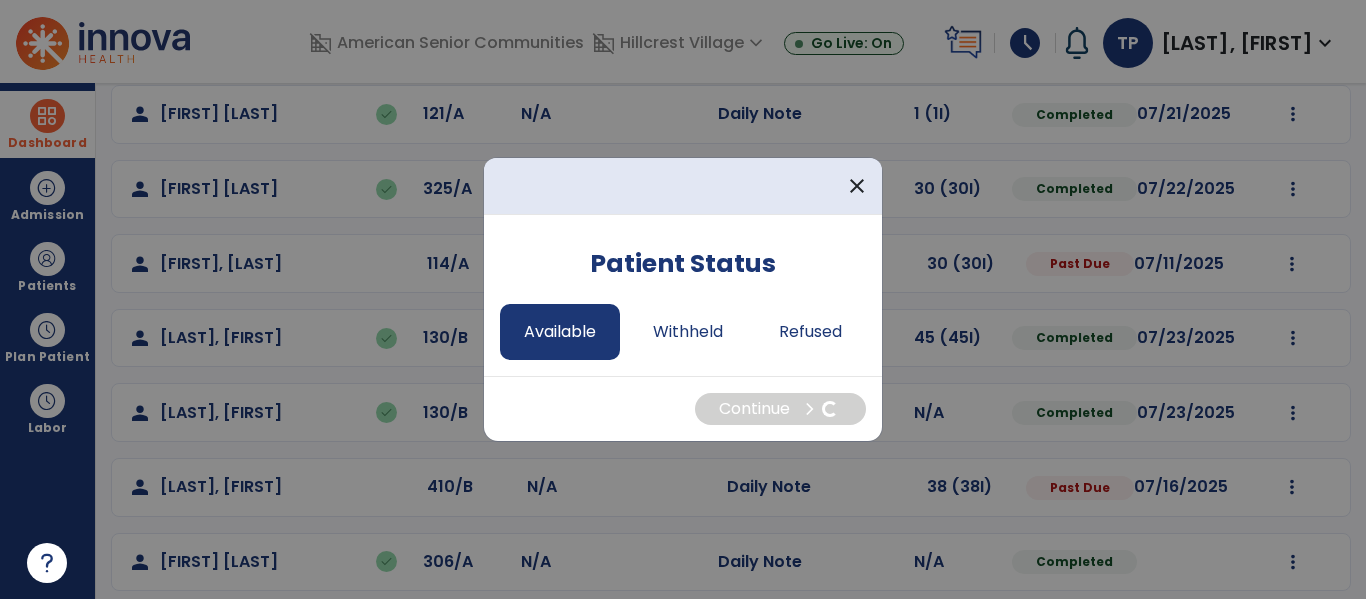 select on "*" 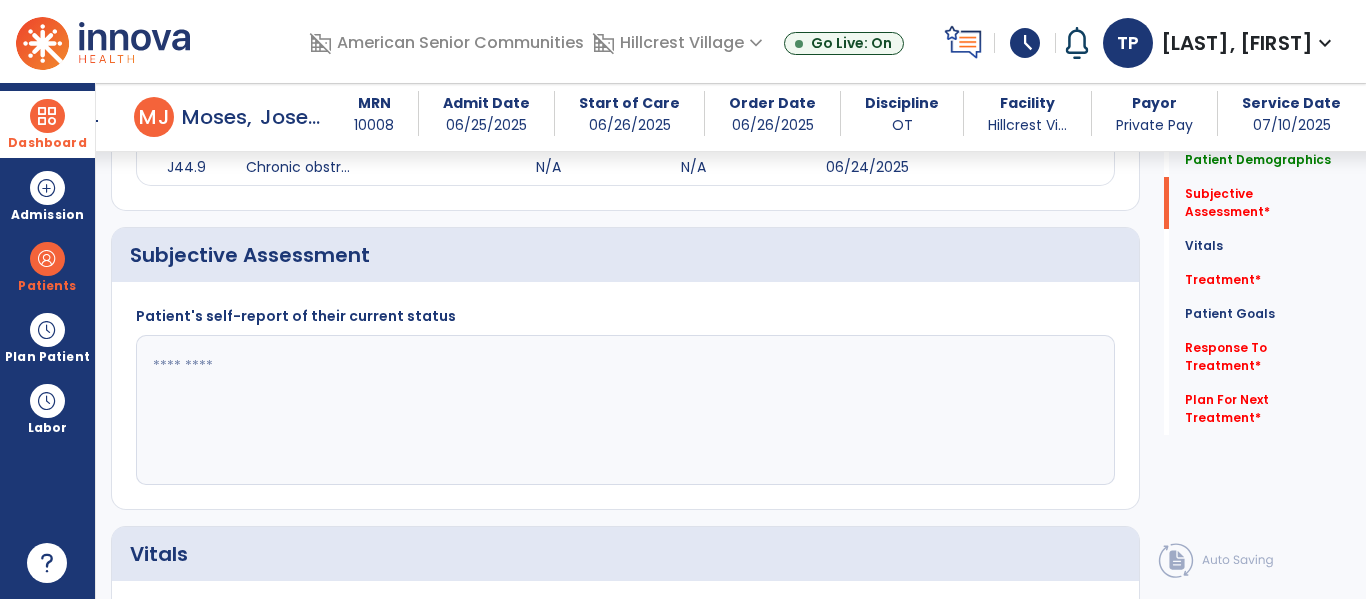 scroll, scrollTop: 382, scrollLeft: 0, axis: vertical 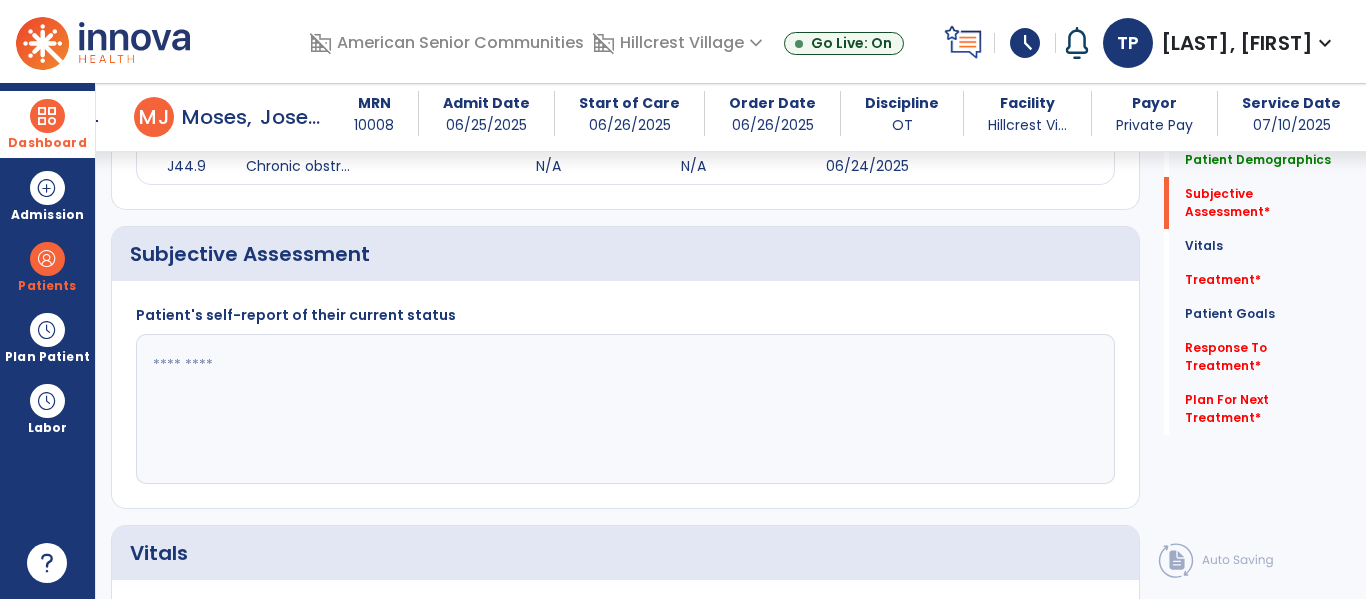 click 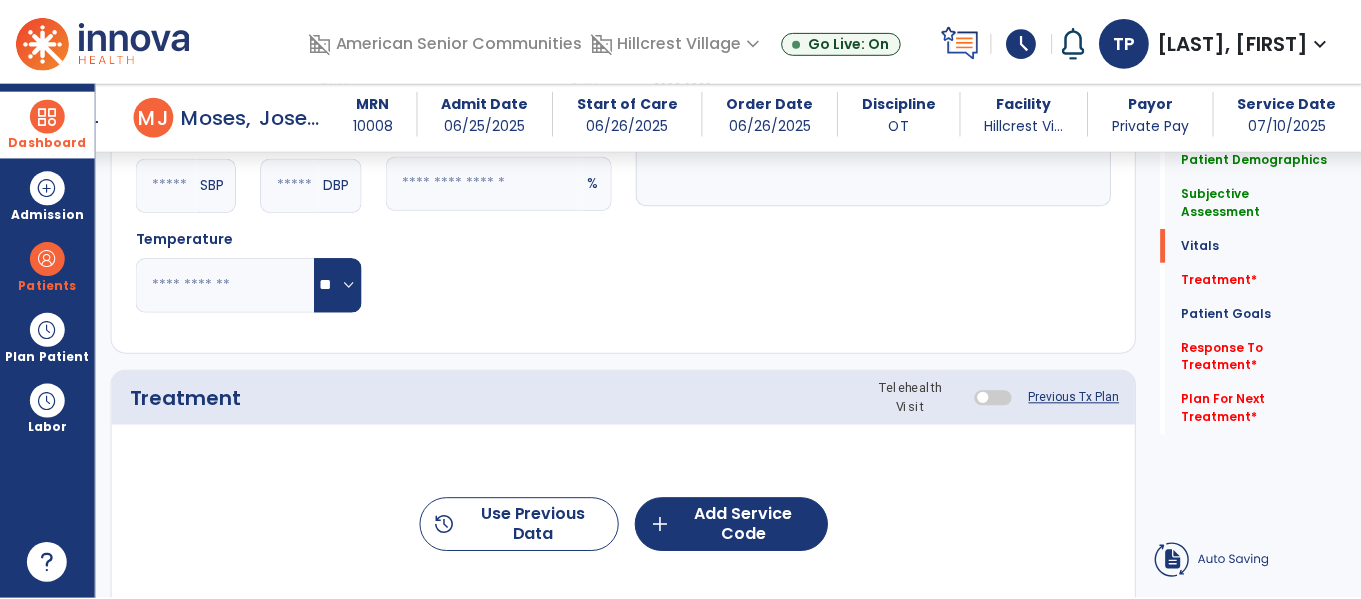 scroll, scrollTop: 1121, scrollLeft: 0, axis: vertical 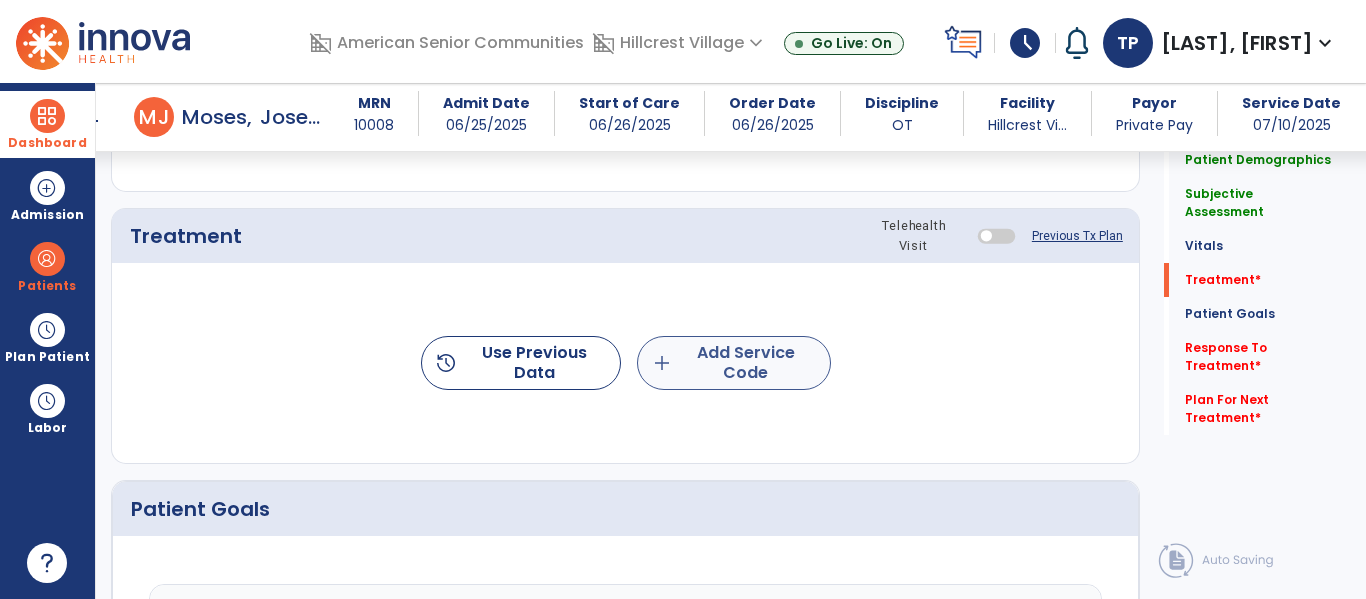 type on "**********" 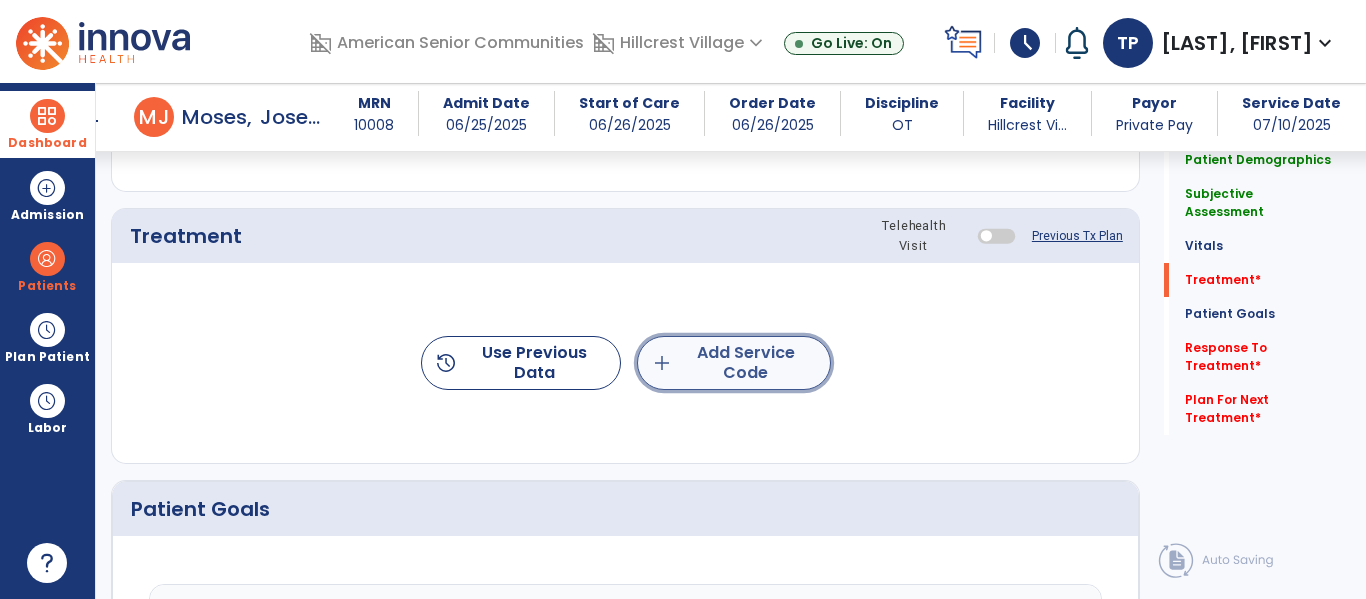 click on "add  Add Service Code" 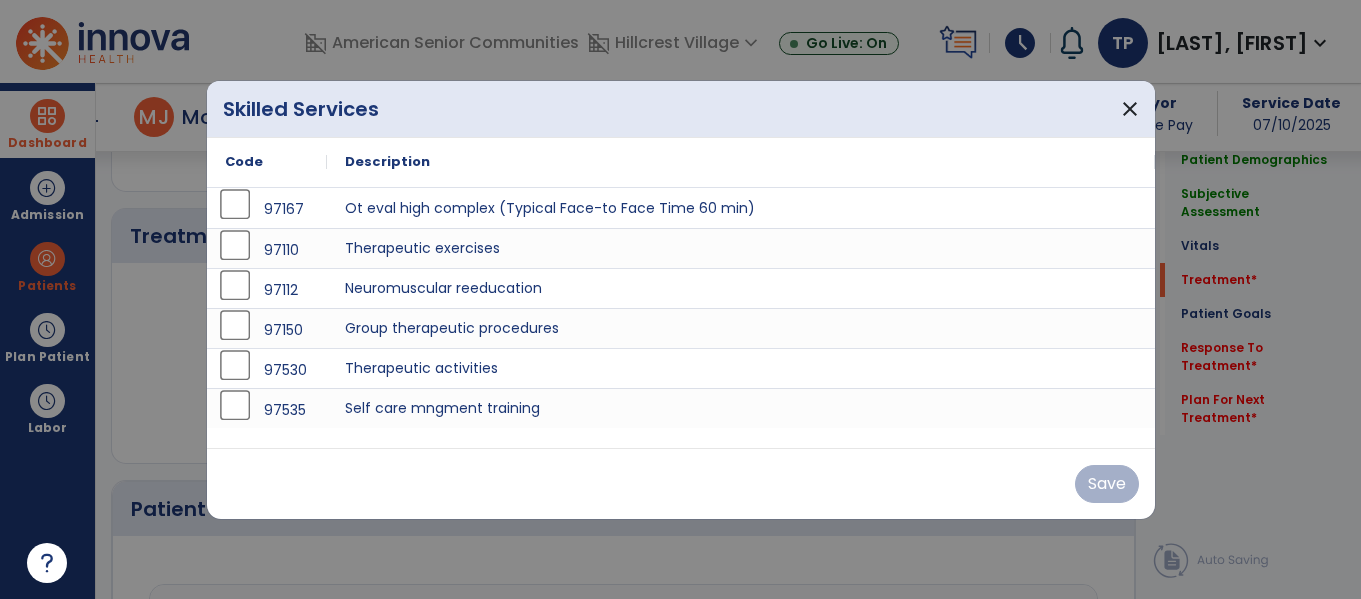 scroll, scrollTop: 1121, scrollLeft: 0, axis: vertical 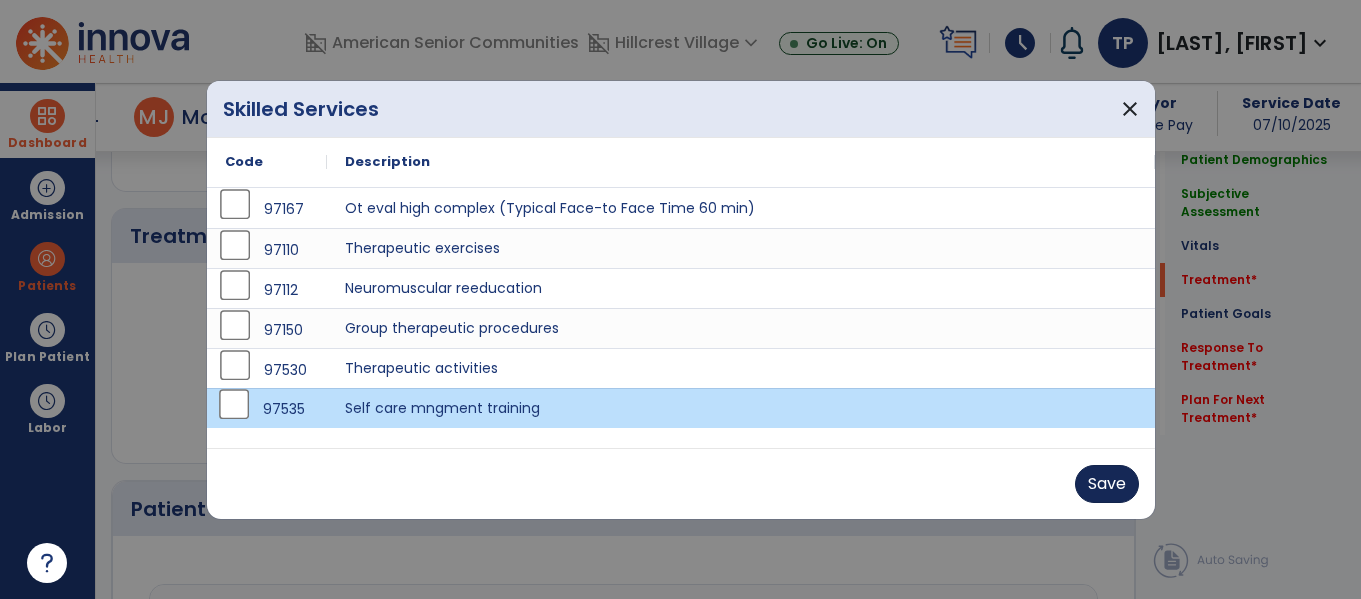 click on "Save" at bounding box center (1107, 484) 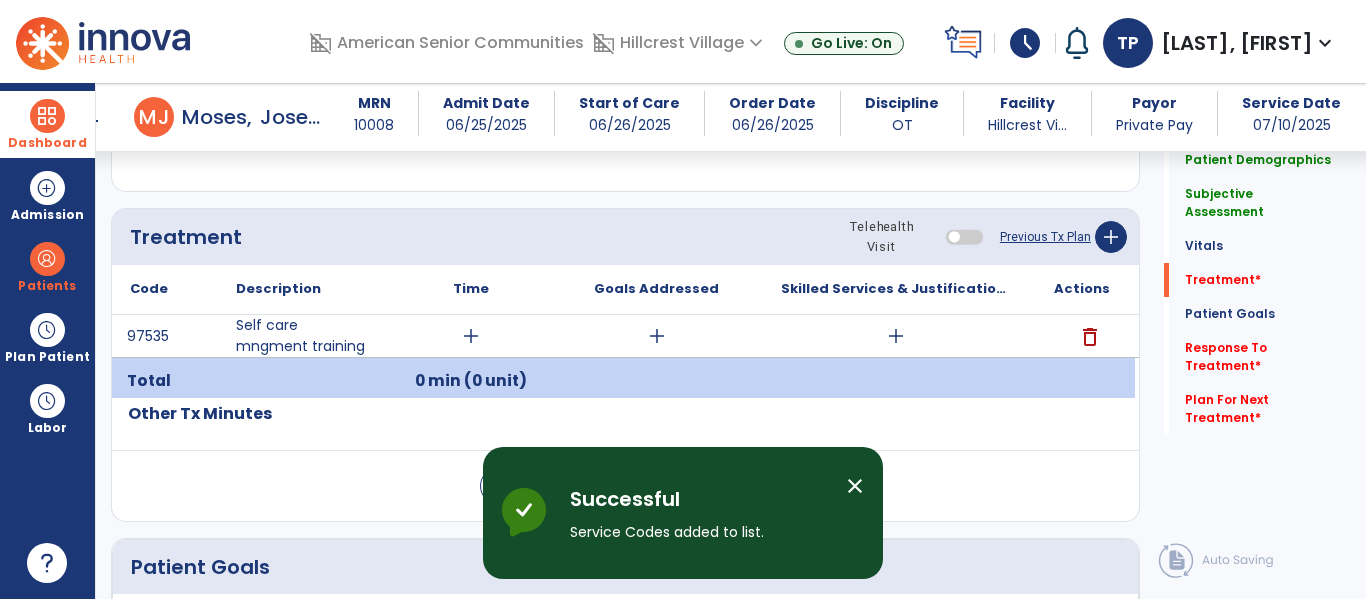 click on "add" at bounding box center [471, 336] 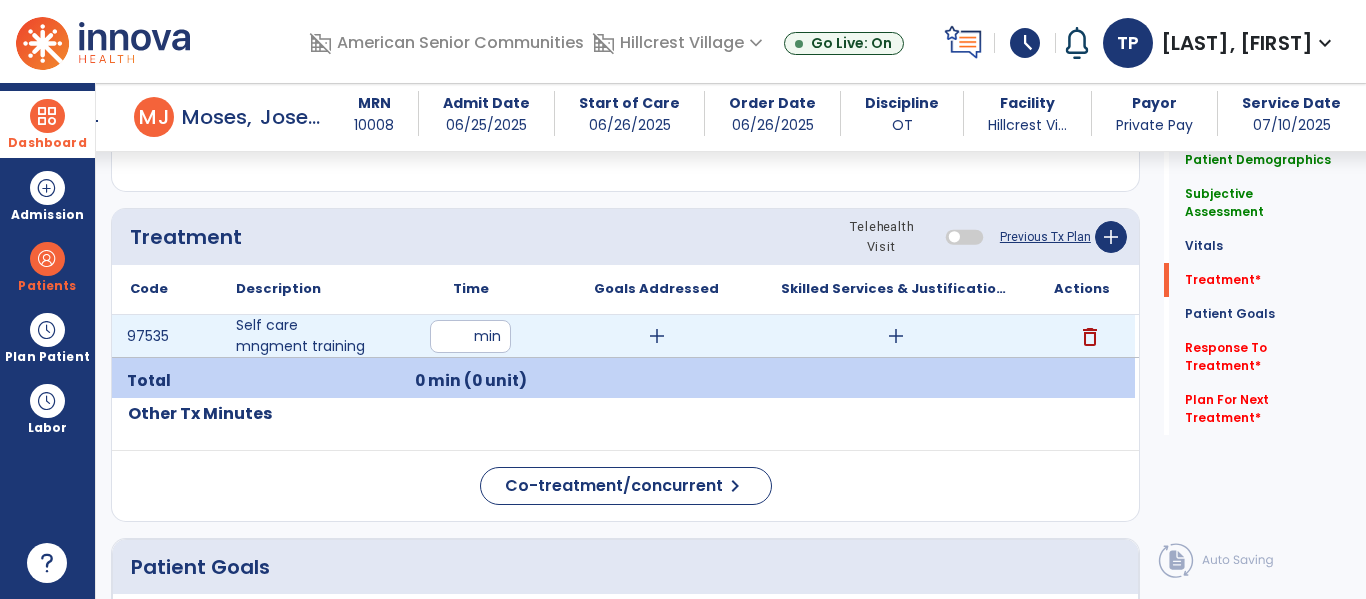 type on "**" 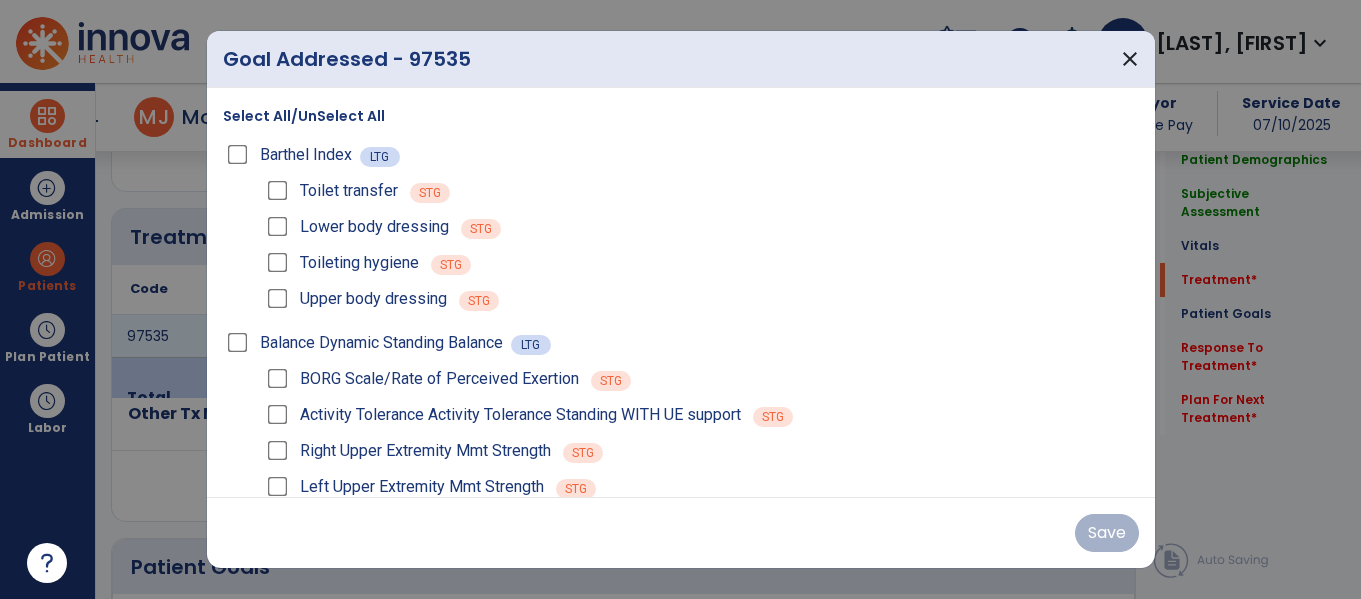 scroll, scrollTop: 1121, scrollLeft: 0, axis: vertical 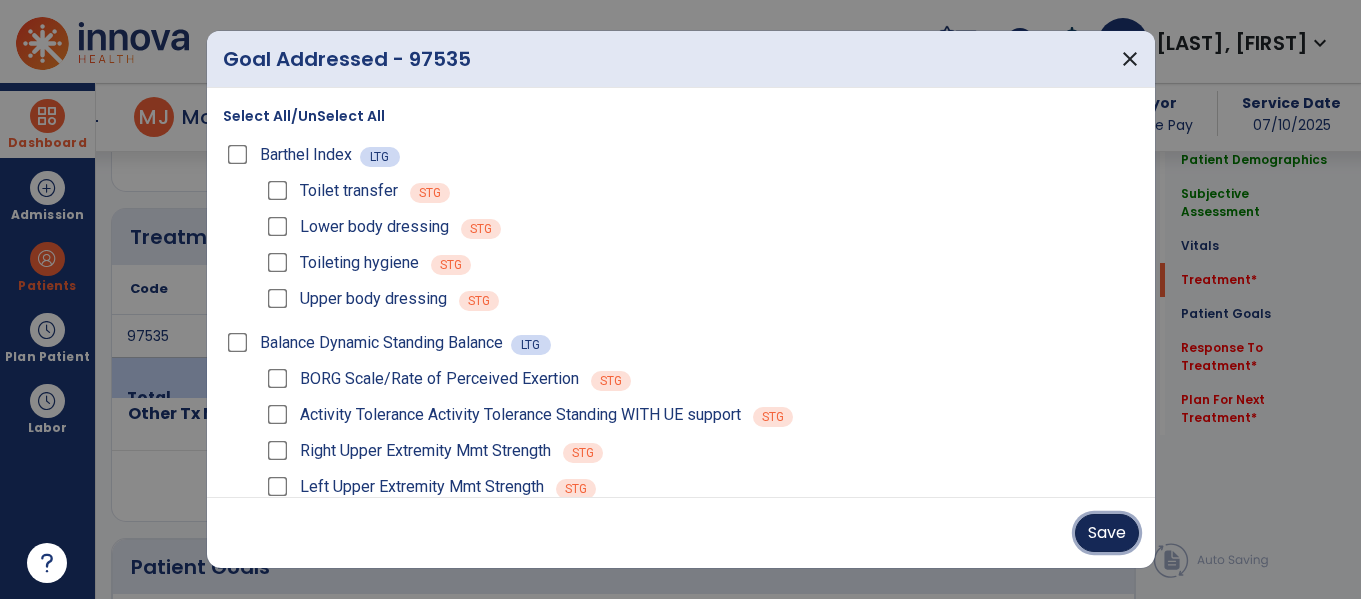 click on "Save" at bounding box center [1107, 533] 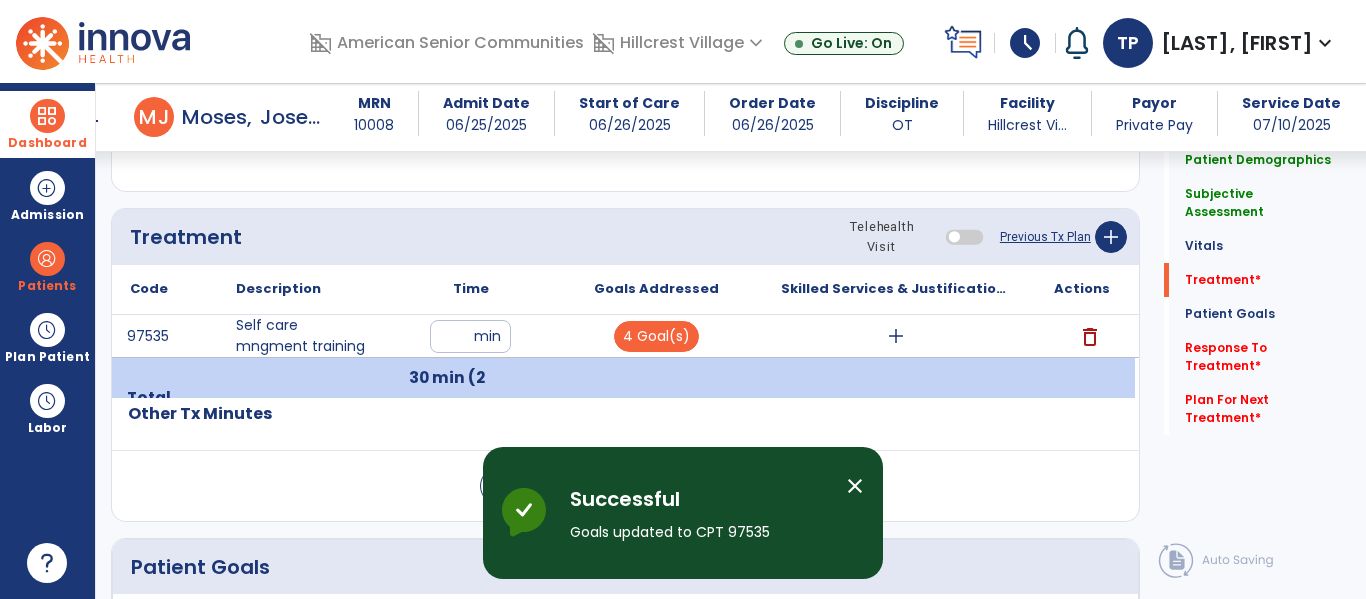 click on "add" at bounding box center (896, 336) 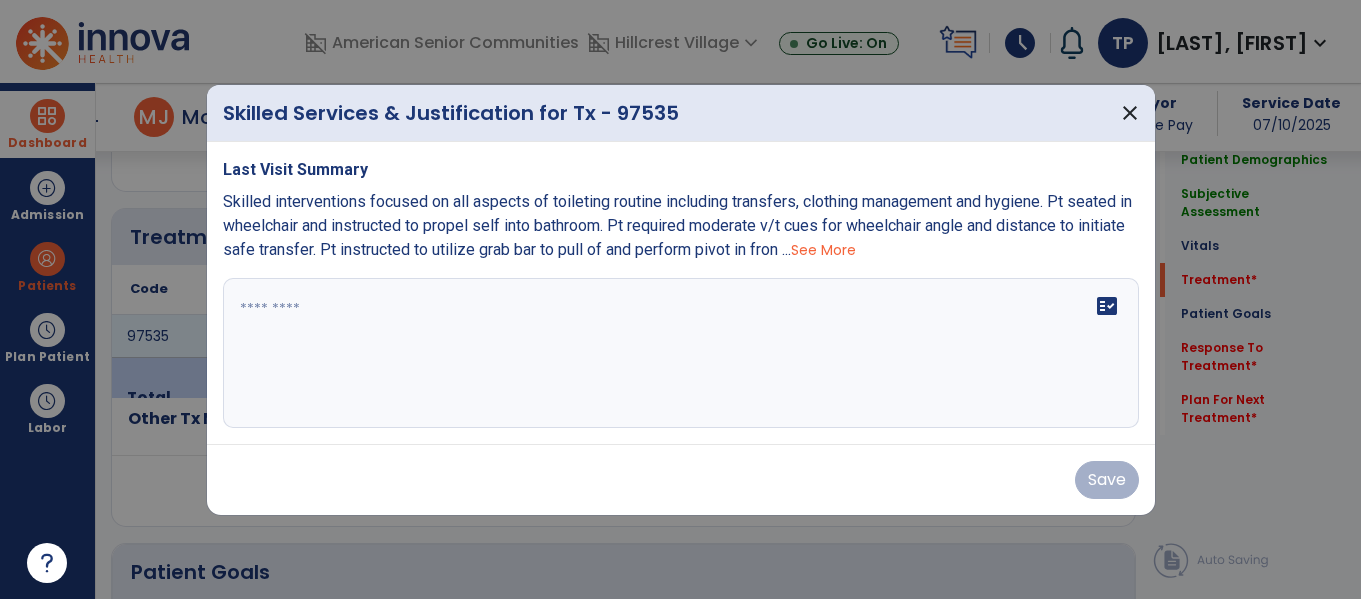 scroll, scrollTop: 1121, scrollLeft: 0, axis: vertical 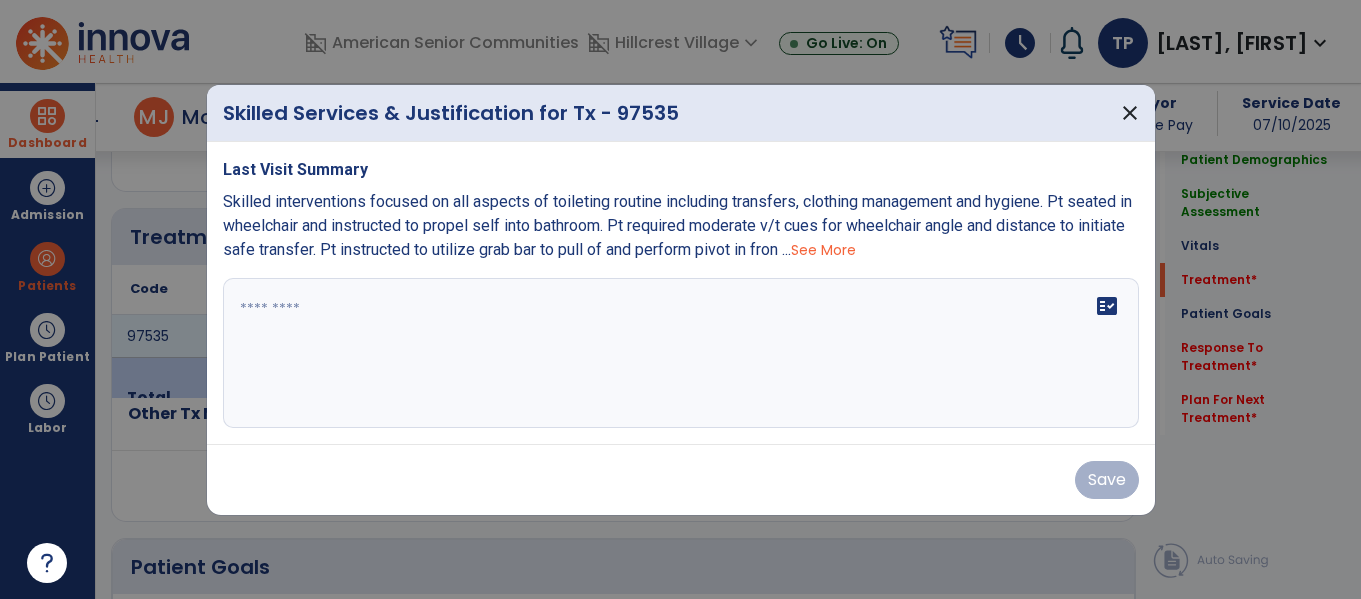 click on "See More" at bounding box center [823, 250] 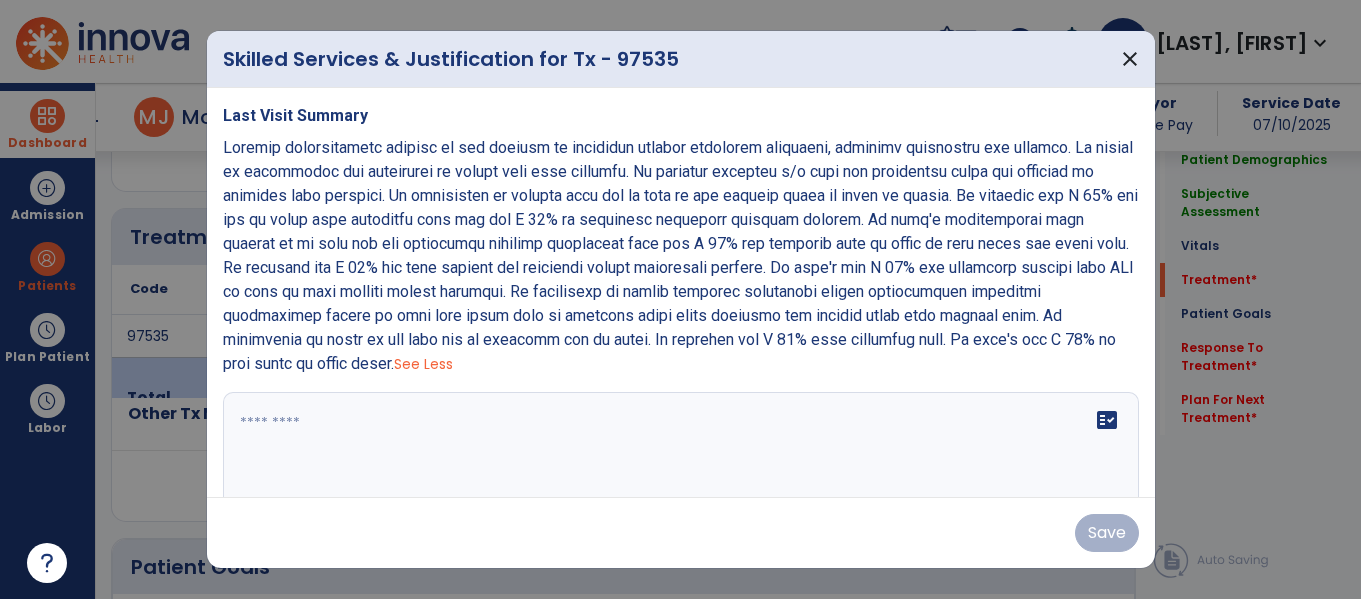 click at bounding box center [678, 467] 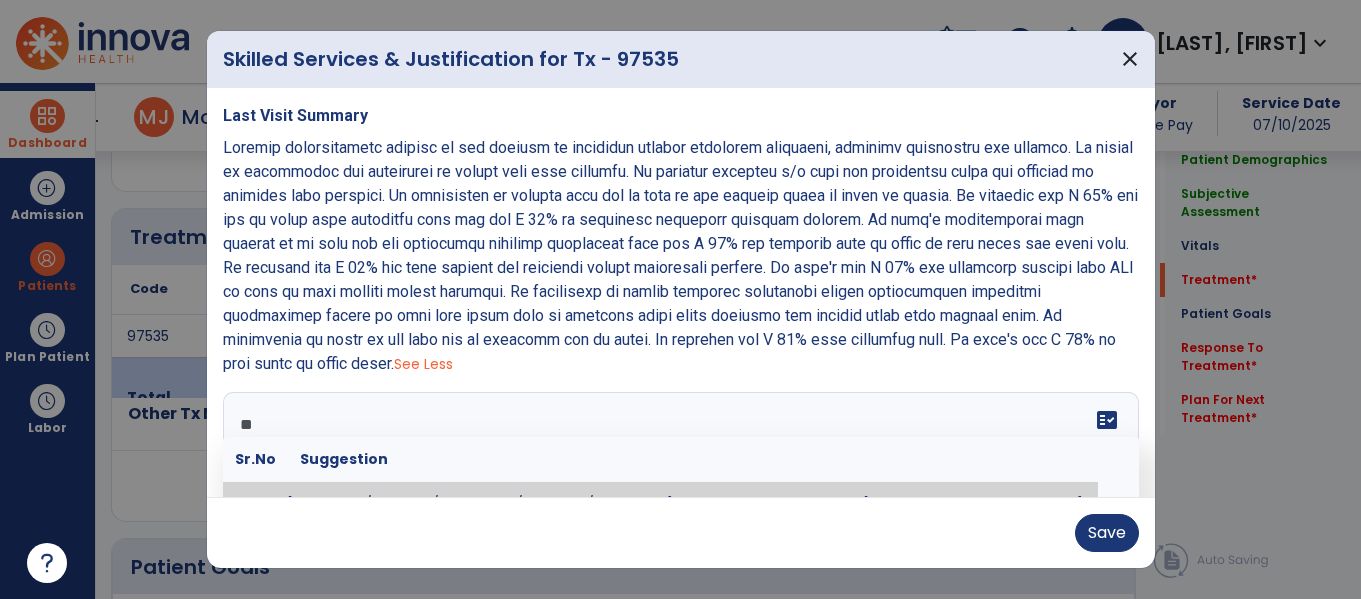 scroll, scrollTop: 41, scrollLeft: 0, axis: vertical 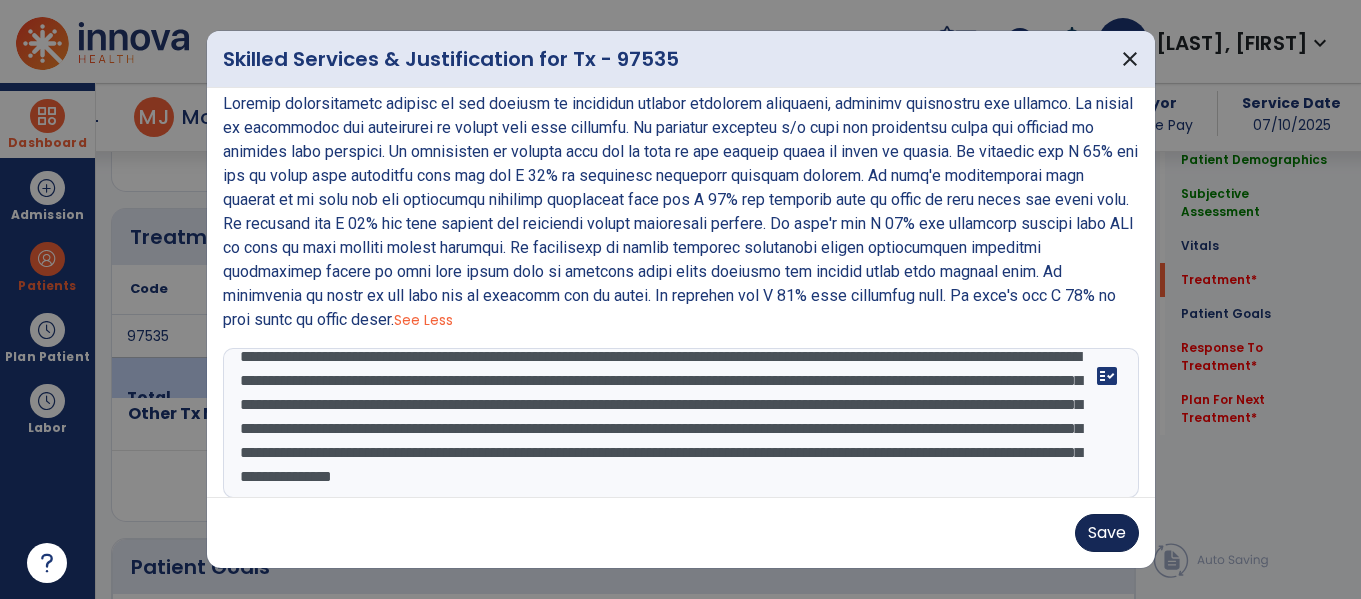 type on "**********" 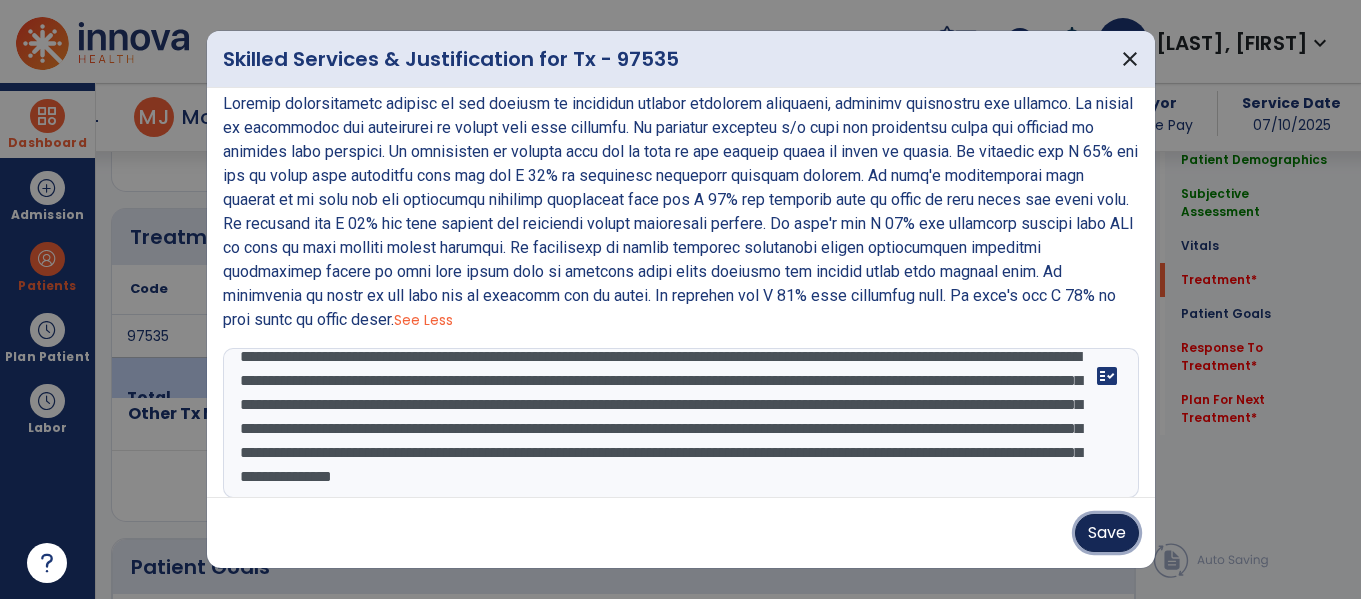 click on "Save" at bounding box center (1107, 533) 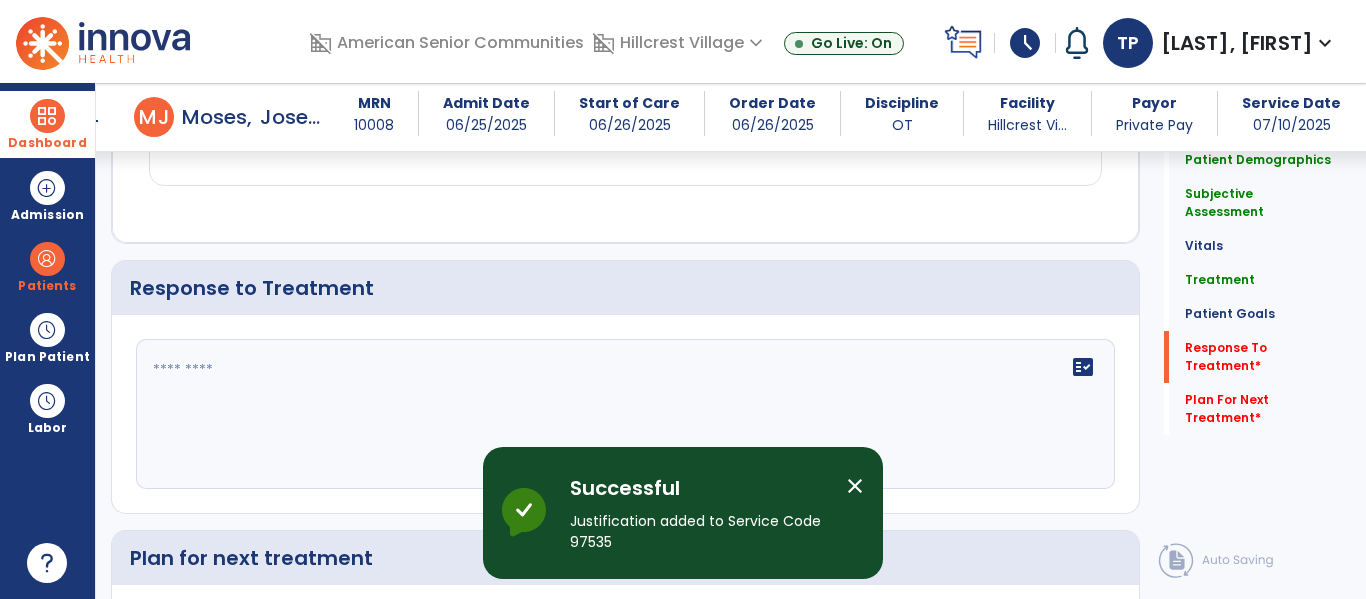 scroll, scrollTop: 2900, scrollLeft: 0, axis: vertical 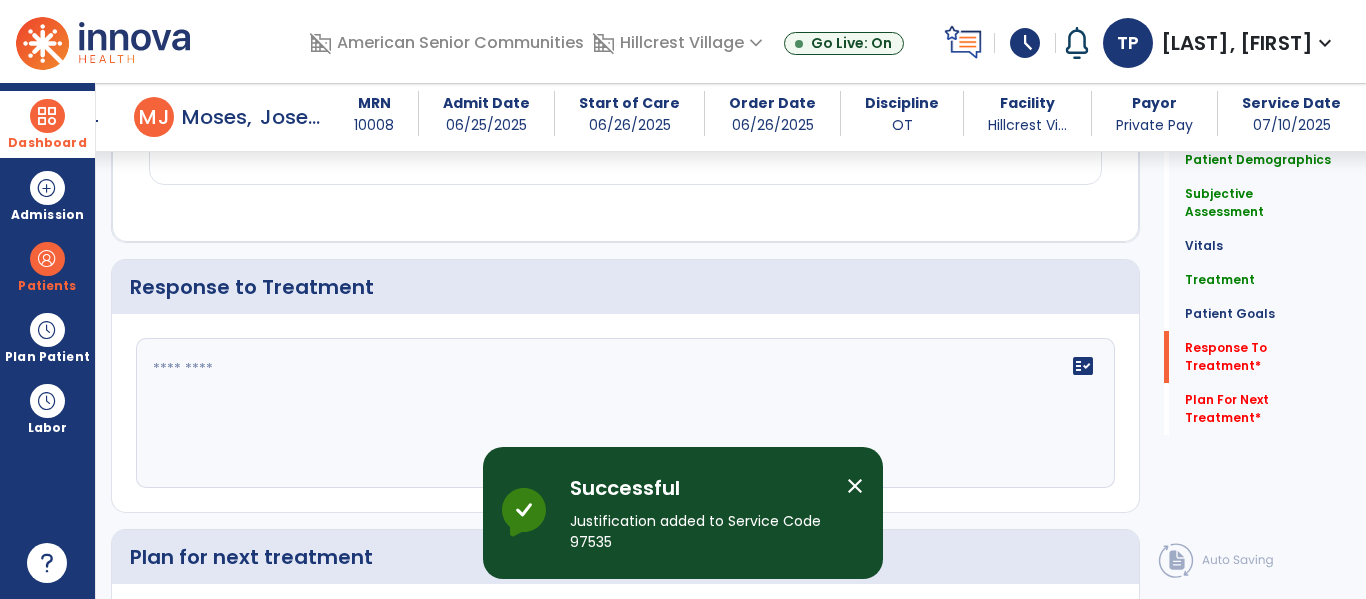 click 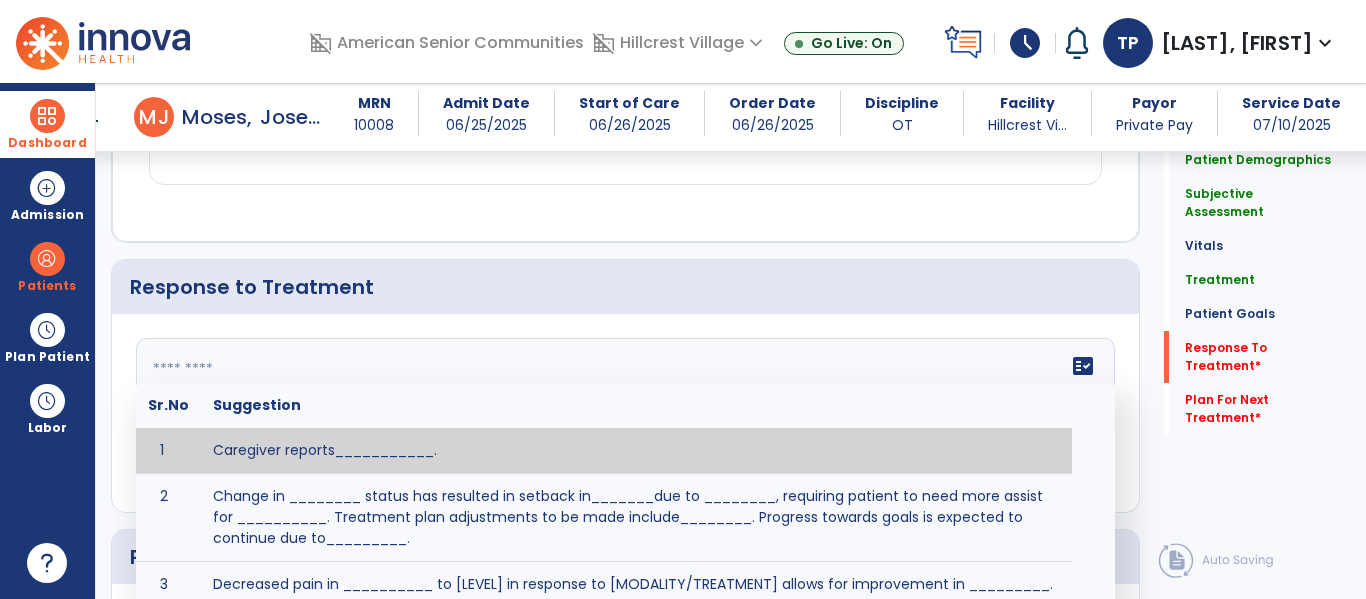 type on "*" 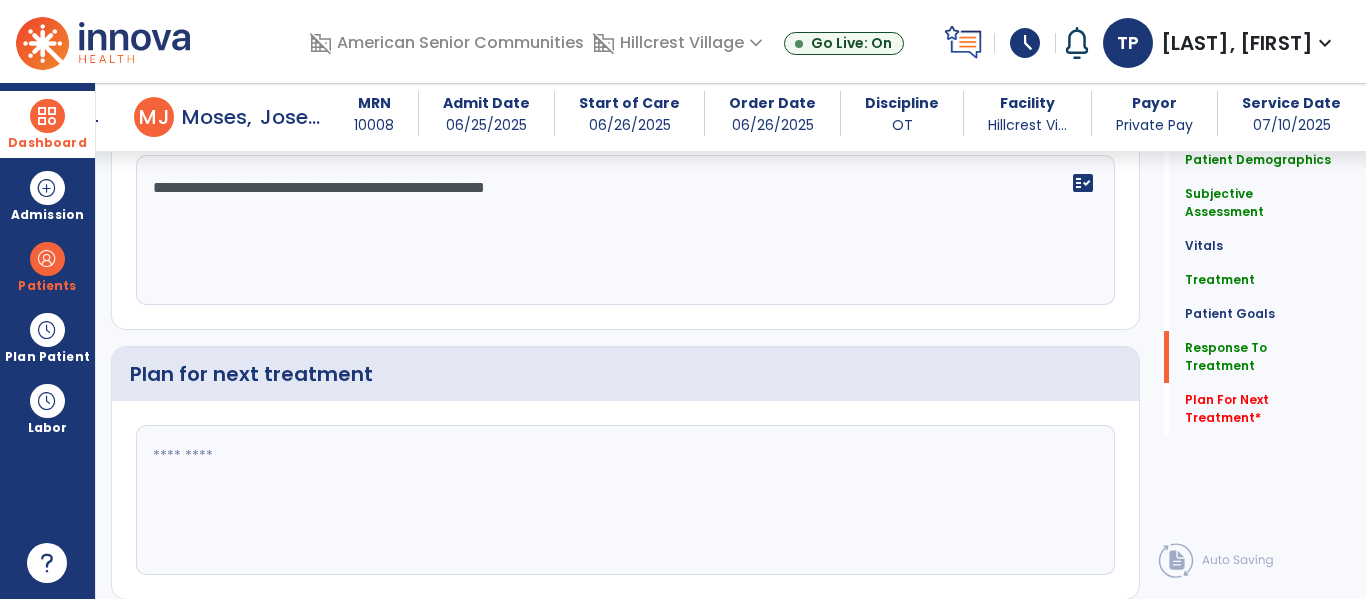 scroll, scrollTop: 3098, scrollLeft: 0, axis: vertical 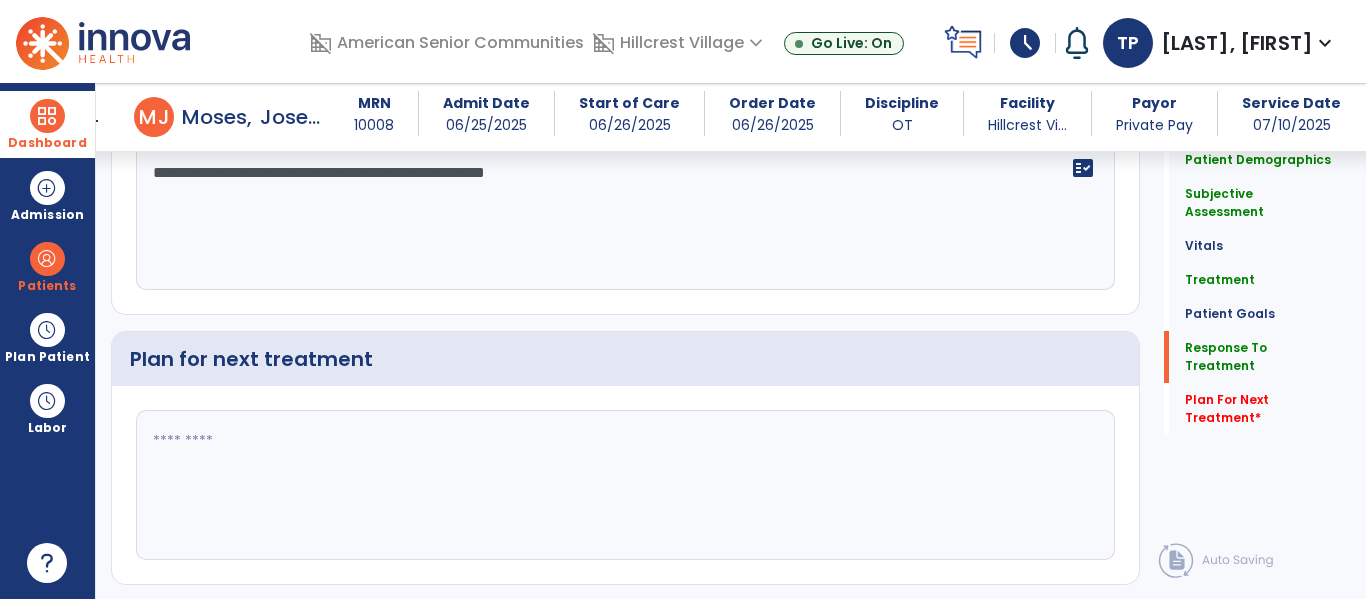 type on "**********" 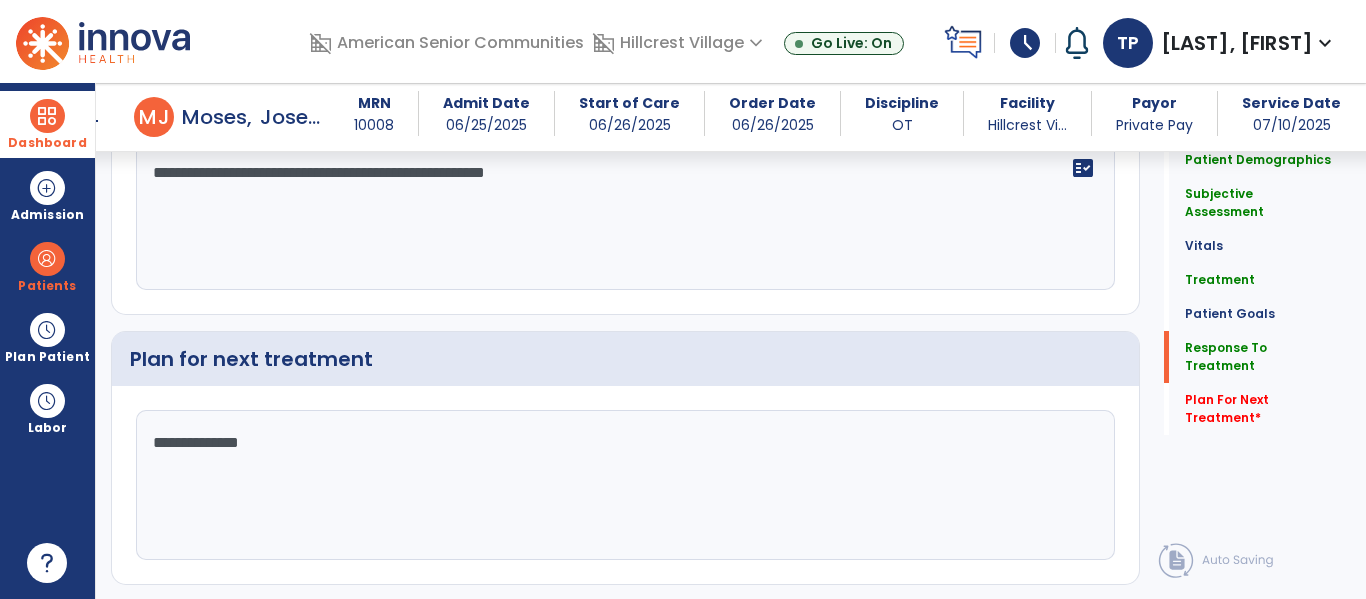 scroll, scrollTop: 3150, scrollLeft: 0, axis: vertical 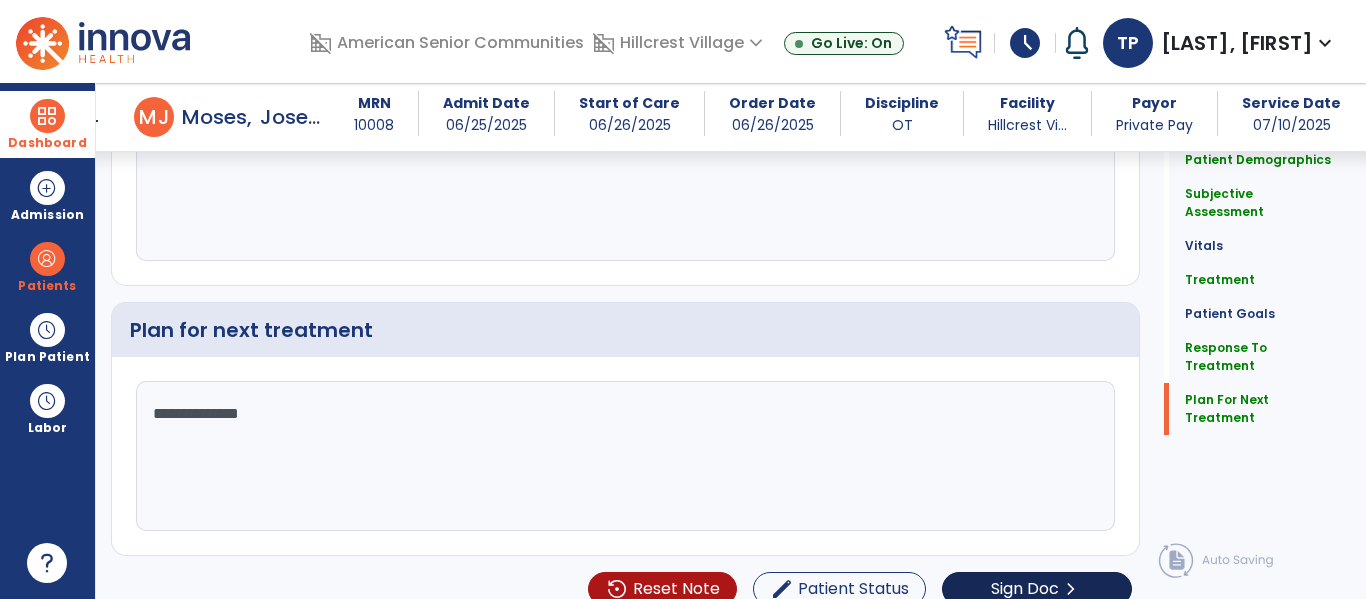 type on "**********" 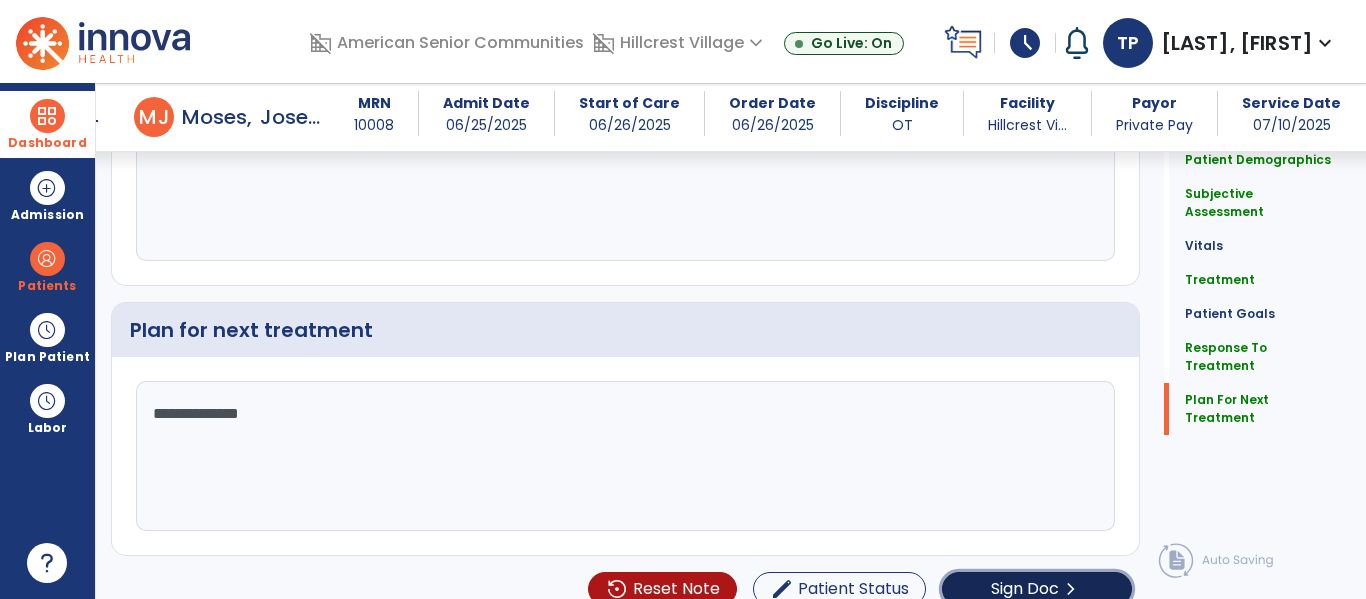 click on "Sign Doc  chevron_right" 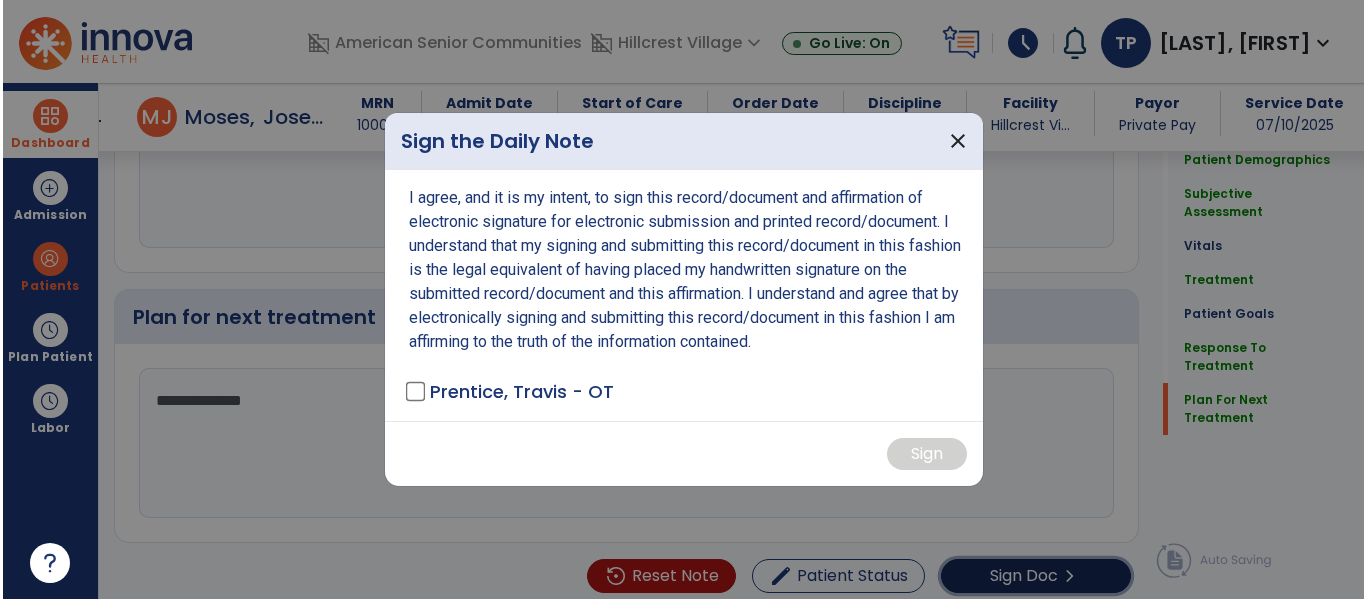 scroll, scrollTop: 3150, scrollLeft: 0, axis: vertical 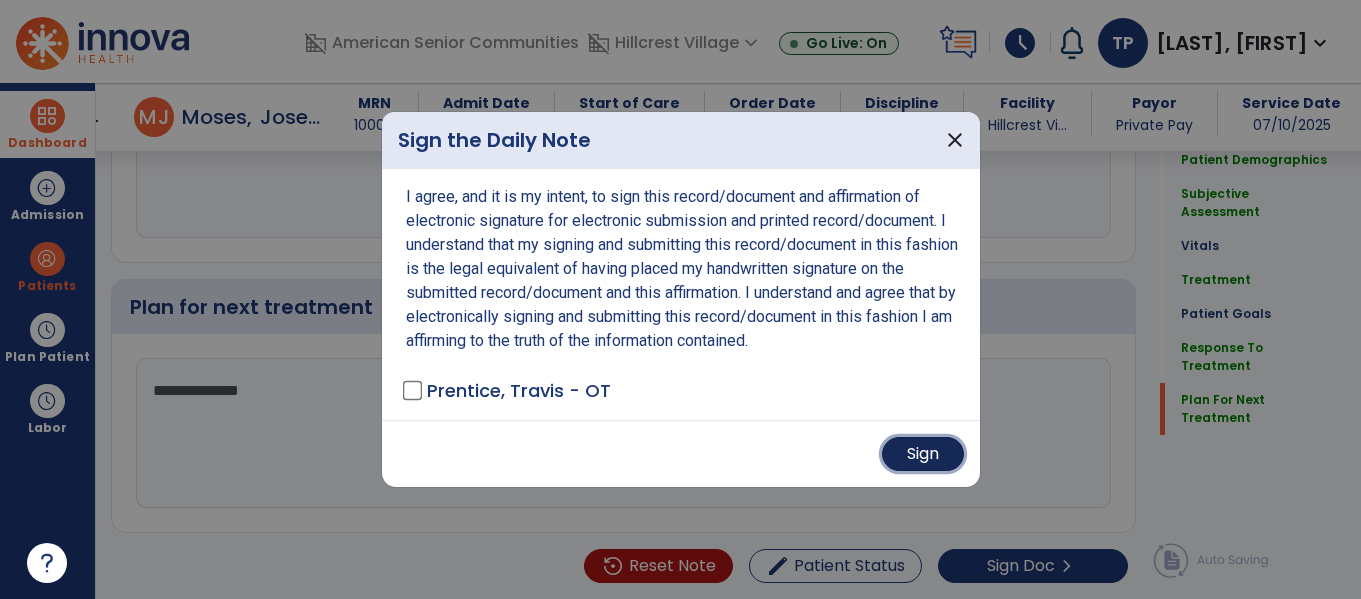 click on "Sign" at bounding box center [923, 454] 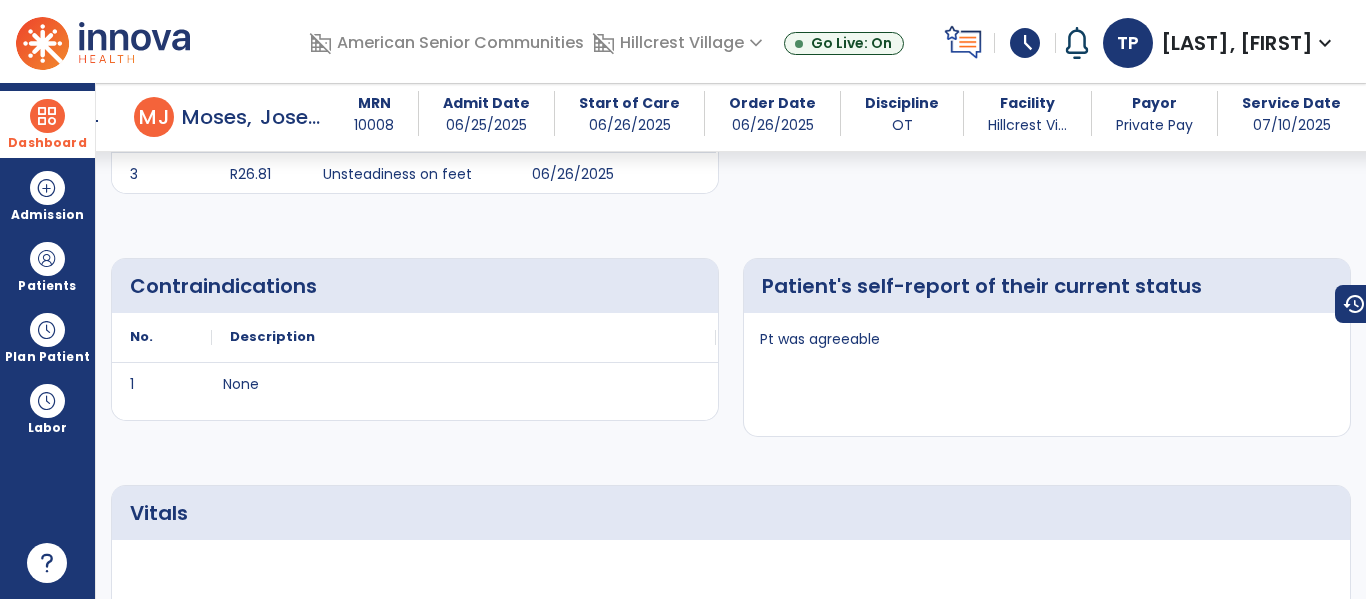 scroll, scrollTop: 0, scrollLeft: 0, axis: both 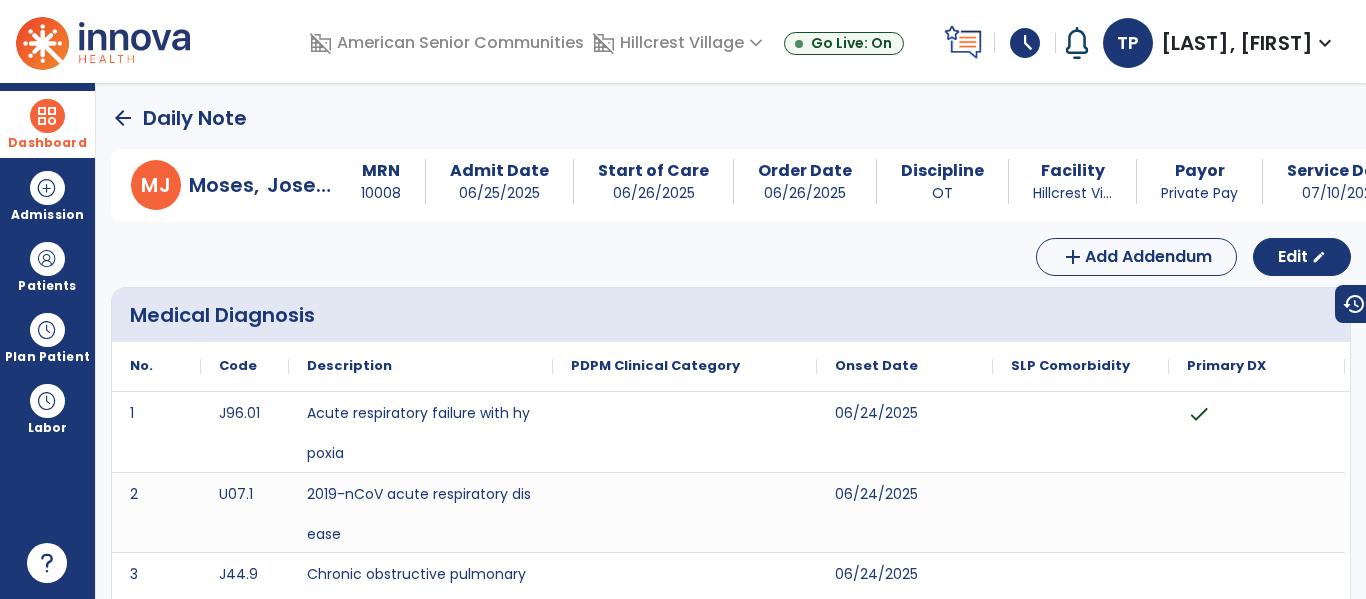 click on "arrow_back" 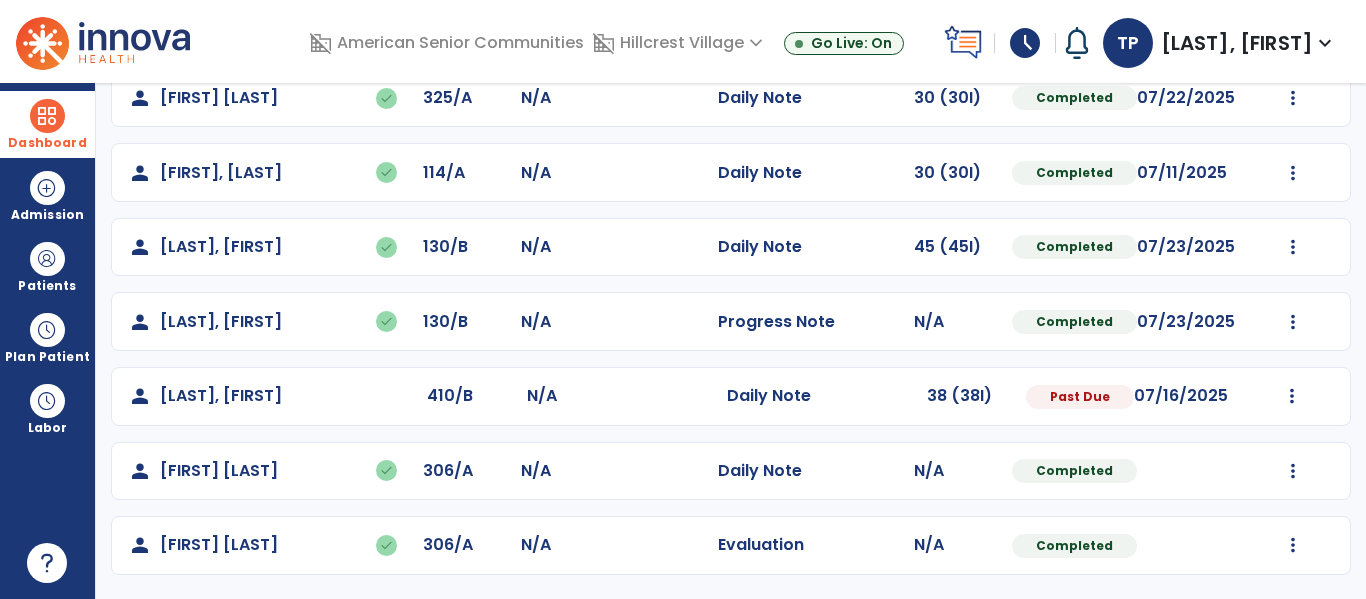 scroll, scrollTop: 856, scrollLeft: 0, axis: vertical 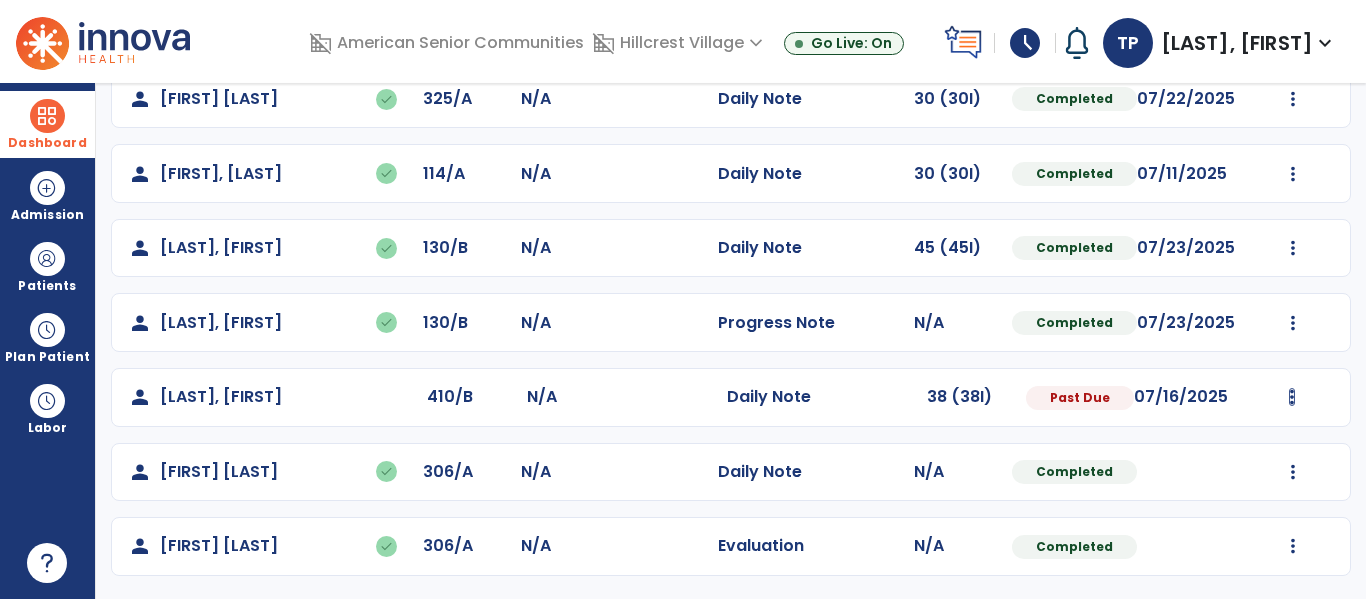 click at bounding box center (1293, -497) 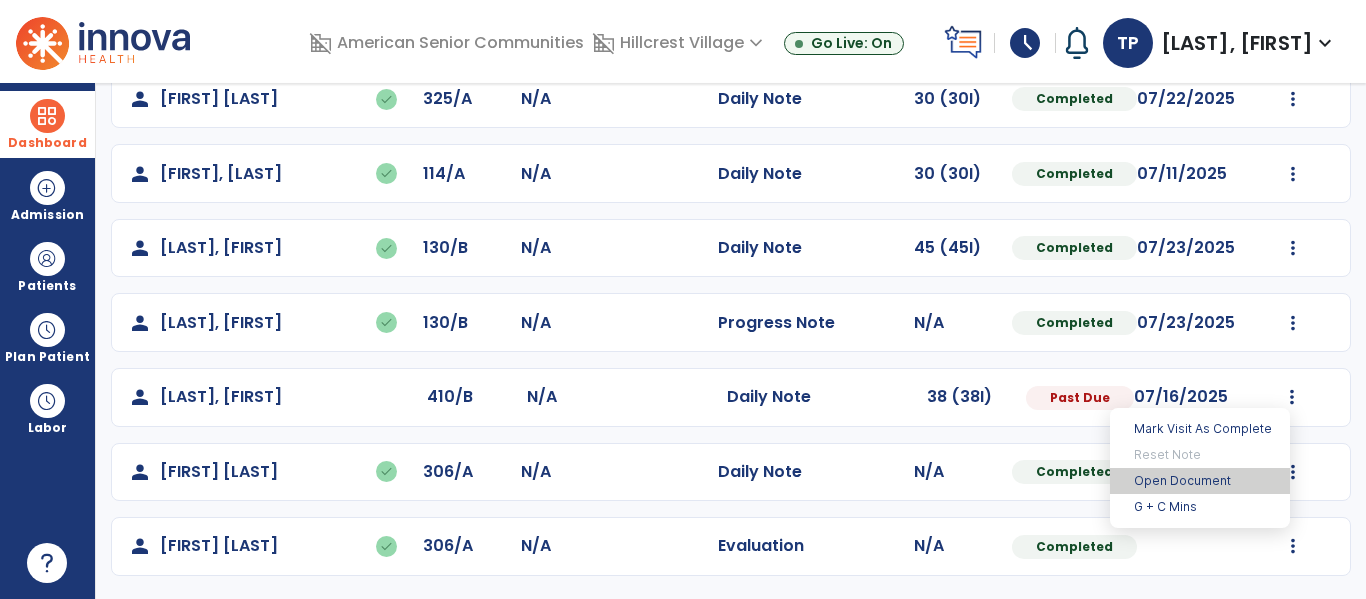 click on "Open Document" at bounding box center [1200, 481] 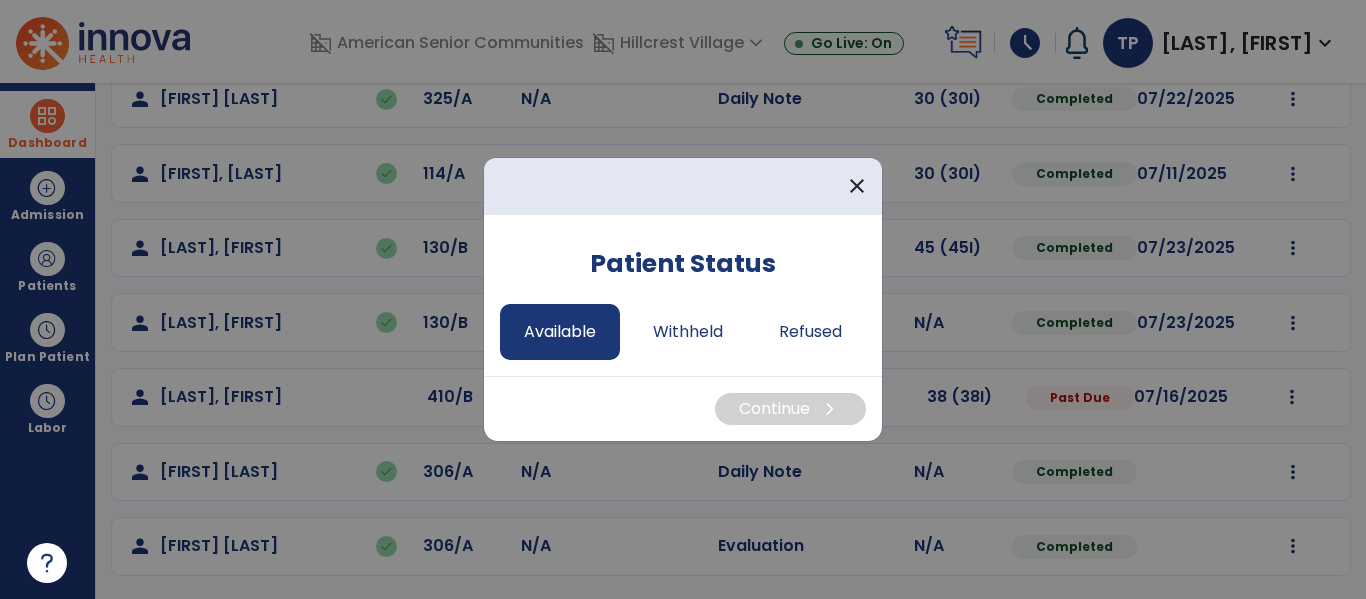 click on "Available" at bounding box center [560, 332] 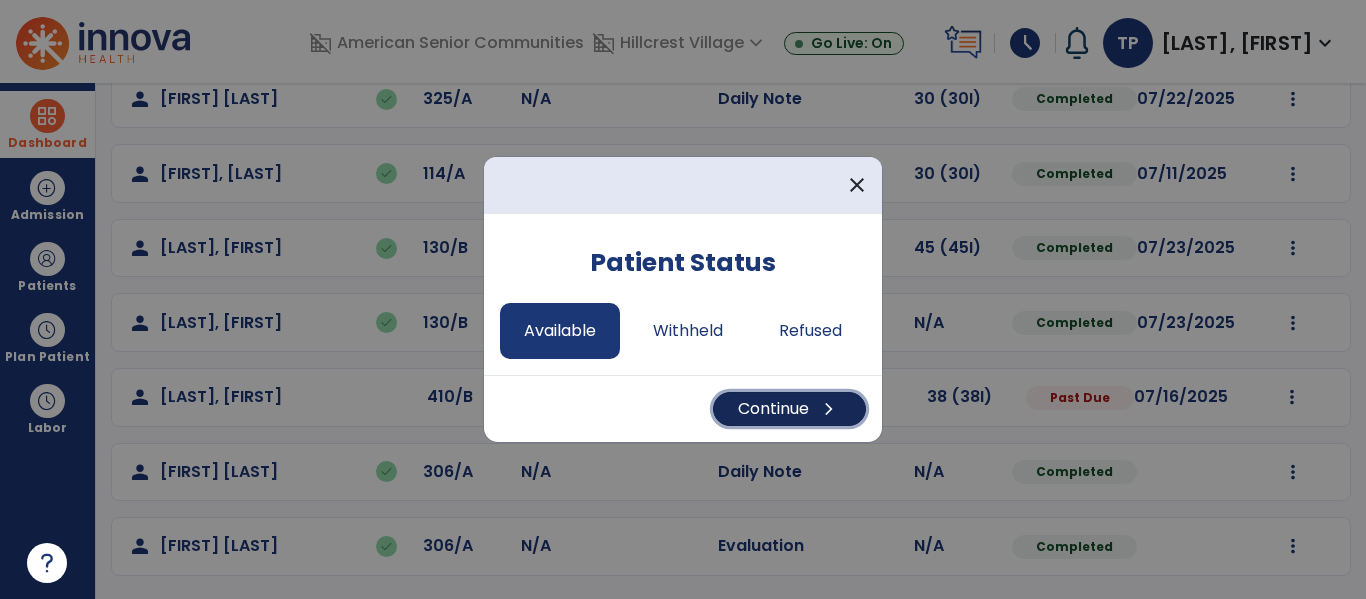click on "chevron_right" at bounding box center [829, 409] 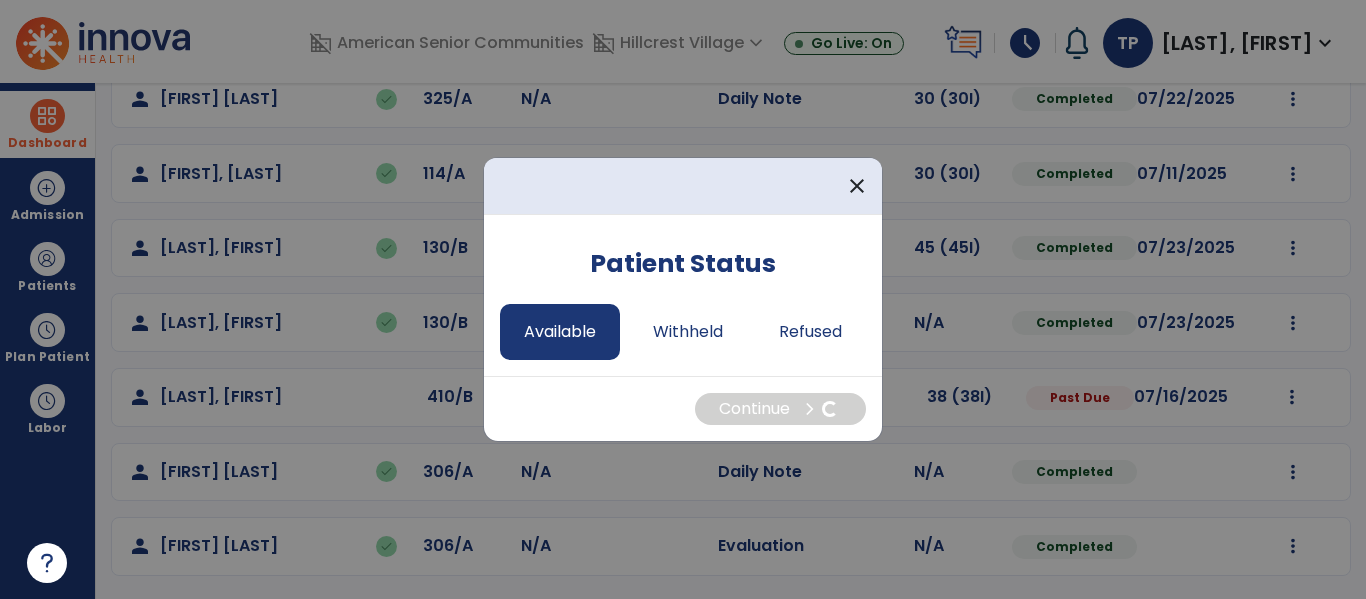 select on "*" 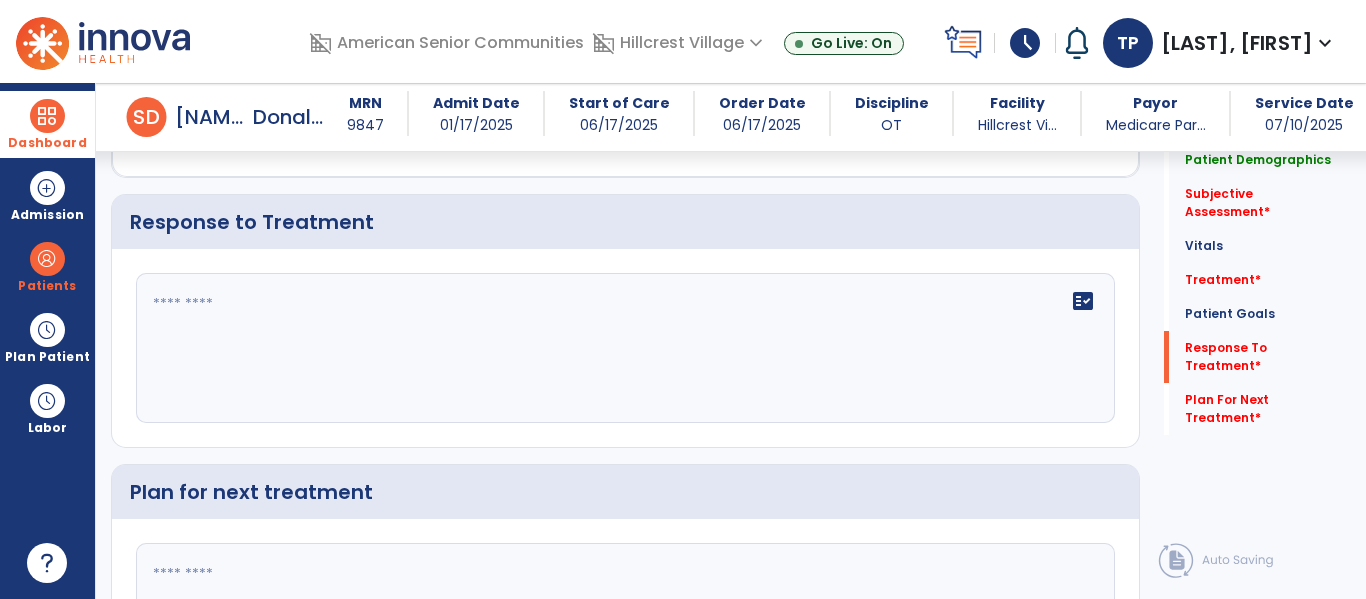 scroll, scrollTop: 2800, scrollLeft: 0, axis: vertical 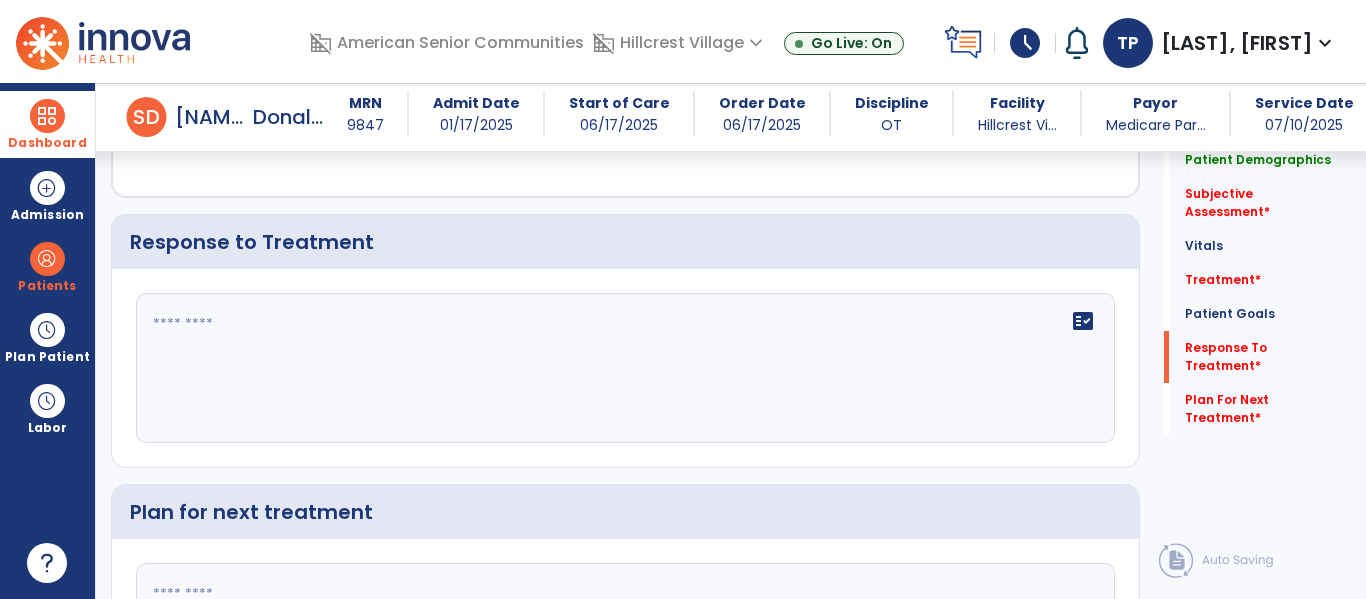 click on "fact_check" 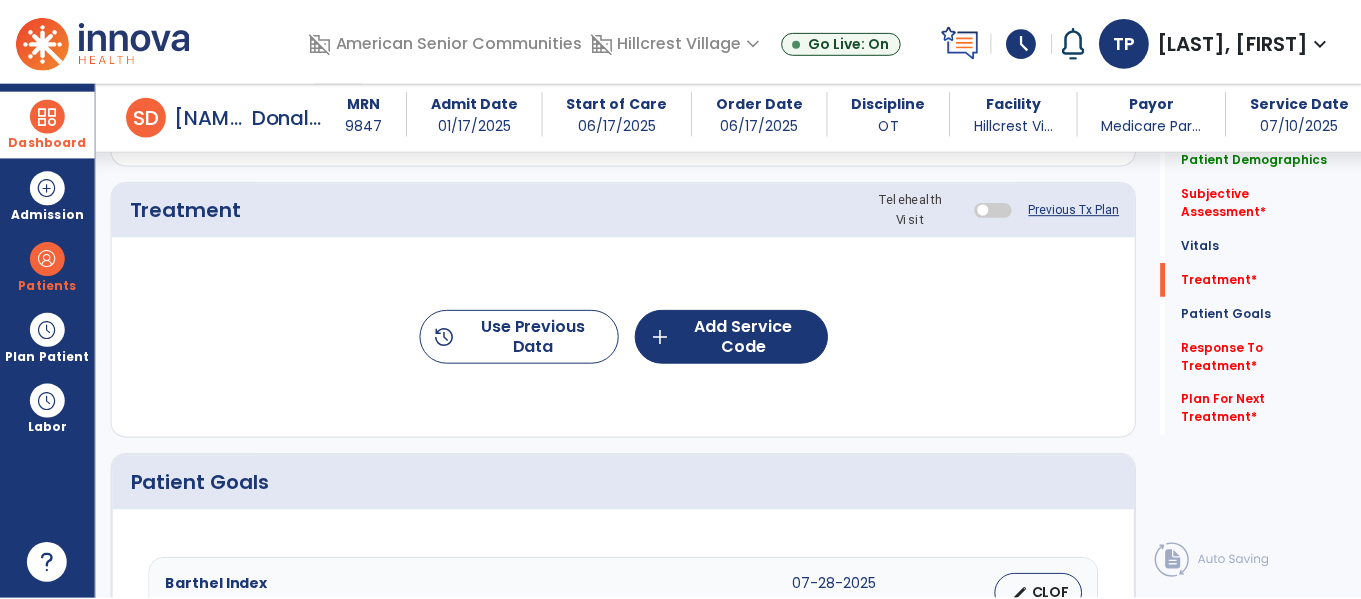 scroll, scrollTop: 1182, scrollLeft: 0, axis: vertical 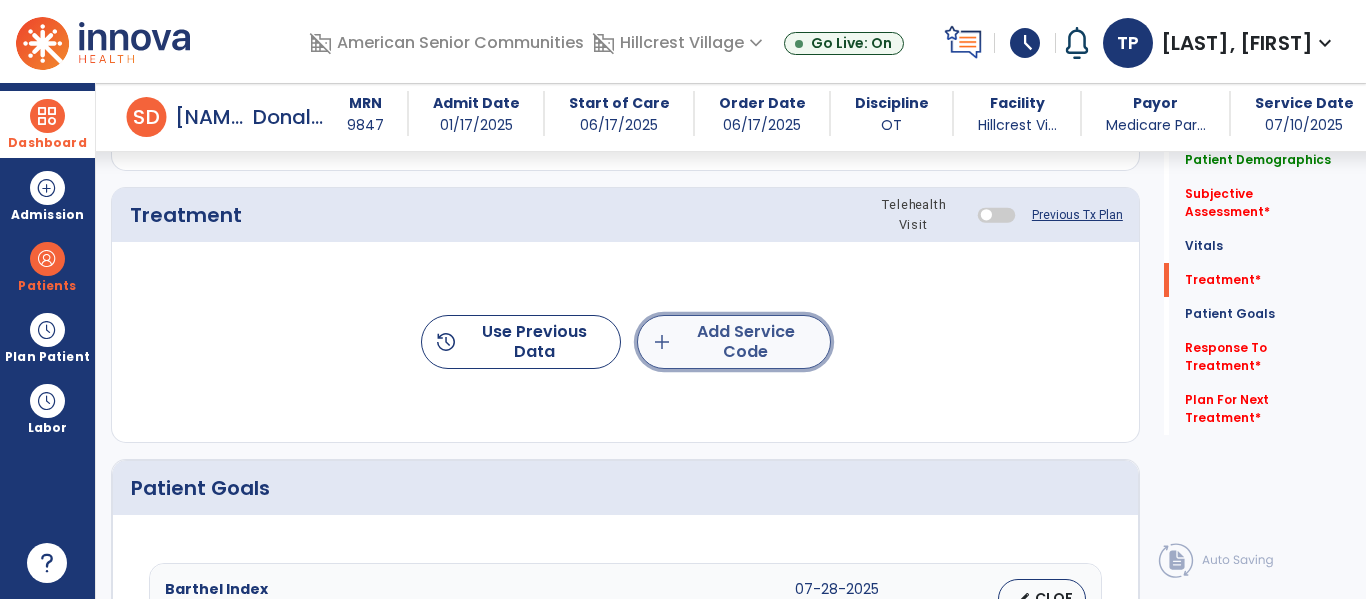 click on "add  Add Service Code" 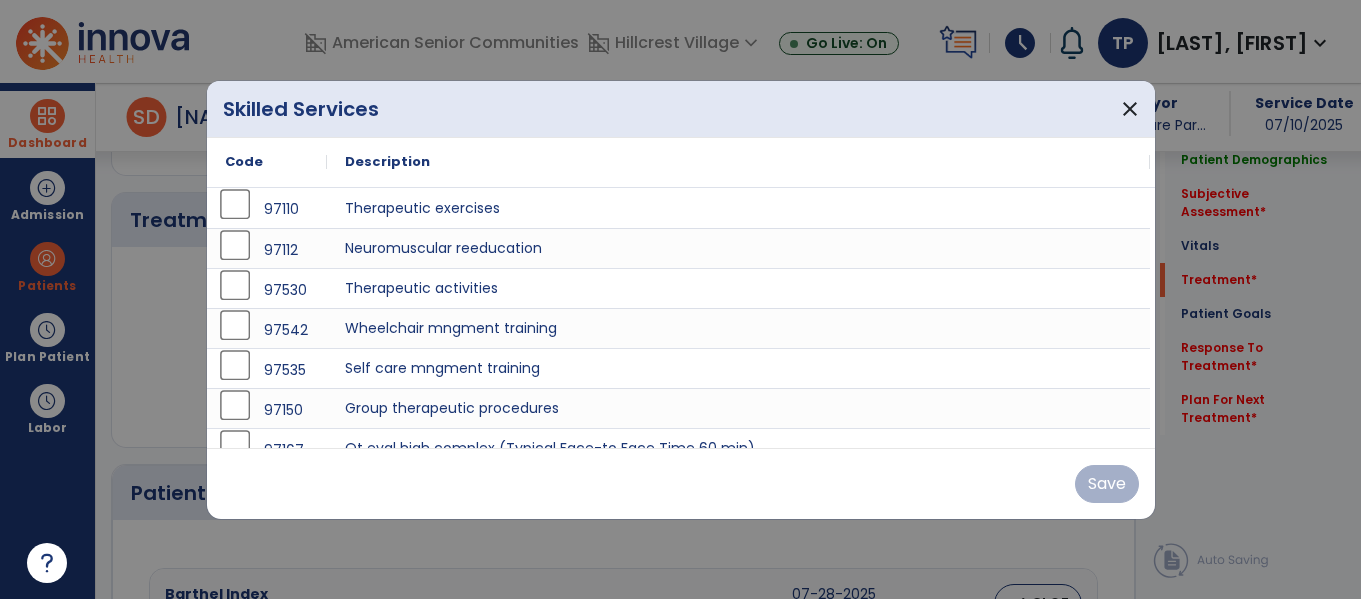 scroll, scrollTop: 1182, scrollLeft: 0, axis: vertical 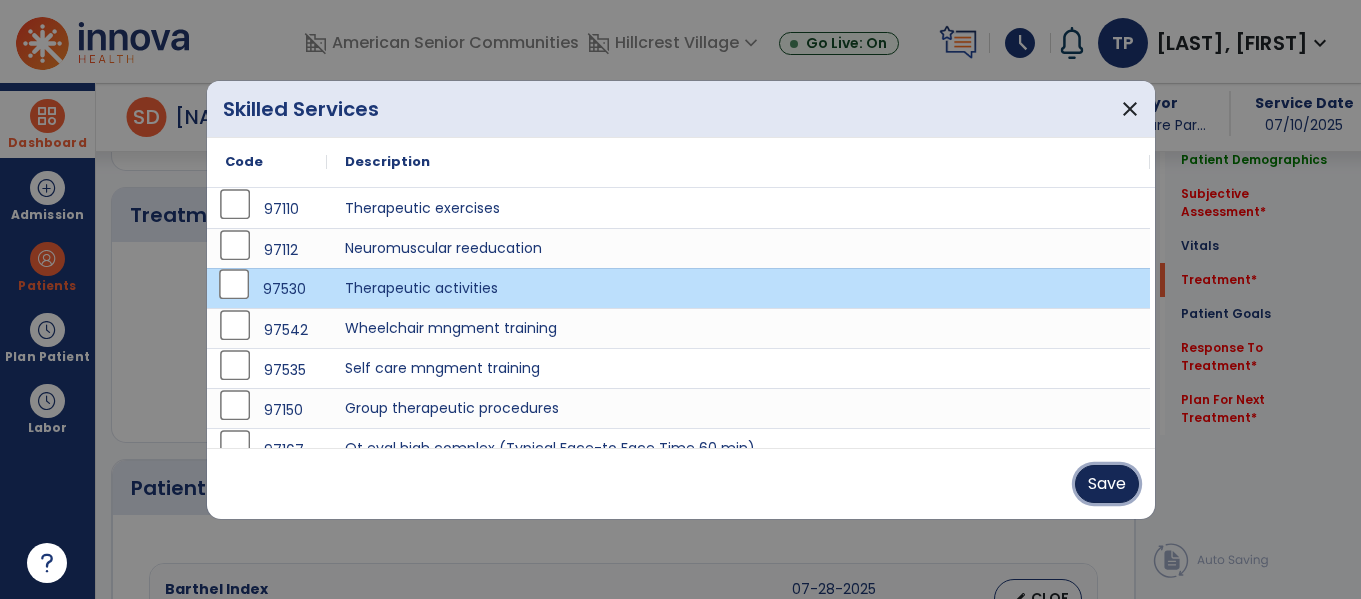 click on "Save" at bounding box center (1107, 484) 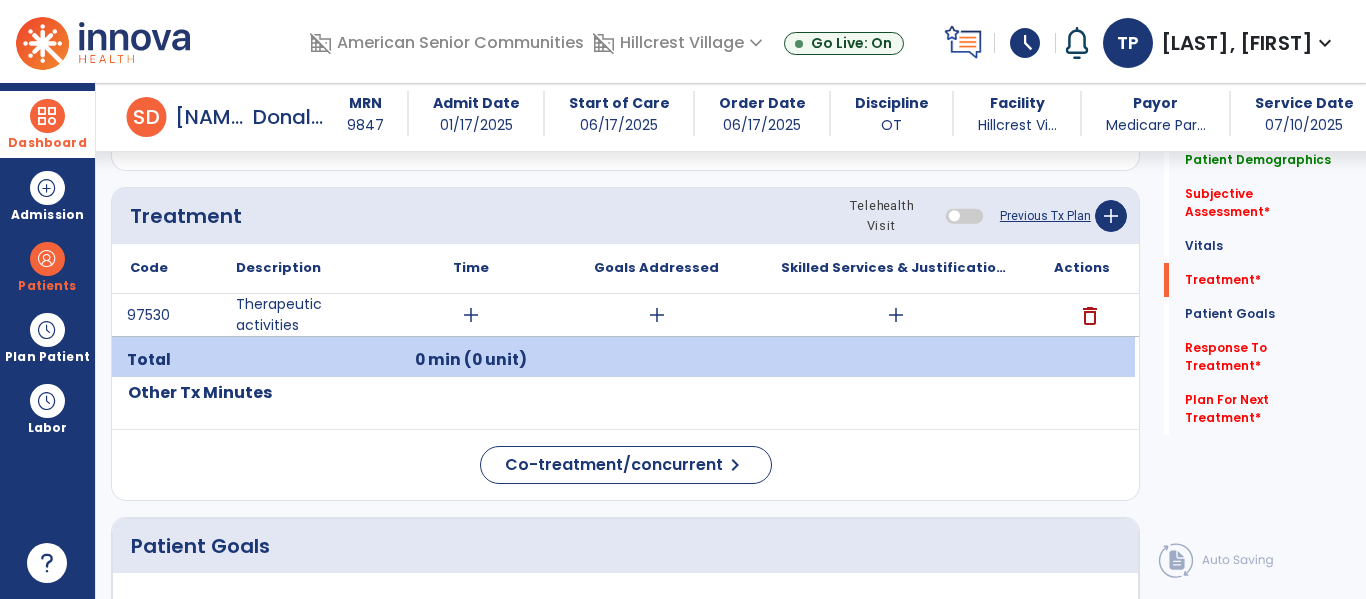 click on "add" at bounding box center (471, 315) 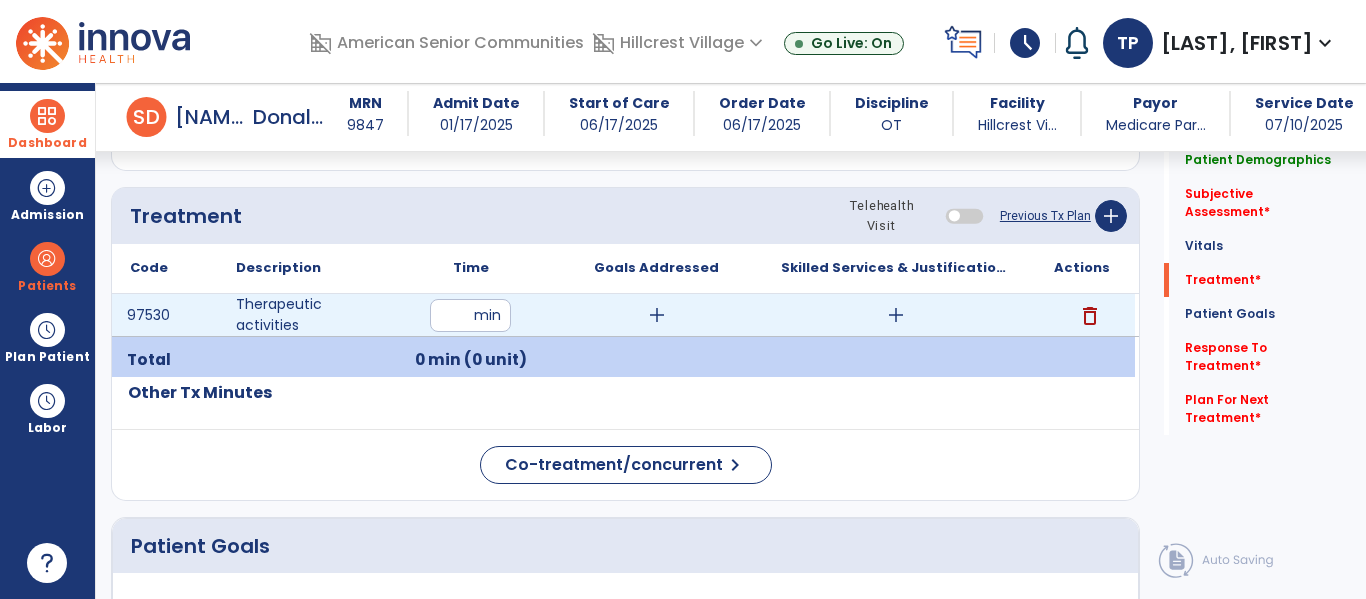 type on "**" 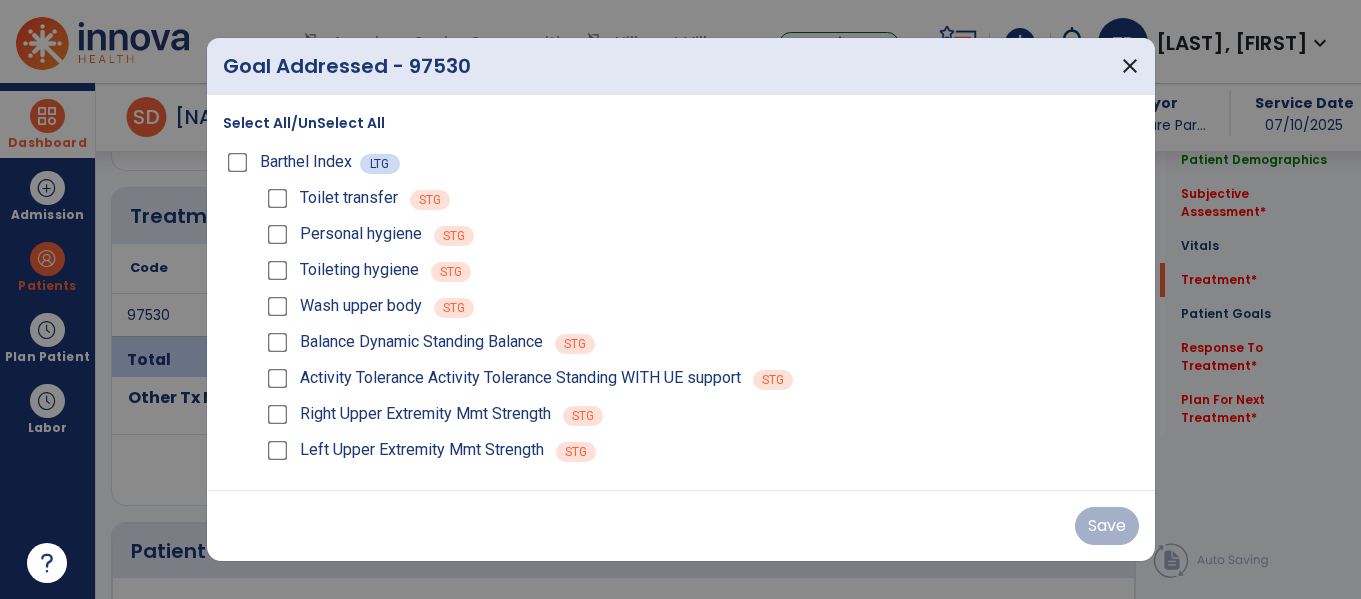 scroll, scrollTop: 1182, scrollLeft: 0, axis: vertical 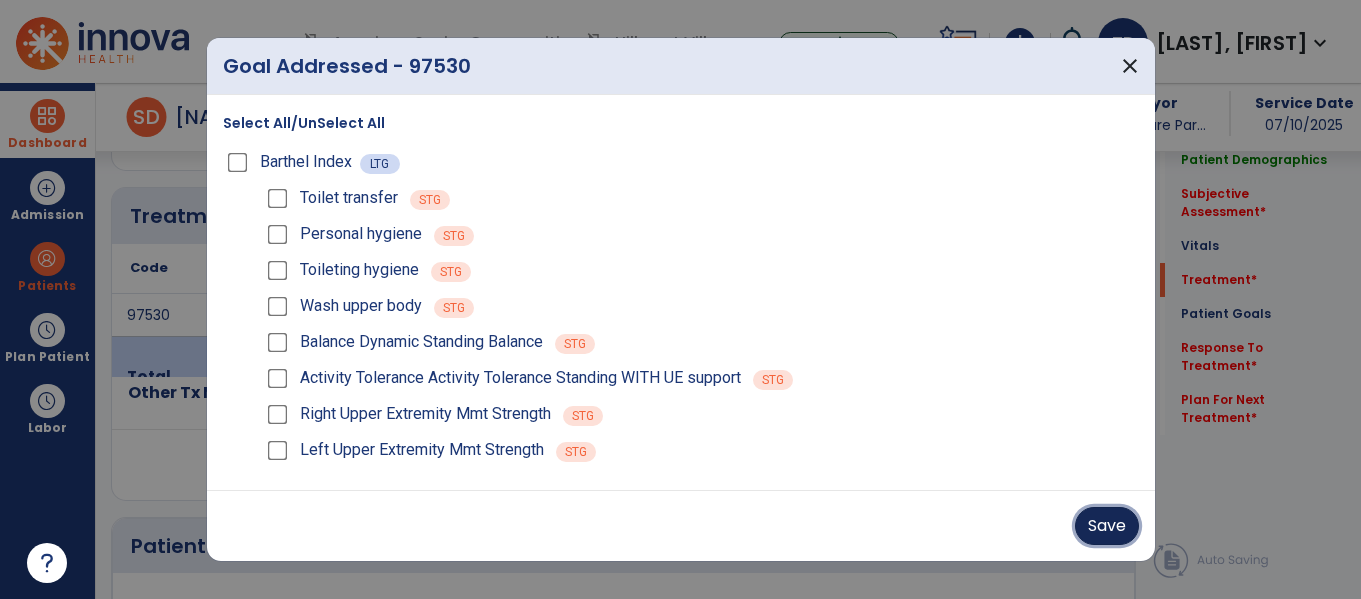 click on "Save" at bounding box center (1107, 526) 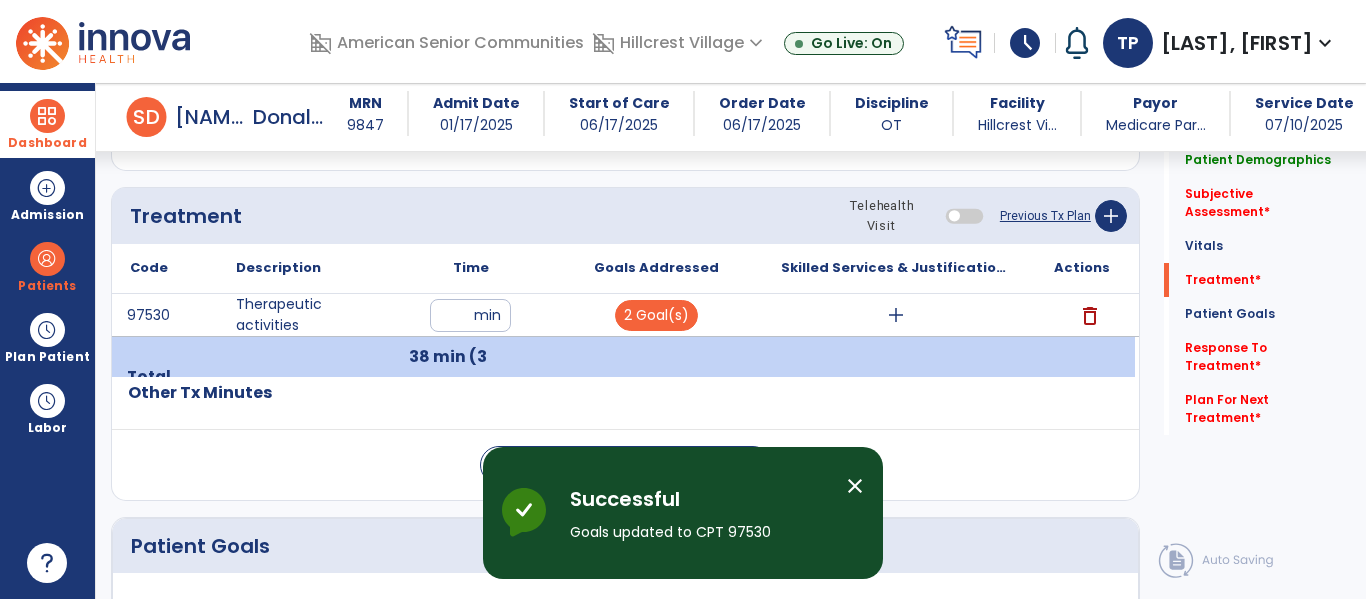 click on "add" at bounding box center (896, 315) 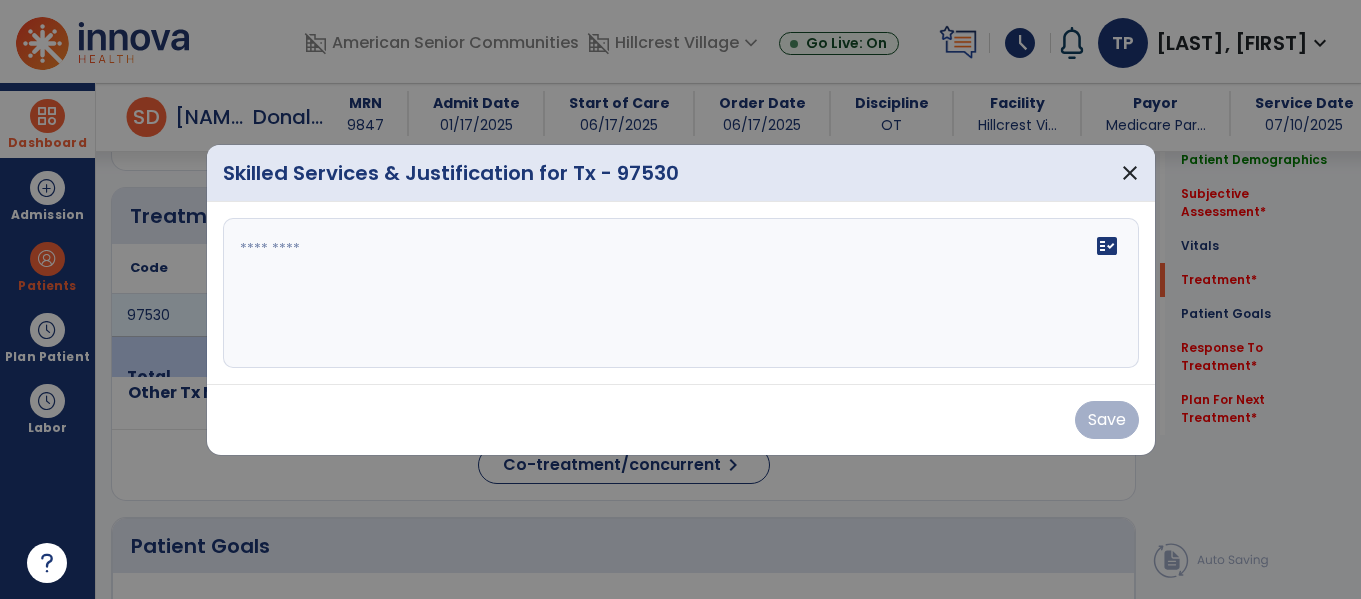 scroll, scrollTop: 1182, scrollLeft: 0, axis: vertical 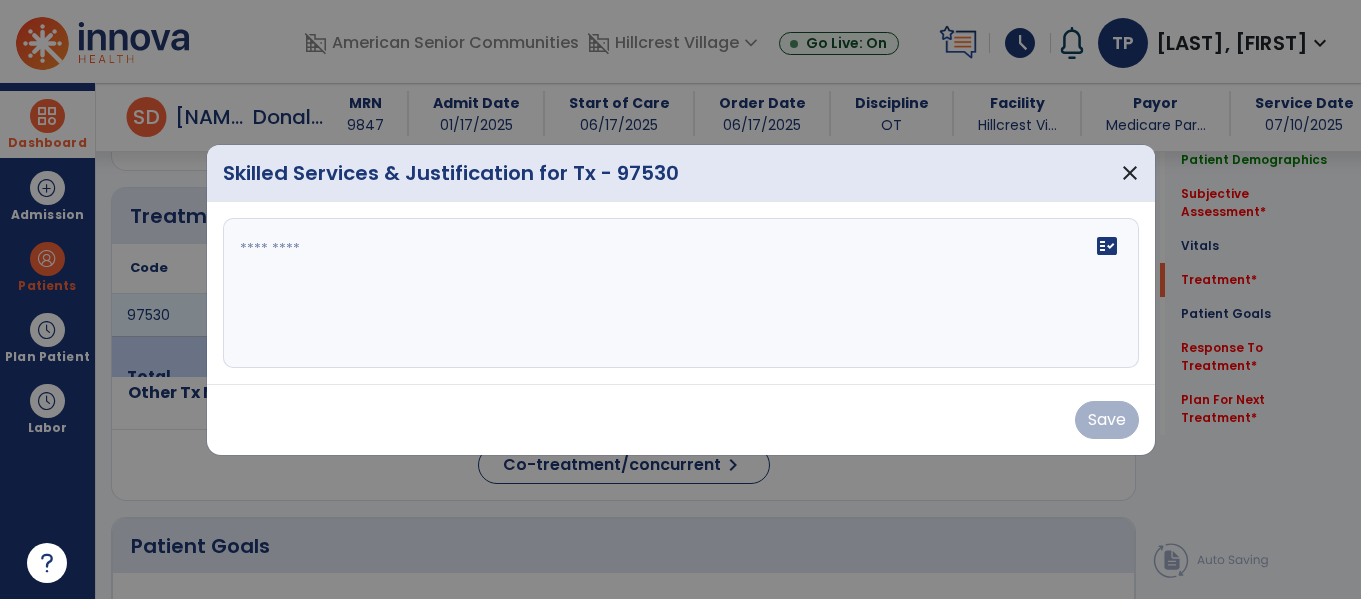 click at bounding box center [681, 293] 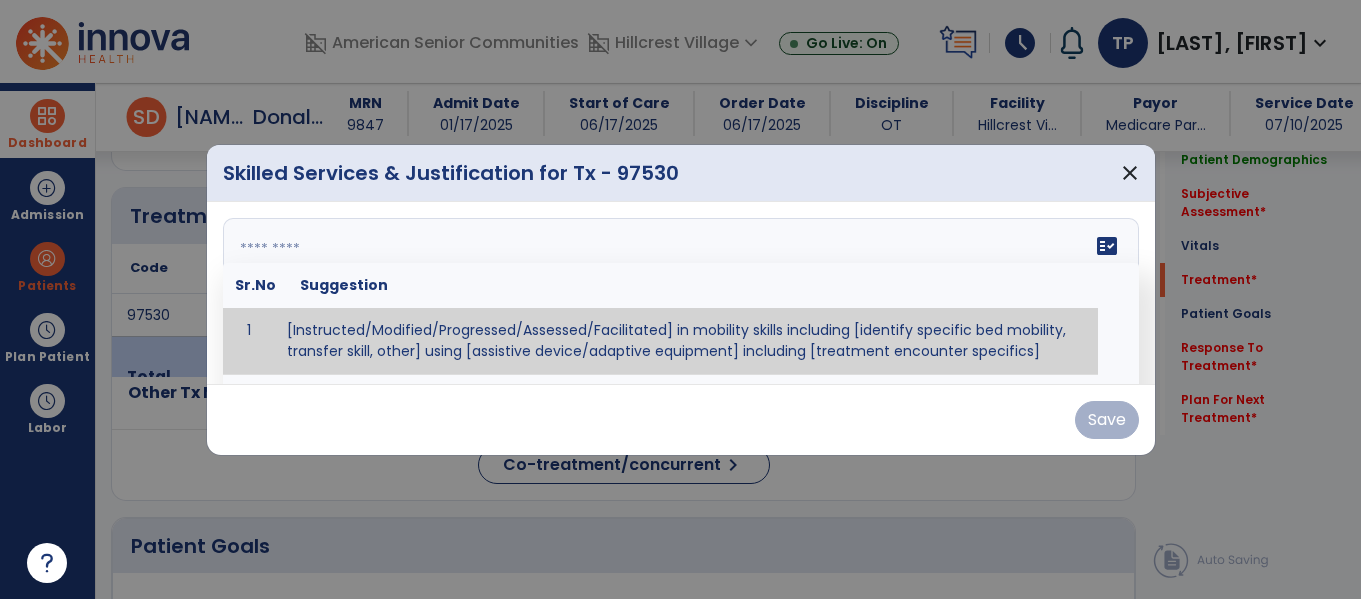 click at bounding box center [678, 293] 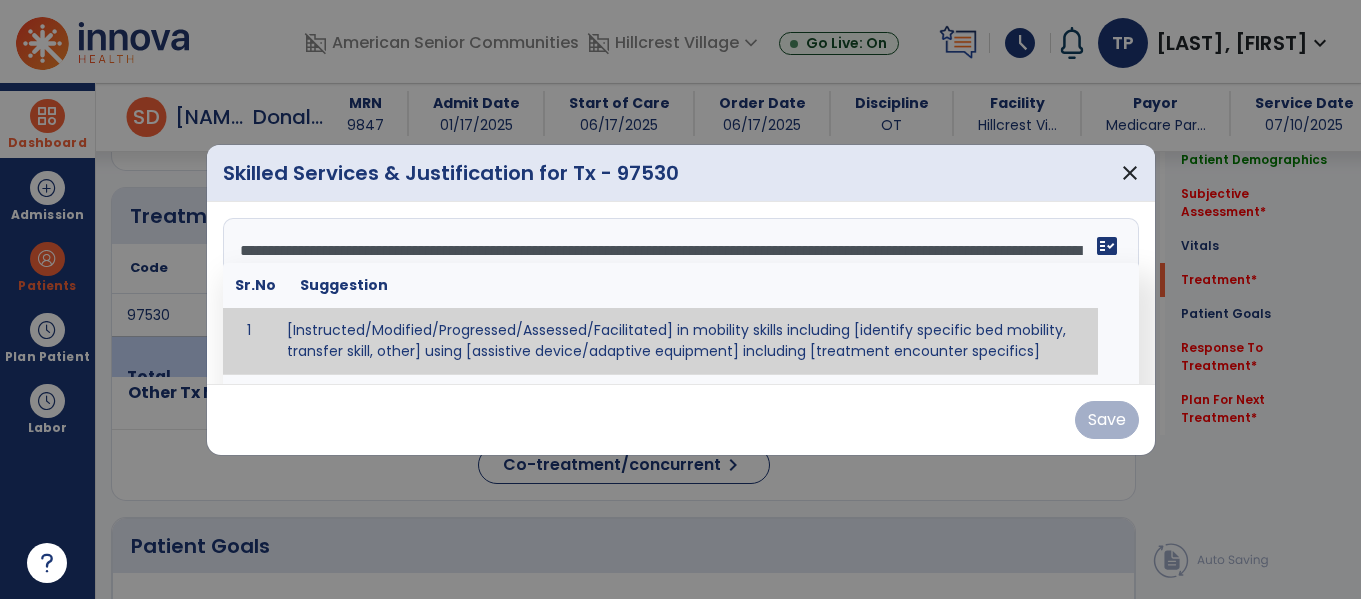scroll, scrollTop: 40, scrollLeft: 0, axis: vertical 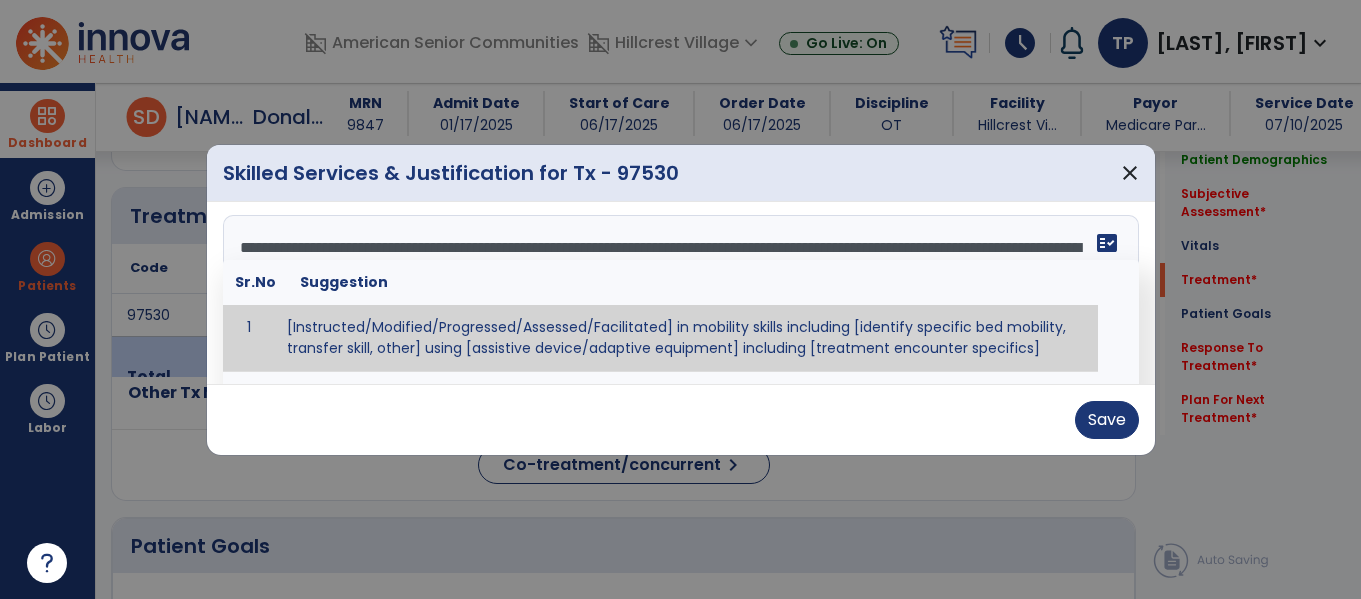 click on "fact_check" at bounding box center [1107, 243] 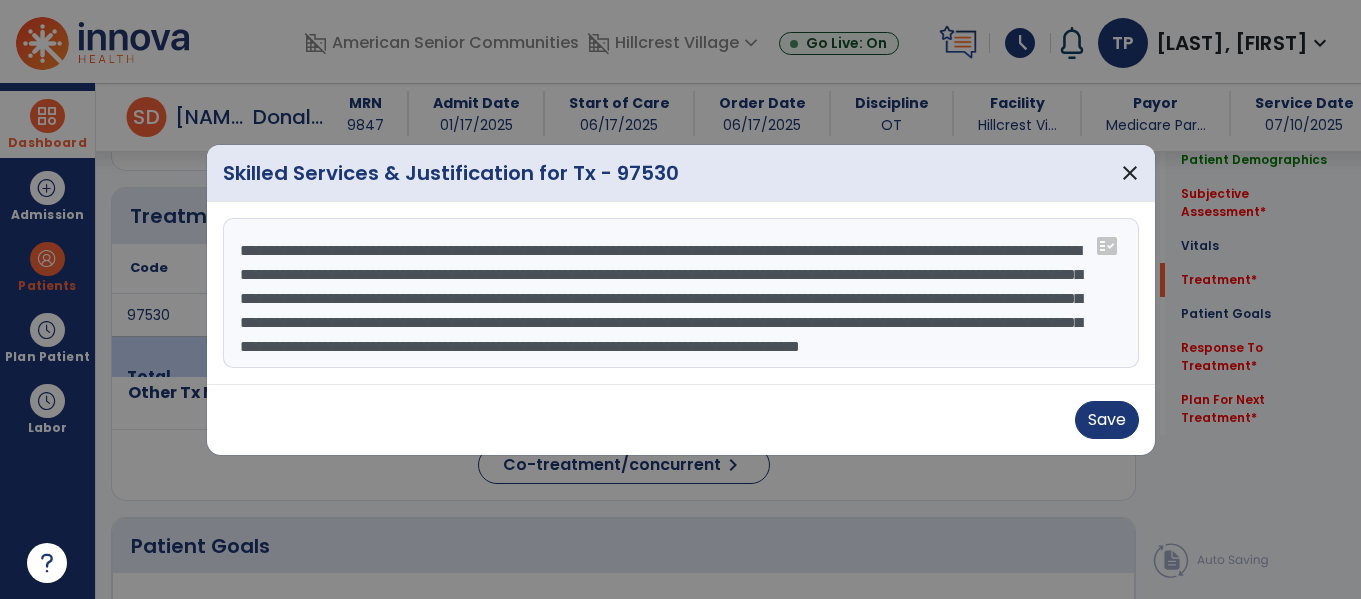 scroll, scrollTop: 0, scrollLeft: 0, axis: both 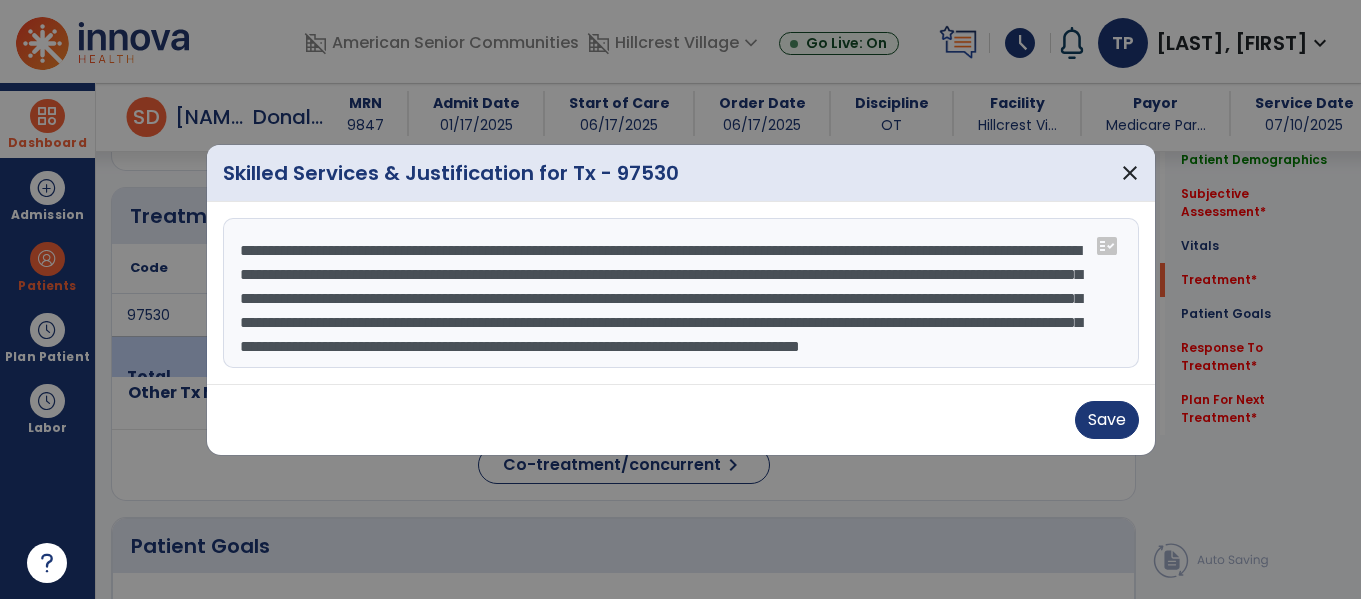 click on "**********" at bounding box center (681, 293) 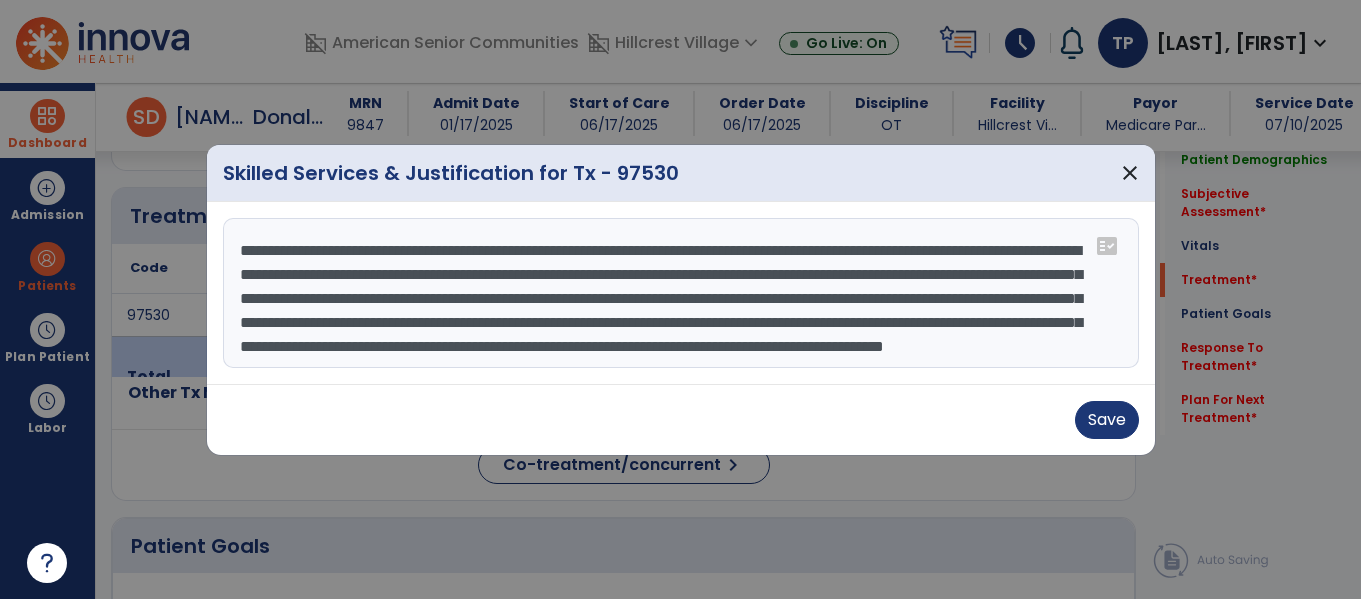 click on "**********" at bounding box center [681, 293] 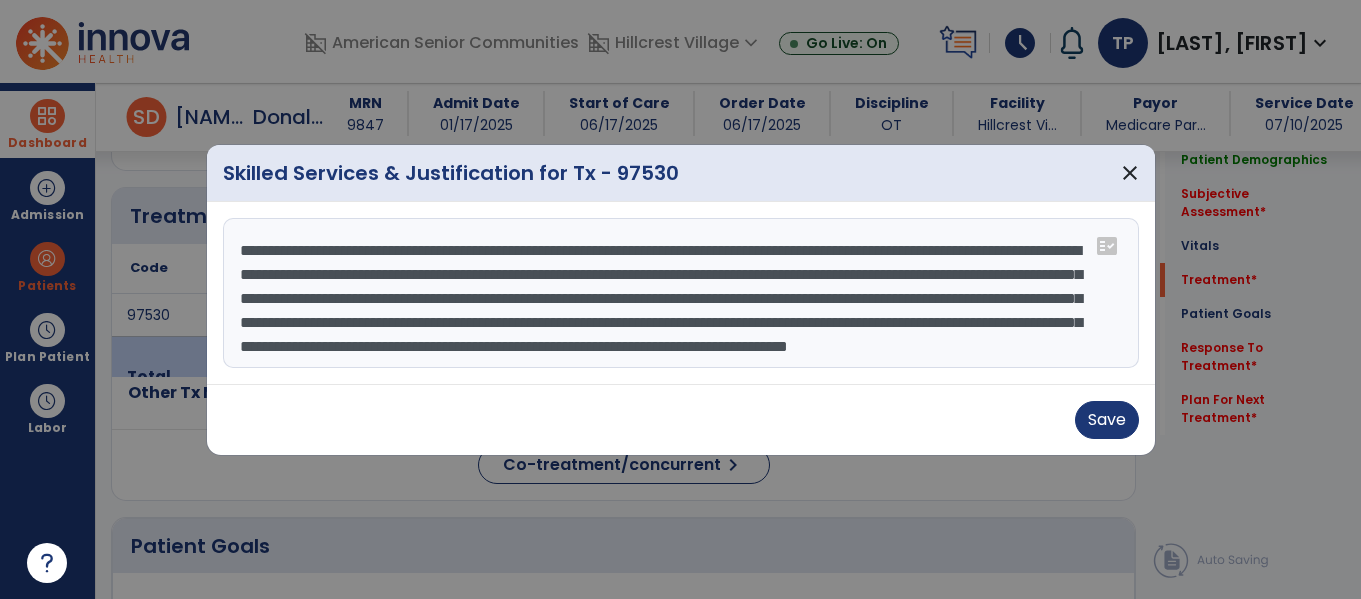 click on "**********" at bounding box center [681, 293] 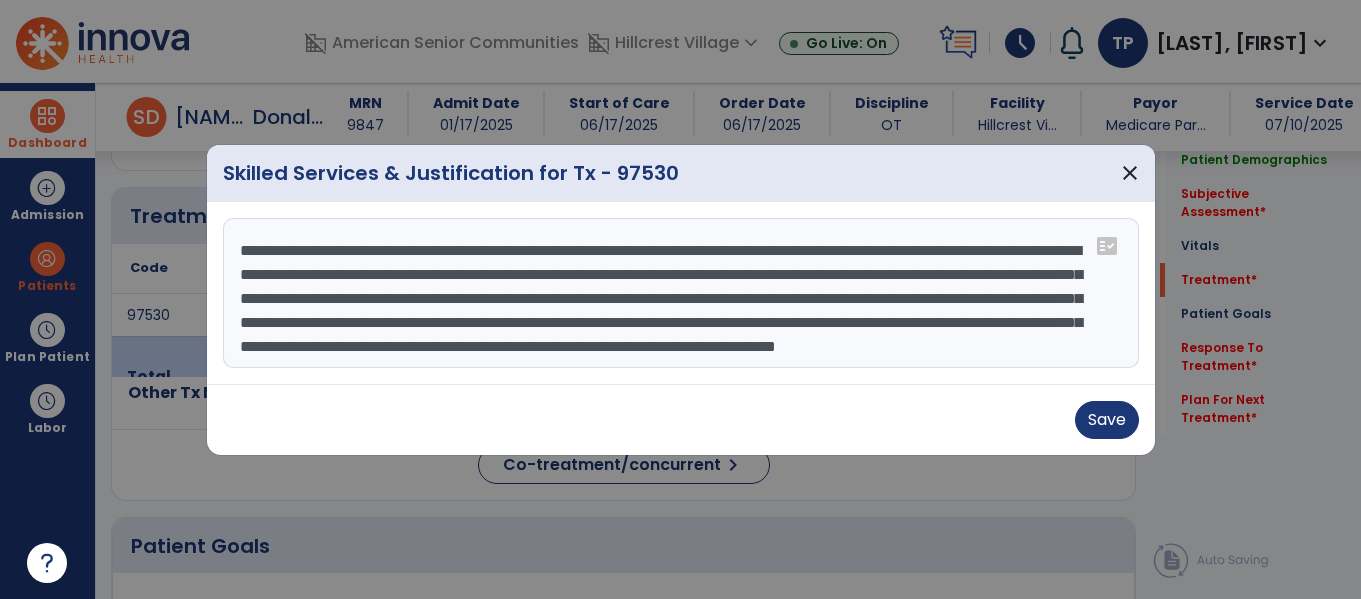 click on "**********" at bounding box center (681, 293) 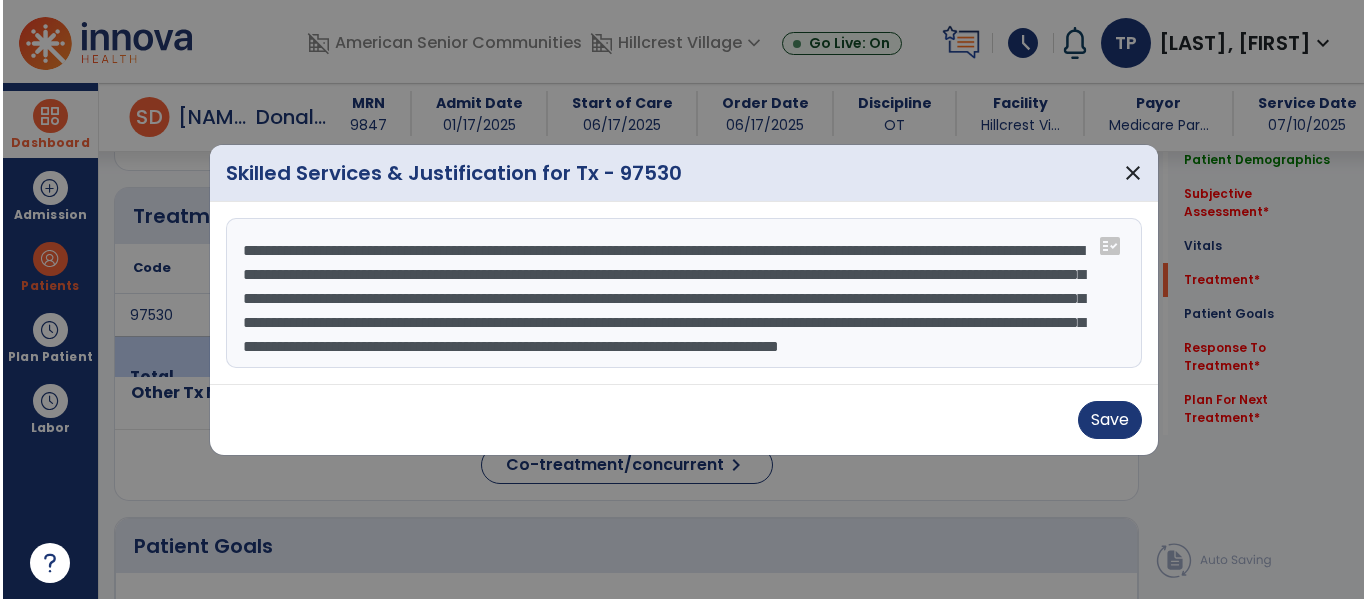 scroll, scrollTop: 48, scrollLeft: 0, axis: vertical 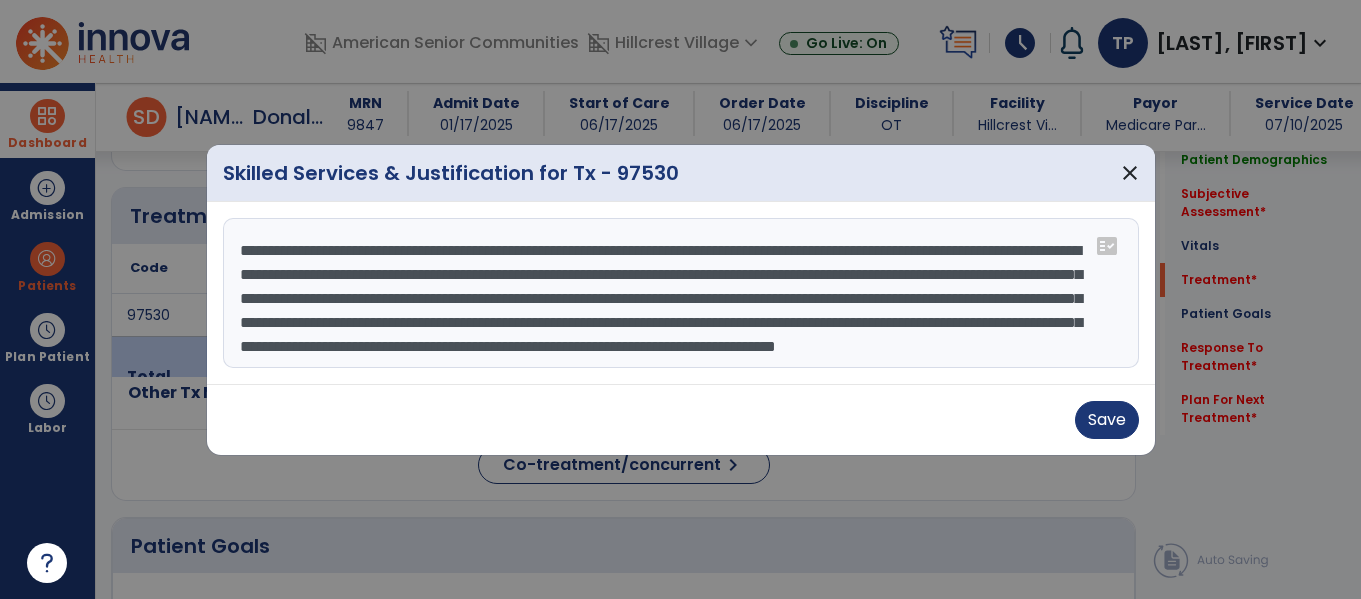 click on "**********" at bounding box center [681, 293] 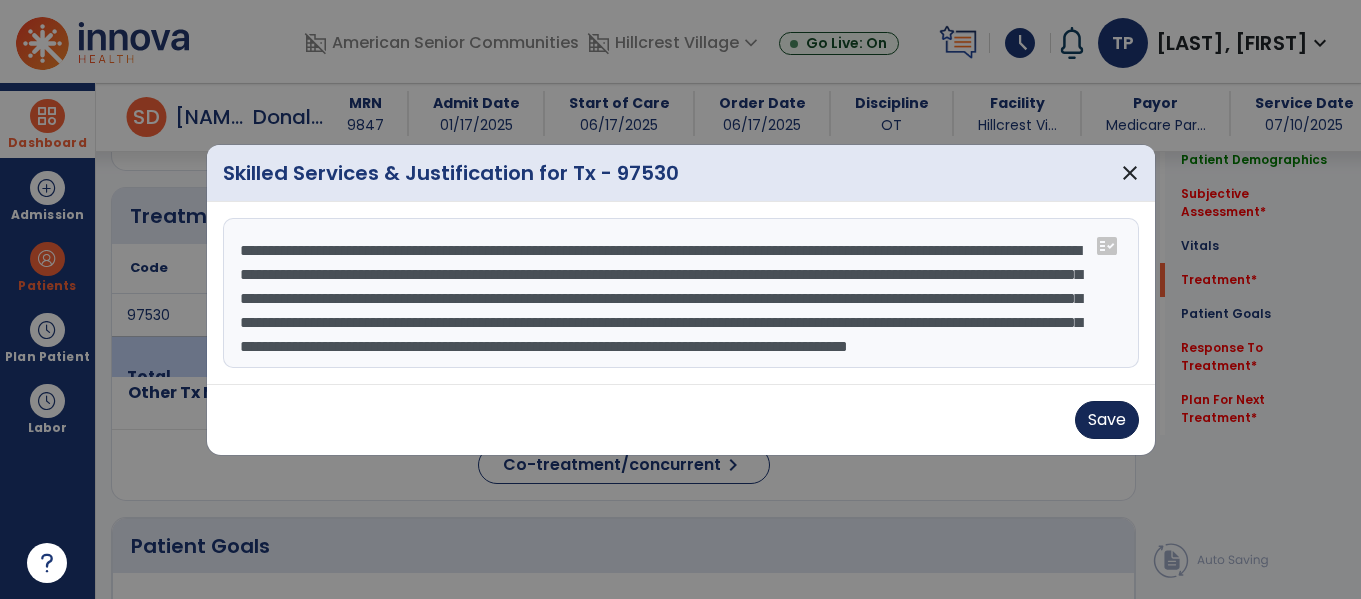 type on "**********" 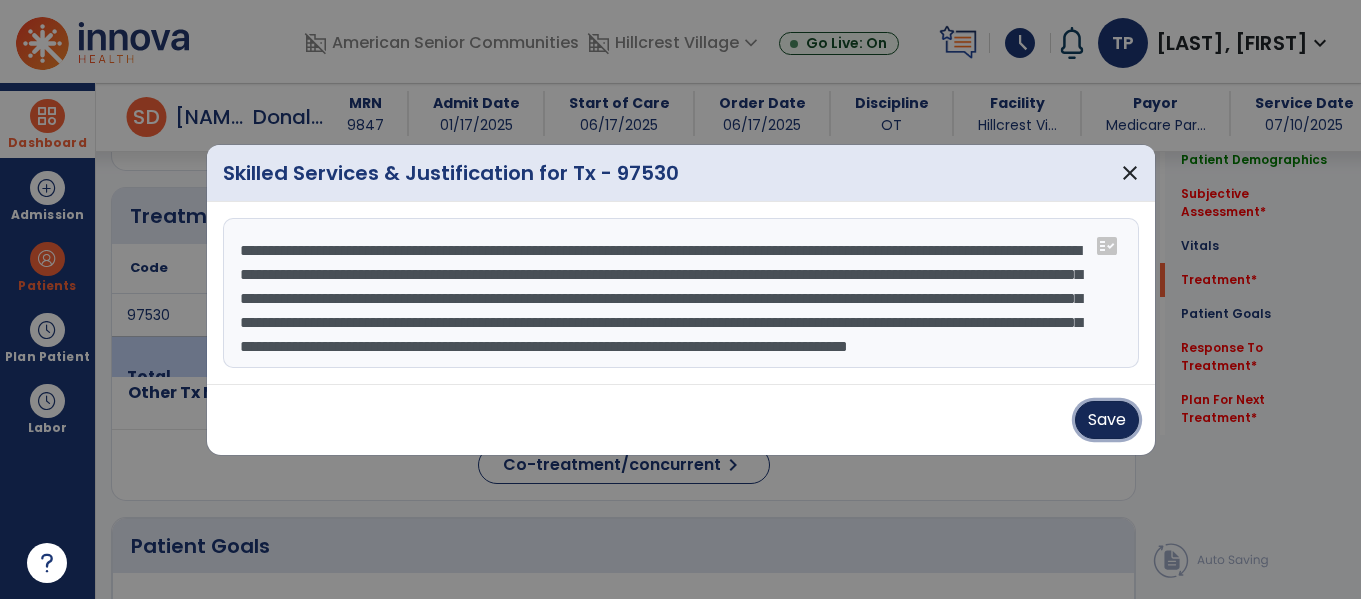 click on "Save" at bounding box center [1107, 420] 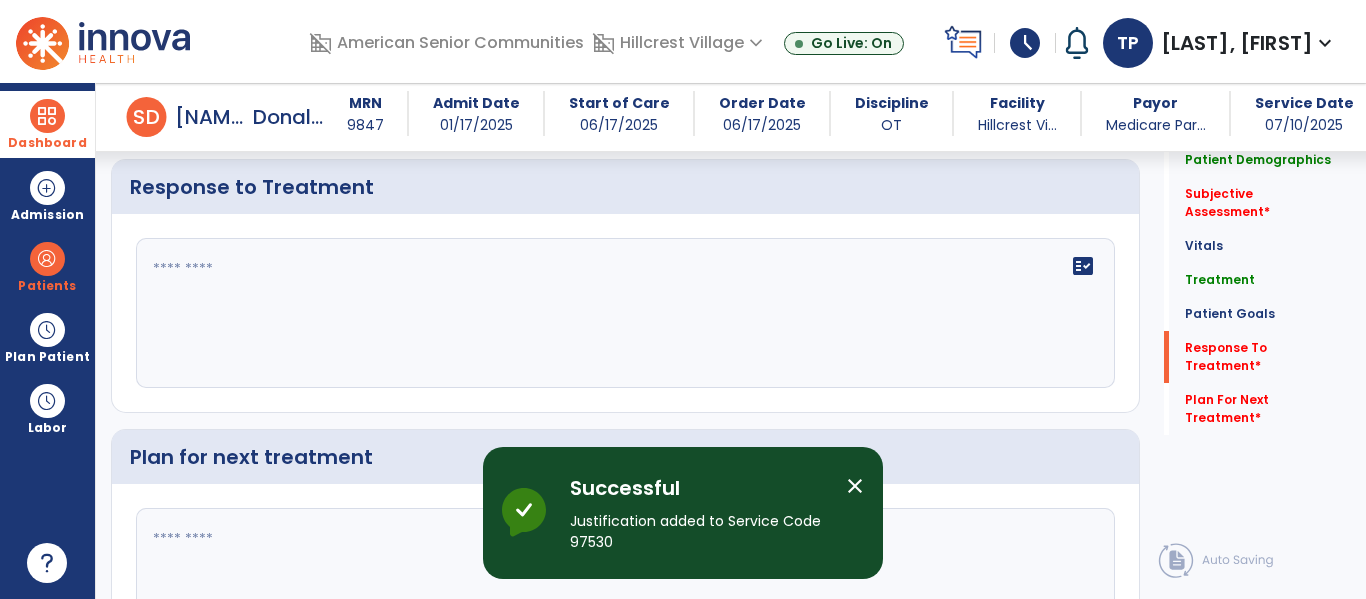 scroll, scrollTop: 2953, scrollLeft: 0, axis: vertical 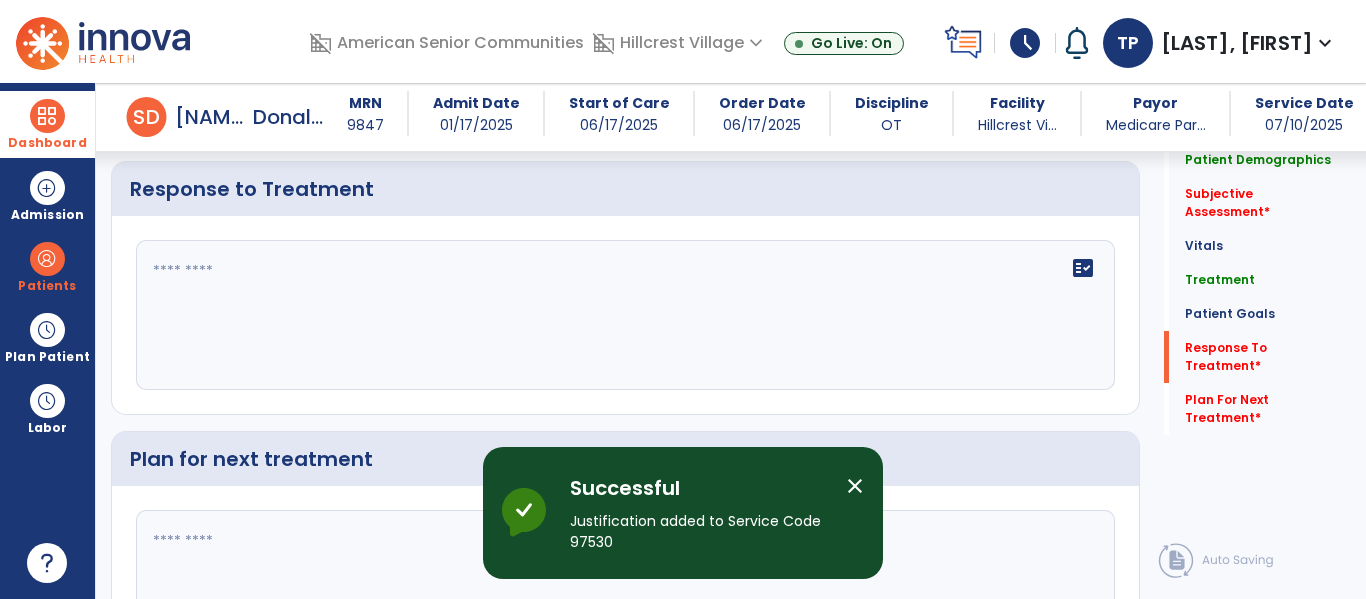 click on "fact_check" 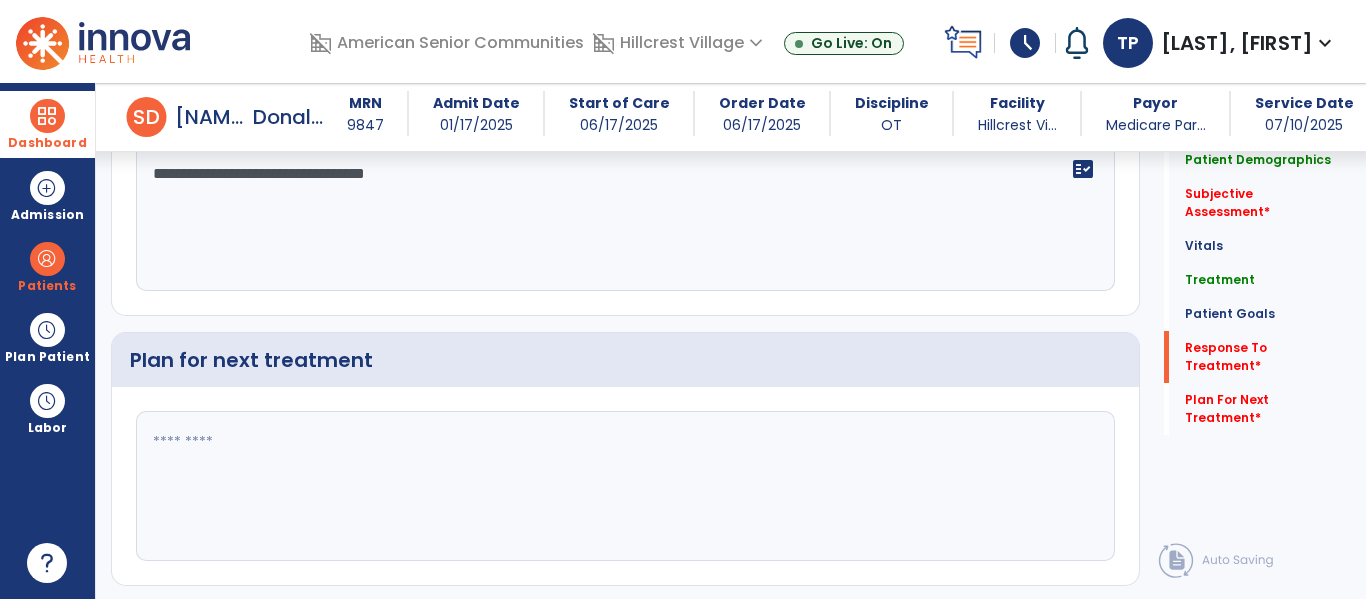 scroll, scrollTop: 3062, scrollLeft: 0, axis: vertical 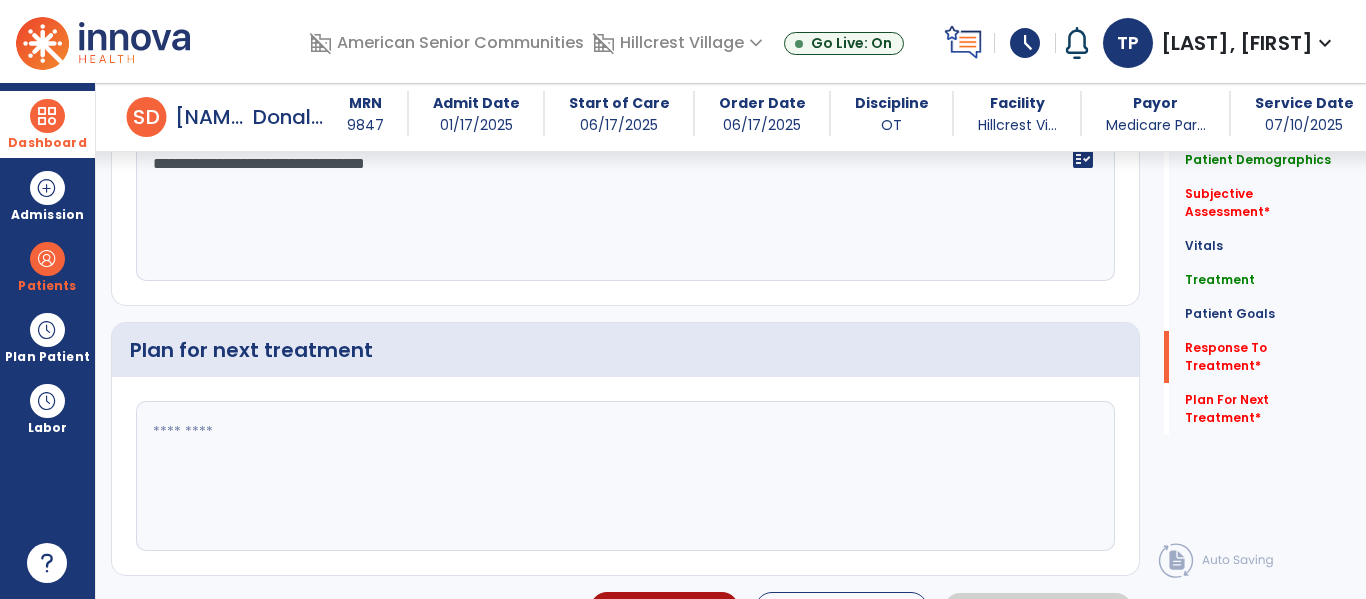 type on "**********" 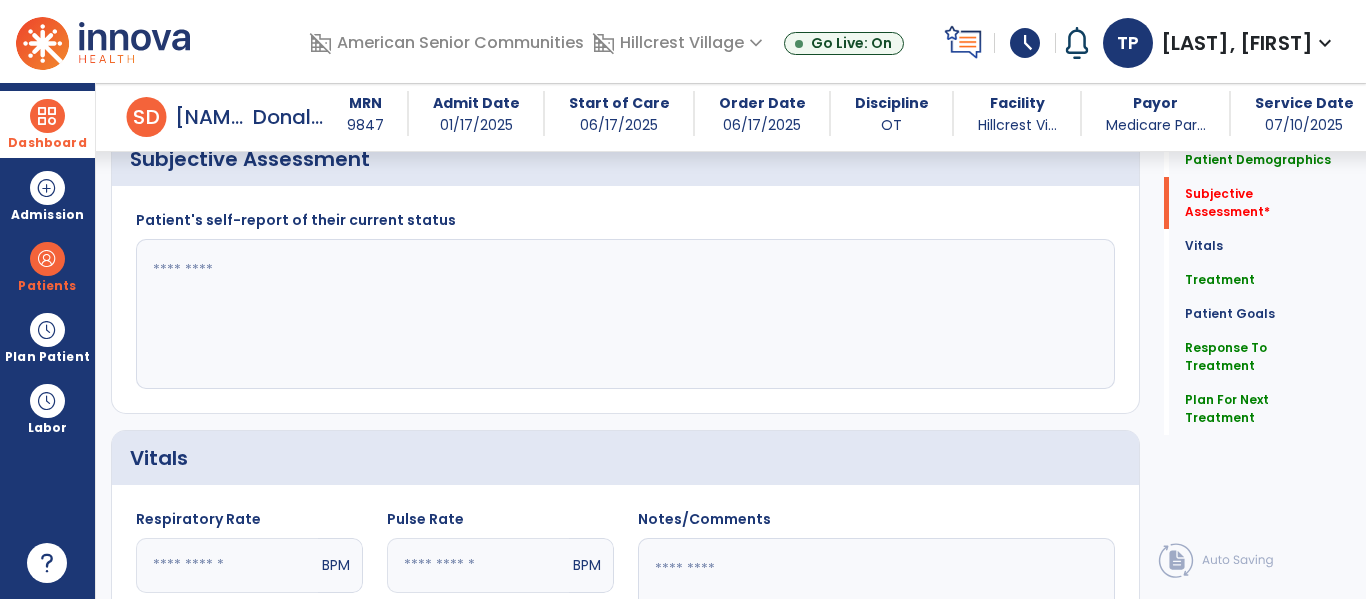 scroll, scrollTop: 516, scrollLeft: 0, axis: vertical 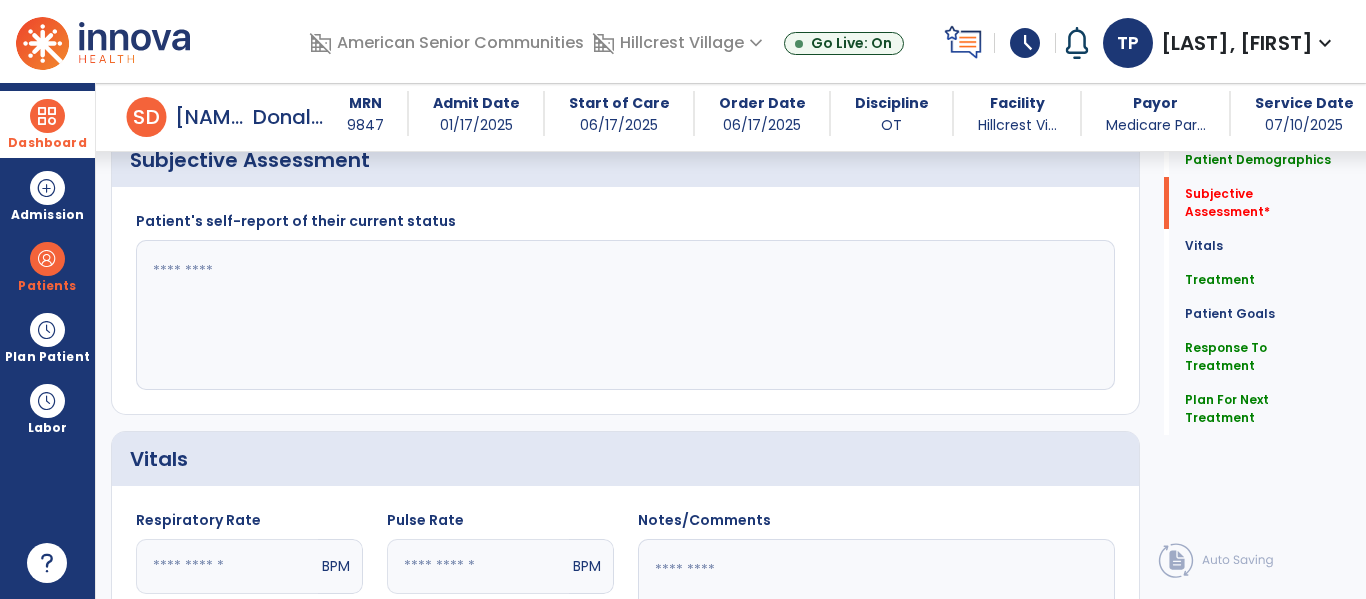 type on "**********" 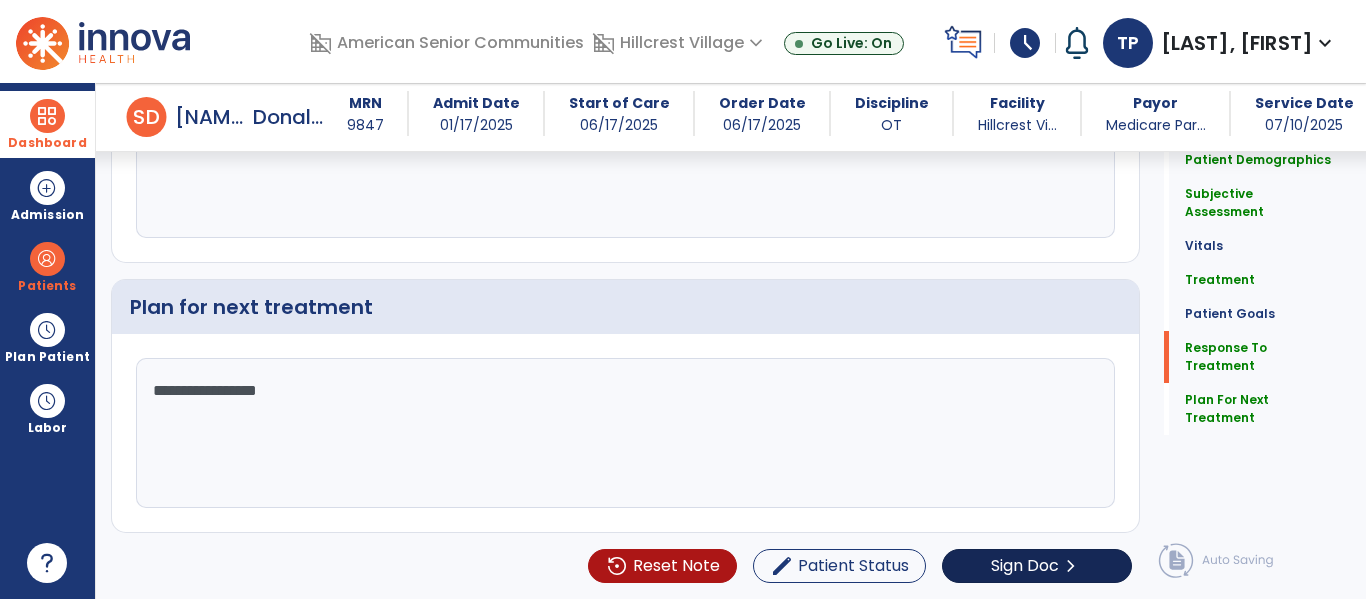 type on "**********" 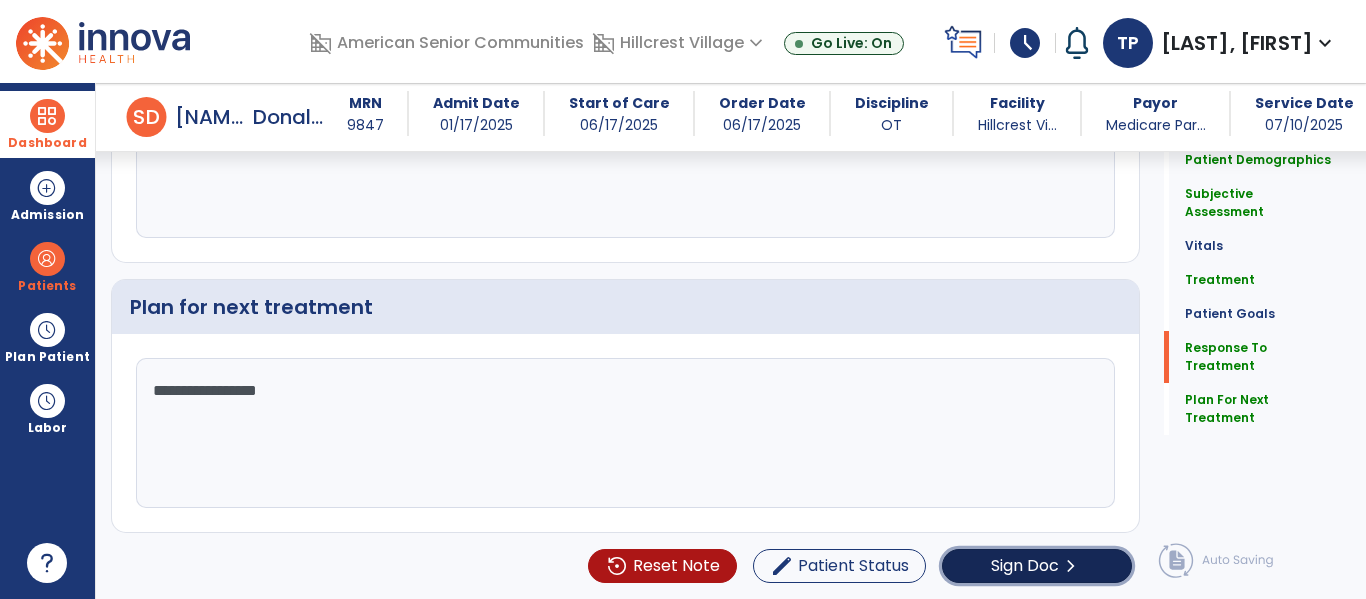 click on "chevron_right" 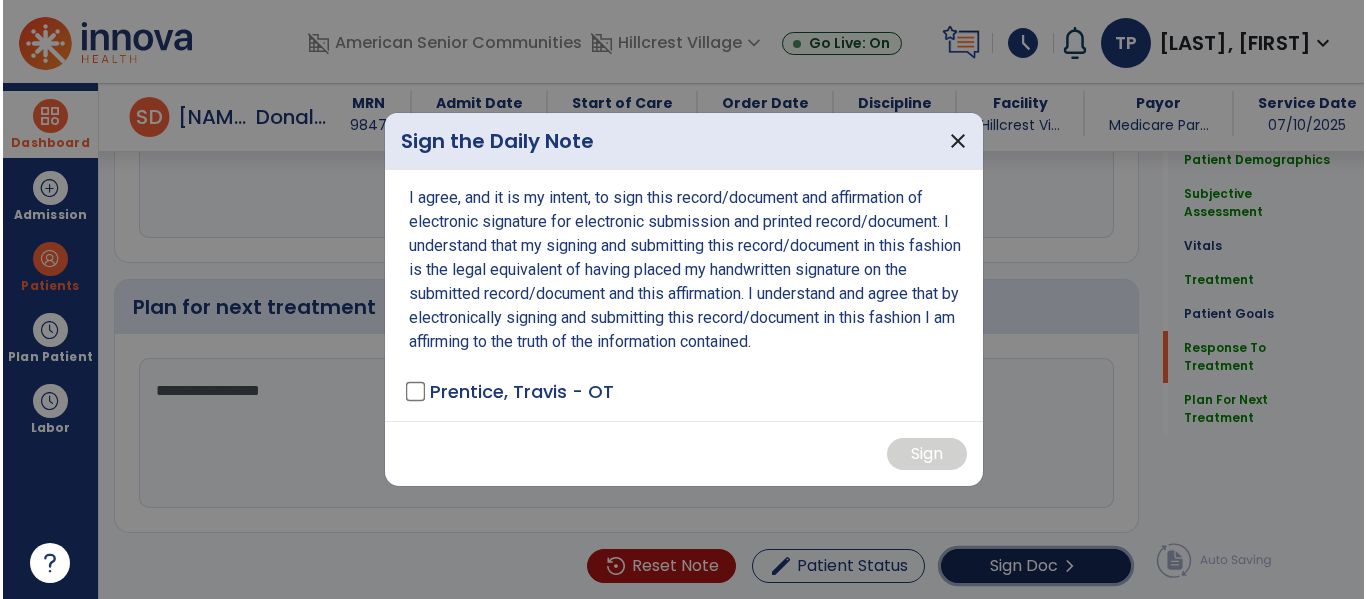 scroll, scrollTop: 3105, scrollLeft: 0, axis: vertical 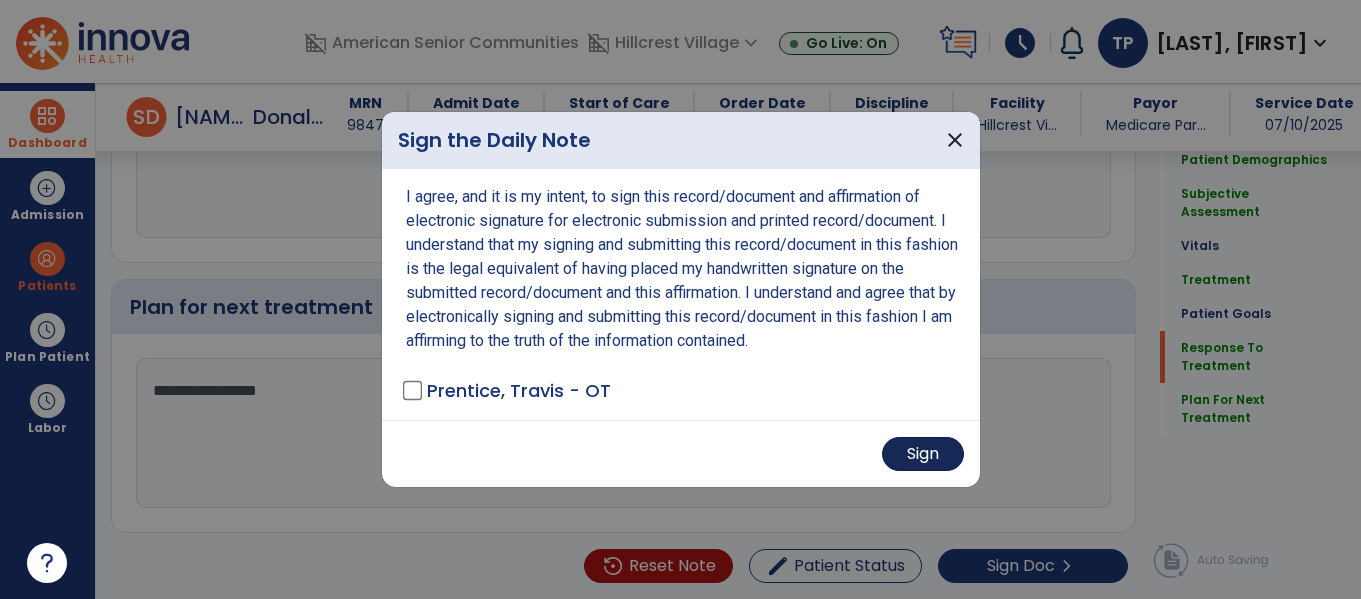 click on "Sign" at bounding box center [923, 454] 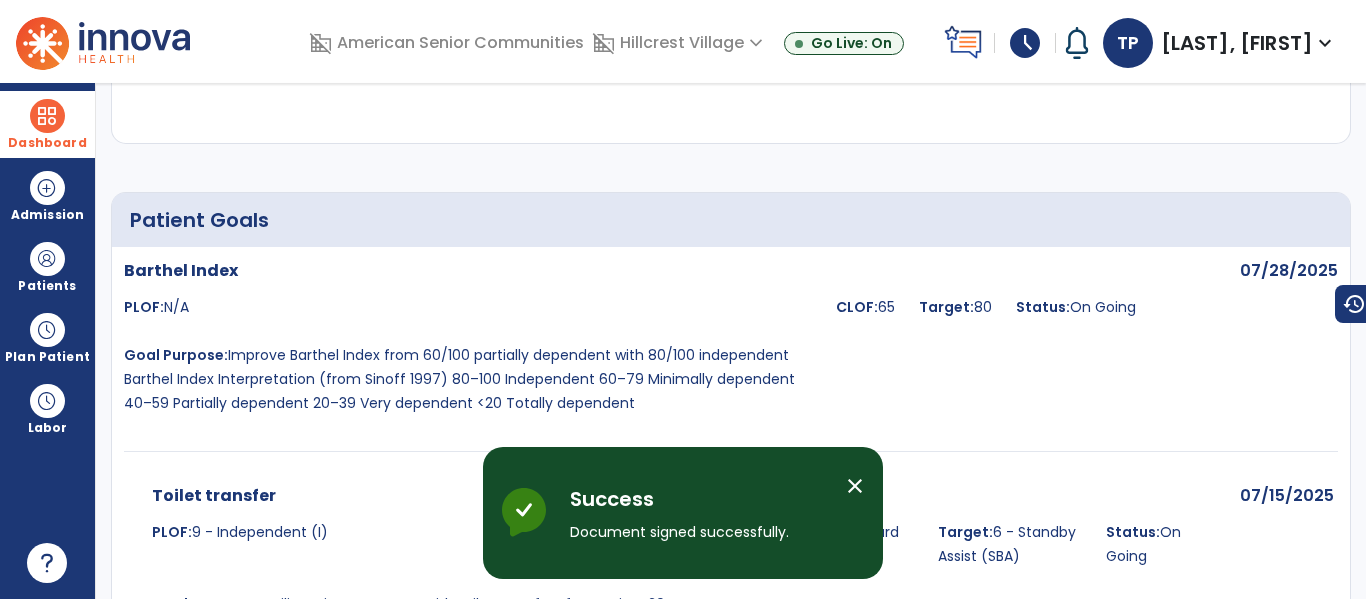 scroll, scrollTop: 0, scrollLeft: 0, axis: both 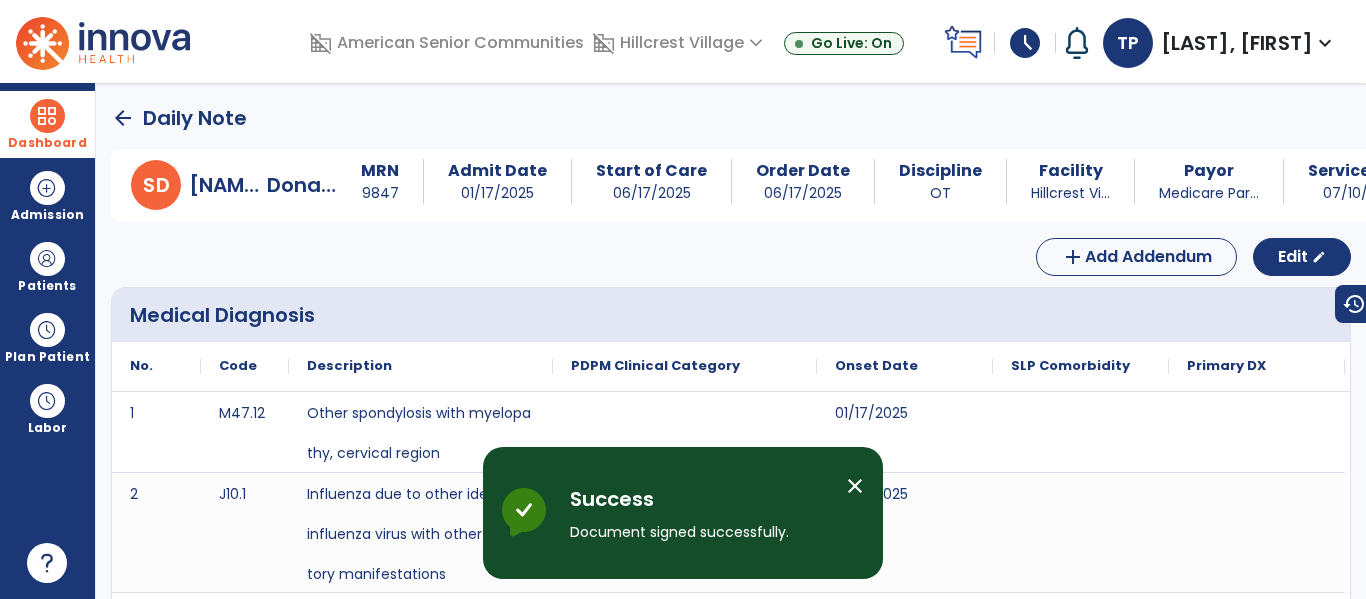 click on "arrow_back" 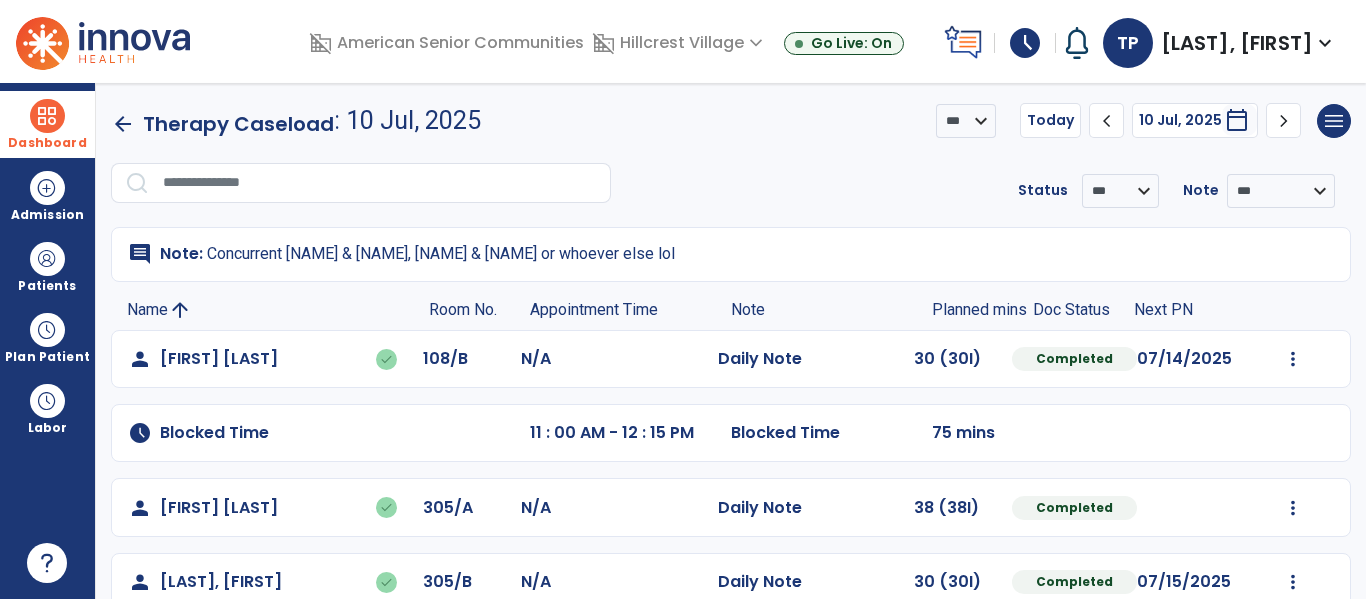click at bounding box center (103, 41) 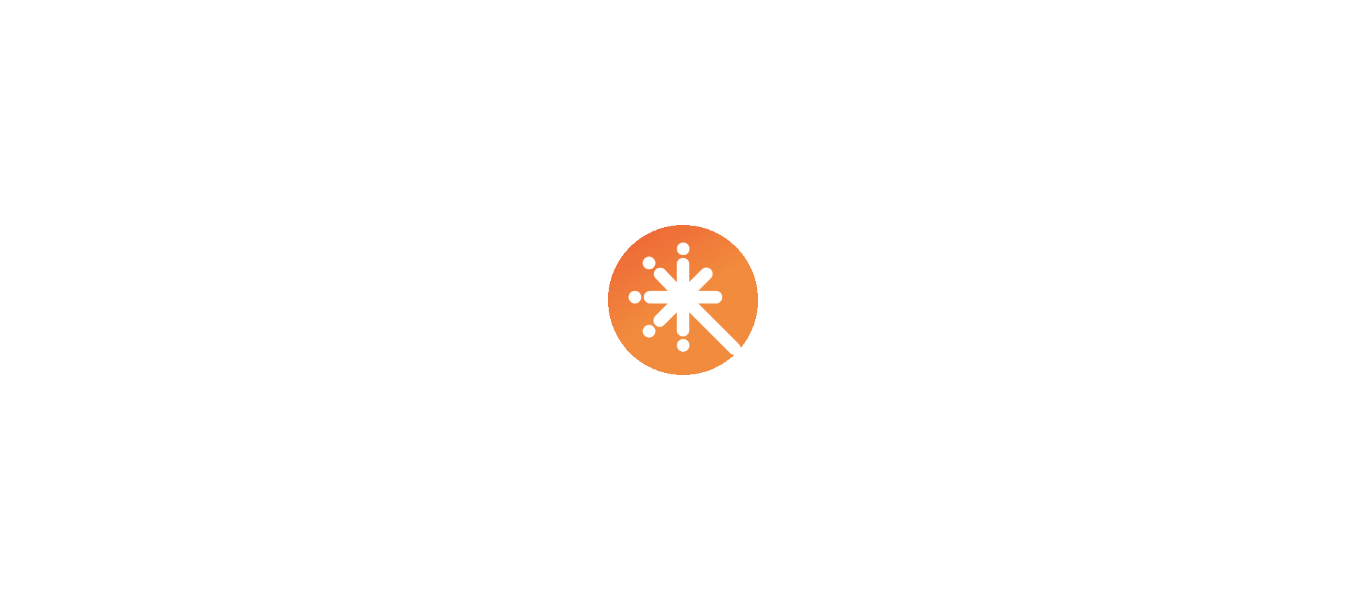 scroll, scrollTop: 0, scrollLeft: 0, axis: both 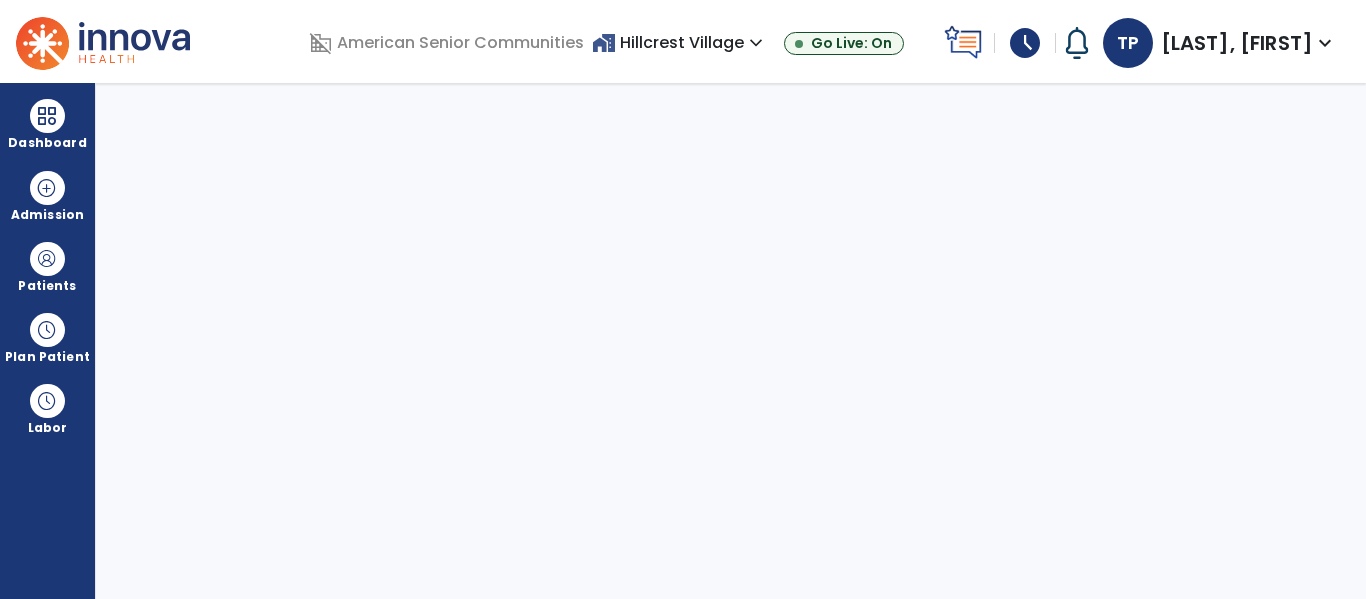 select on "****" 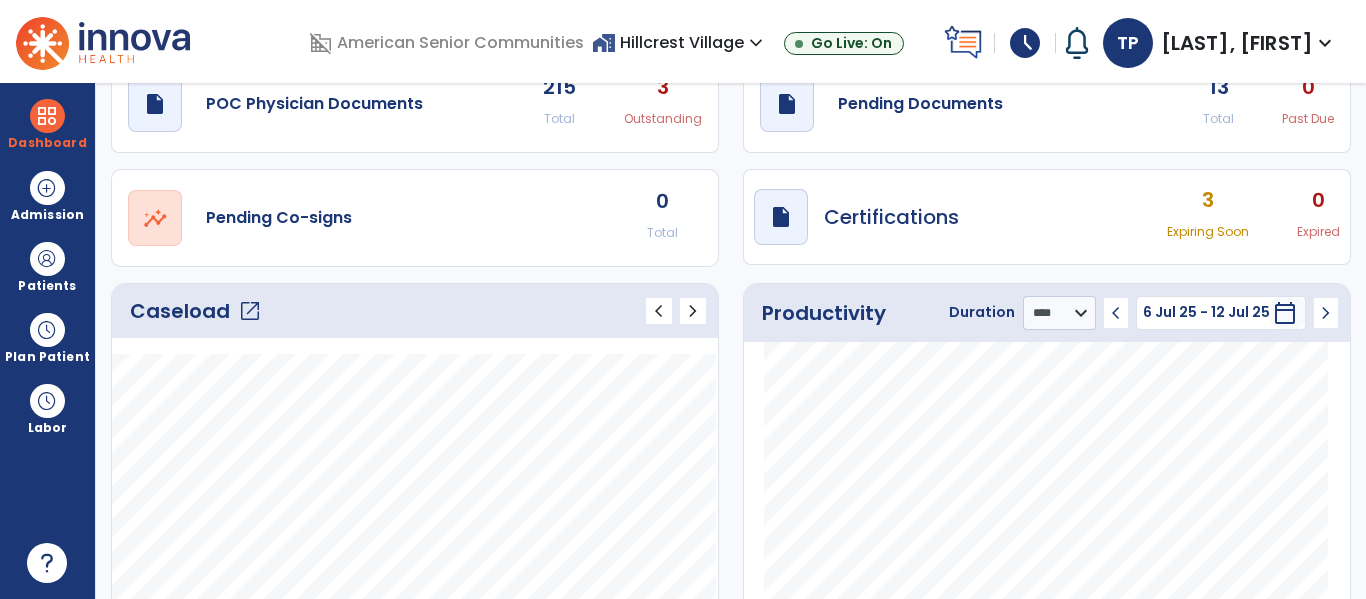 scroll, scrollTop: 76, scrollLeft: 0, axis: vertical 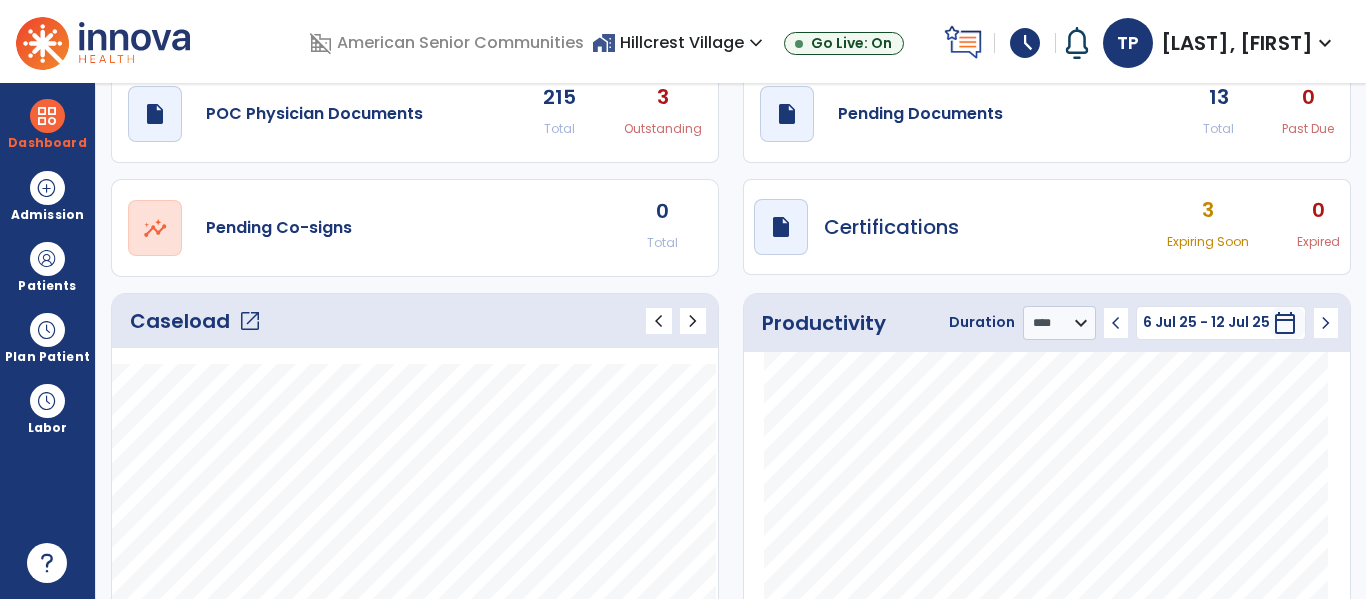 click on "open_in_new" 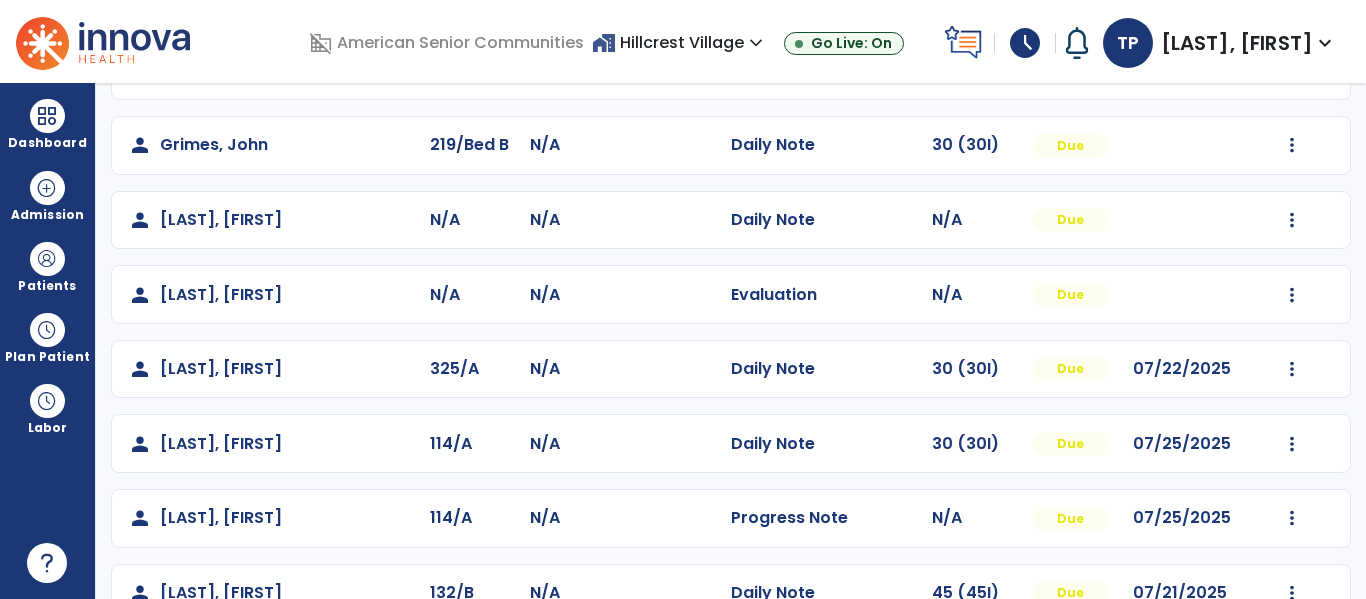 scroll, scrollTop: 711, scrollLeft: 0, axis: vertical 